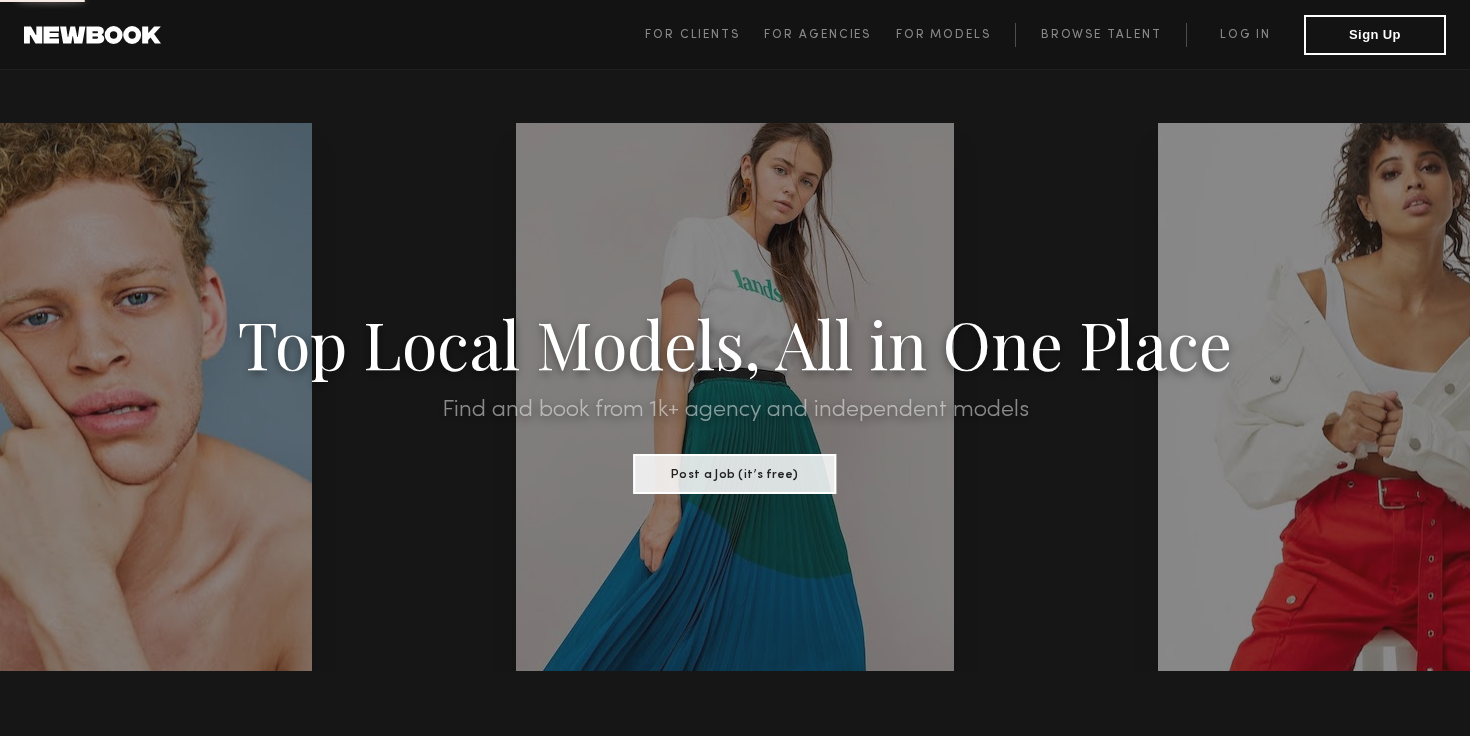 scroll, scrollTop: 0, scrollLeft: 0, axis: both 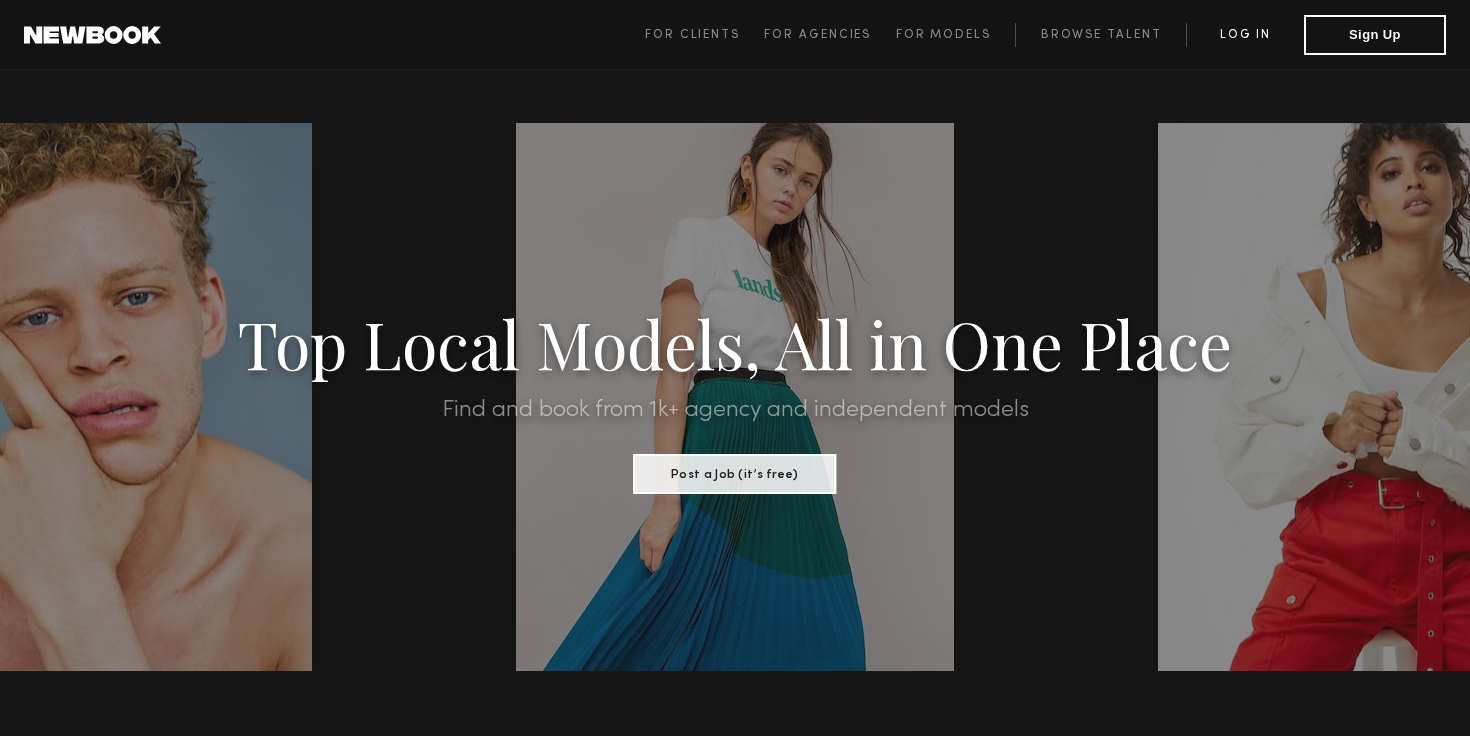 click on "Log in" 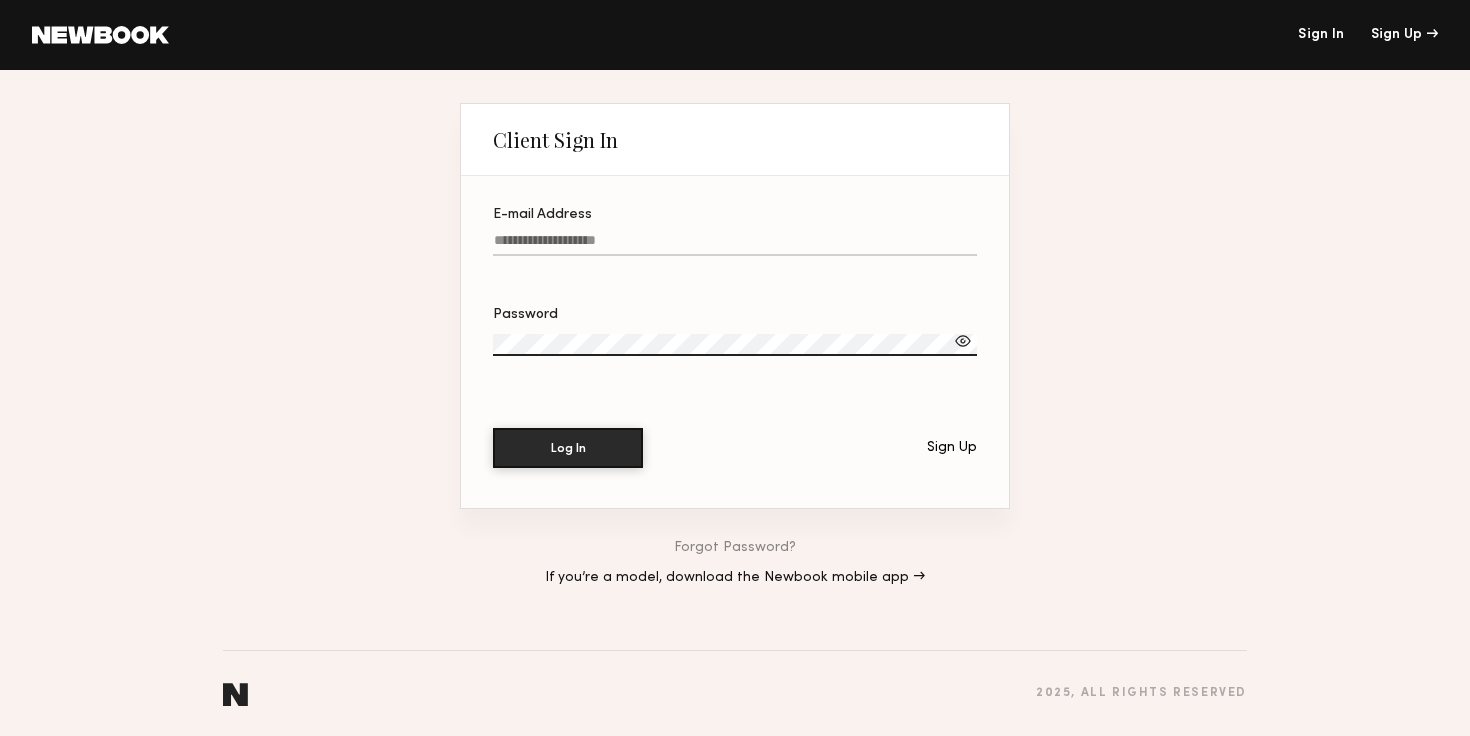 click on "E-mail Address" 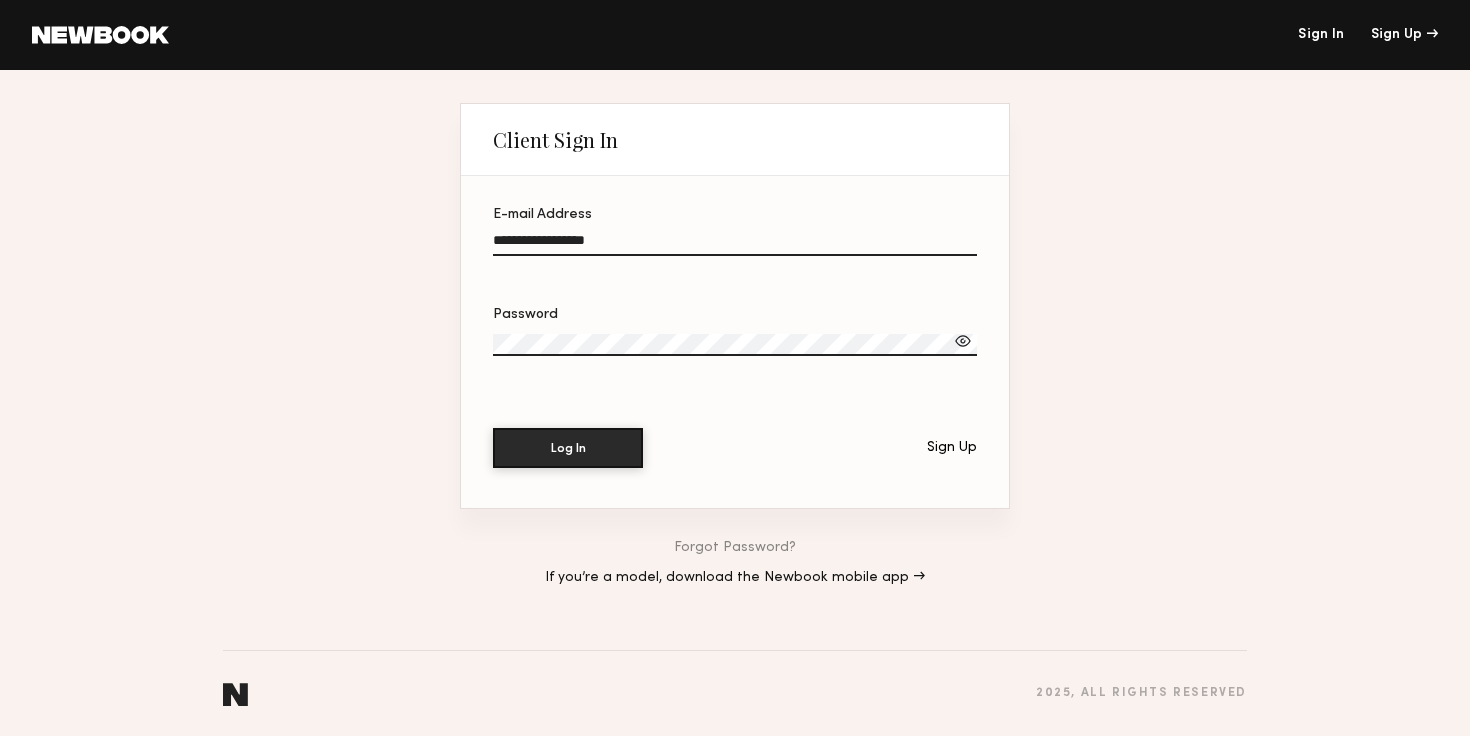 click on "**********" 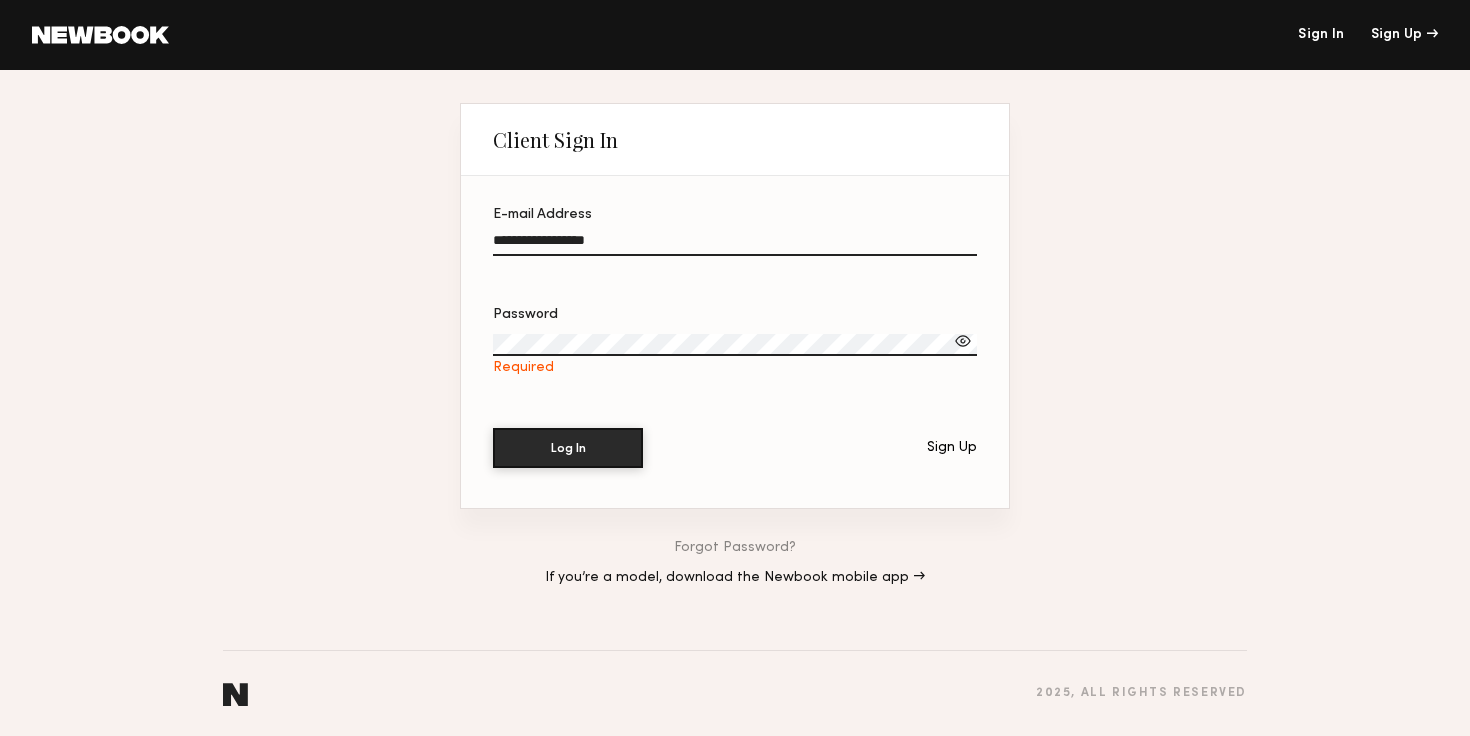 click on "**********" 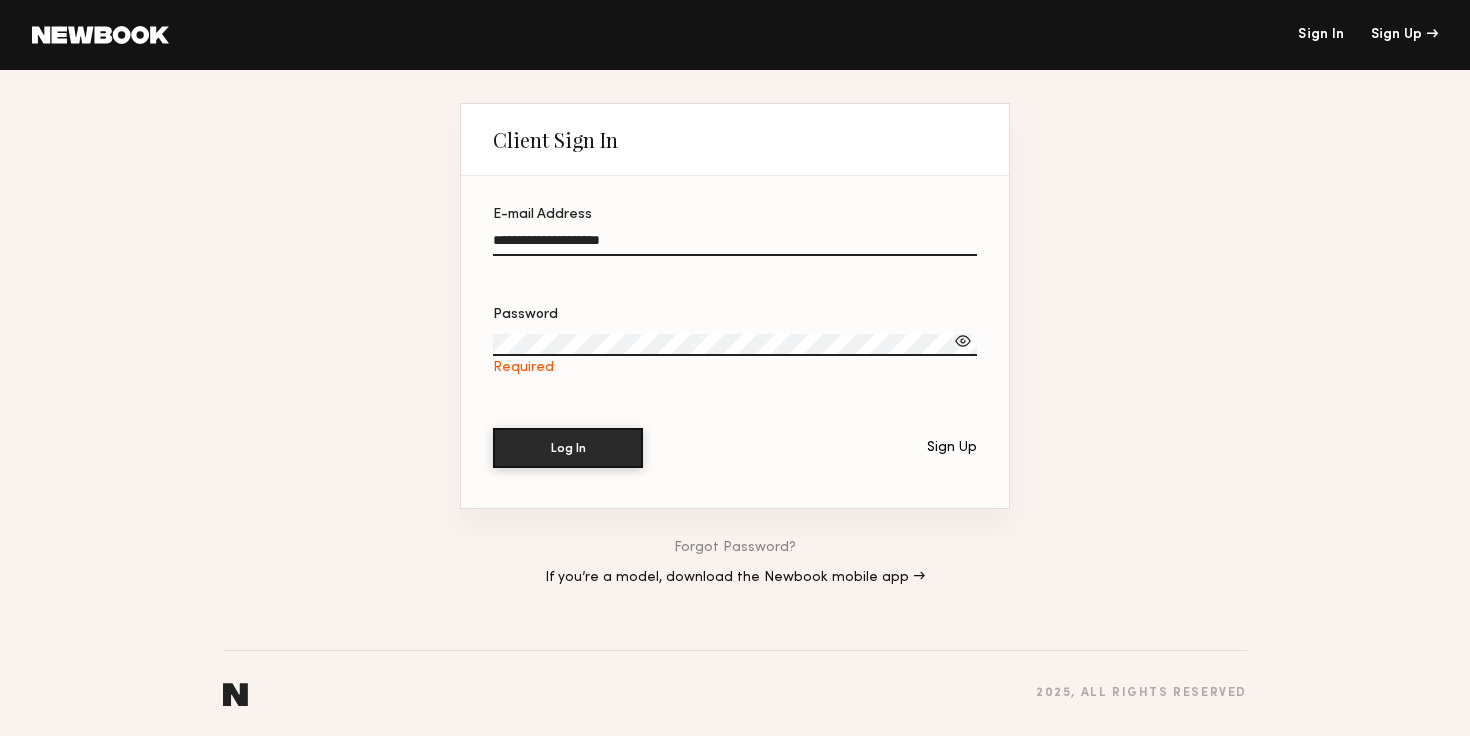 type on "**********" 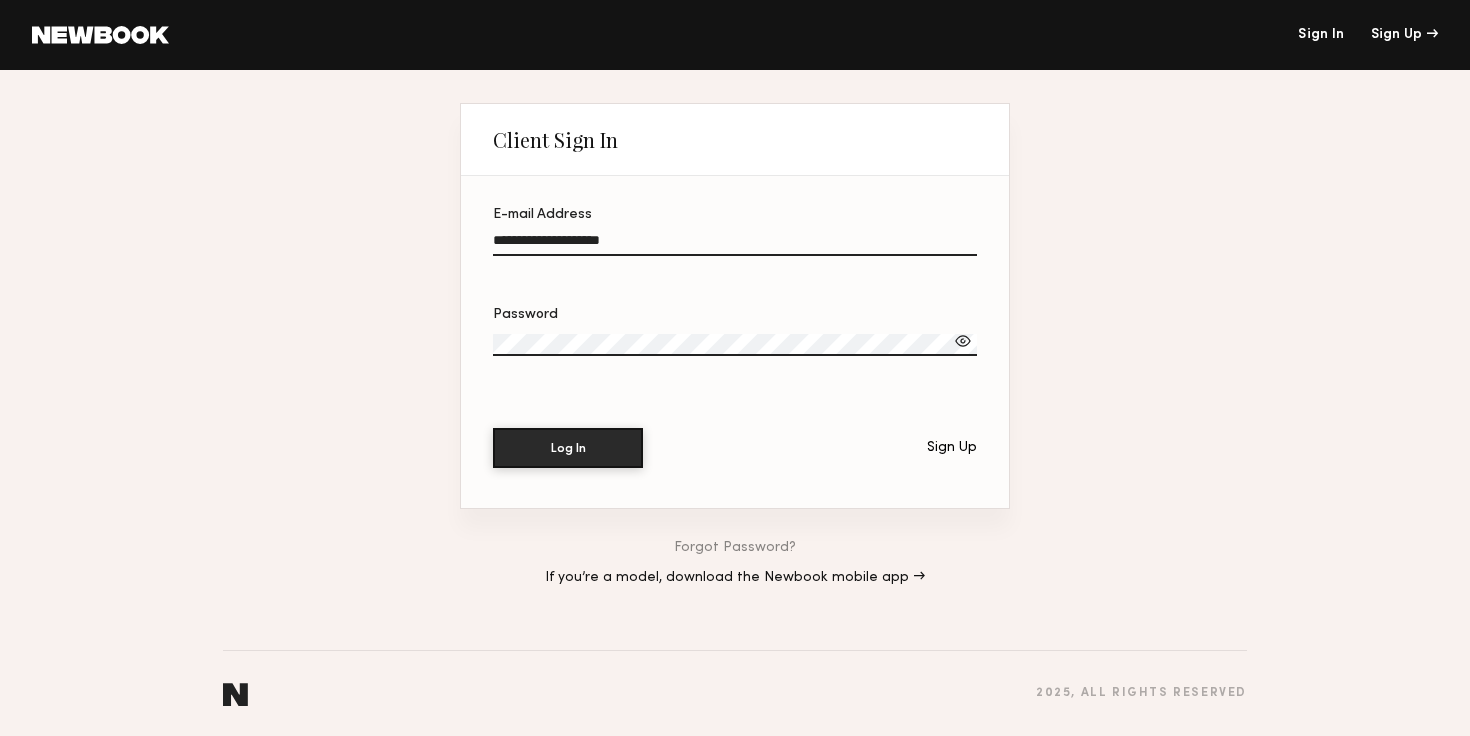 click on "Log In" 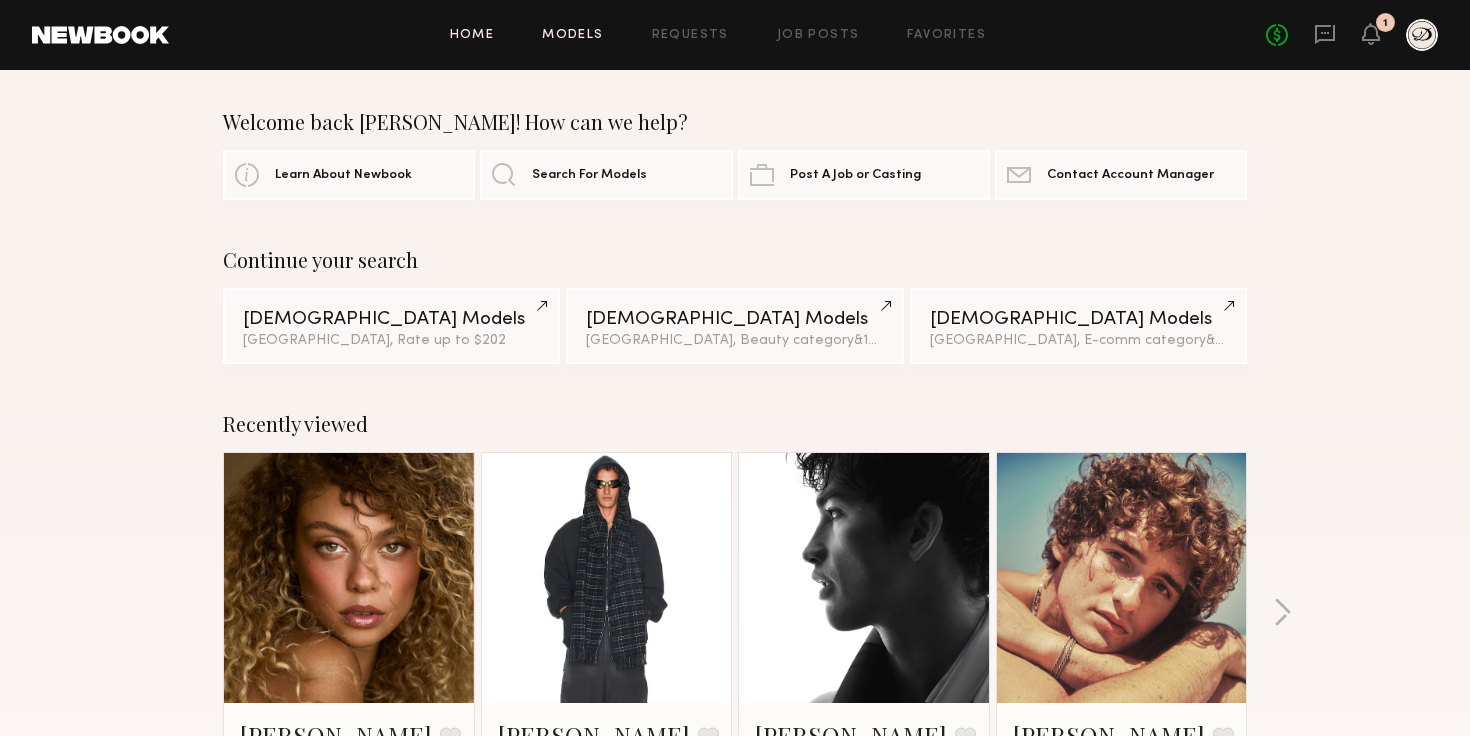 click on "Models" 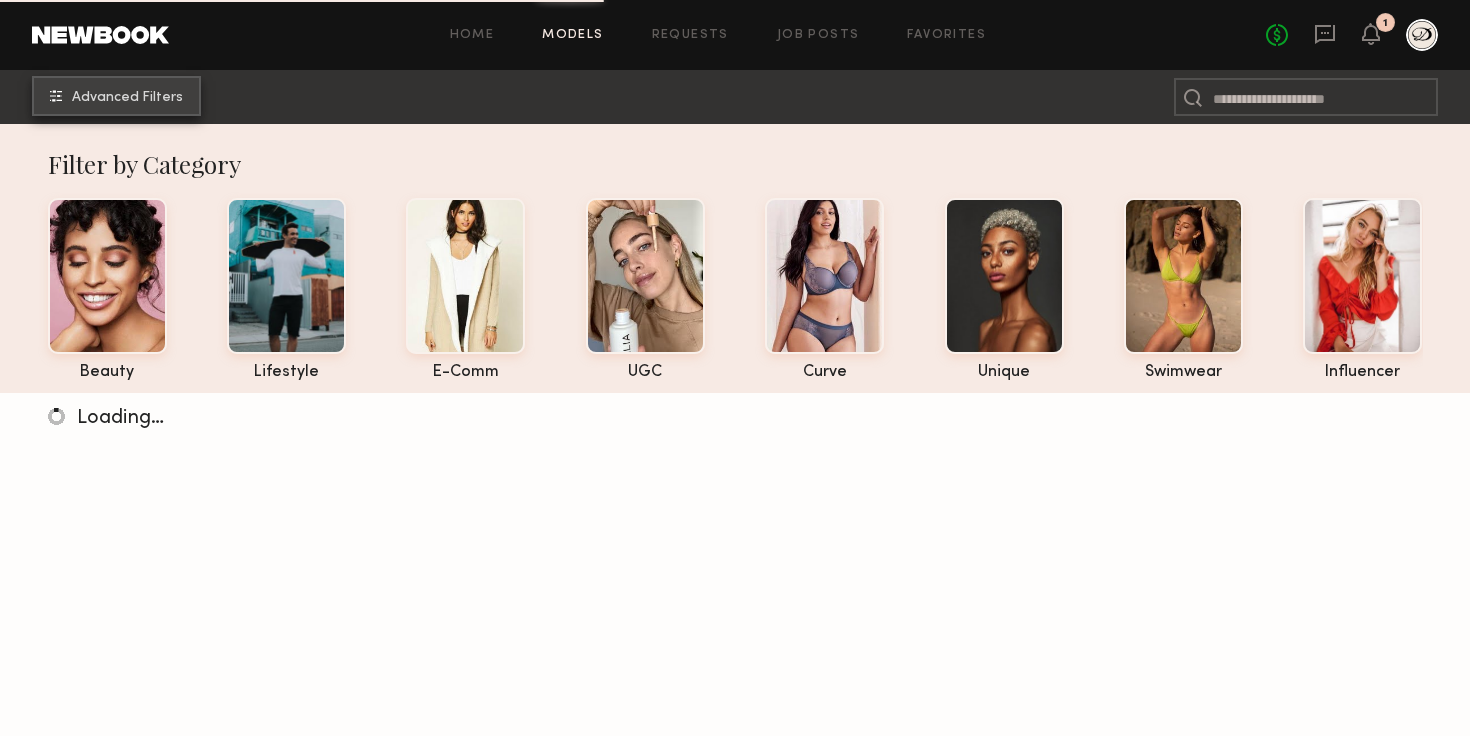 click on "Advanced Filters" 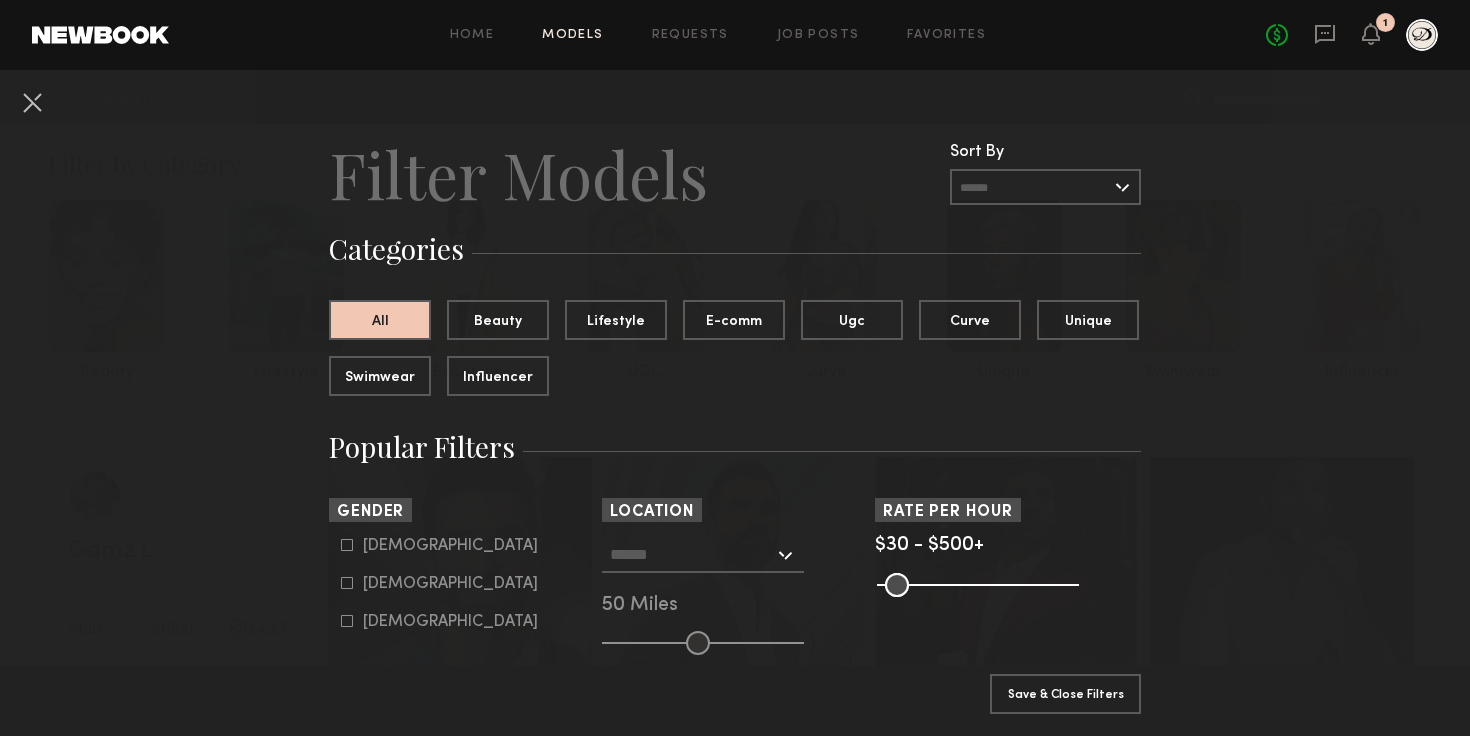 click 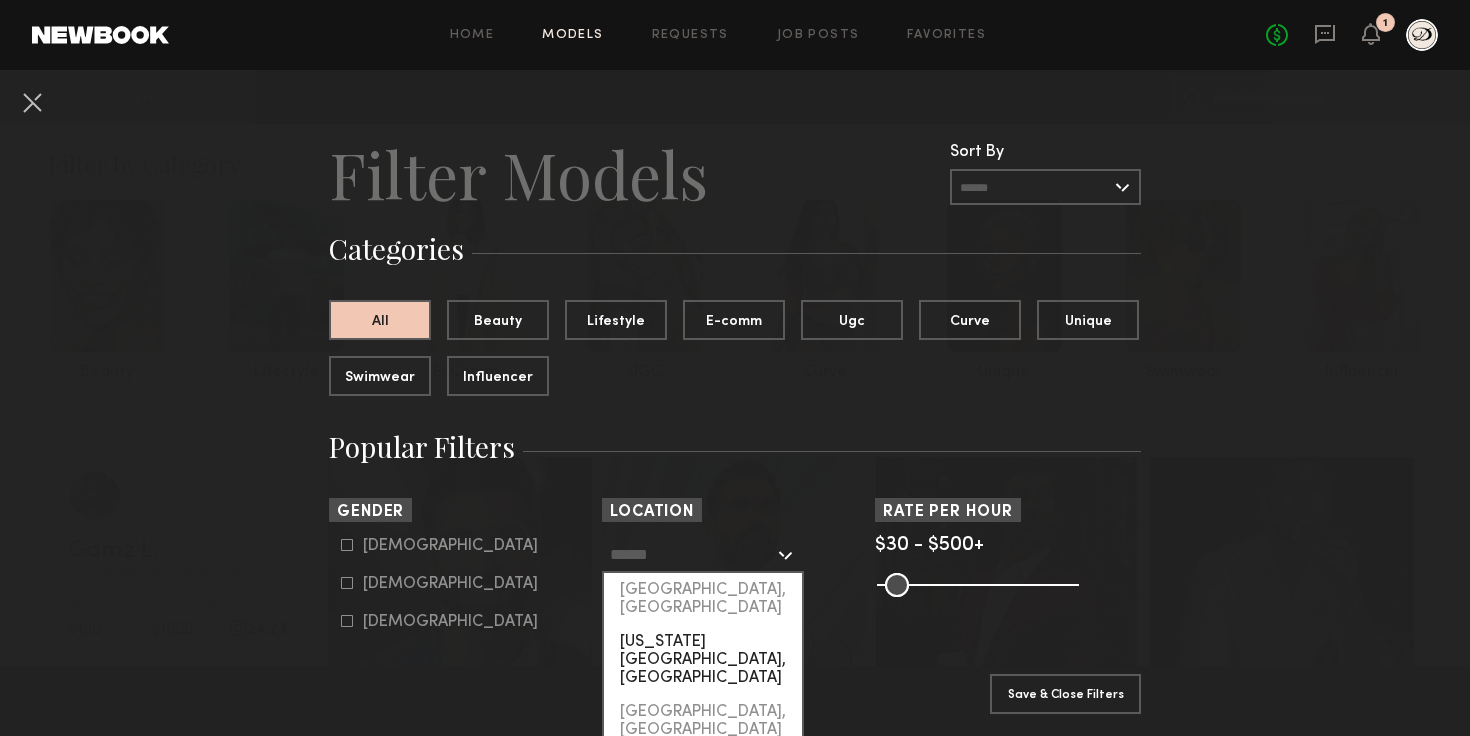 click on "[US_STATE][GEOGRAPHIC_DATA], [GEOGRAPHIC_DATA]" 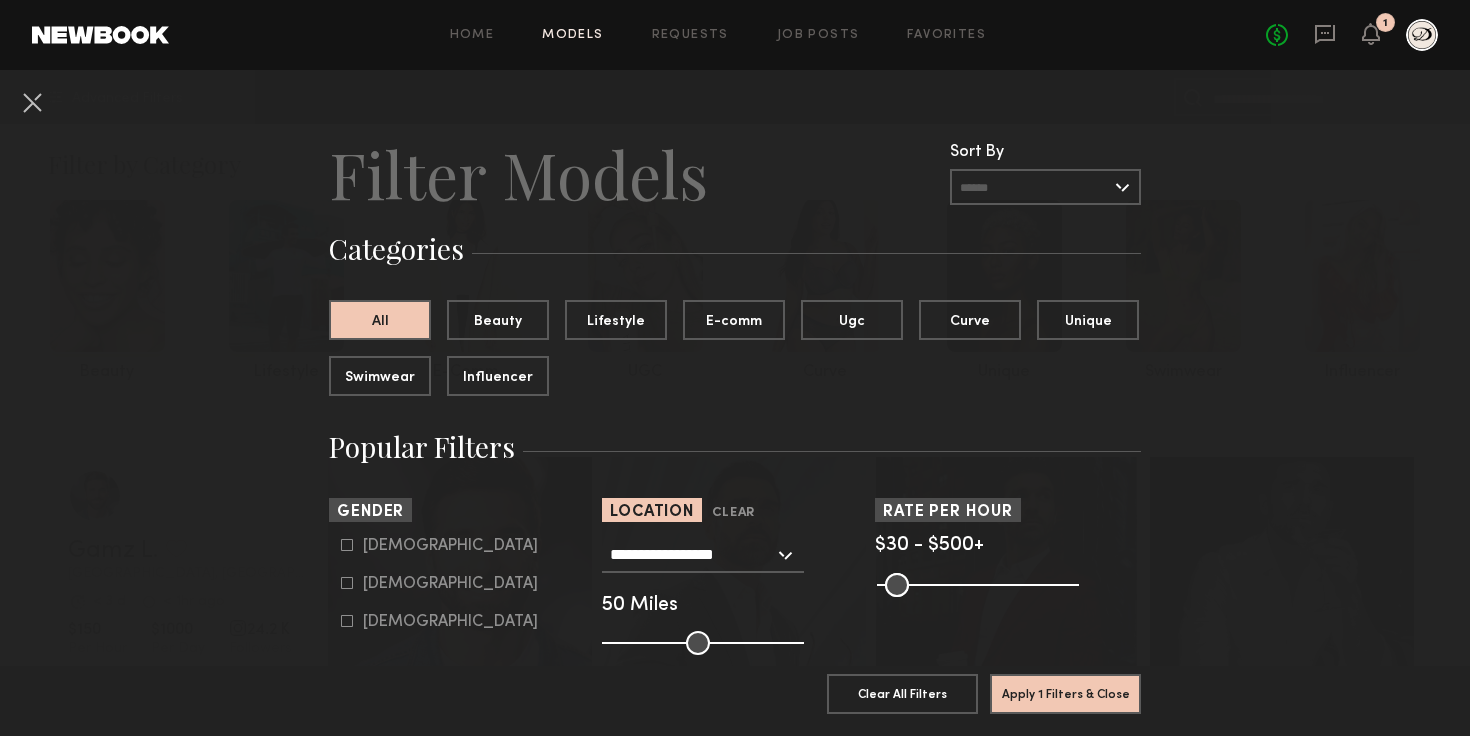click on "[DEMOGRAPHIC_DATA]" 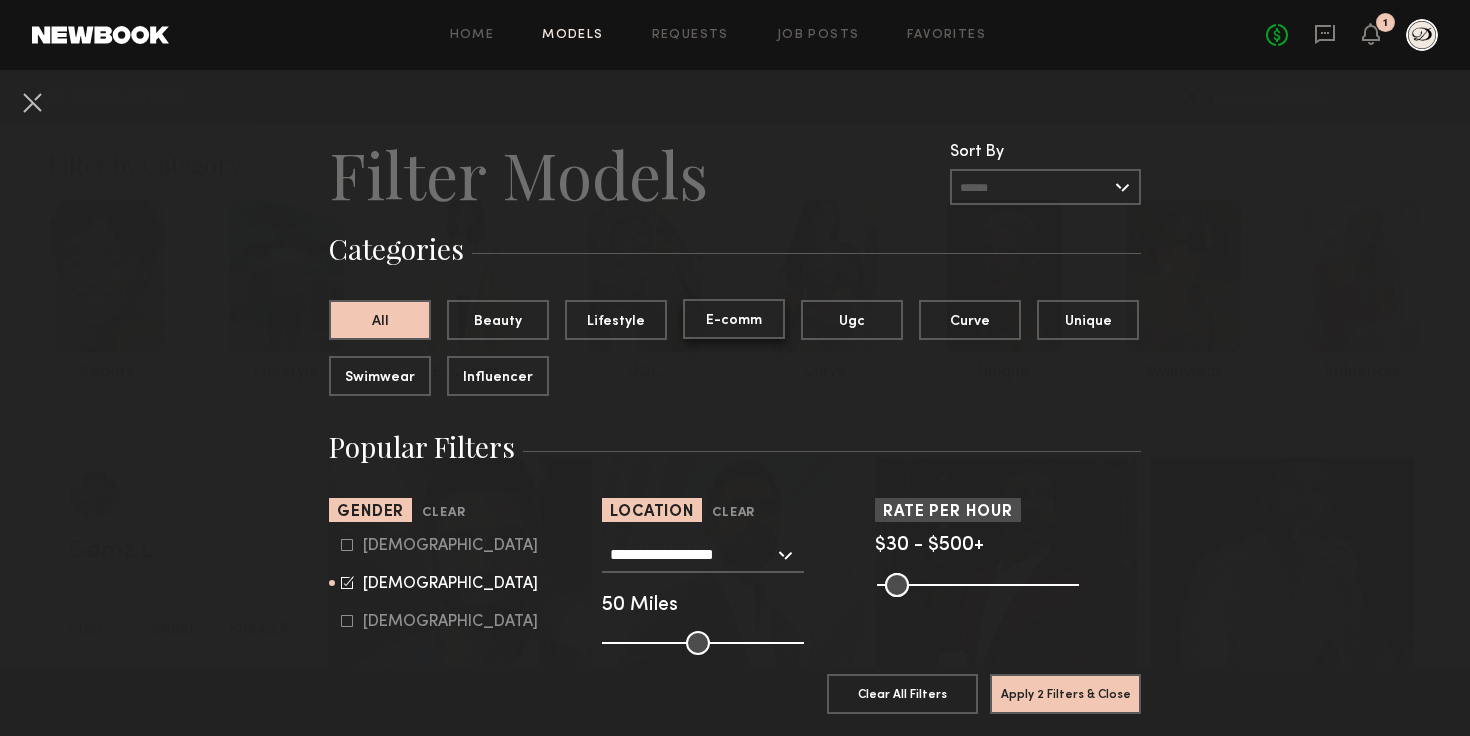 click on "E-comm" 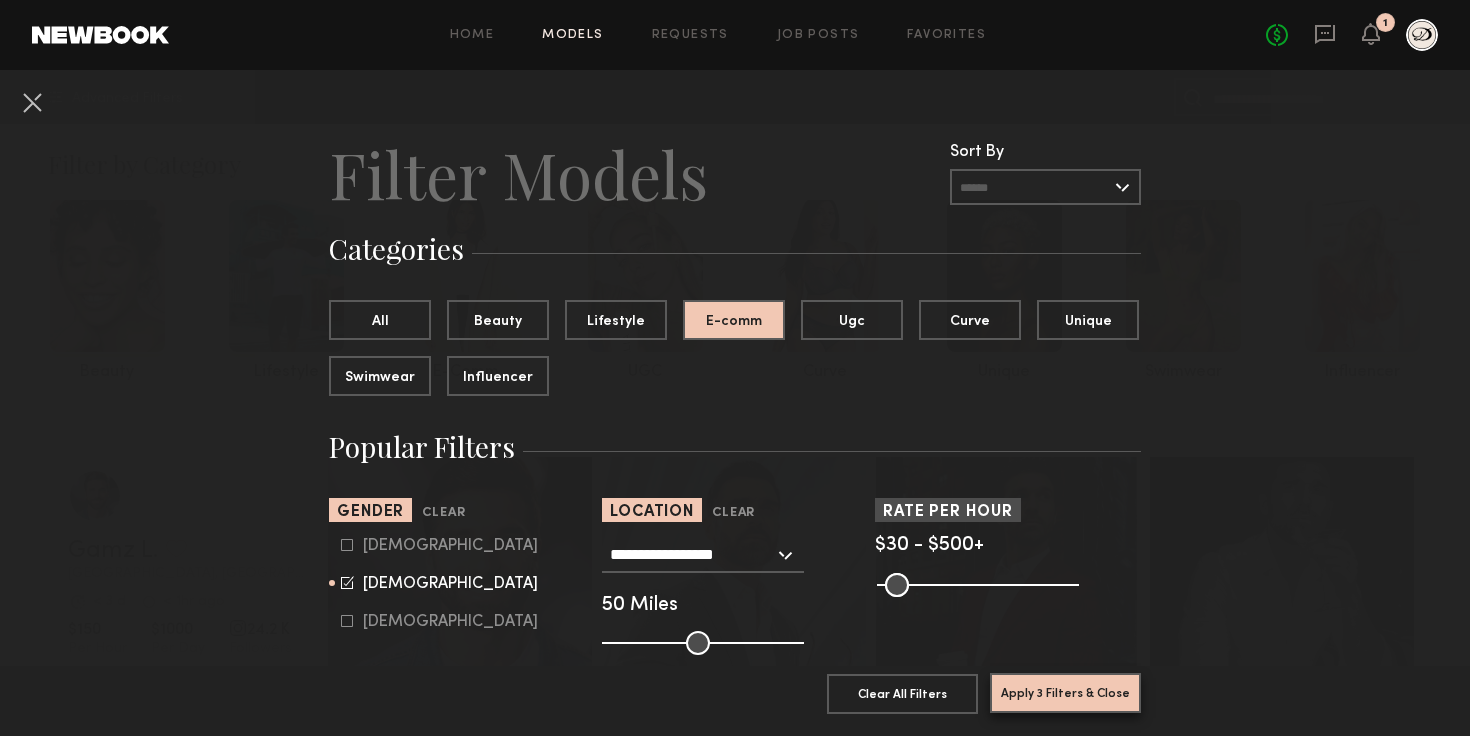 click on "Apply 3 Filters & Close" 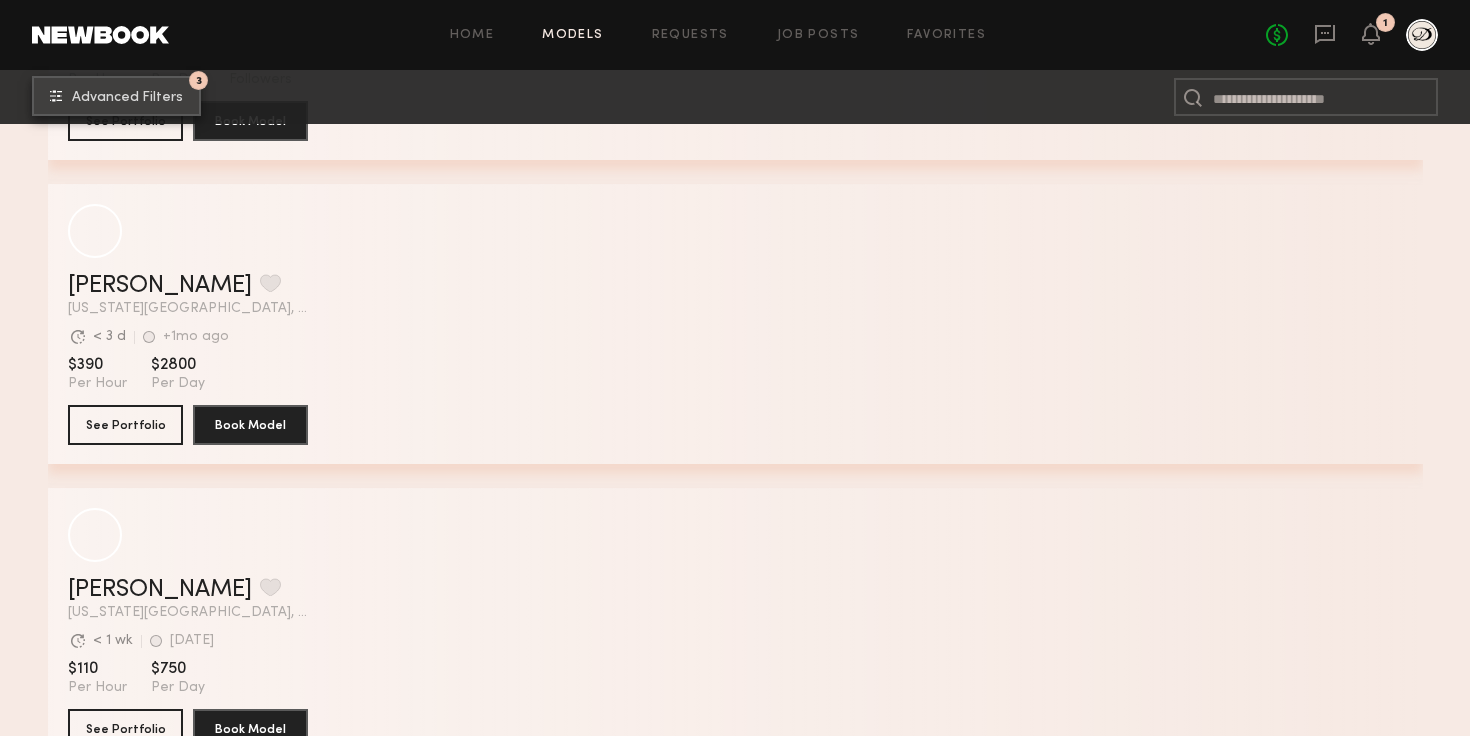 scroll, scrollTop: 1747, scrollLeft: 0, axis: vertical 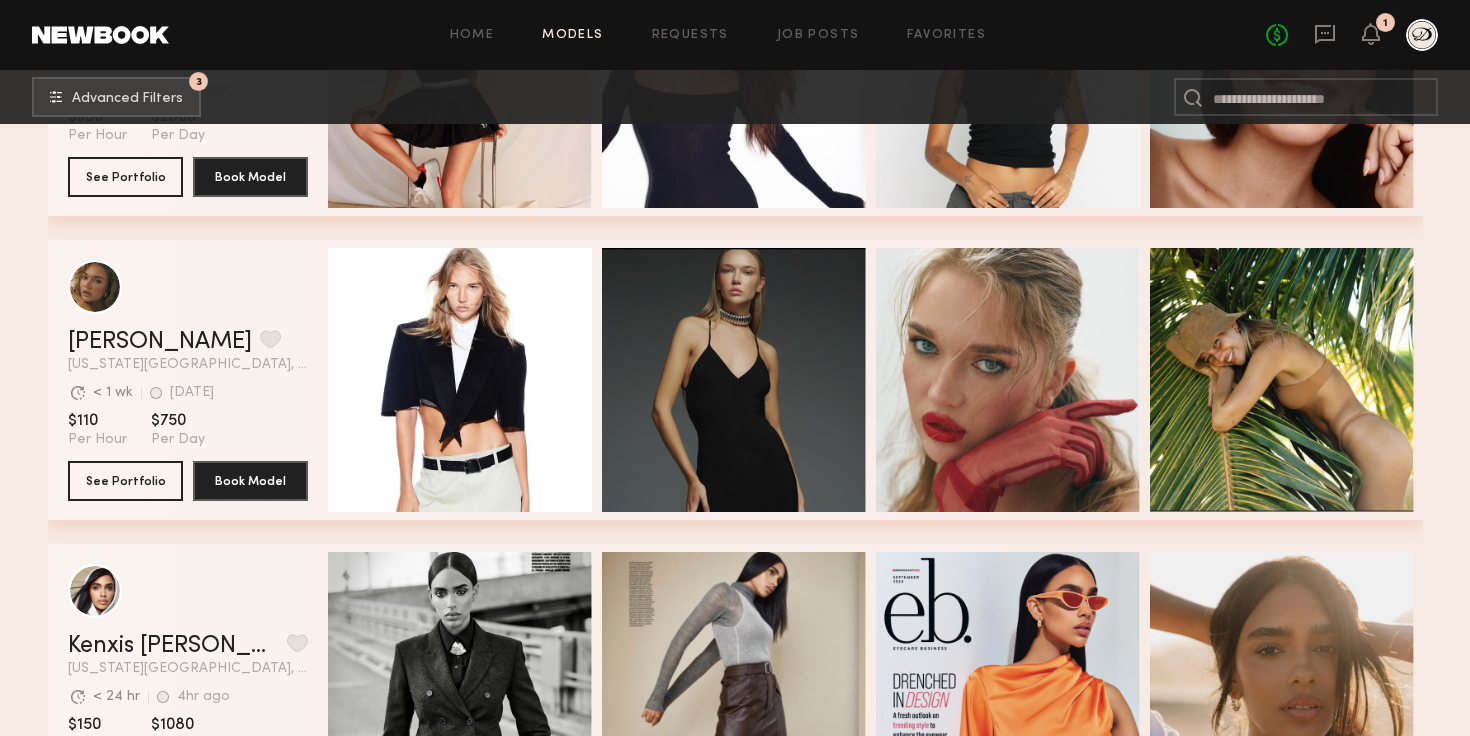 click on "Quick Preview Quick Preview Quick Preview Quick Preview" 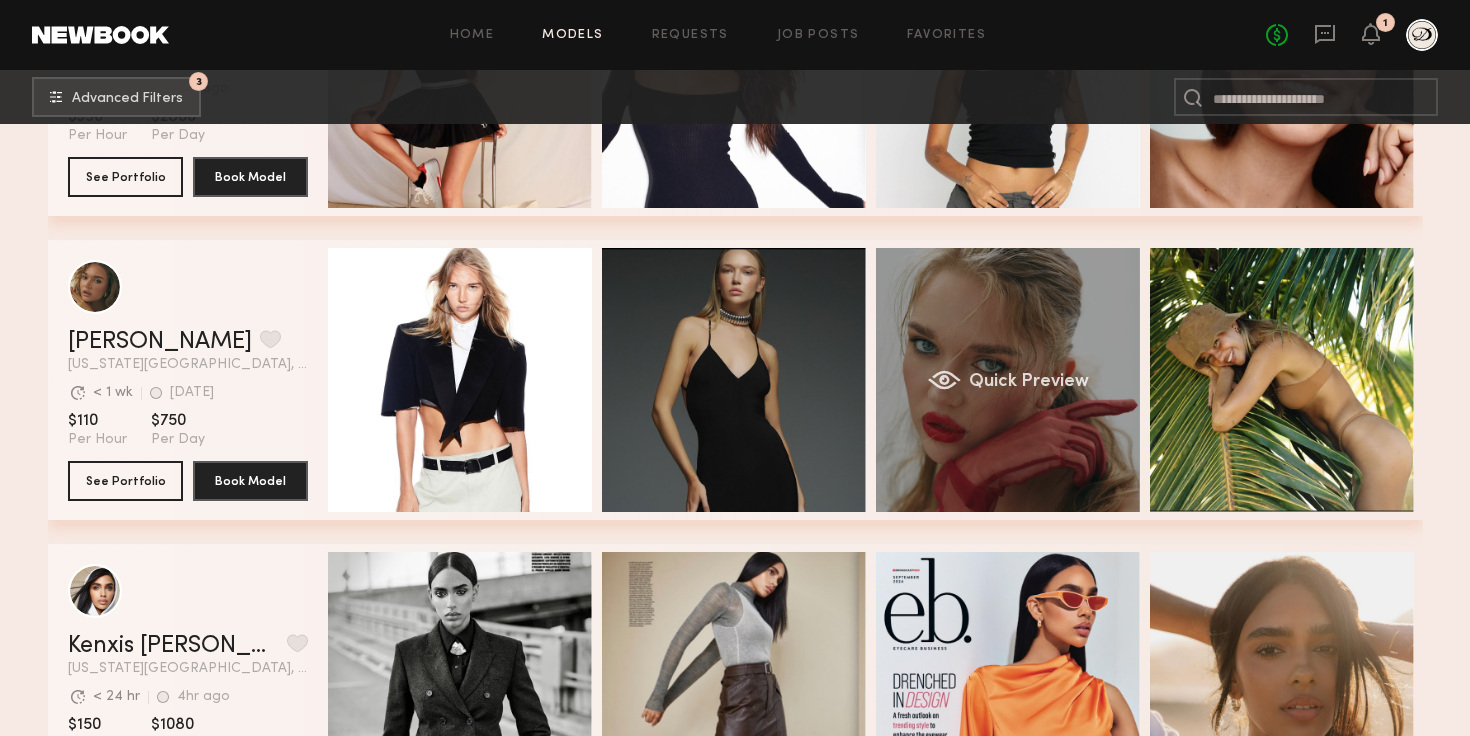 click on "Quick Preview" 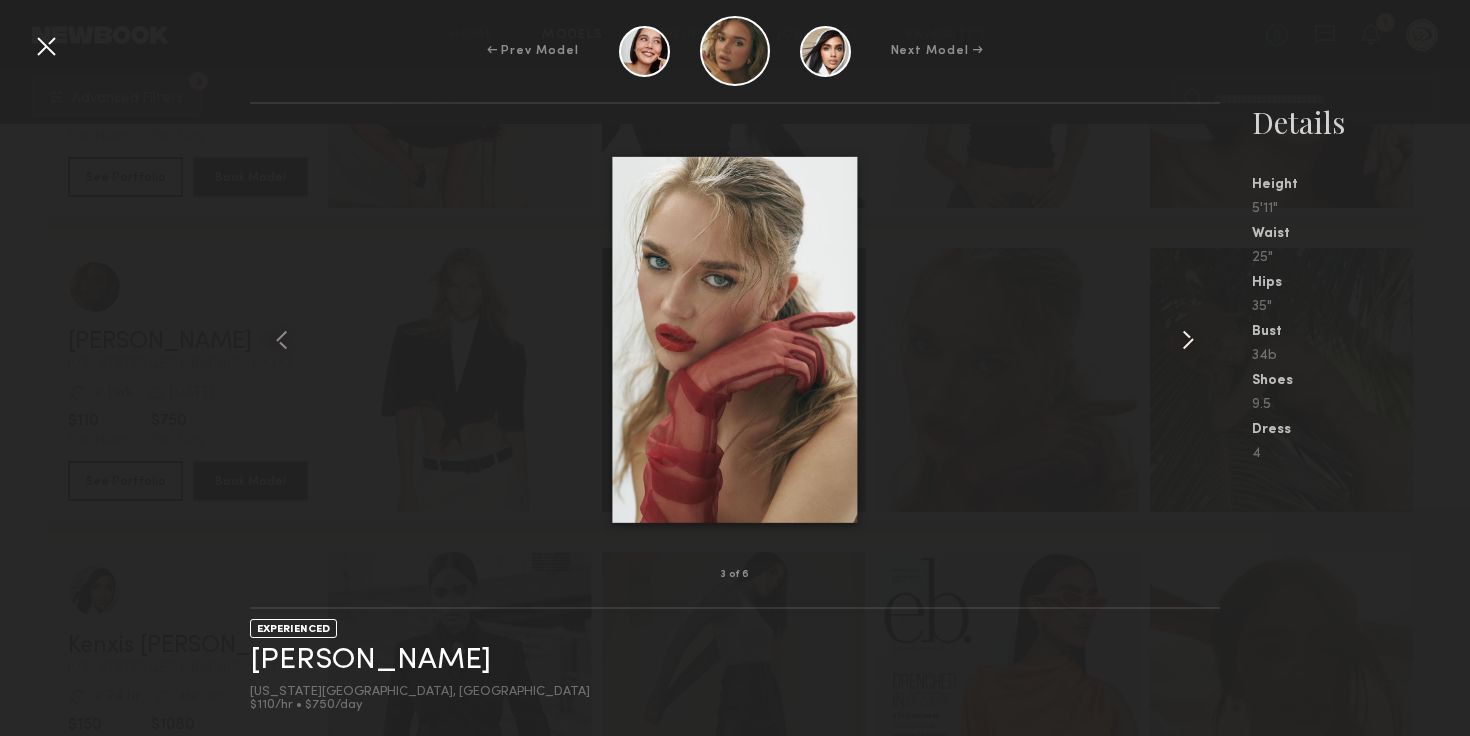 click at bounding box center (1188, 340) 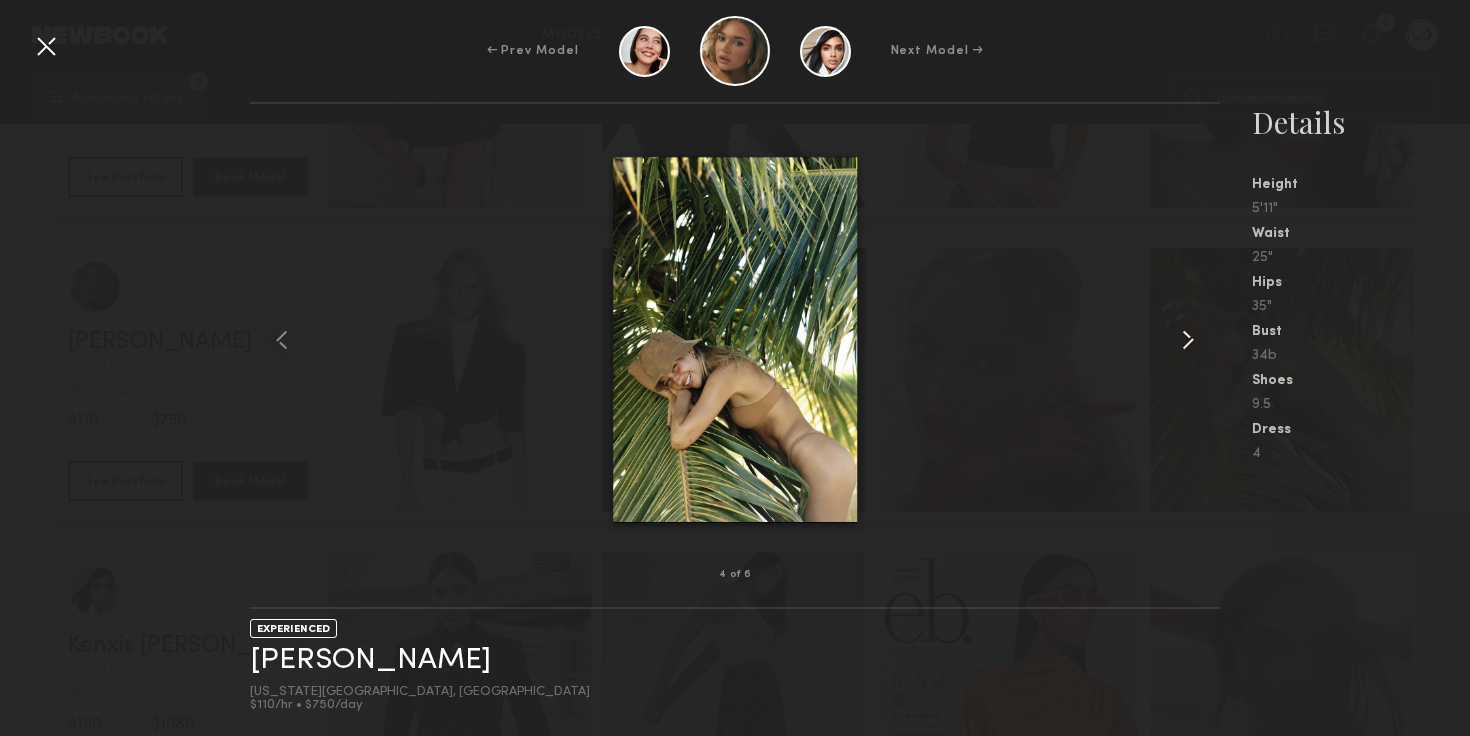 click at bounding box center (1188, 340) 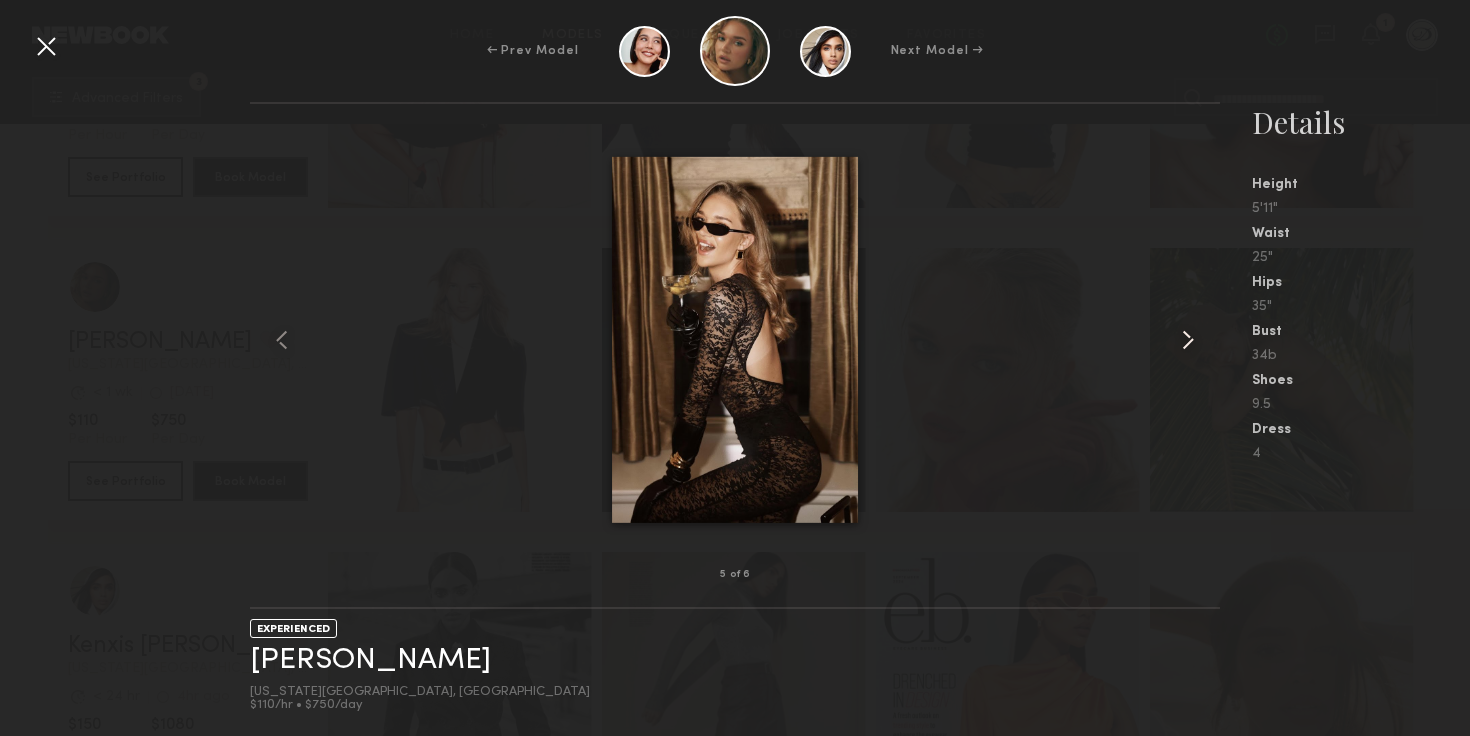 click at bounding box center [1188, 340] 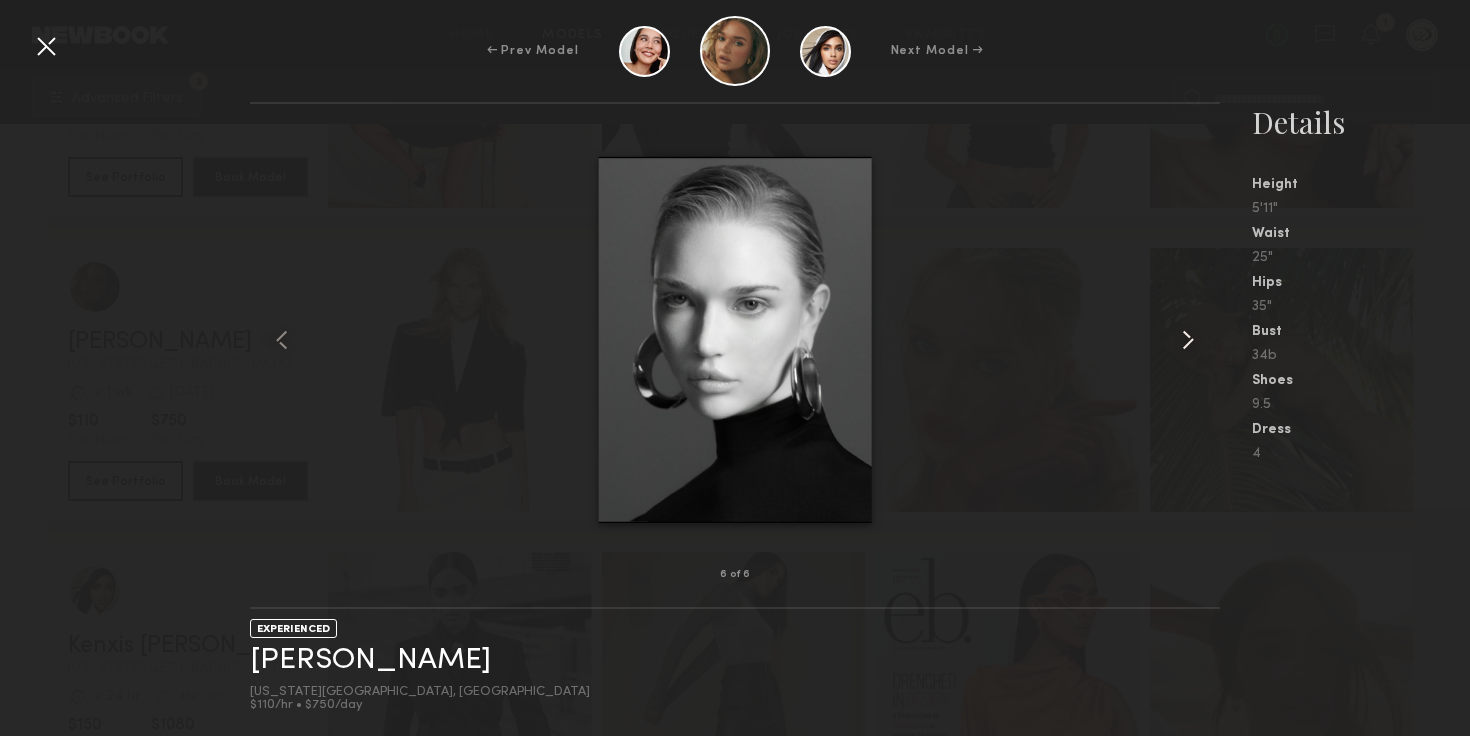click at bounding box center (1188, 340) 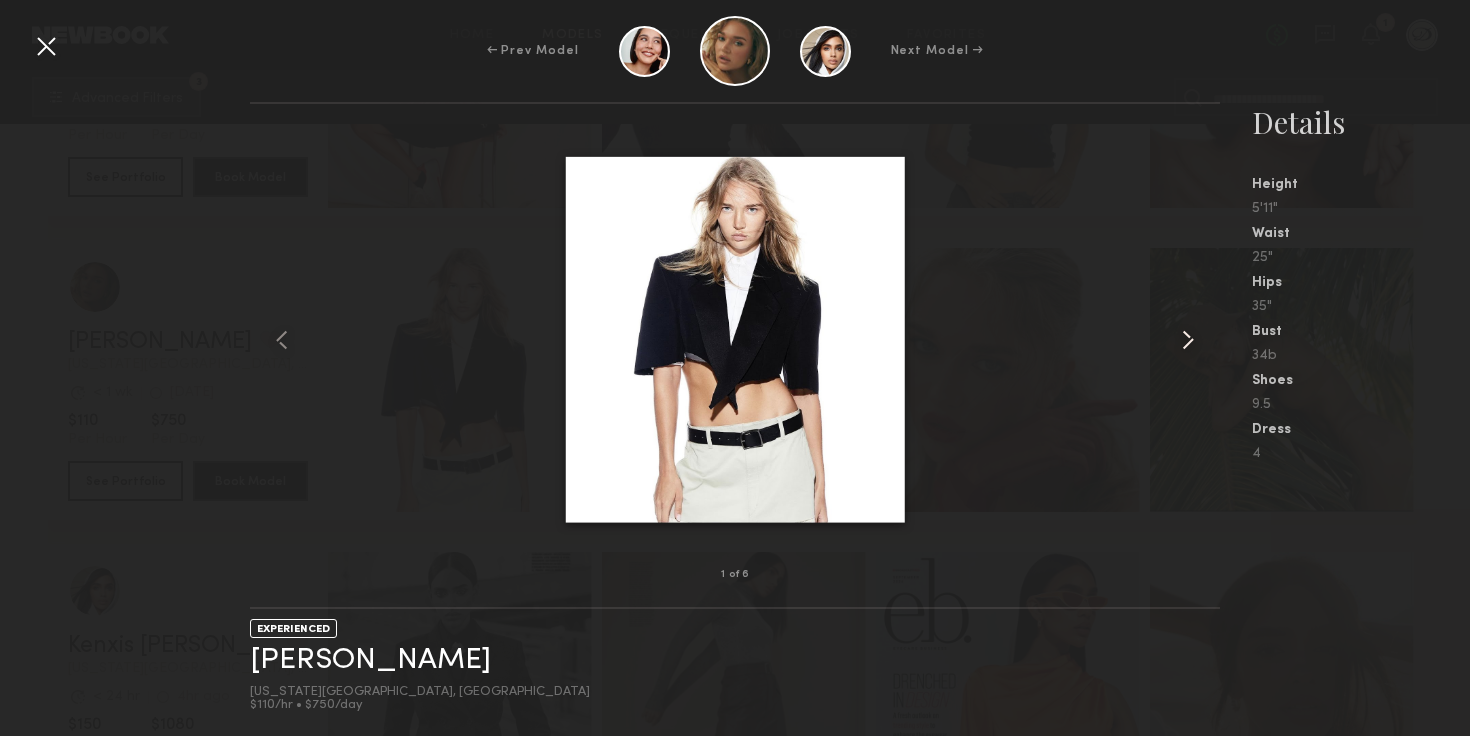 click at bounding box center [1188, 340] 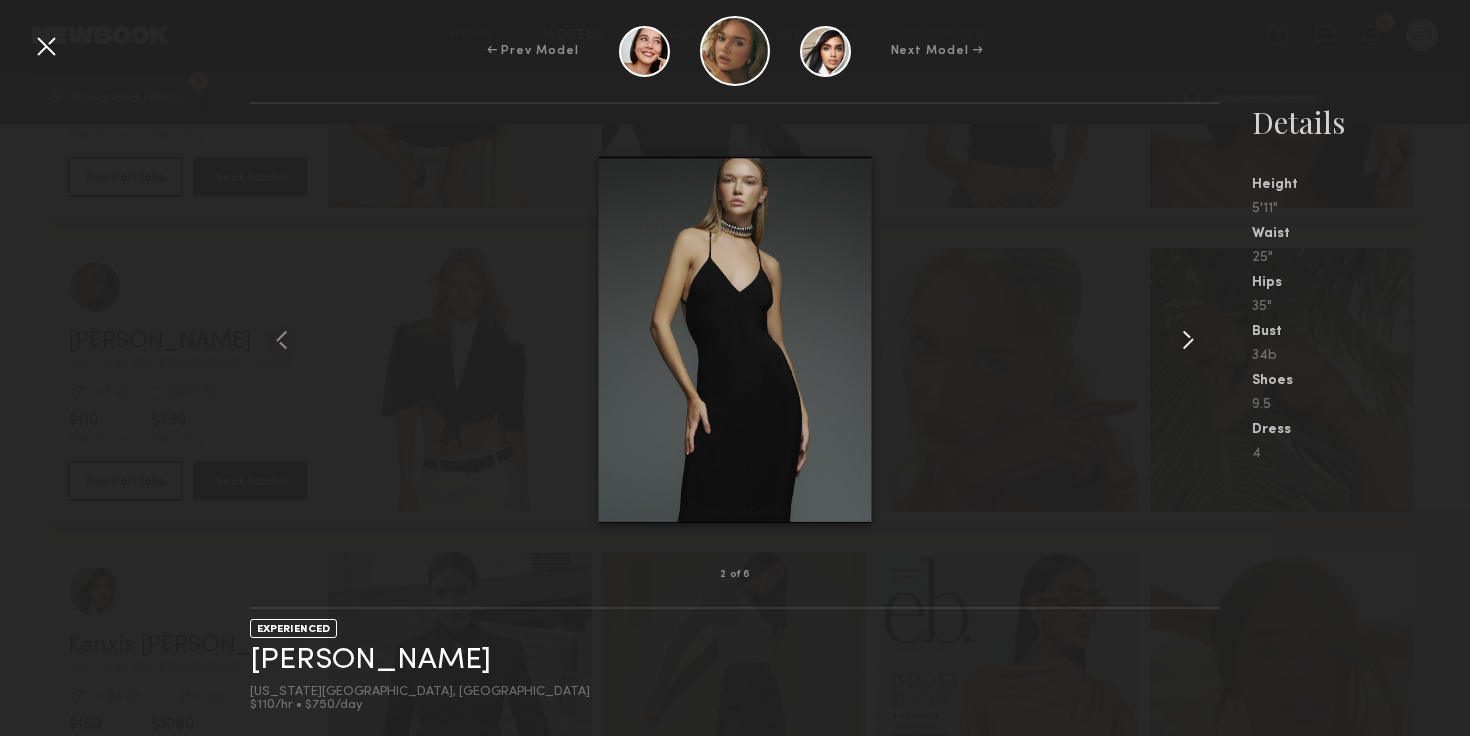 click at bounding box center [1188, 340] 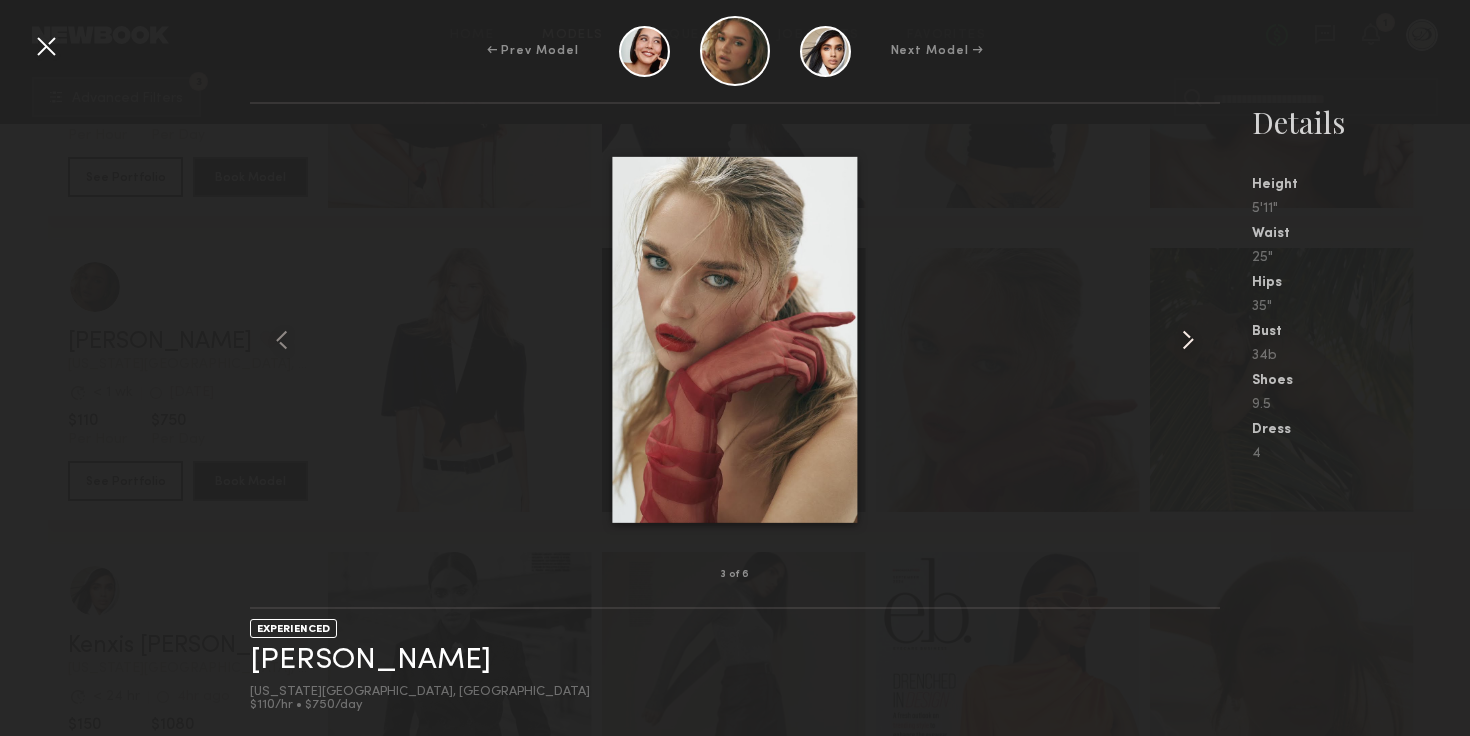 click at bounding box center (1188, 340) 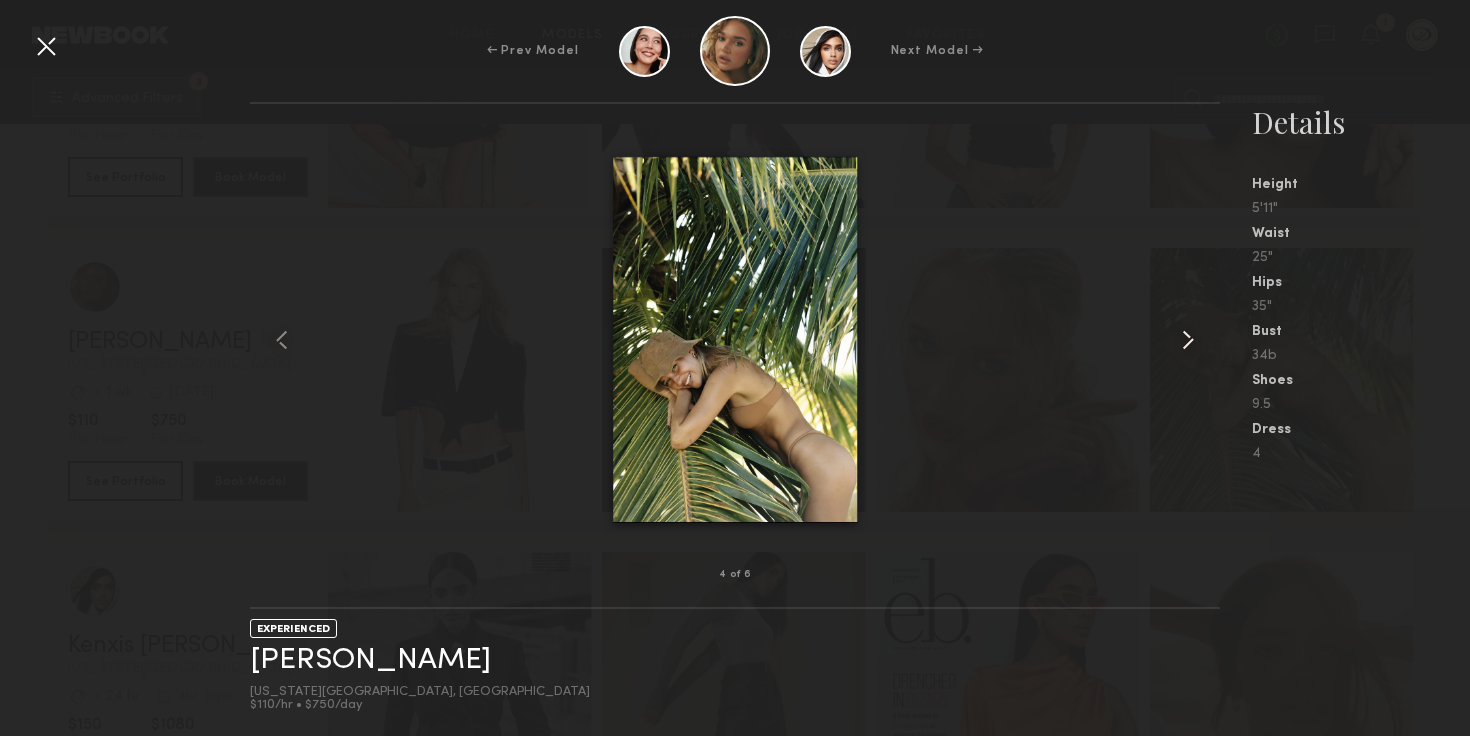 click at bounding box center [1188, 340] 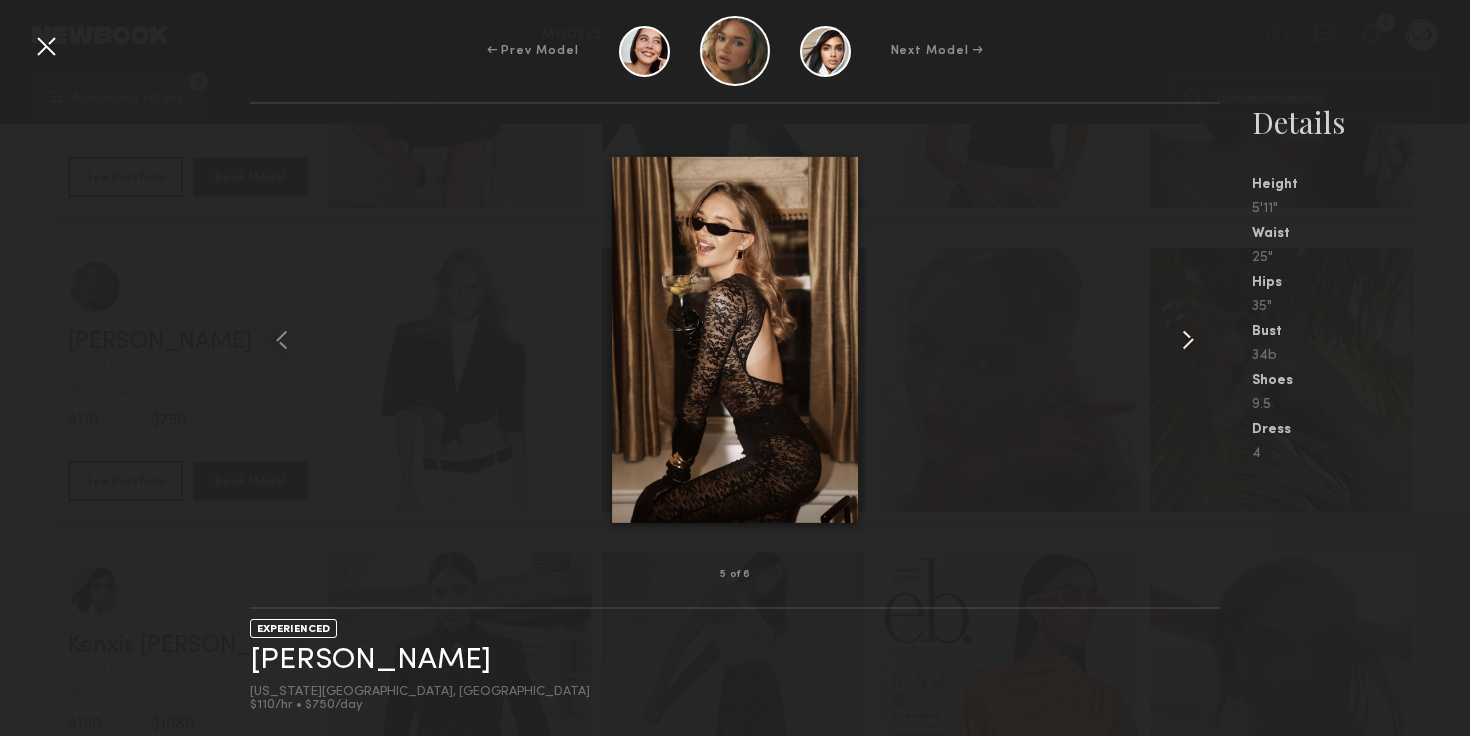 click at bounding box center [1188, 340] 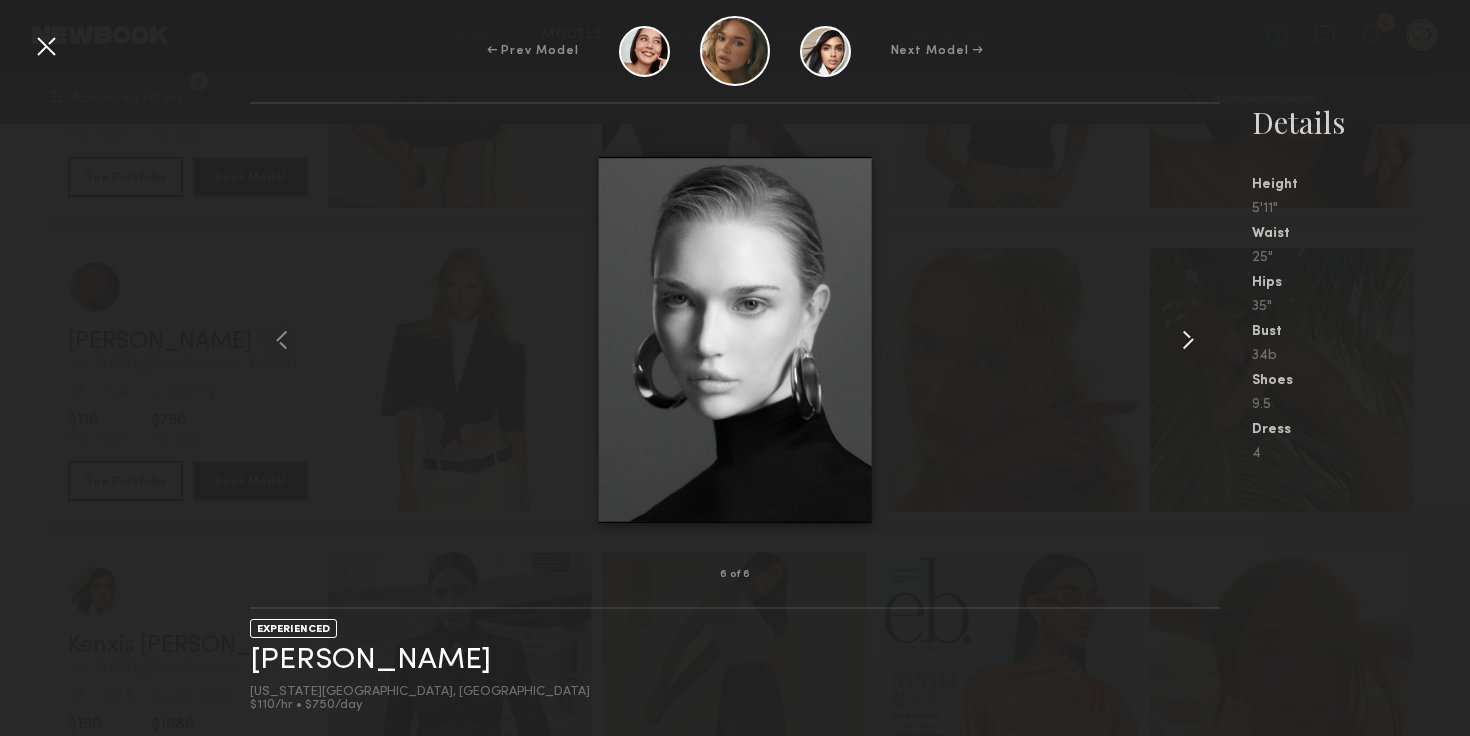 click at bounding box center [1188, 340] 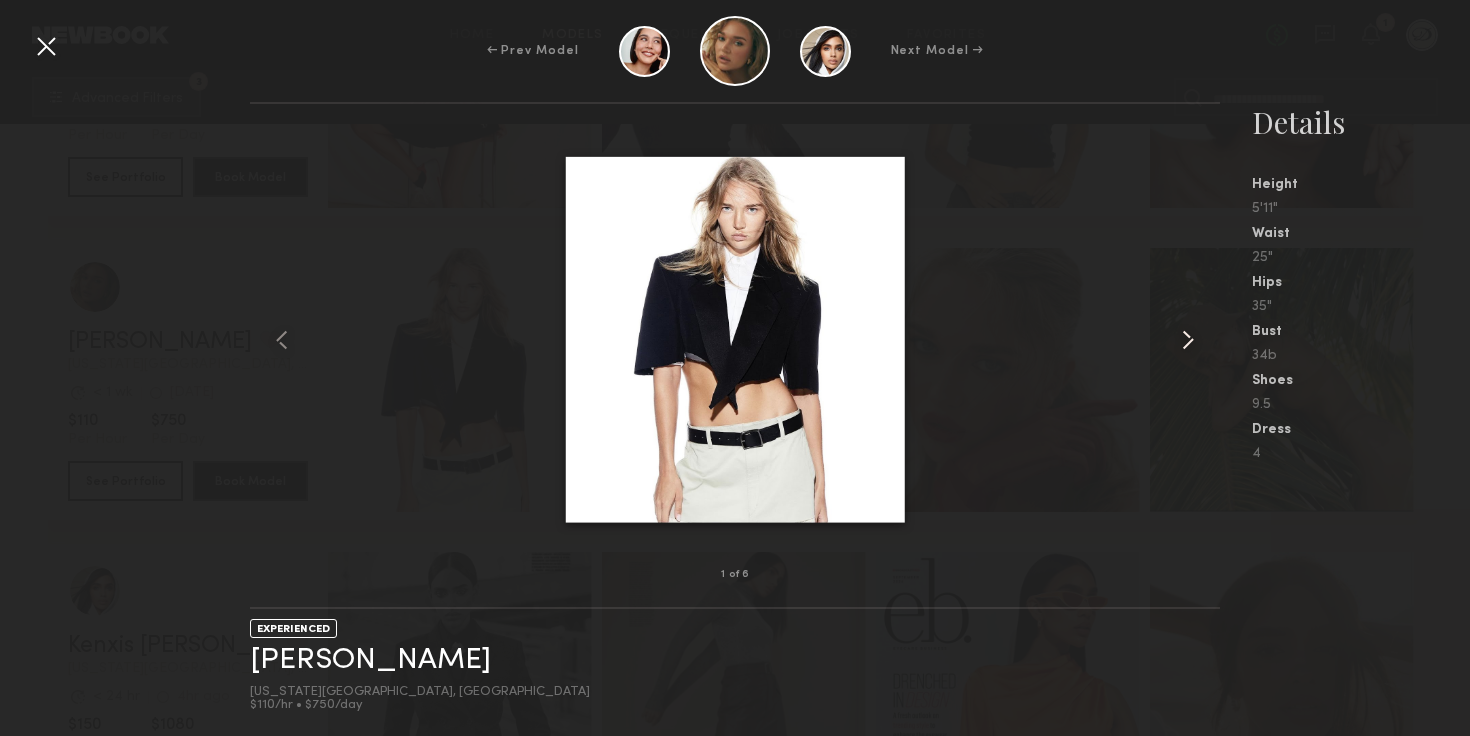 click at bounding box center (1188, 340) 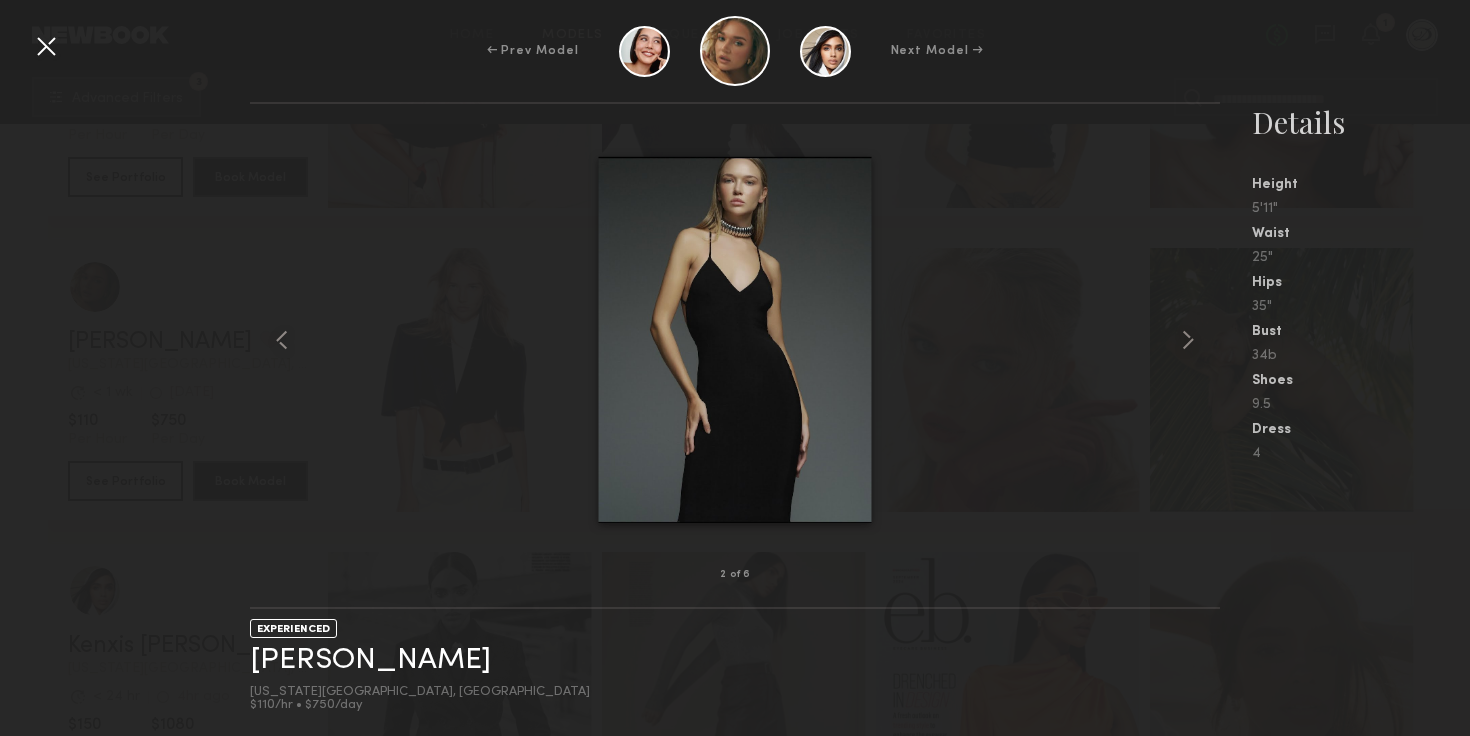 click at bounding box center (46, 46) 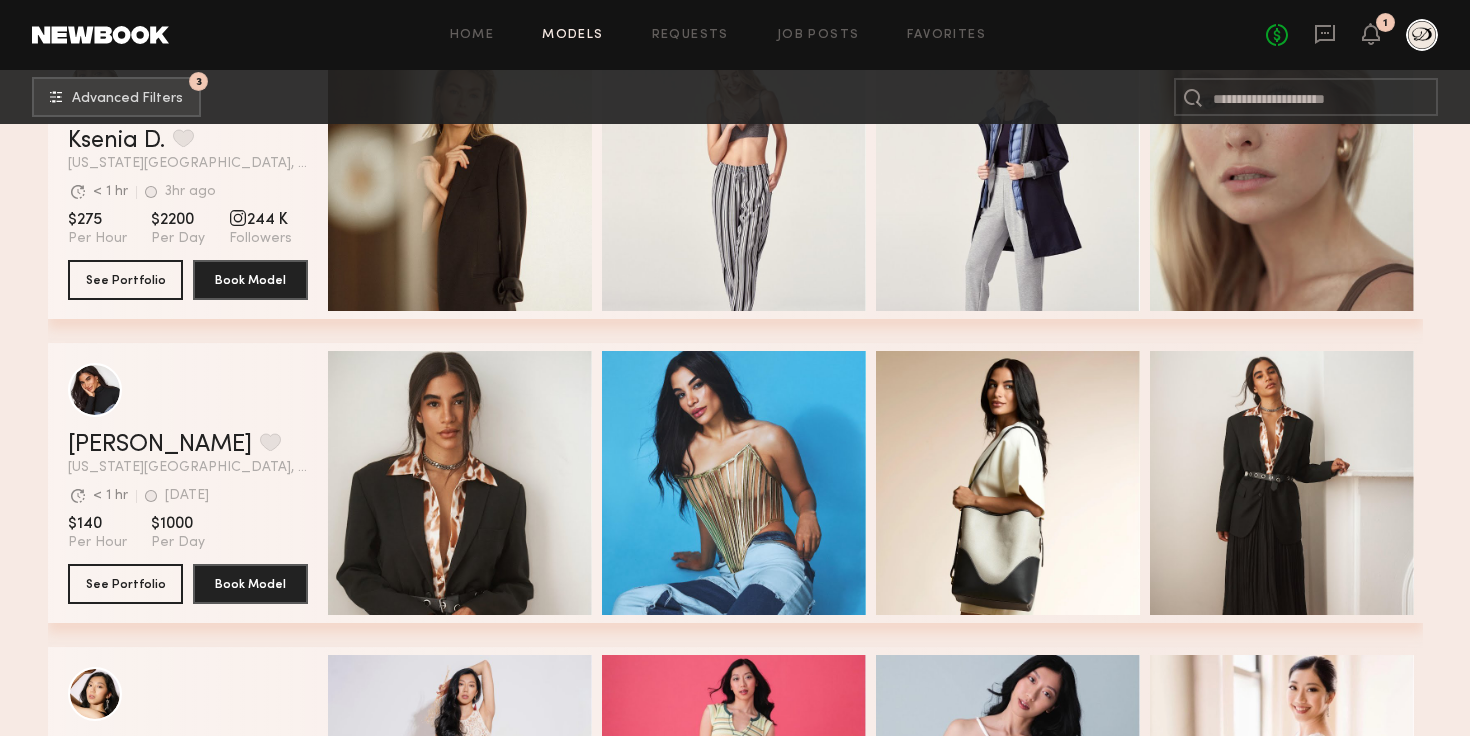 scroll, scrollTop: 0, scrollLeft: 0, axis: both 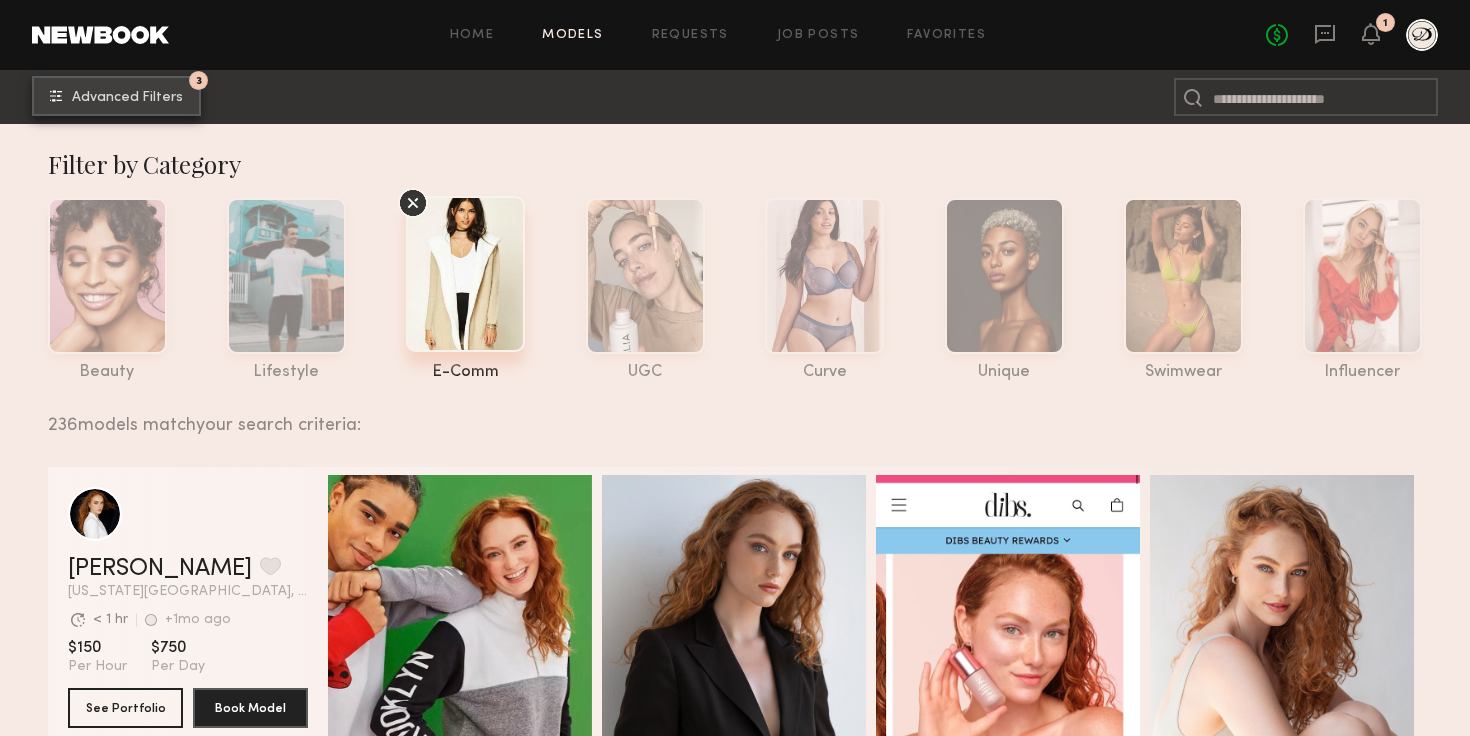 click on "Advanced Filters" 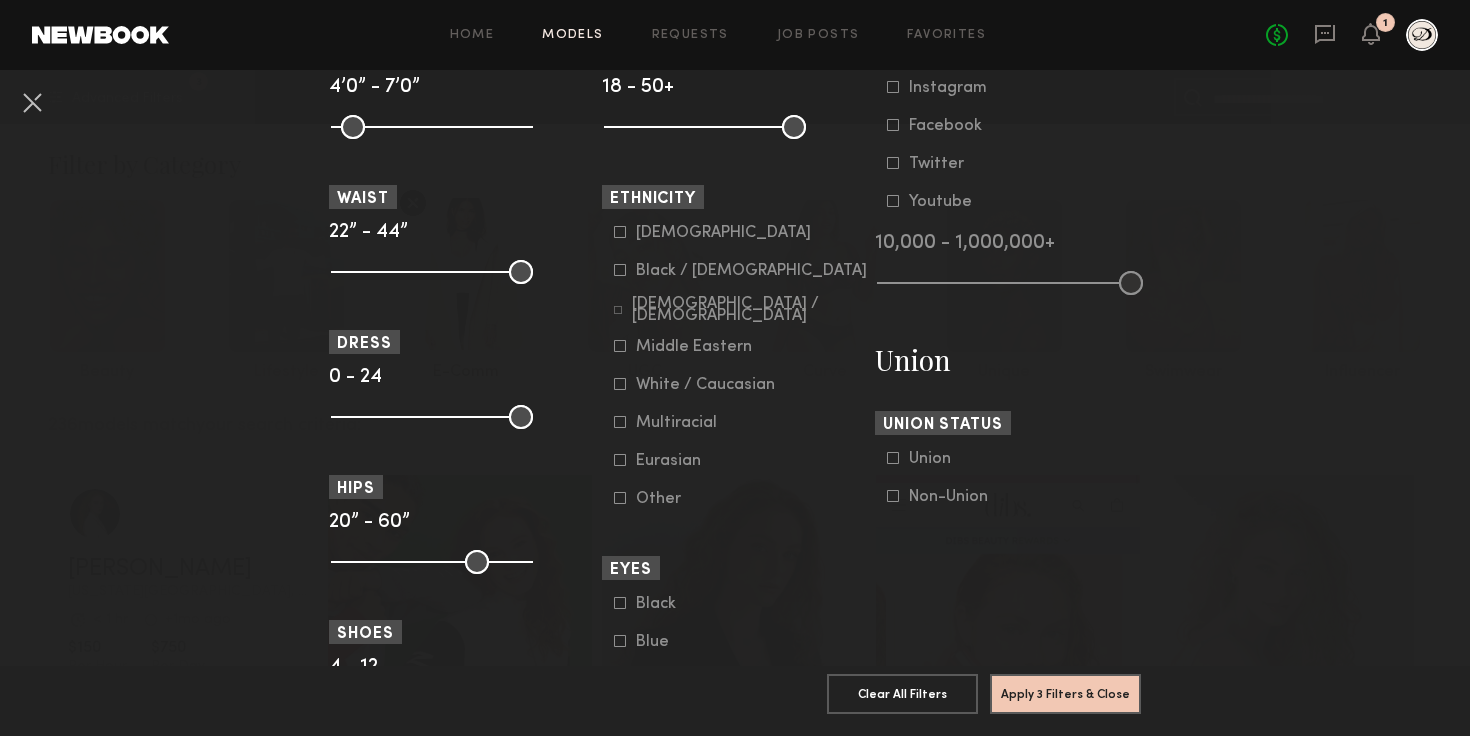 scroll, scrollTop: 999, scrollLeft: 0, axis: vertical 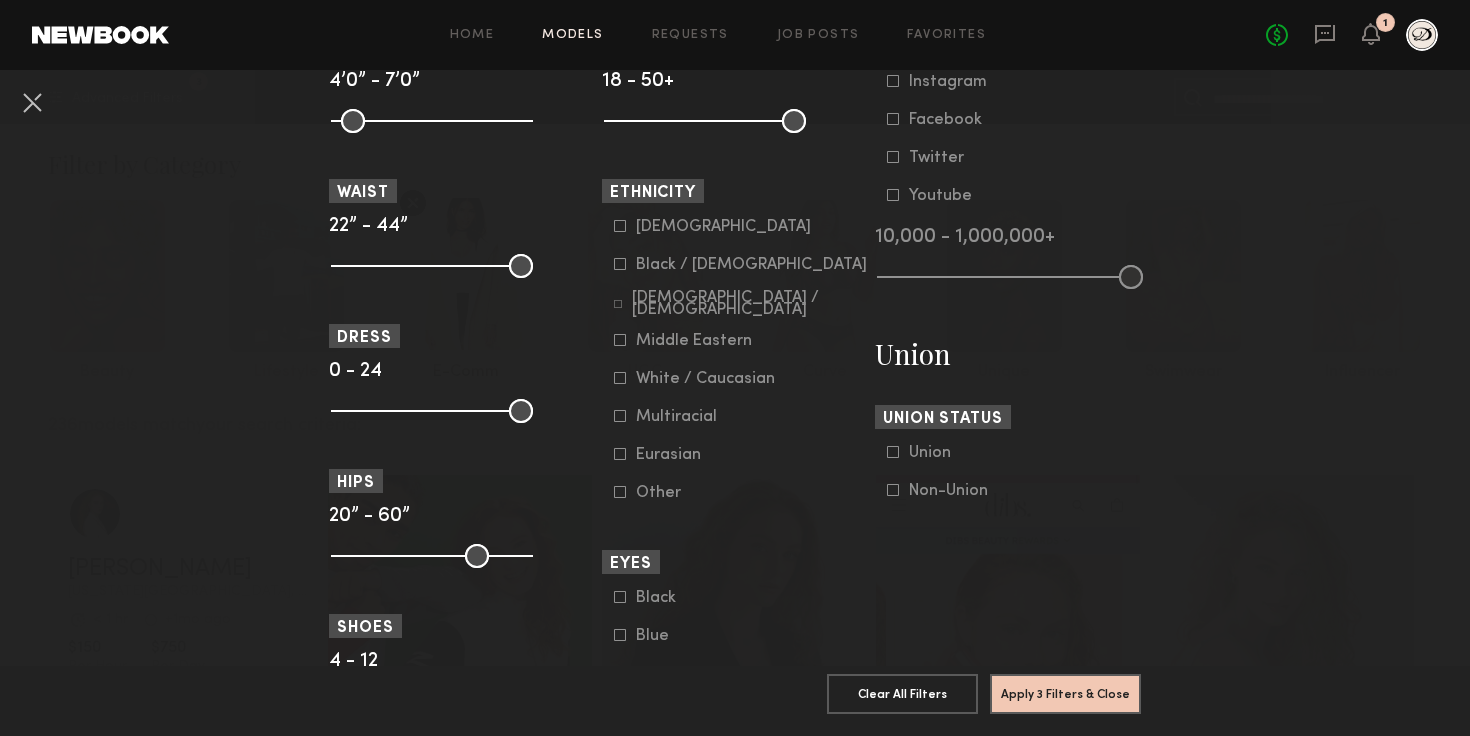 click on "White / Caucasian" 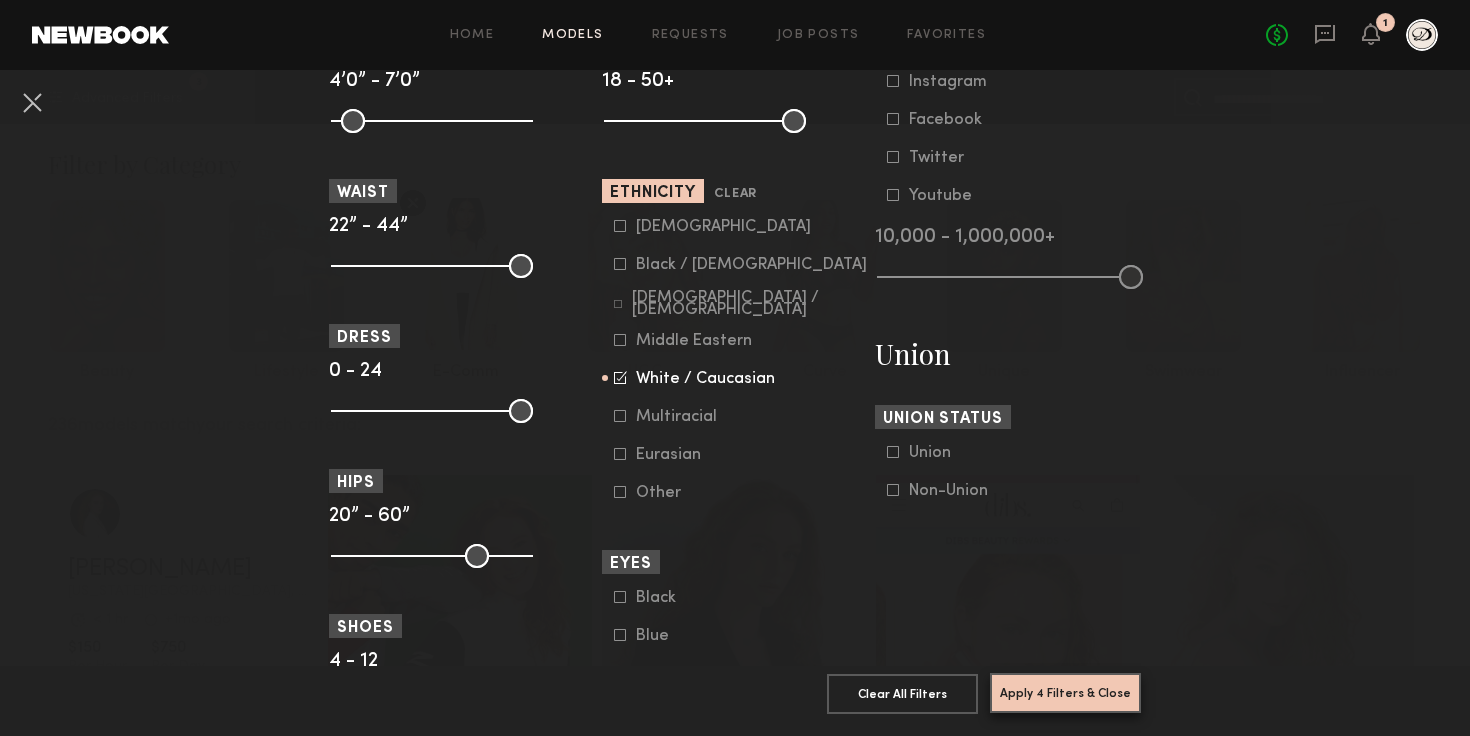 click on "Apply 4 Filters & Close" 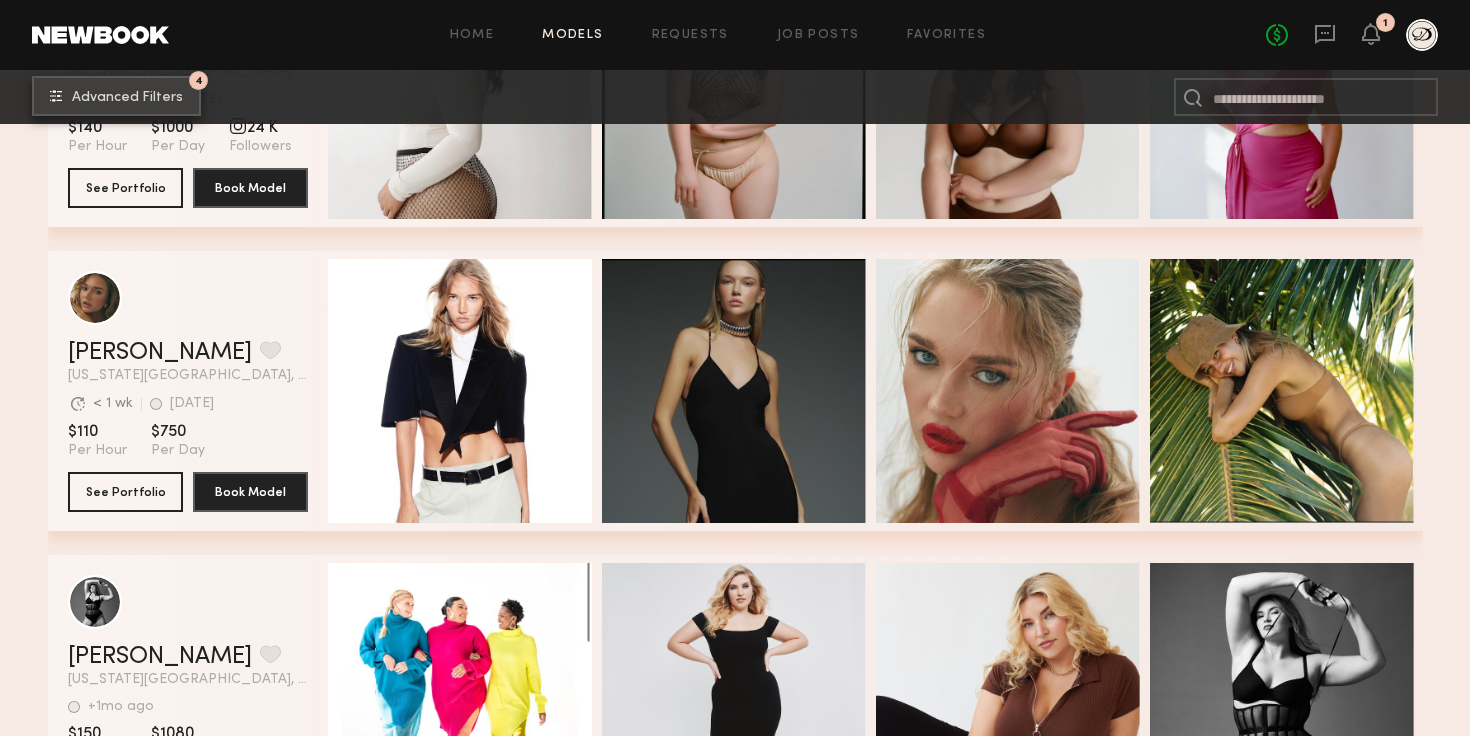 scroll, scrollTop: 1441, scrollLeft: 0, axis: vertical 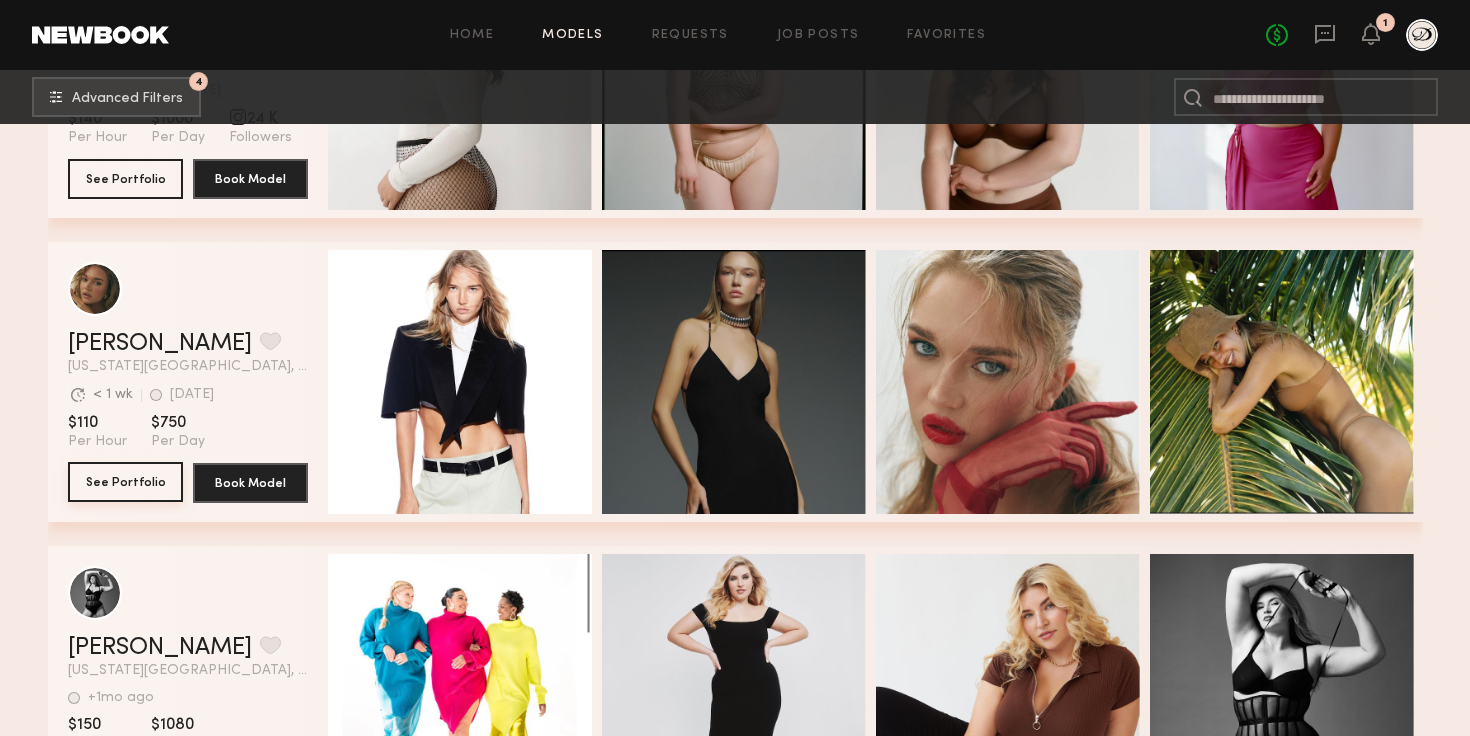 click on "See Portfolio" 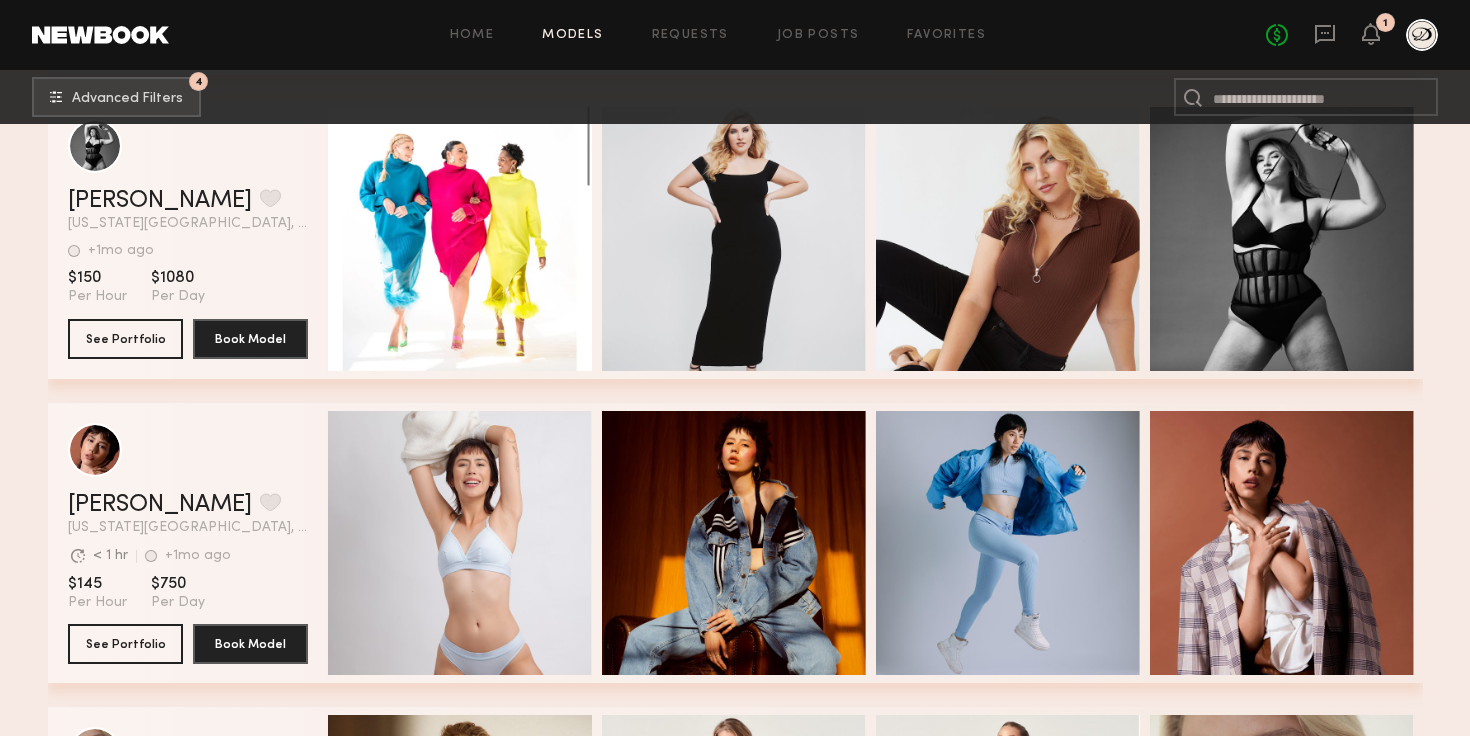 scroll, scrollTop: 2266, scrollLeft: 0, axis: vertical 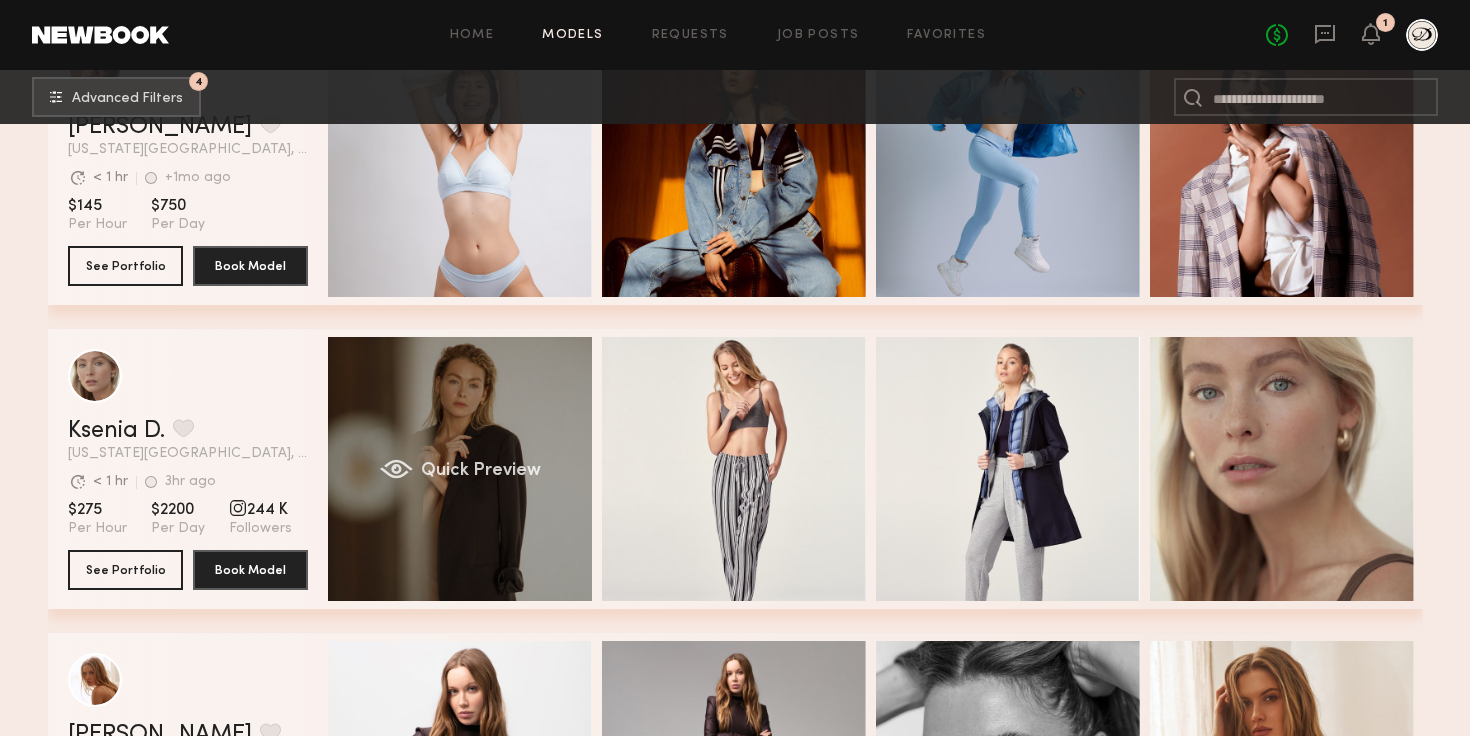 click on "Quick Preview" 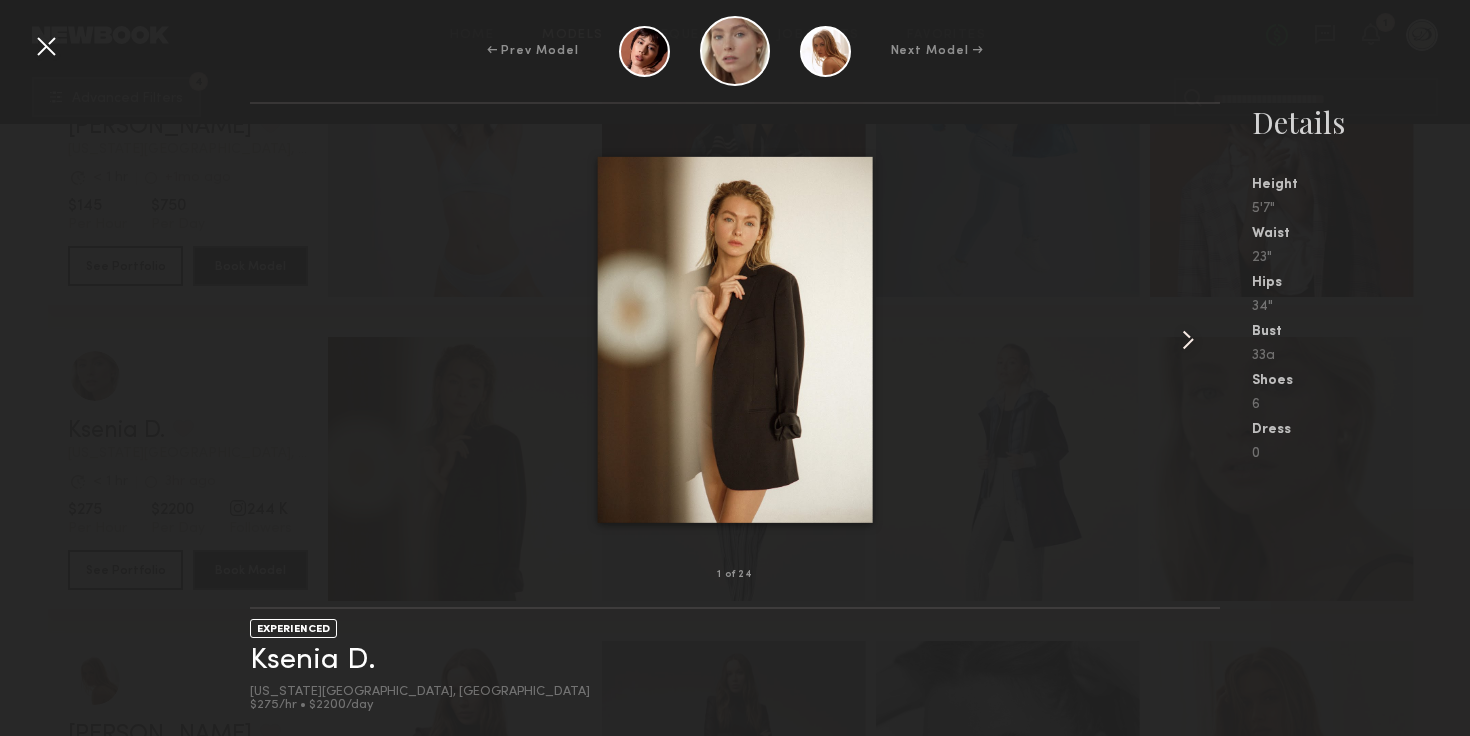 click at bounding box center (1188, 340) 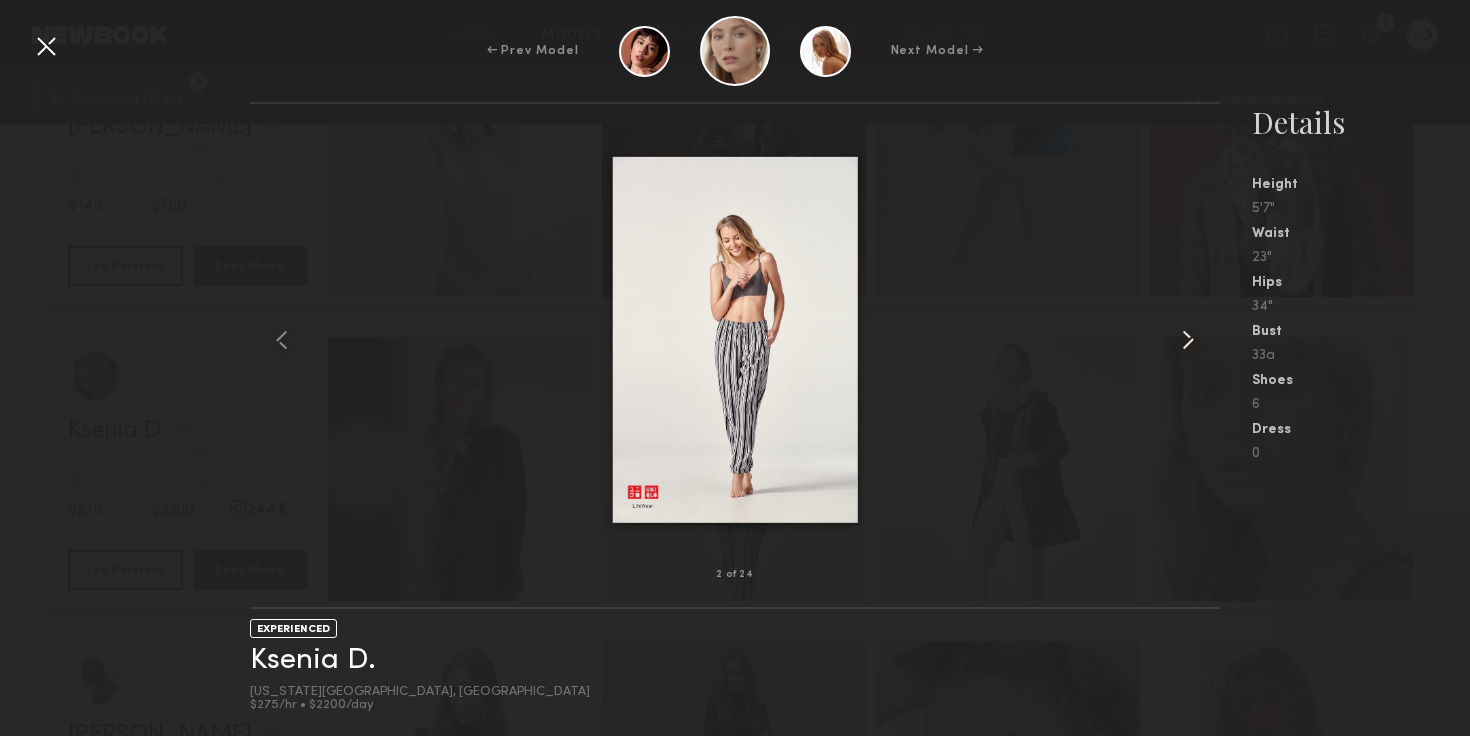 click at bounding box center [1188, 340] 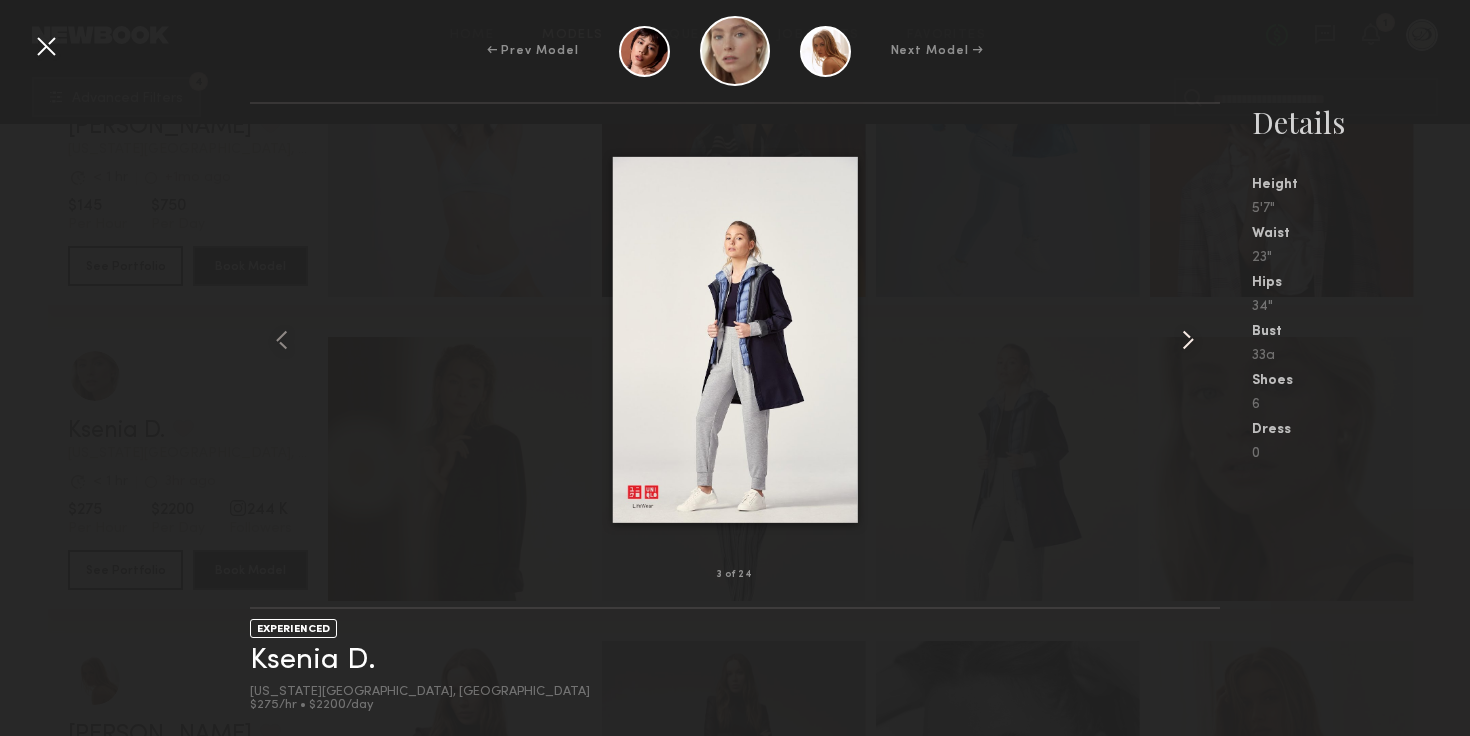 click at bounding box center (1188, 340) 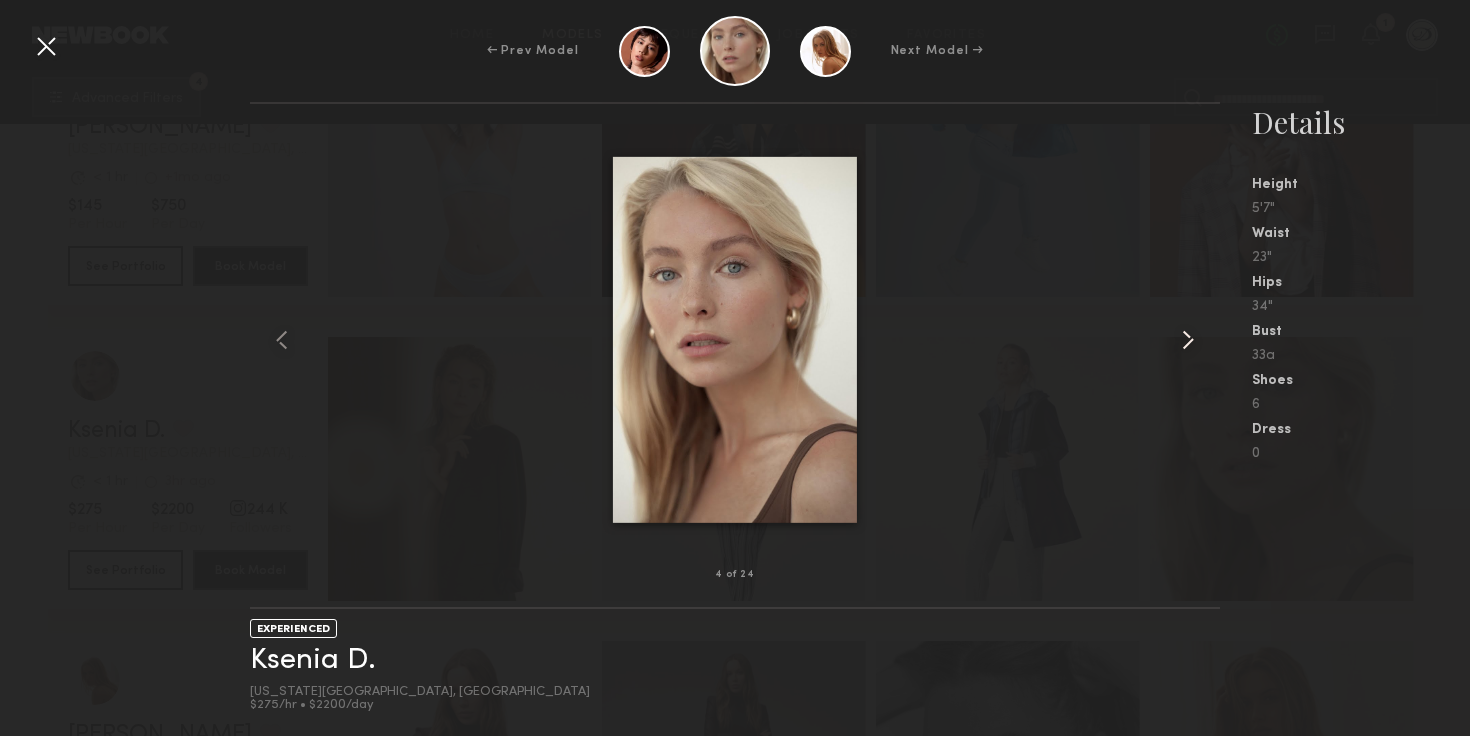 click at bounding box center [1188, 340] 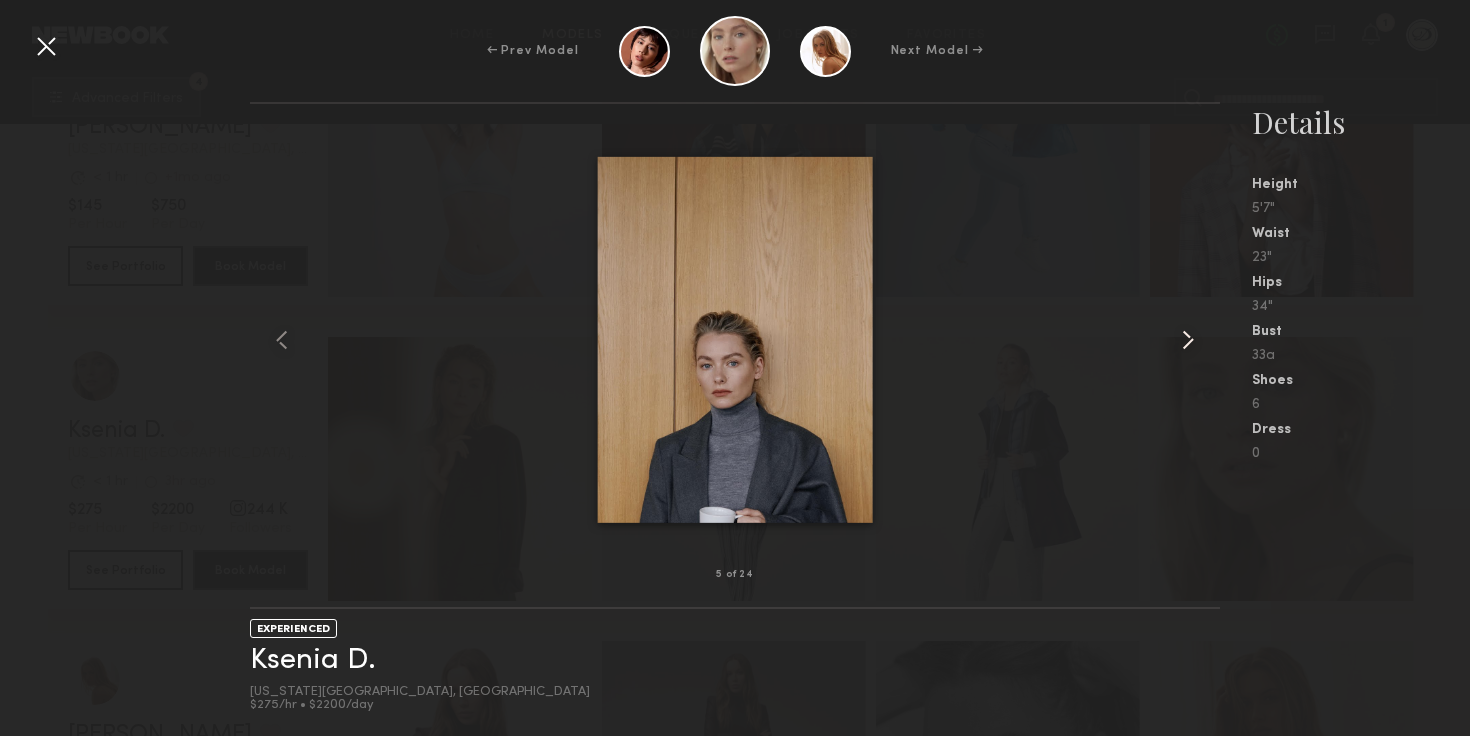 click at bounding box center [1188, 340] 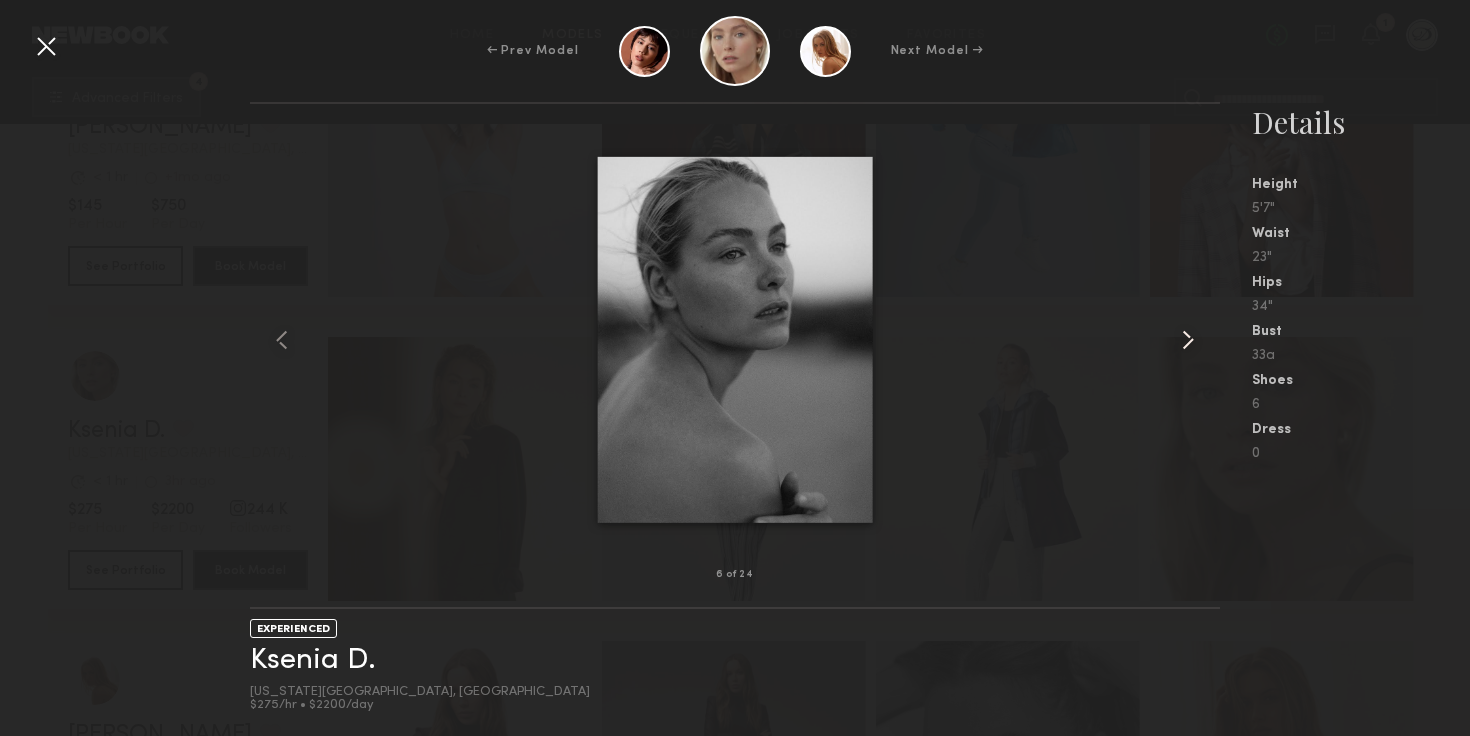 click at bounding box center [1188, 340] 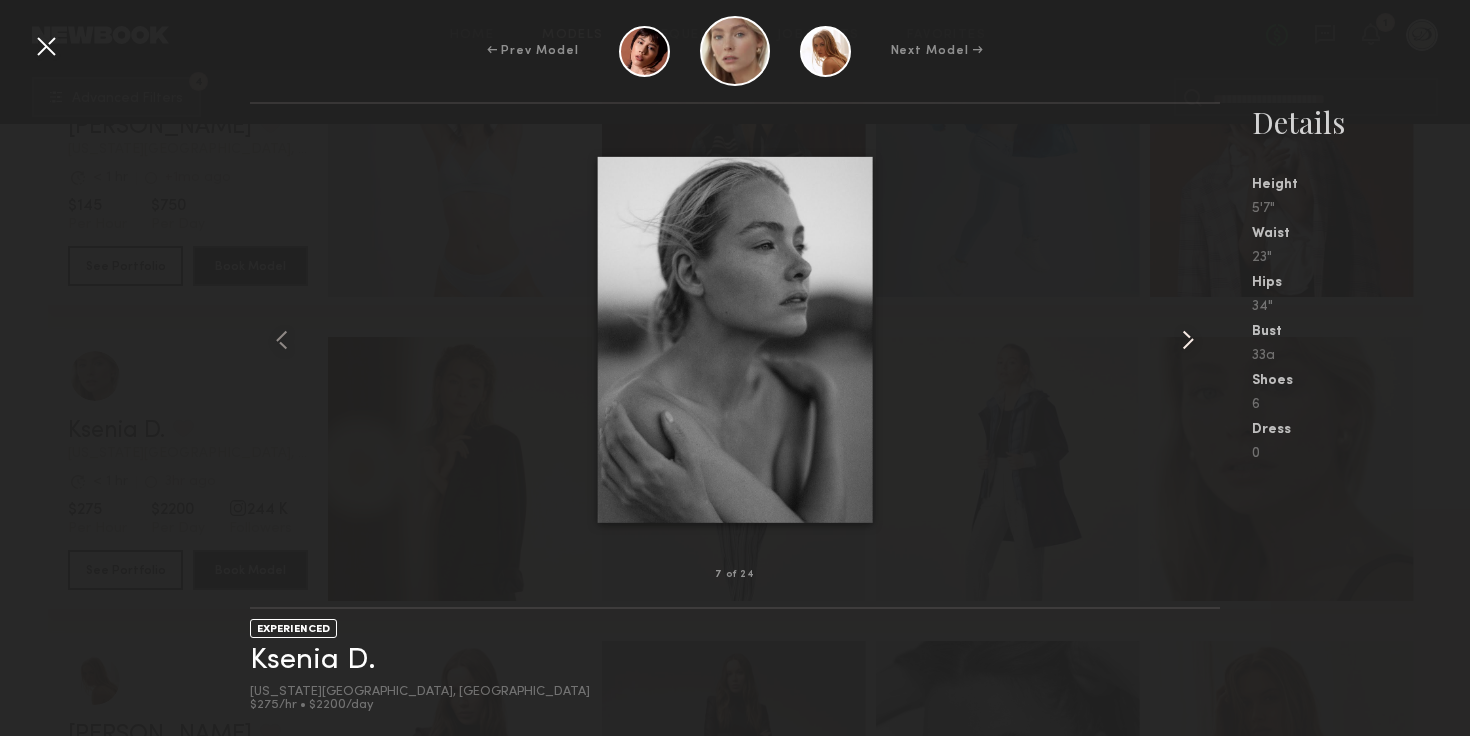 click at bounding box center [1188, 340] 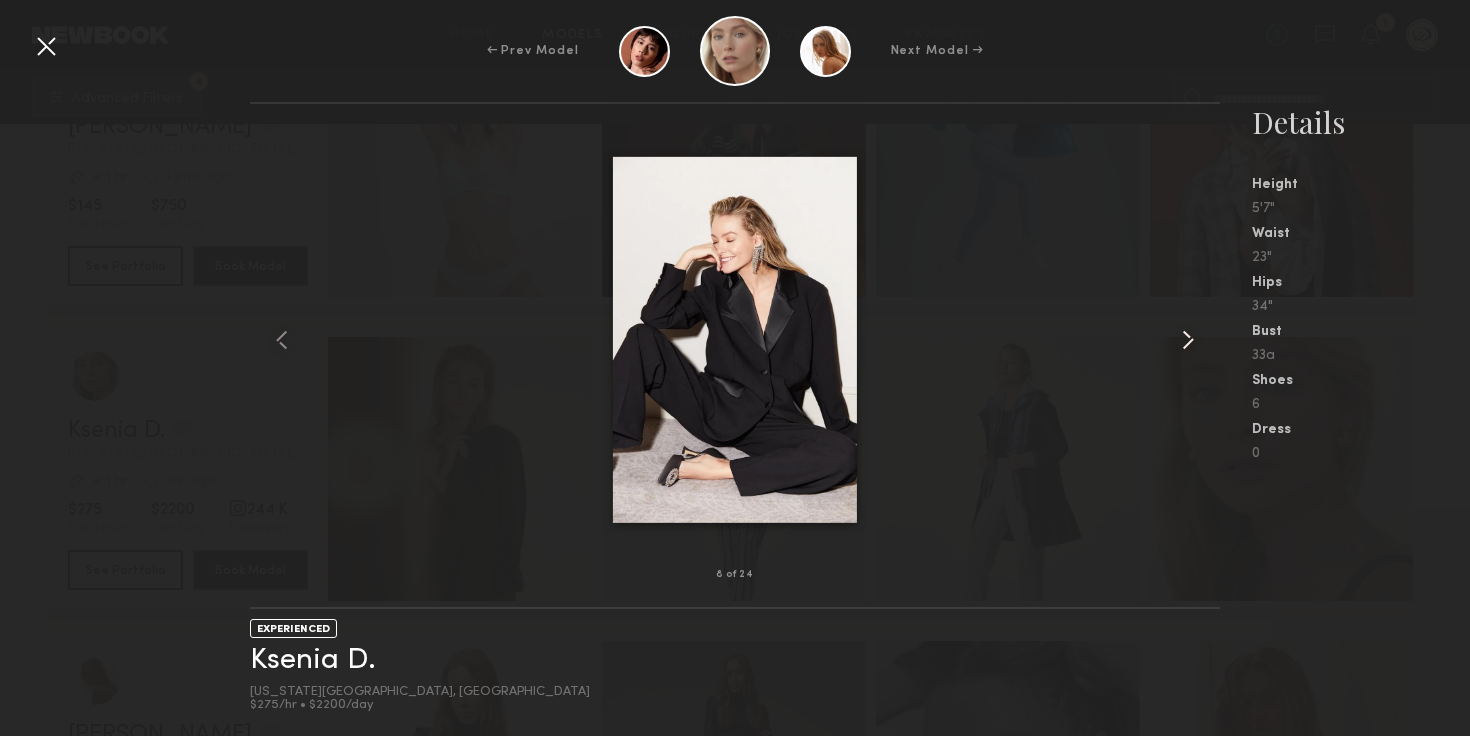 click at bounding box center [1188, 340] 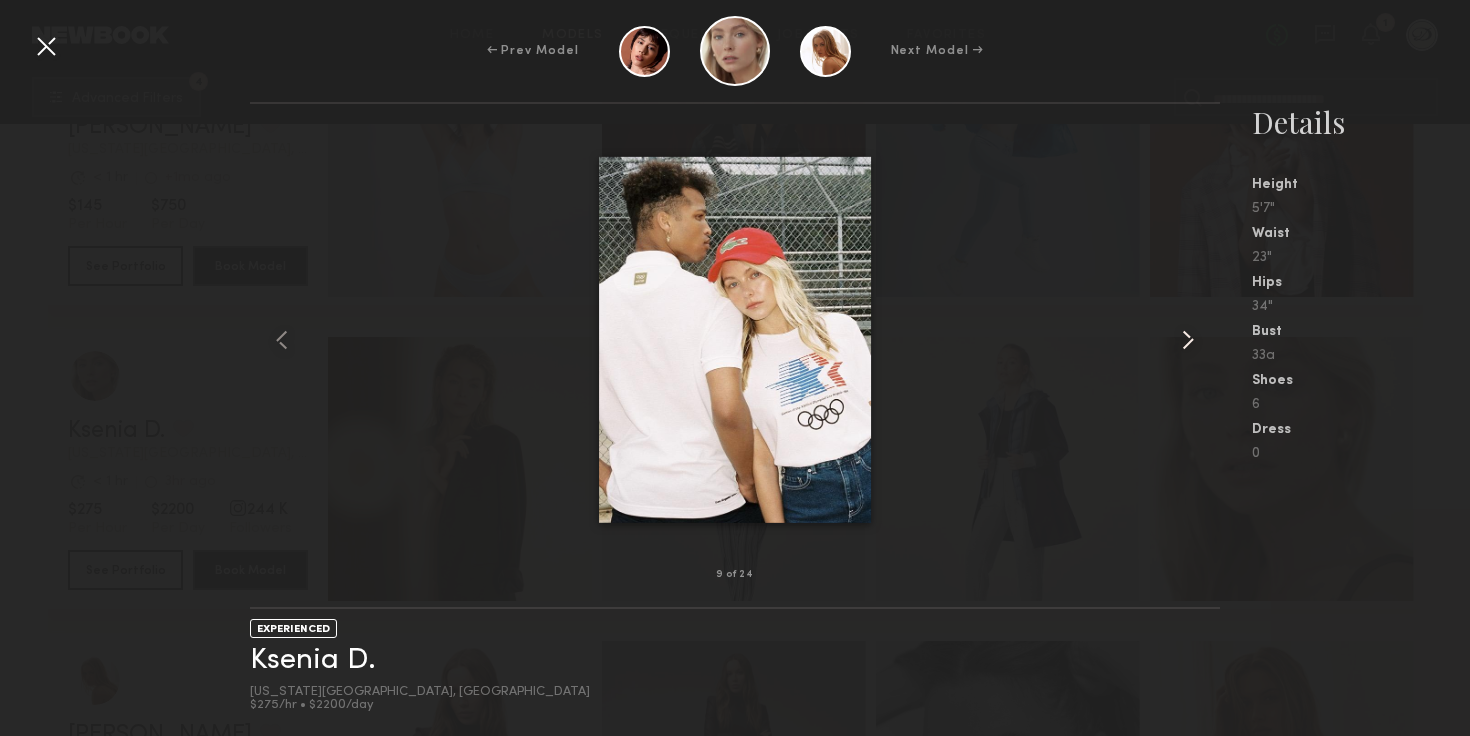 click at bounding box center [1188, 340] 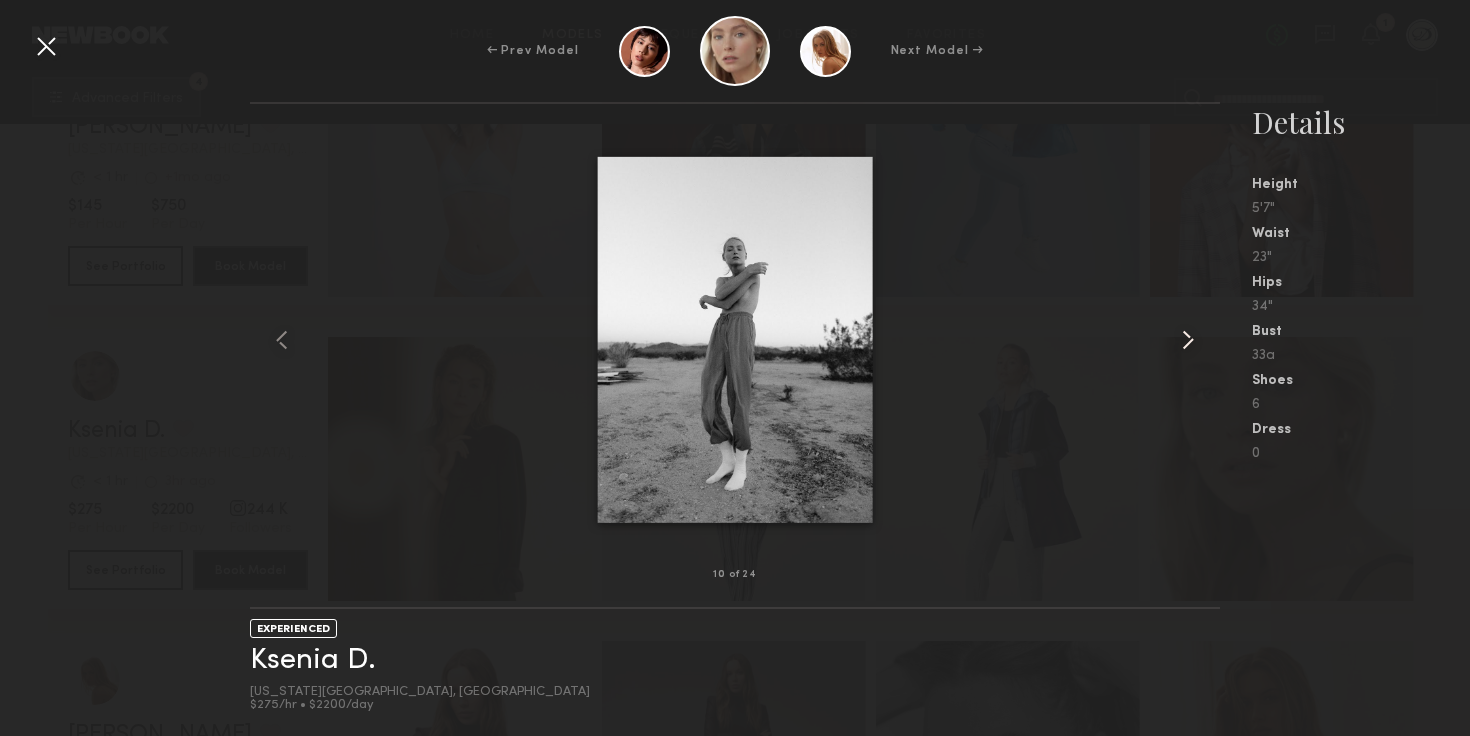 click at bounding box center (1188, 340) 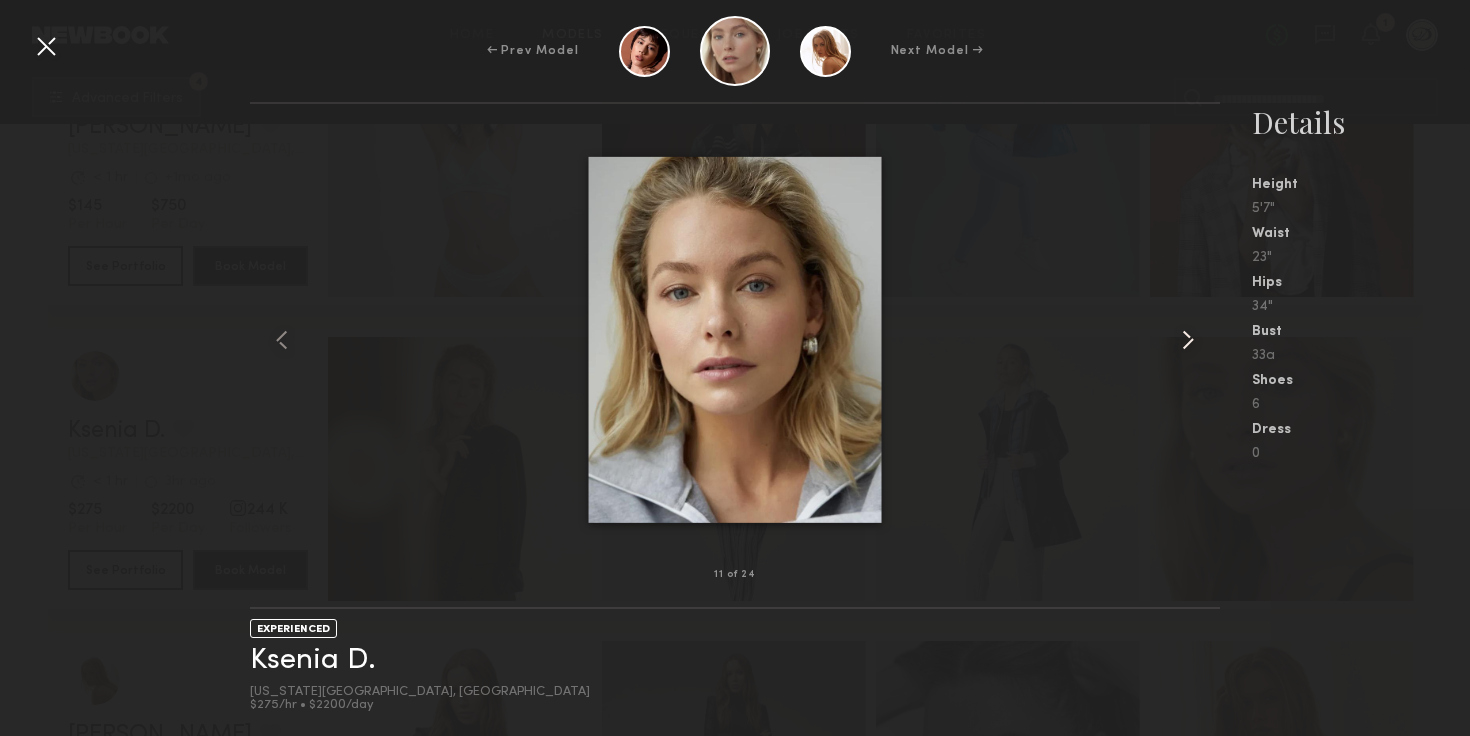 click at bounding box center [1188, 340] 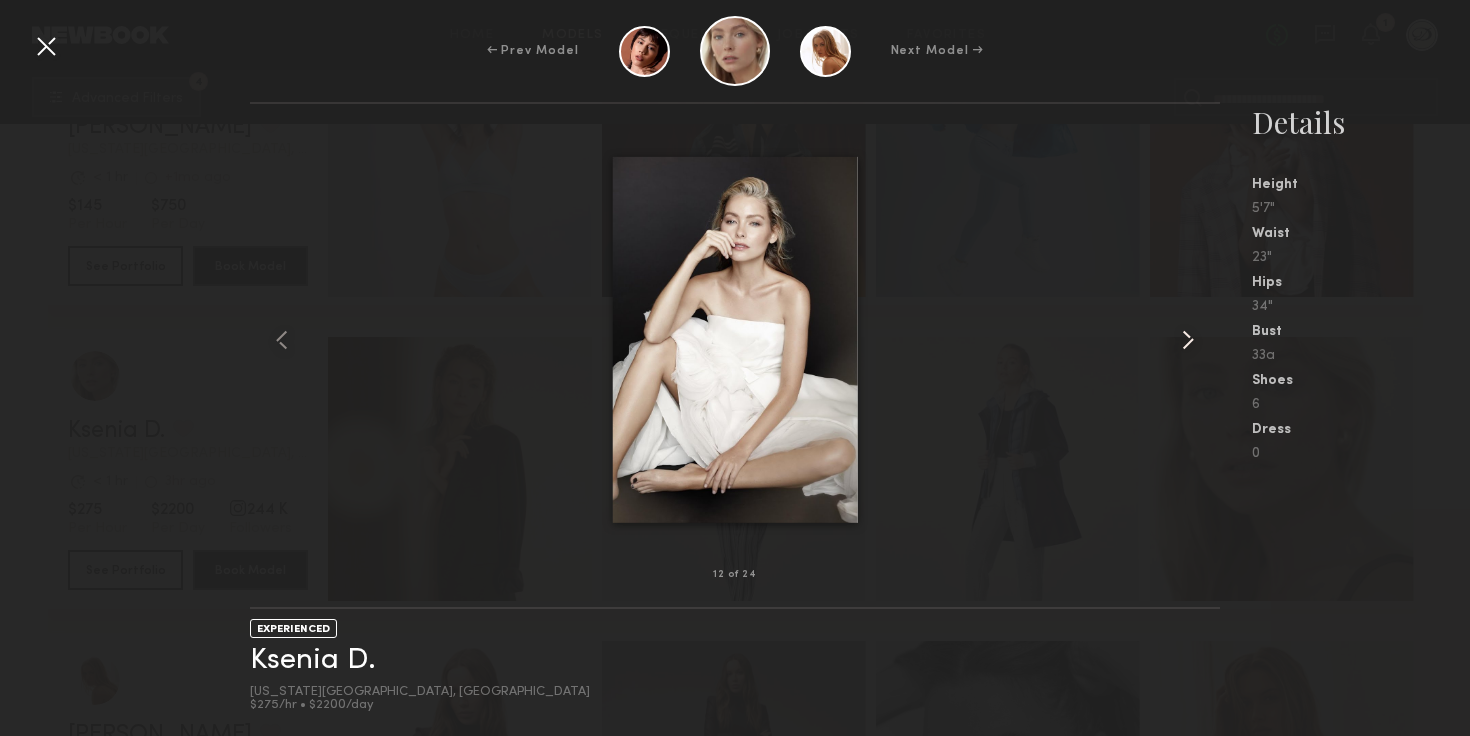 click at bounding box center (1188, 340) 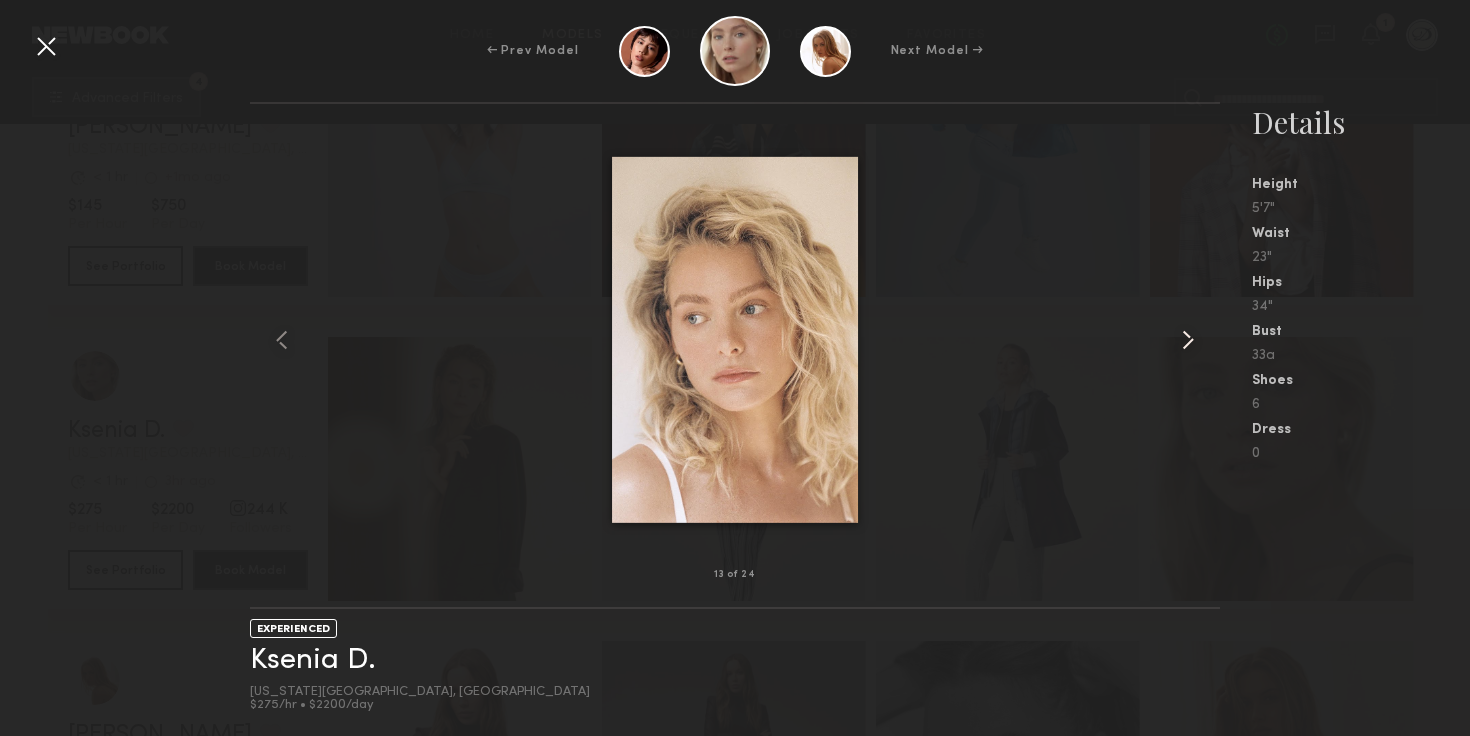 click at bounding box center (1188, 340) 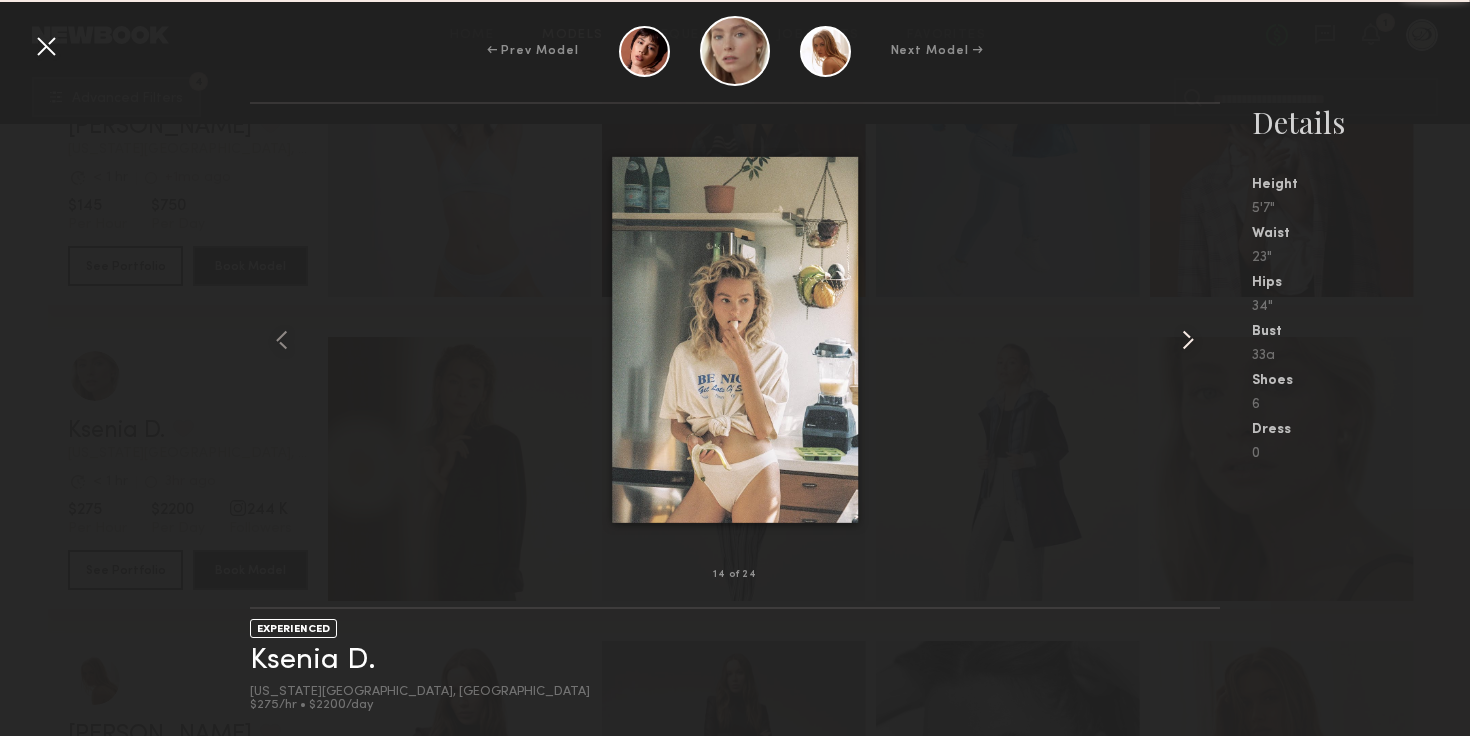 click at bounding box center (1188, 340) 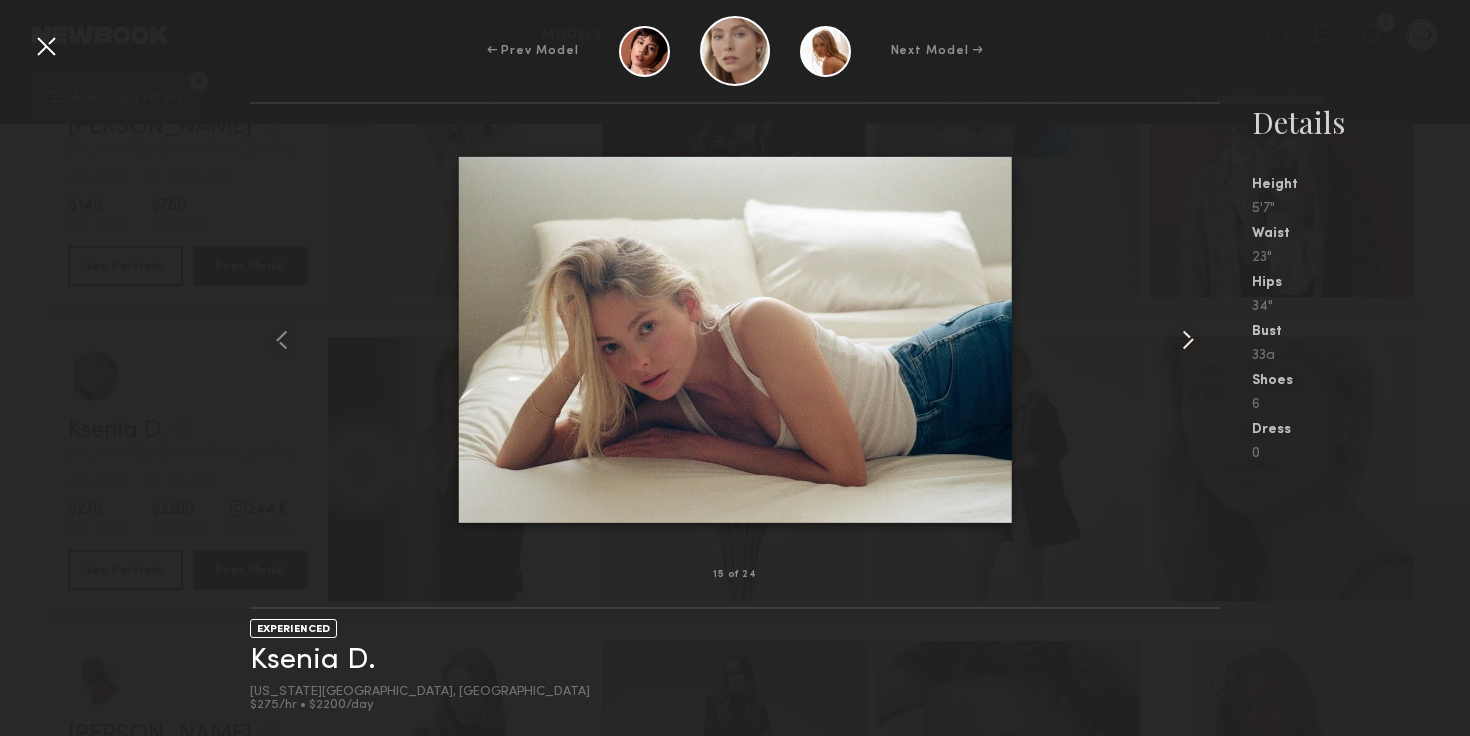 click at bounding box center (1188, 340) 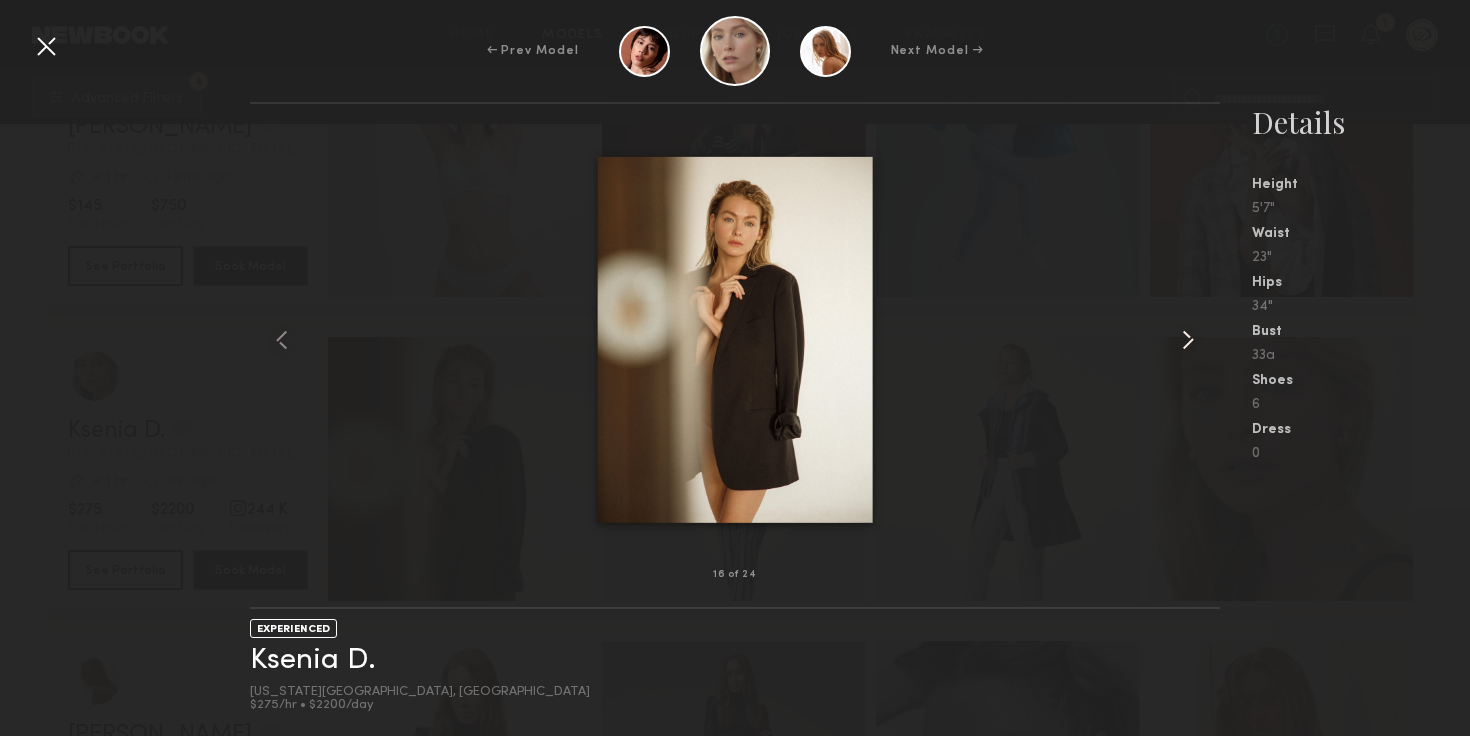 click at bounding box center (1188, 340) 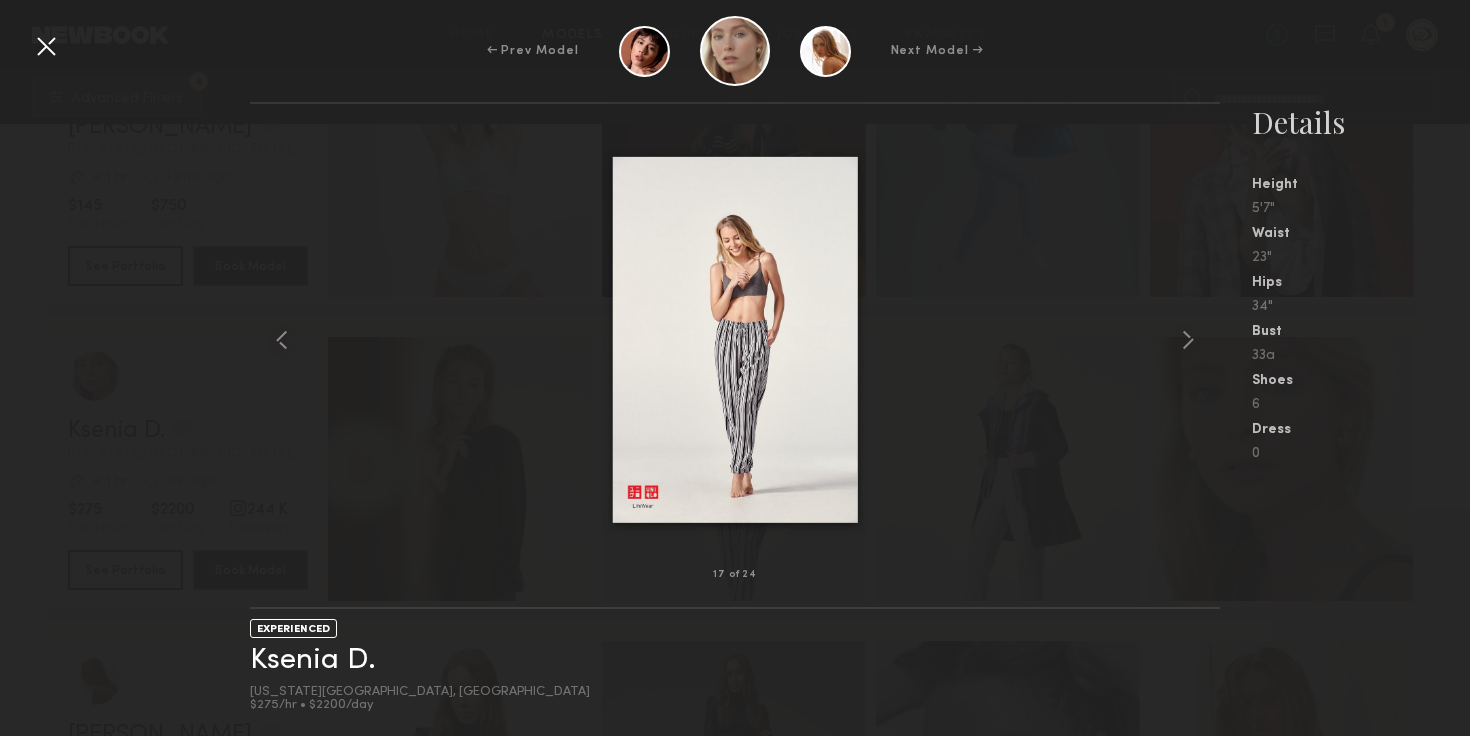click at bounding box center [46, 46] 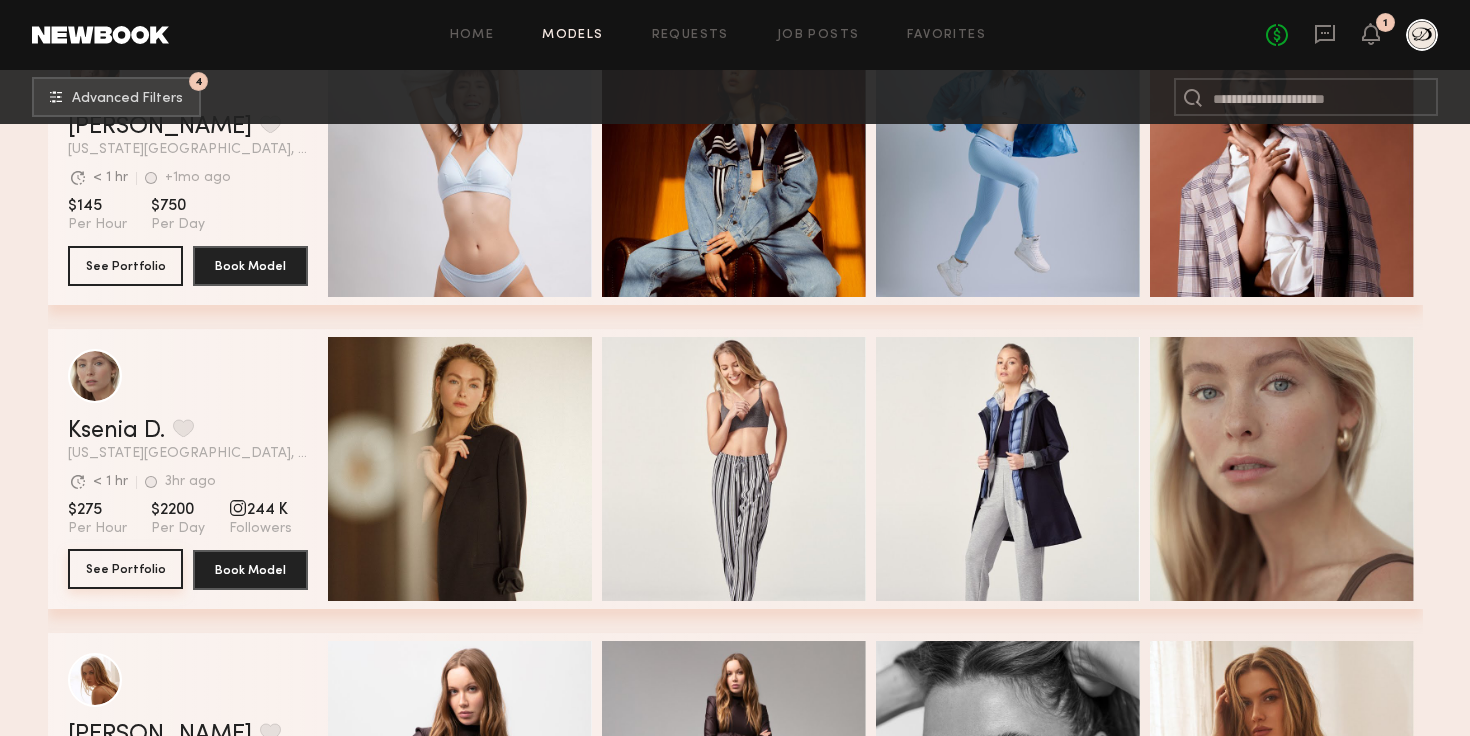 click on "See Portfolio" 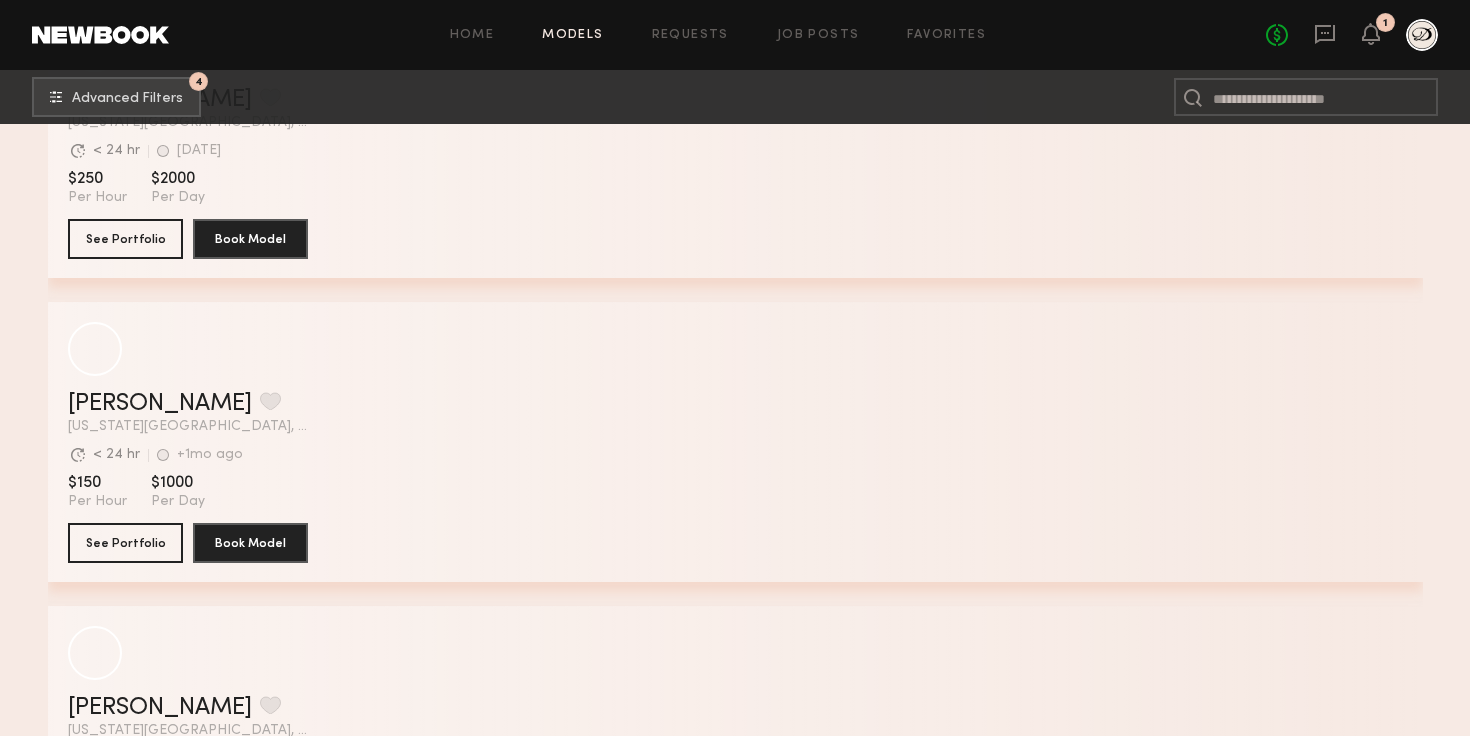 scroll, scrollTop: 9324, scrollLeft: 0, axis: vertical 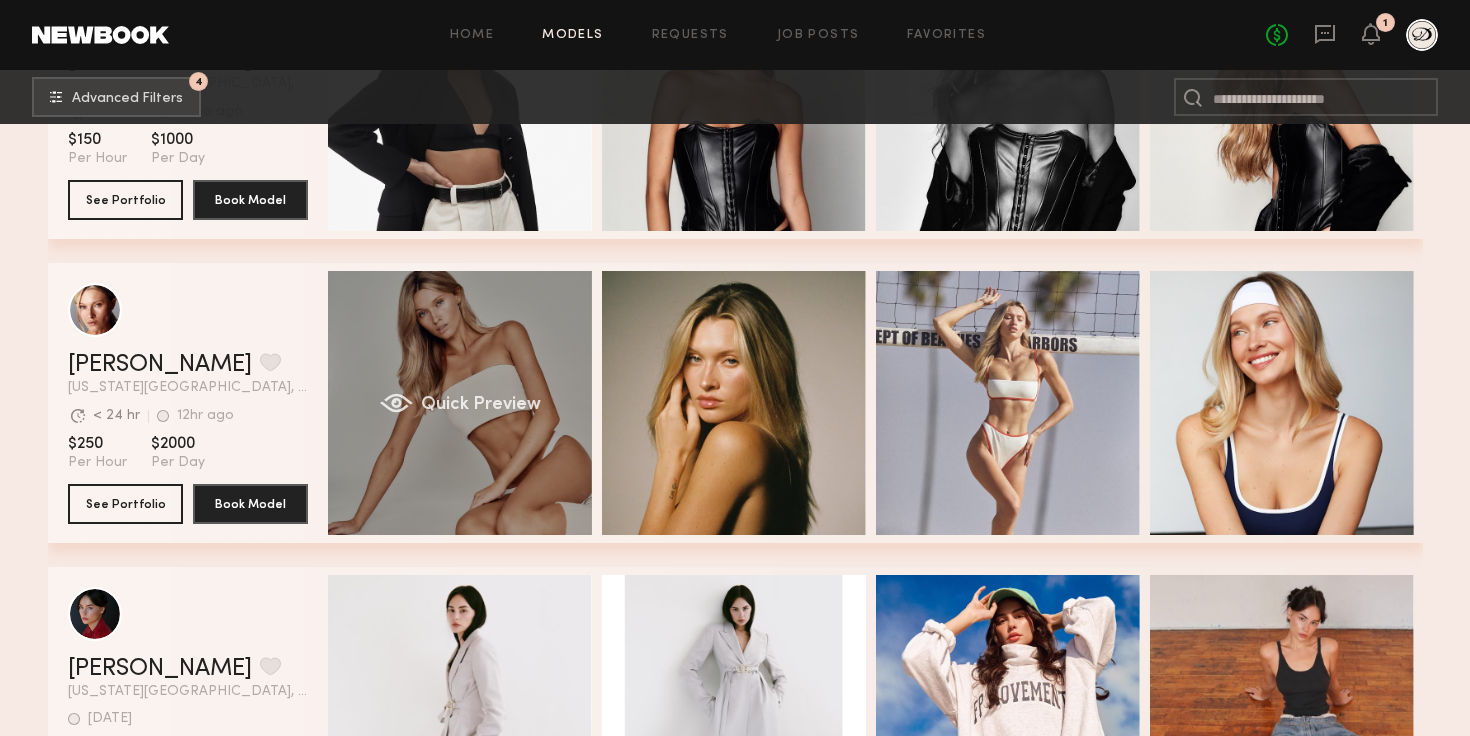 click on "Quick Preview" 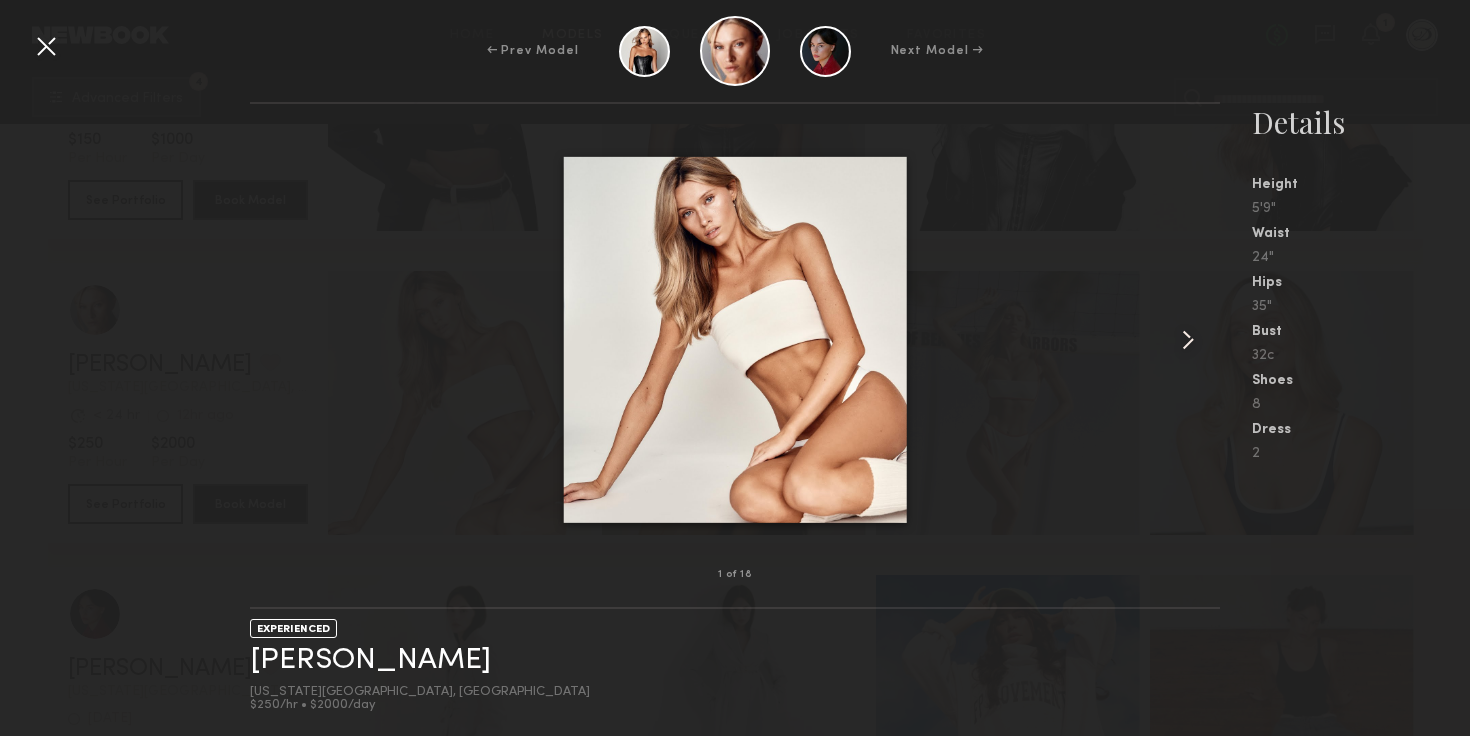 click at bounding box center [1188, 340] 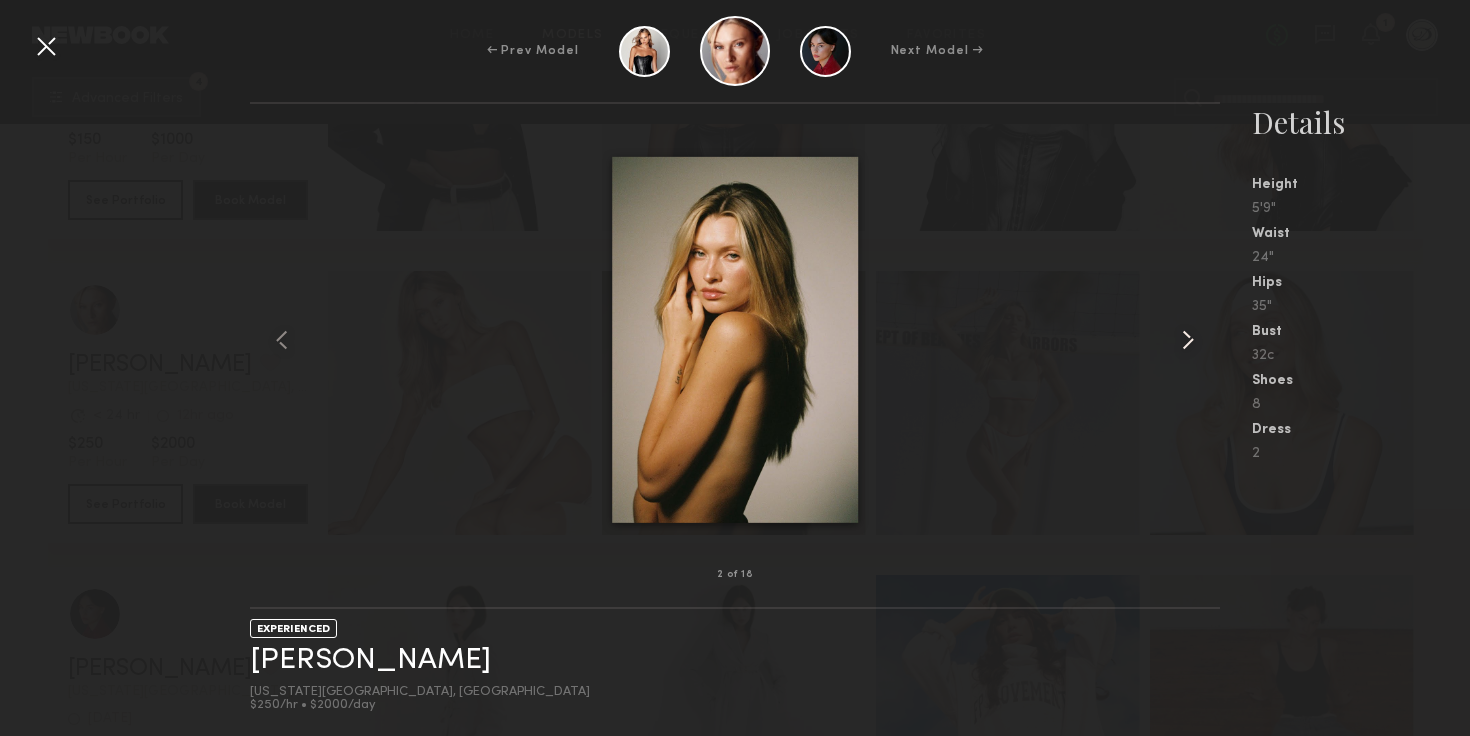 click at bounding box center (1188, 340) 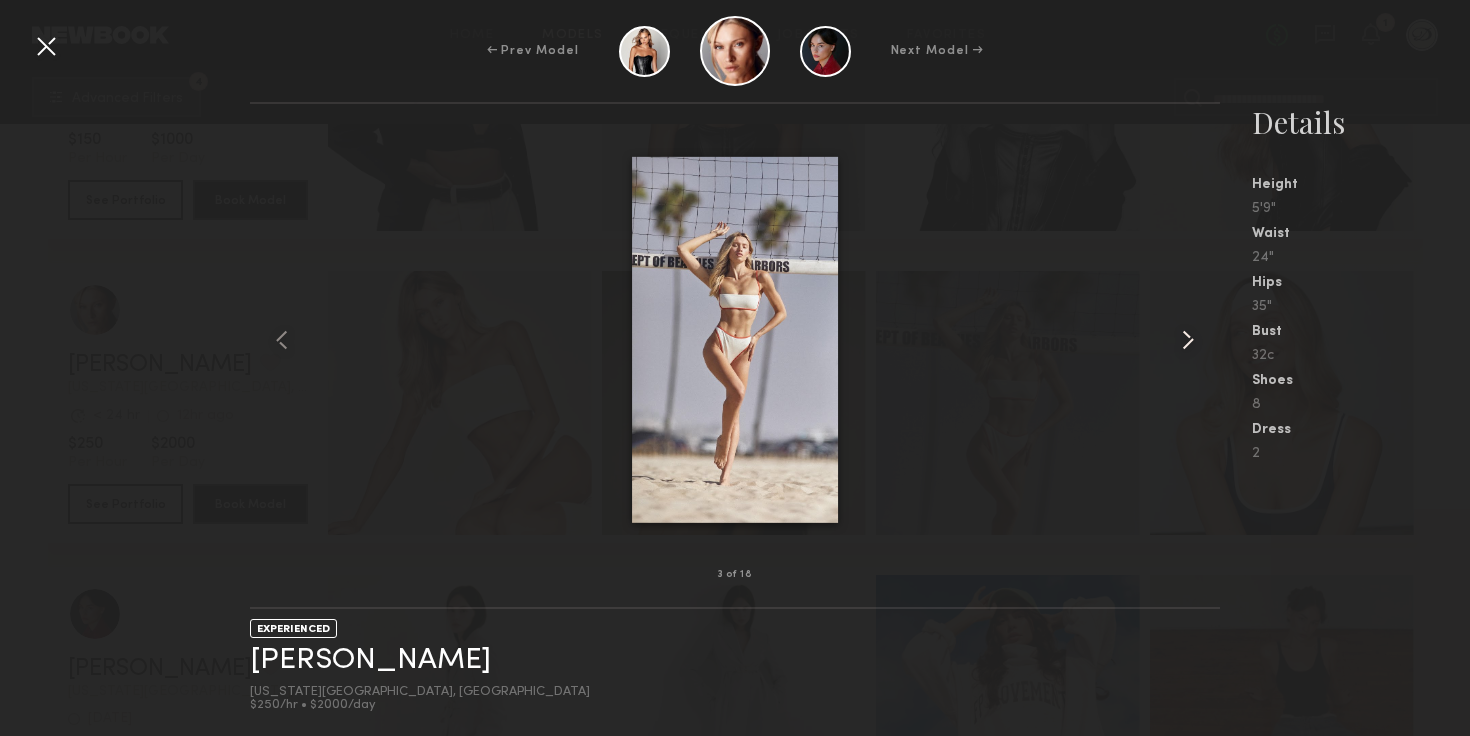 click at bounding box center [1188, 340] 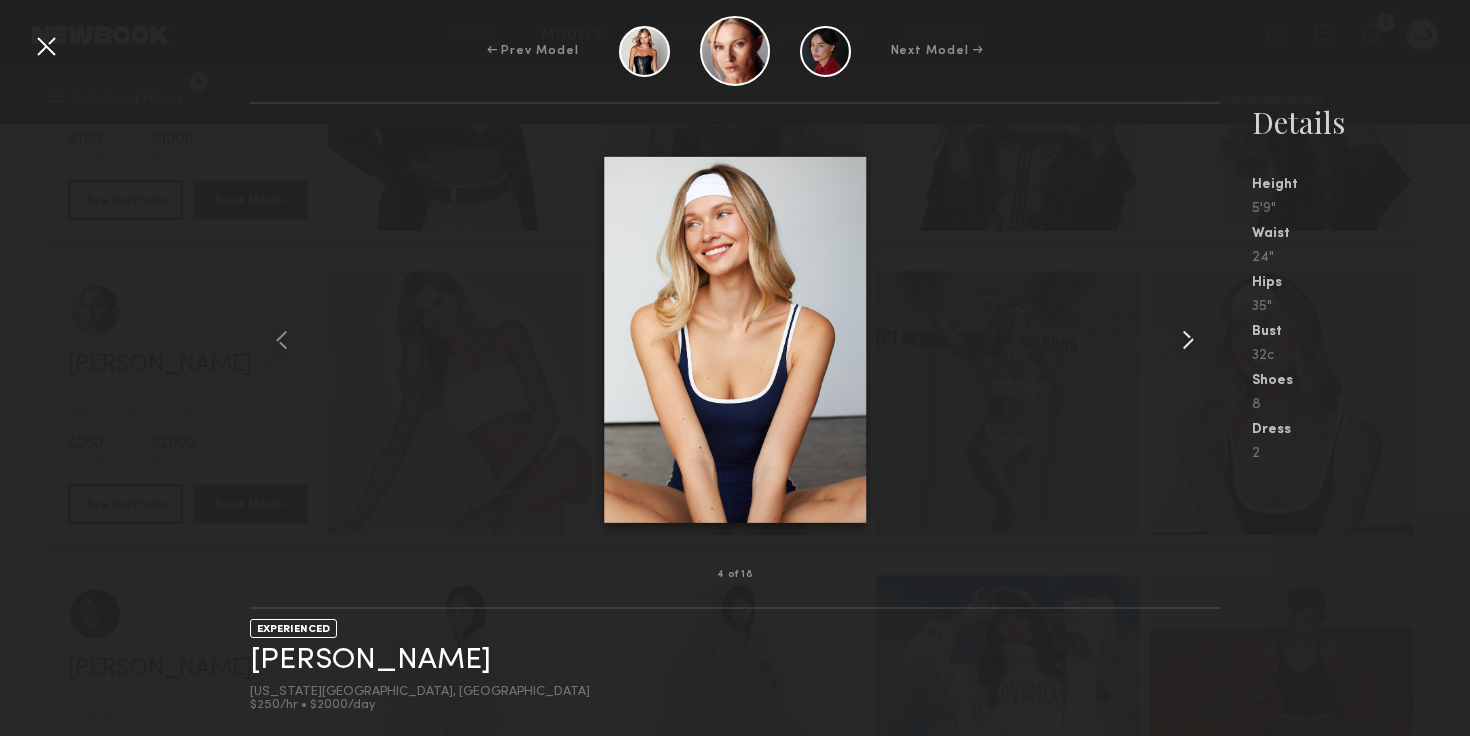 click at bounding box center [1188, 340] 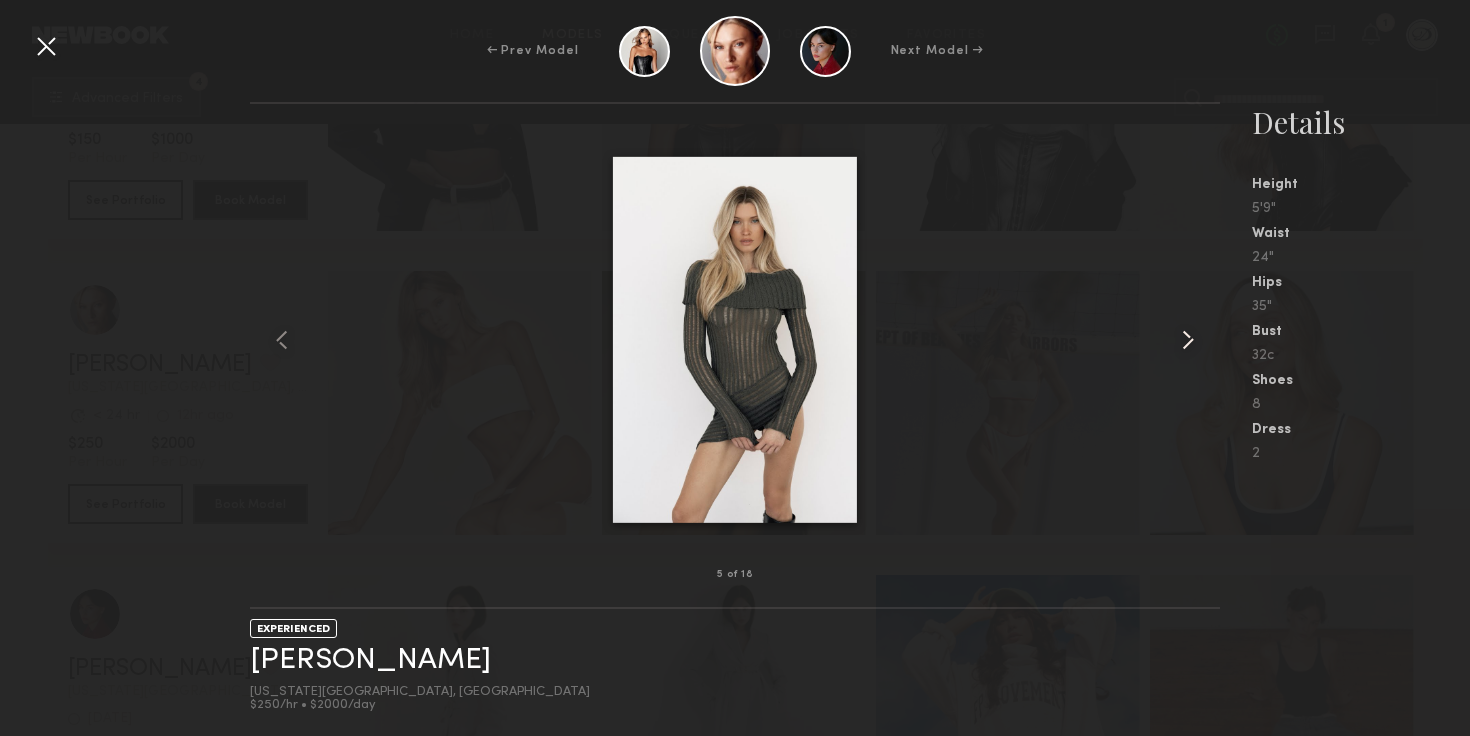 click at bounding box center [1188, 340] 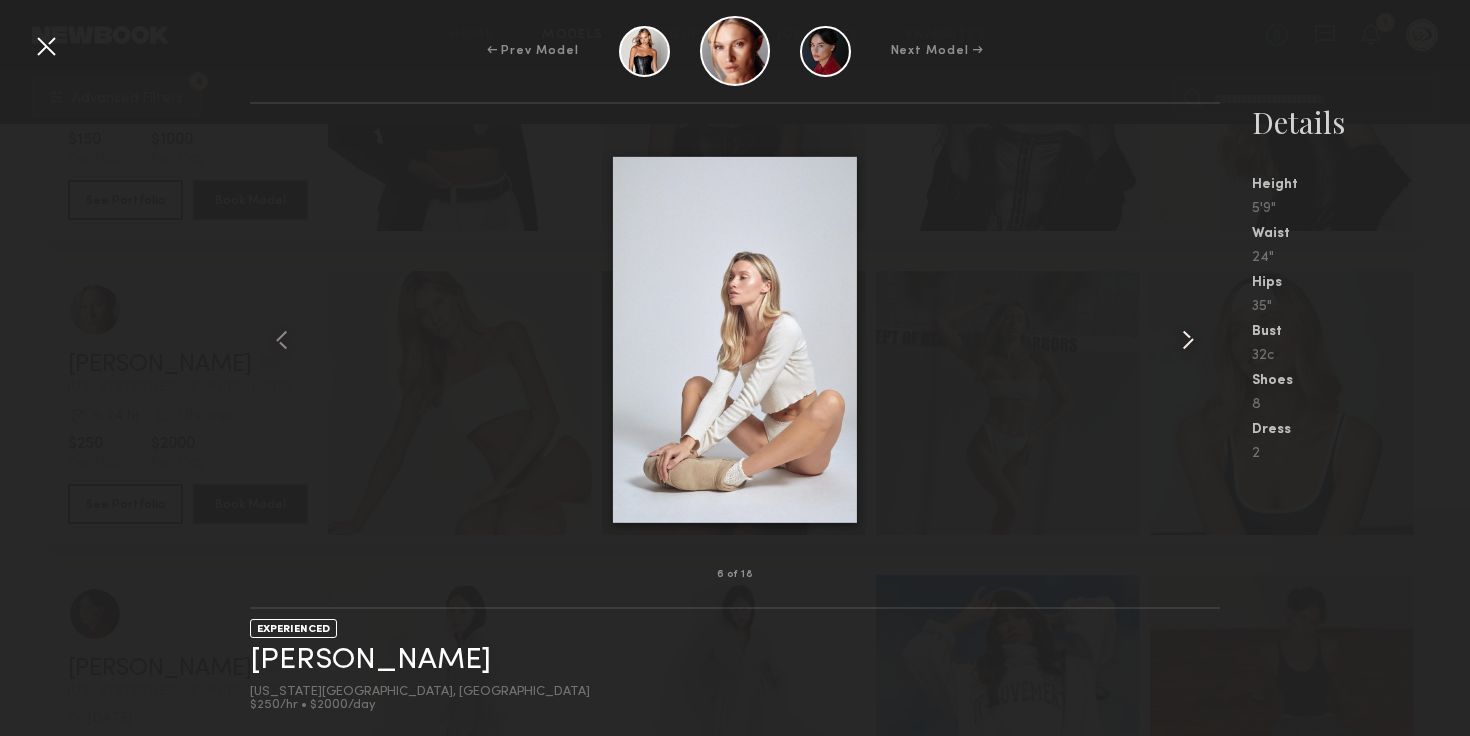click at bounding box center (1188, 340) 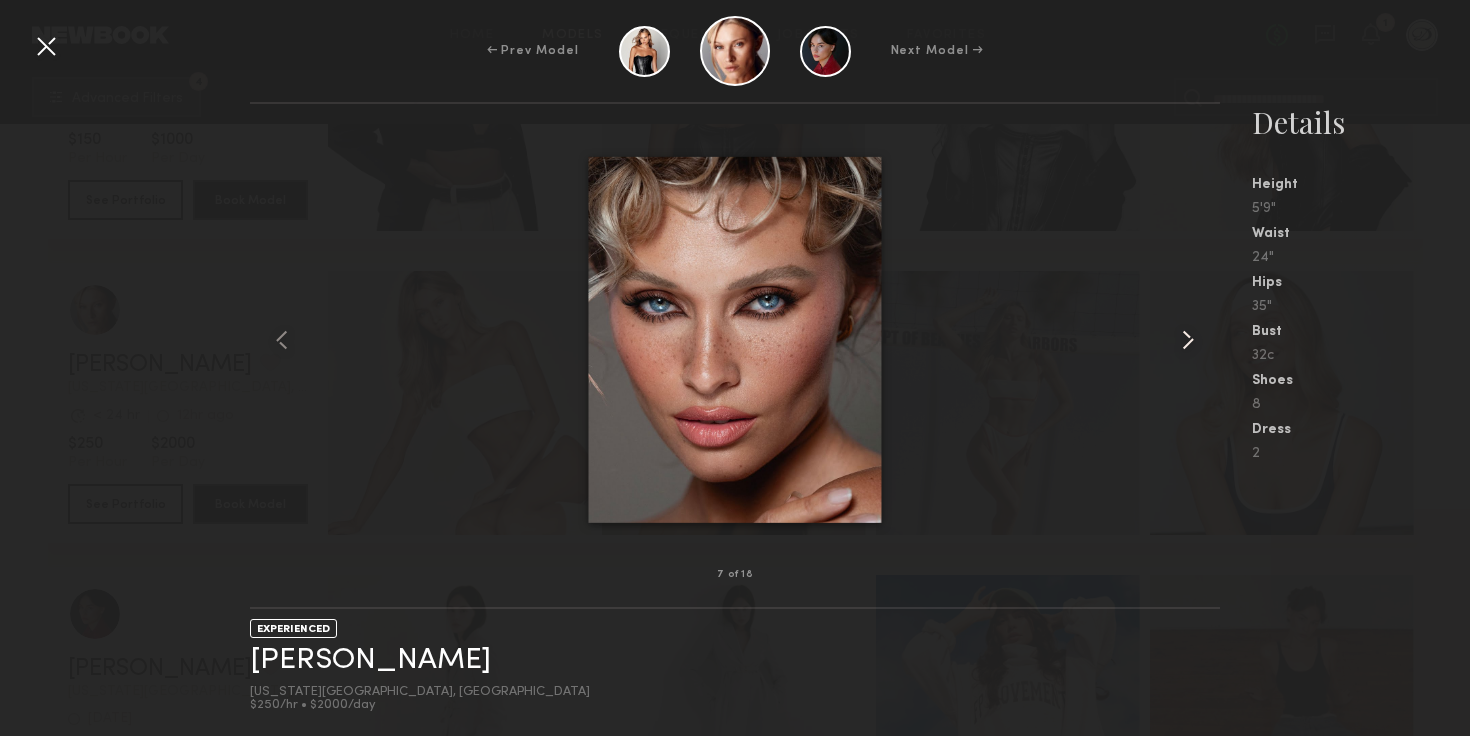 click at bounding box center [1188, 340] 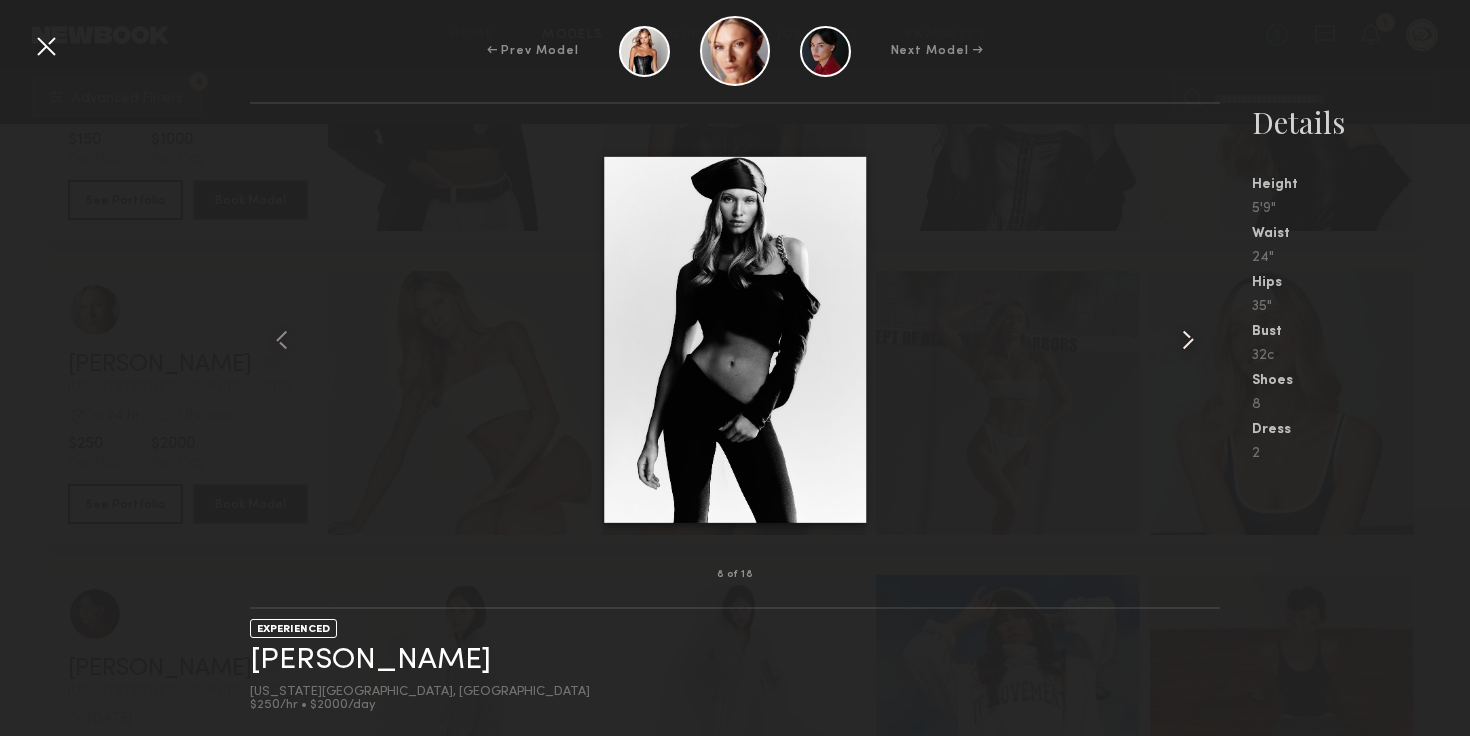 click at bounding box center (1188, 340) 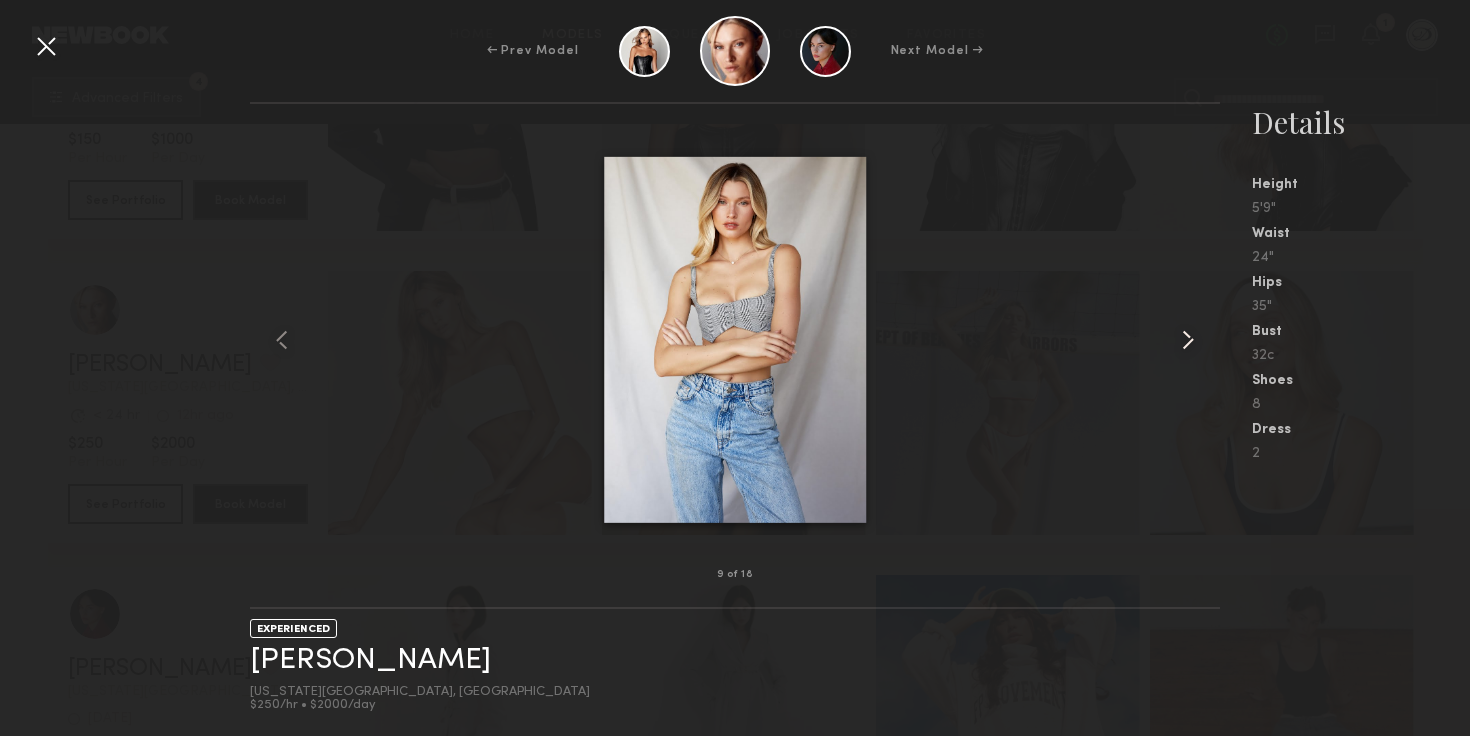 click at bounding box center (1188, 340) 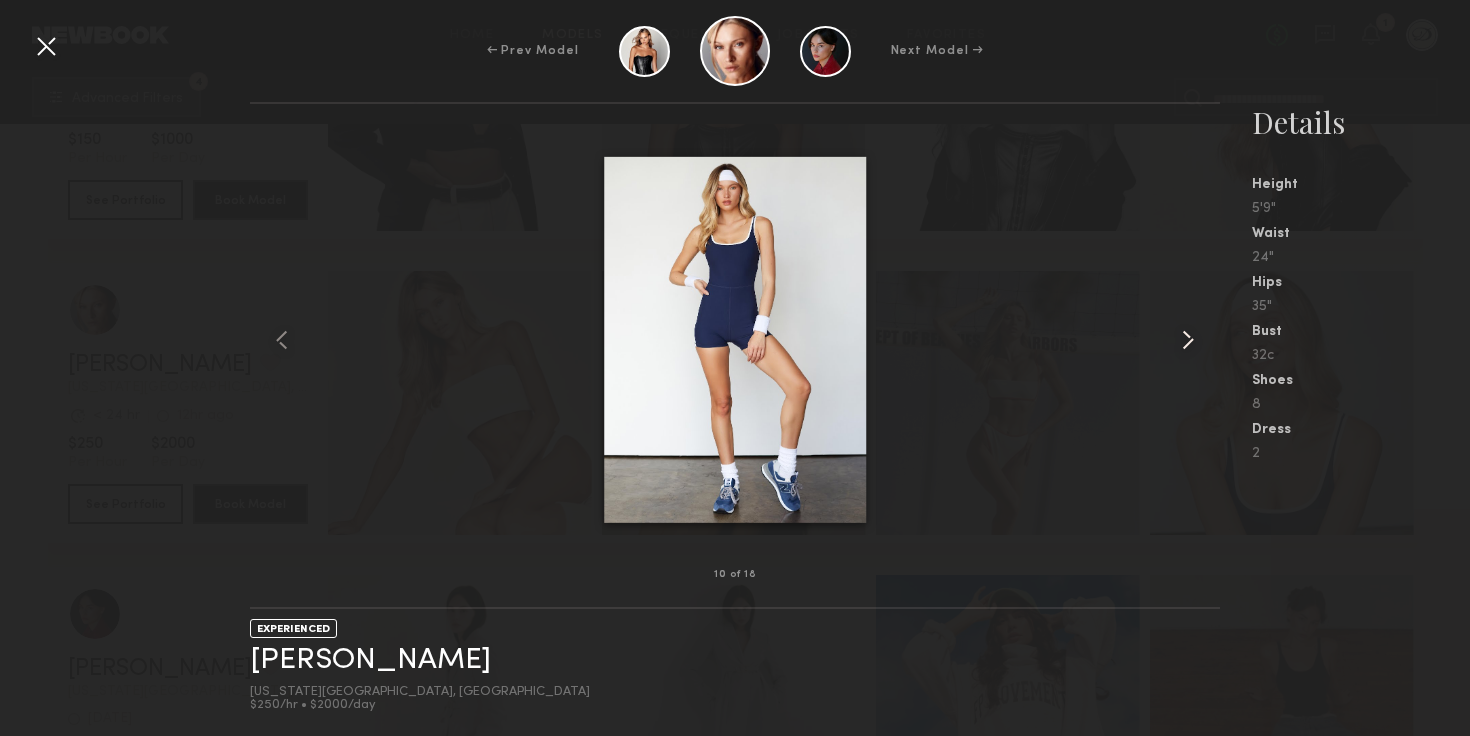 click at bounding box center (1188, 340) 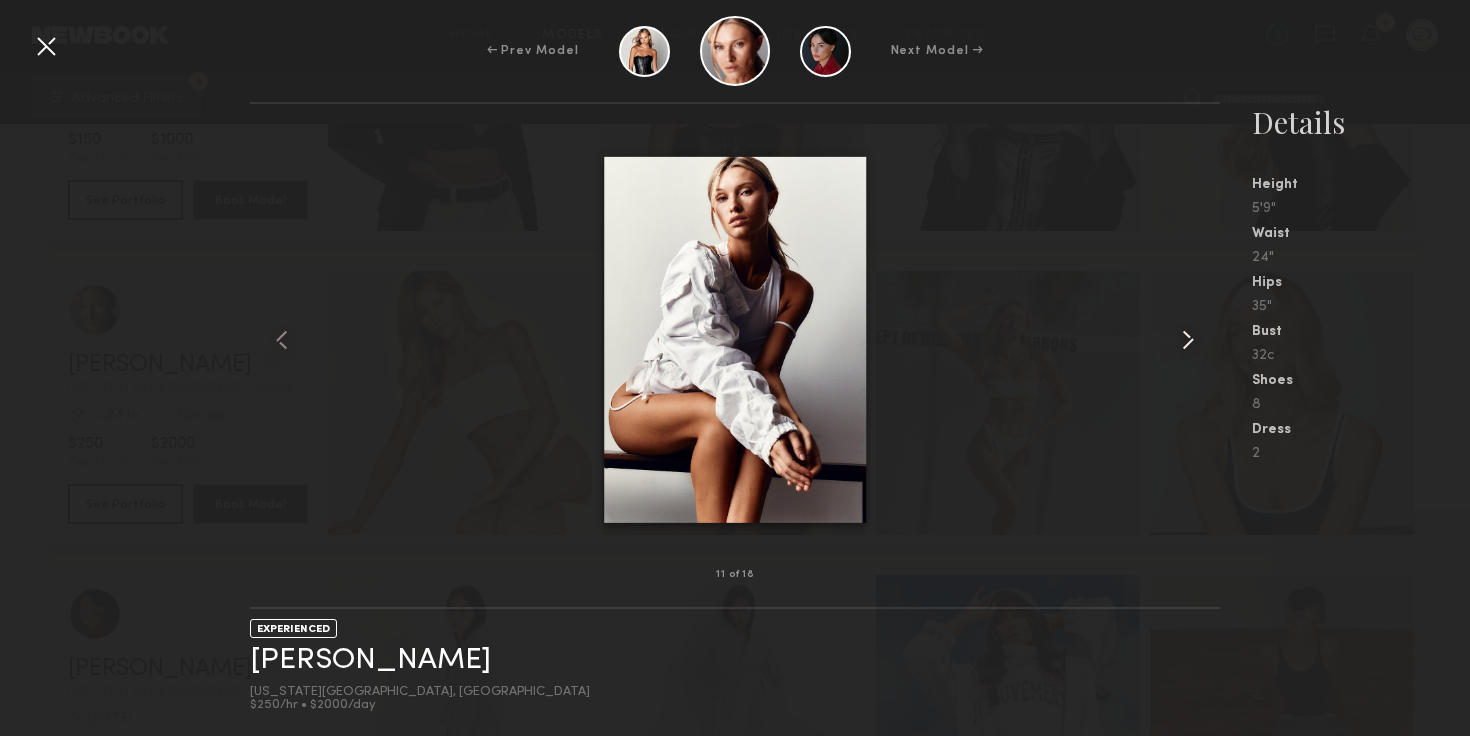 click at bounding box center [1188, 340] 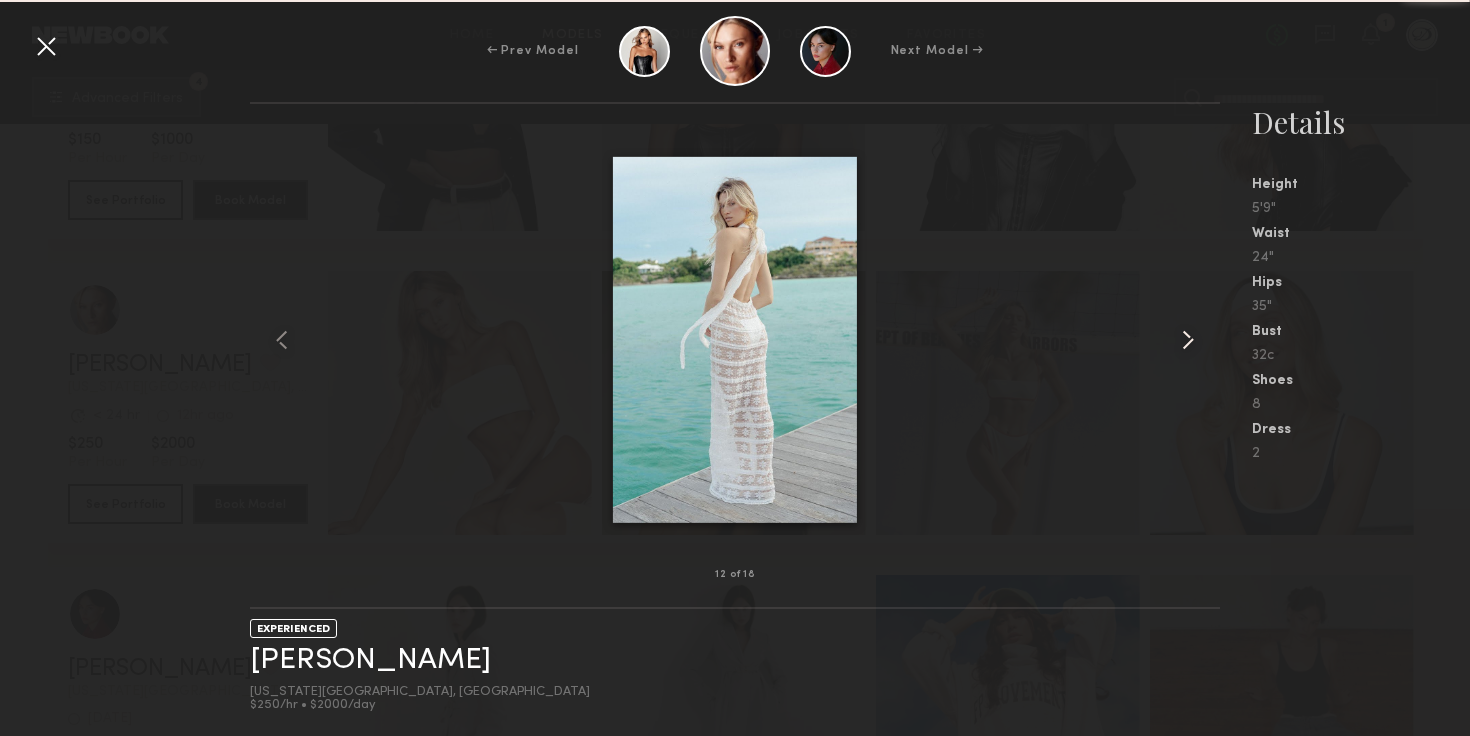 click at bounding box center [1188, 340] 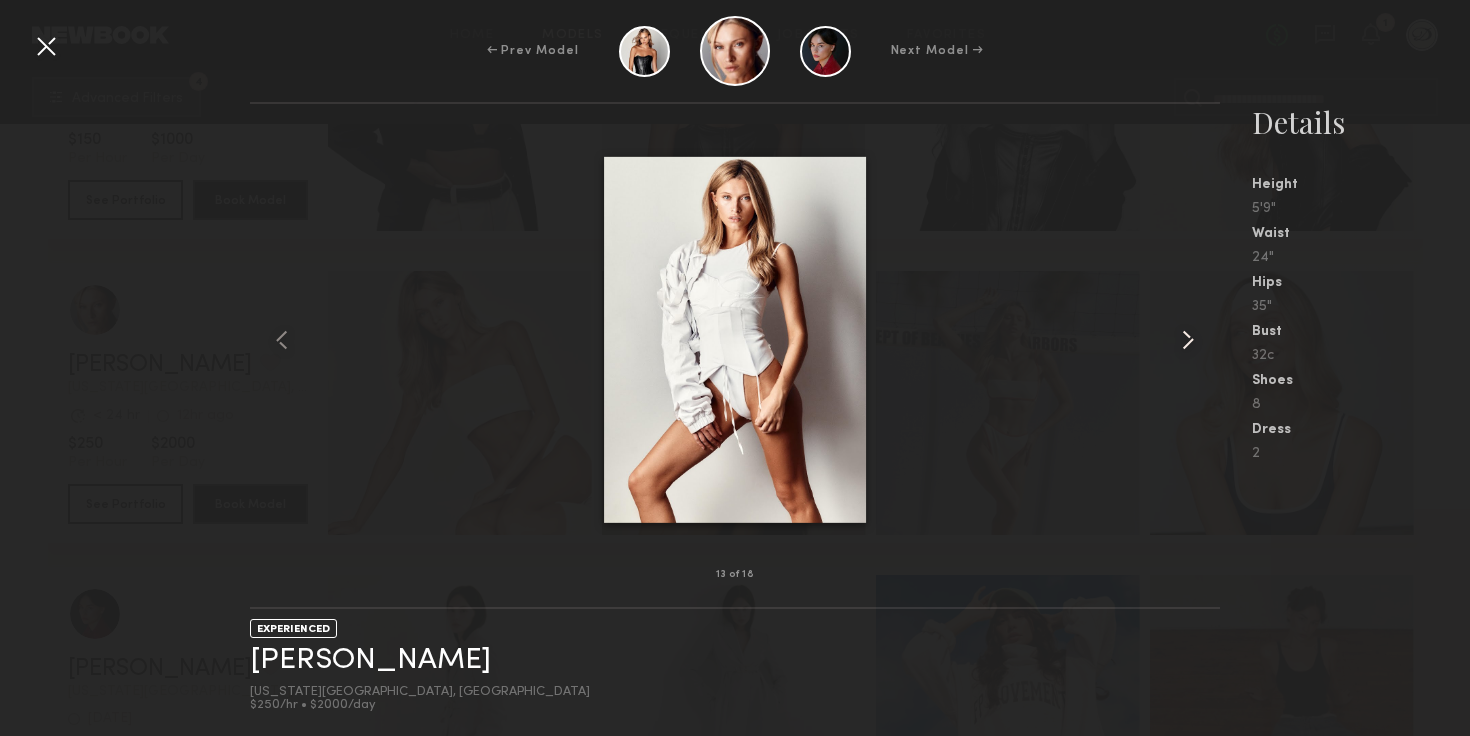 click at bounding box center [1188, 340] 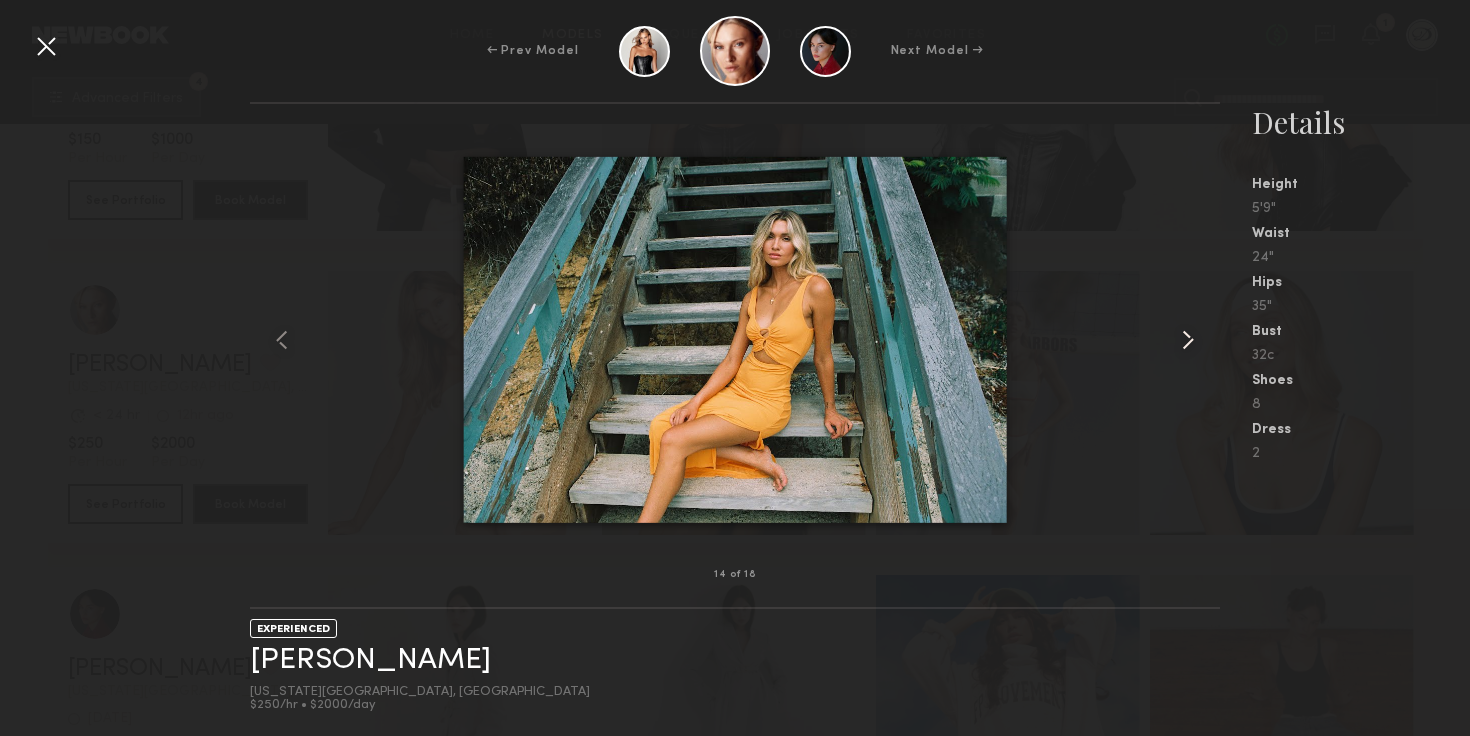 click at bounding box center (1188, 340) 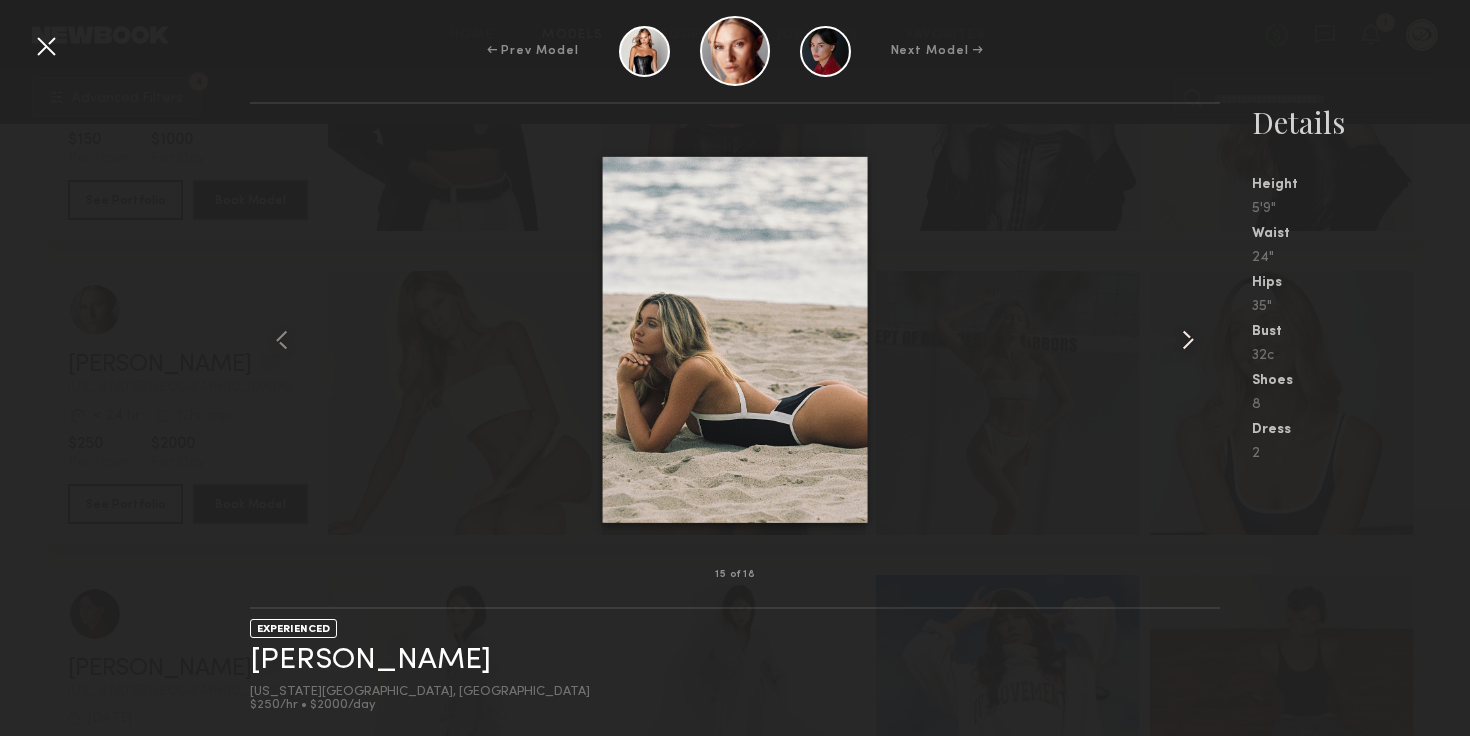 click at bounding box center [1188, 340] 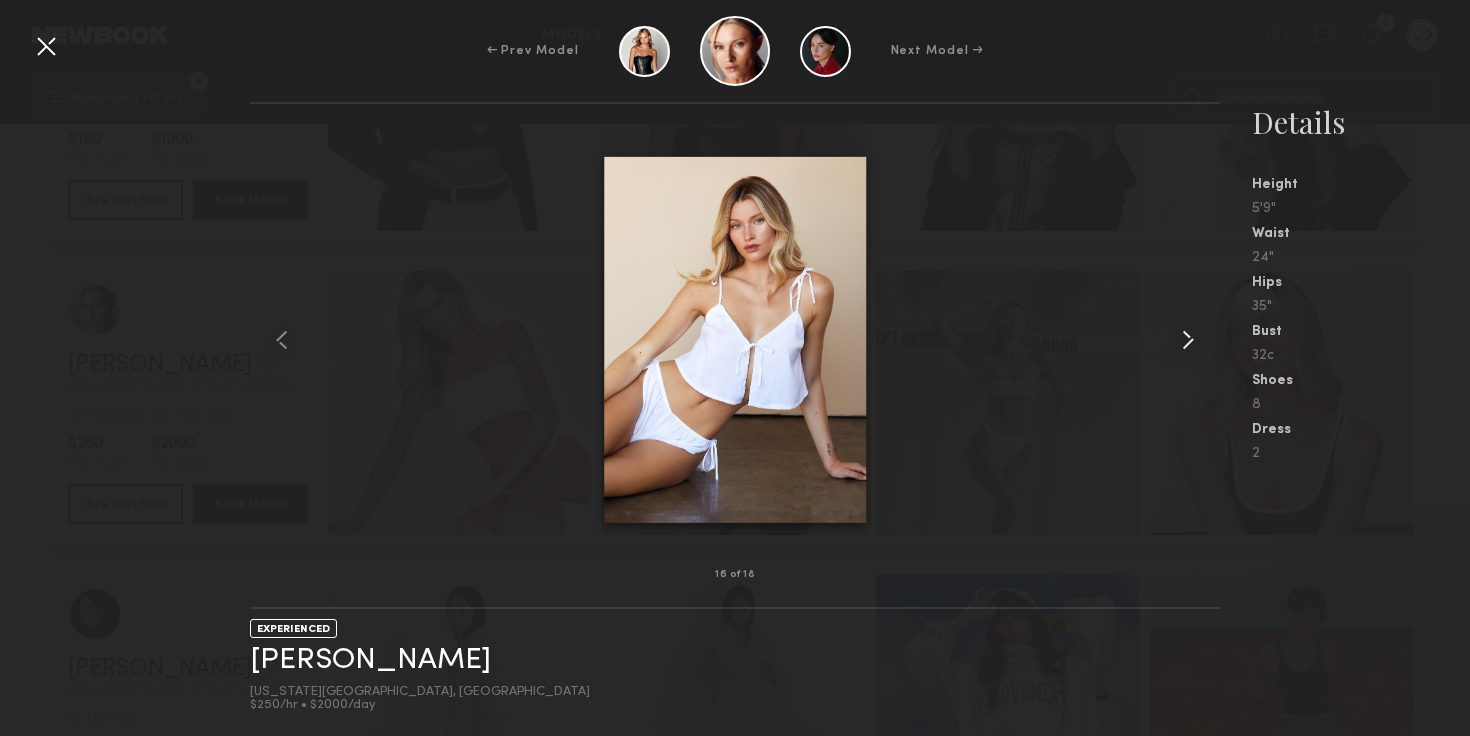 click at bounding box center [1188, 340] 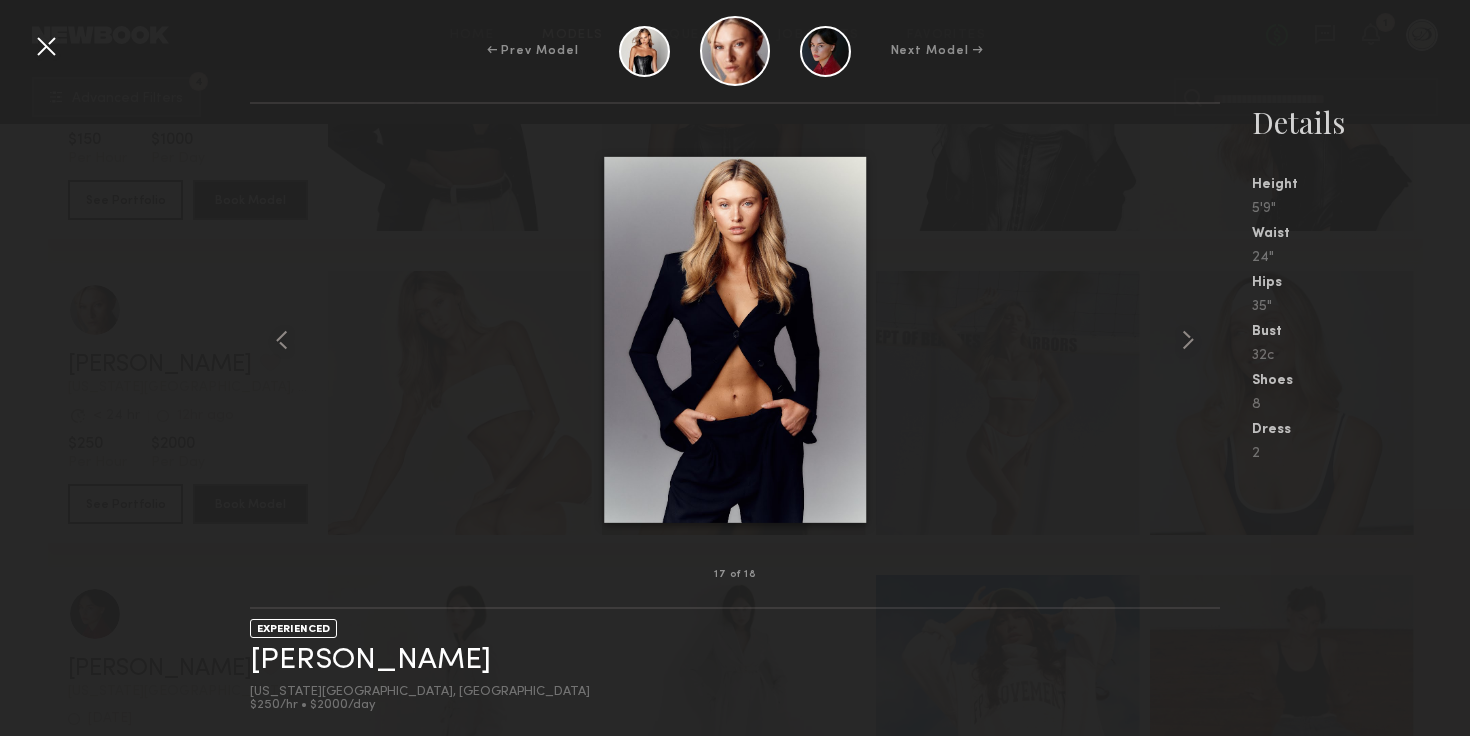 click at bounding box center (46, 46) 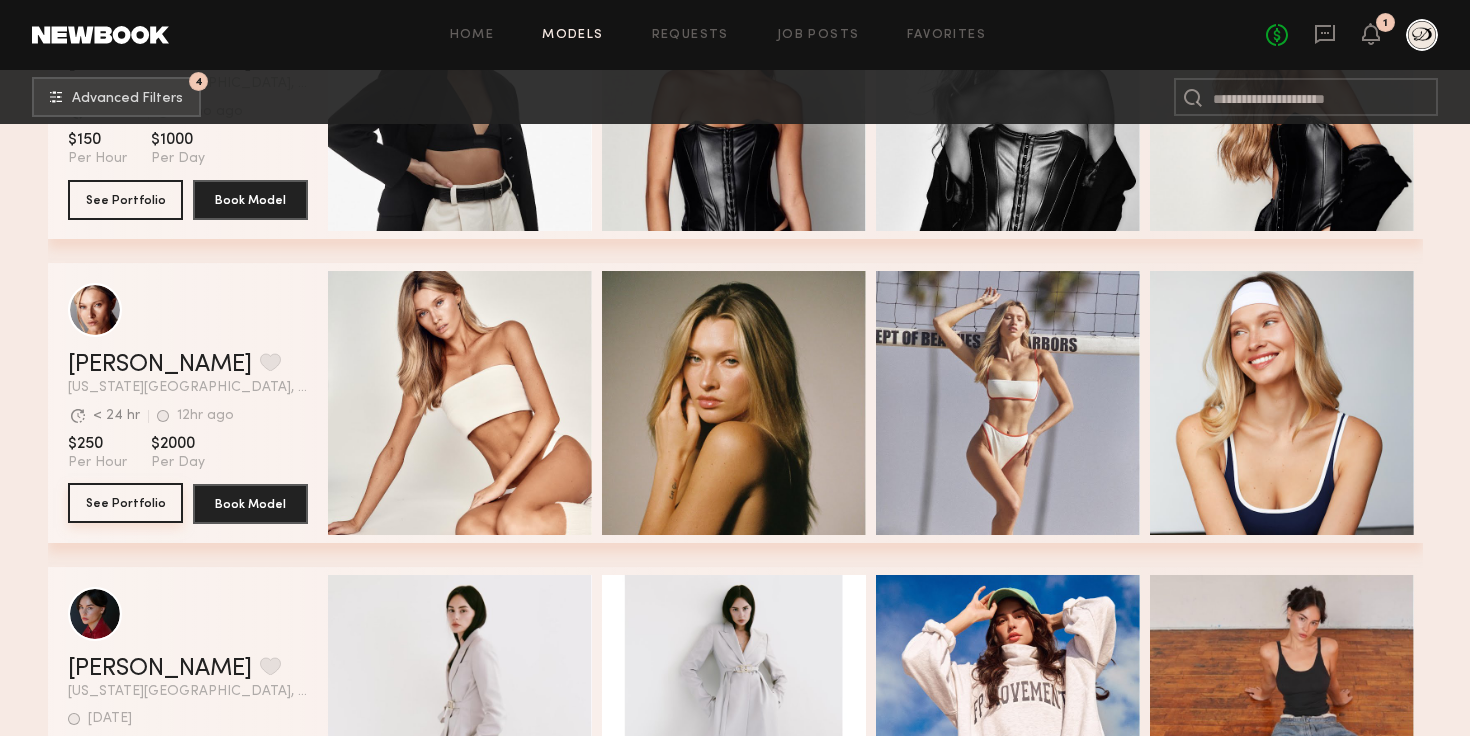 click on "See Portfolio" 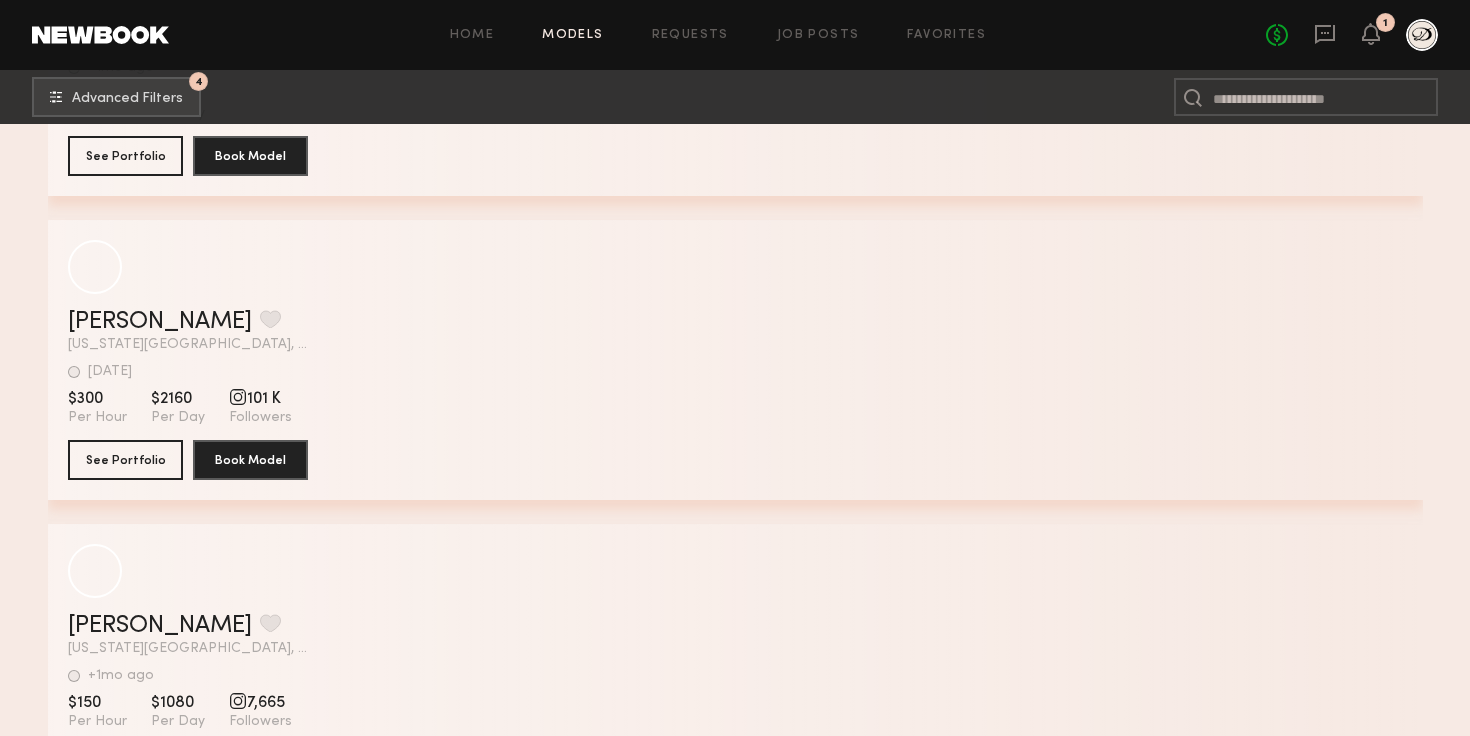 scroll, scrollTop: 15740, scrollLeft: 0, axis: vertical 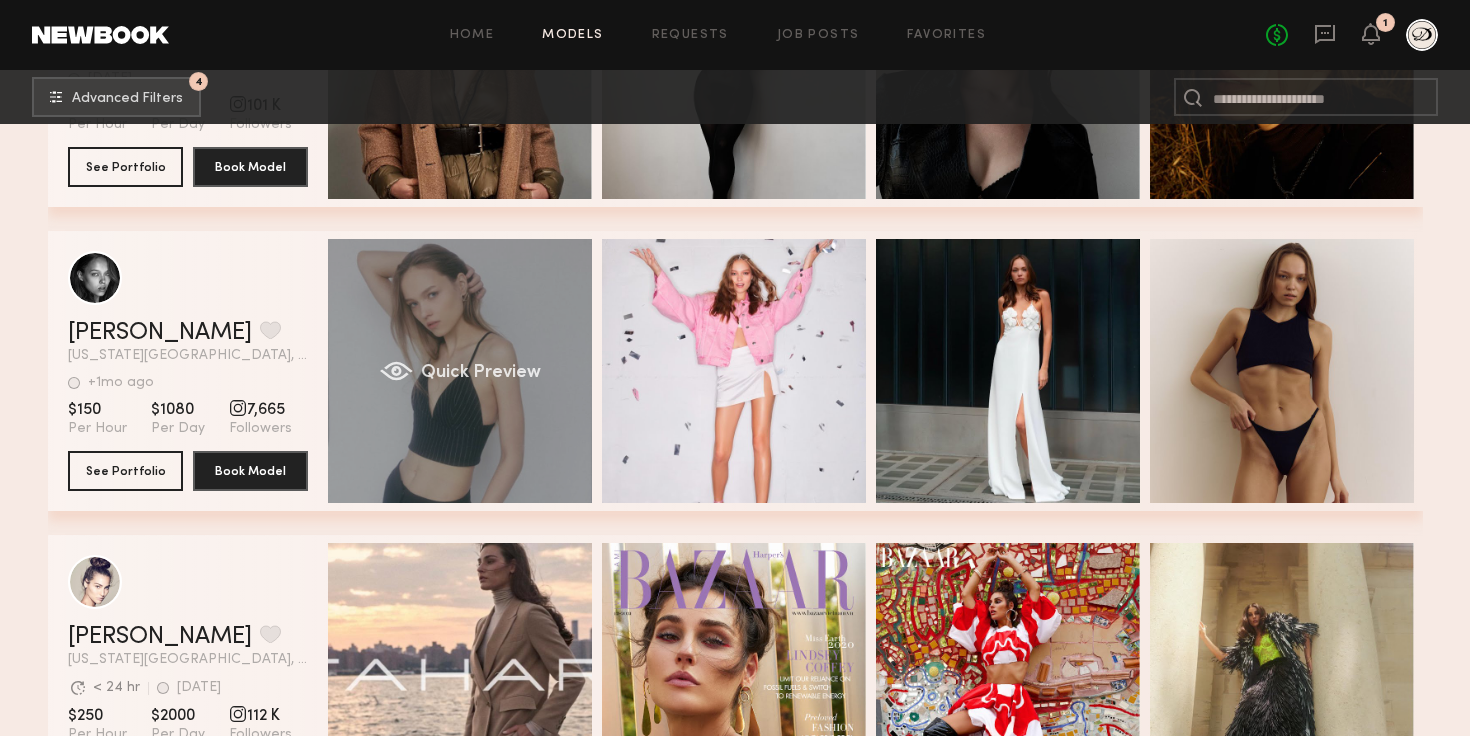 click on "Quick Preview" 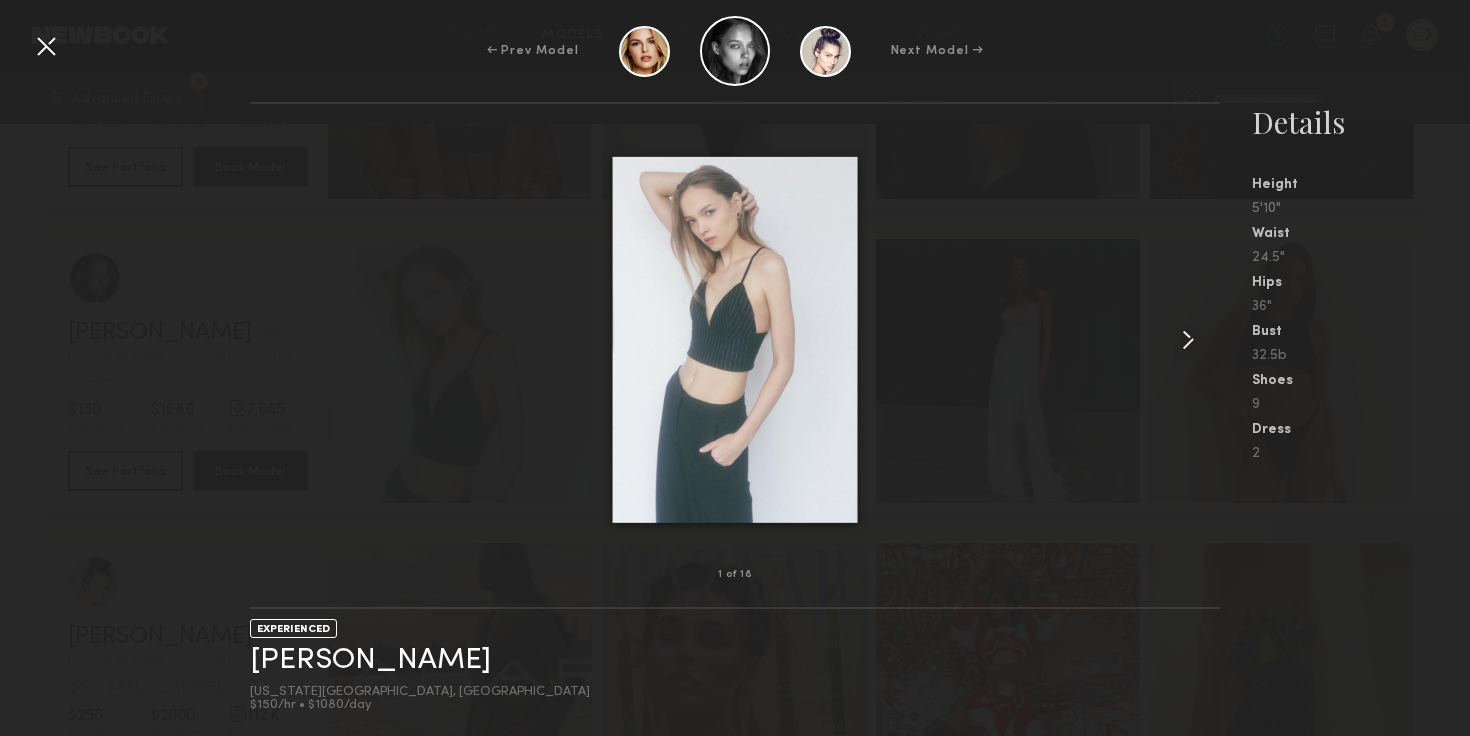 click at bounding box center (1200, 339) 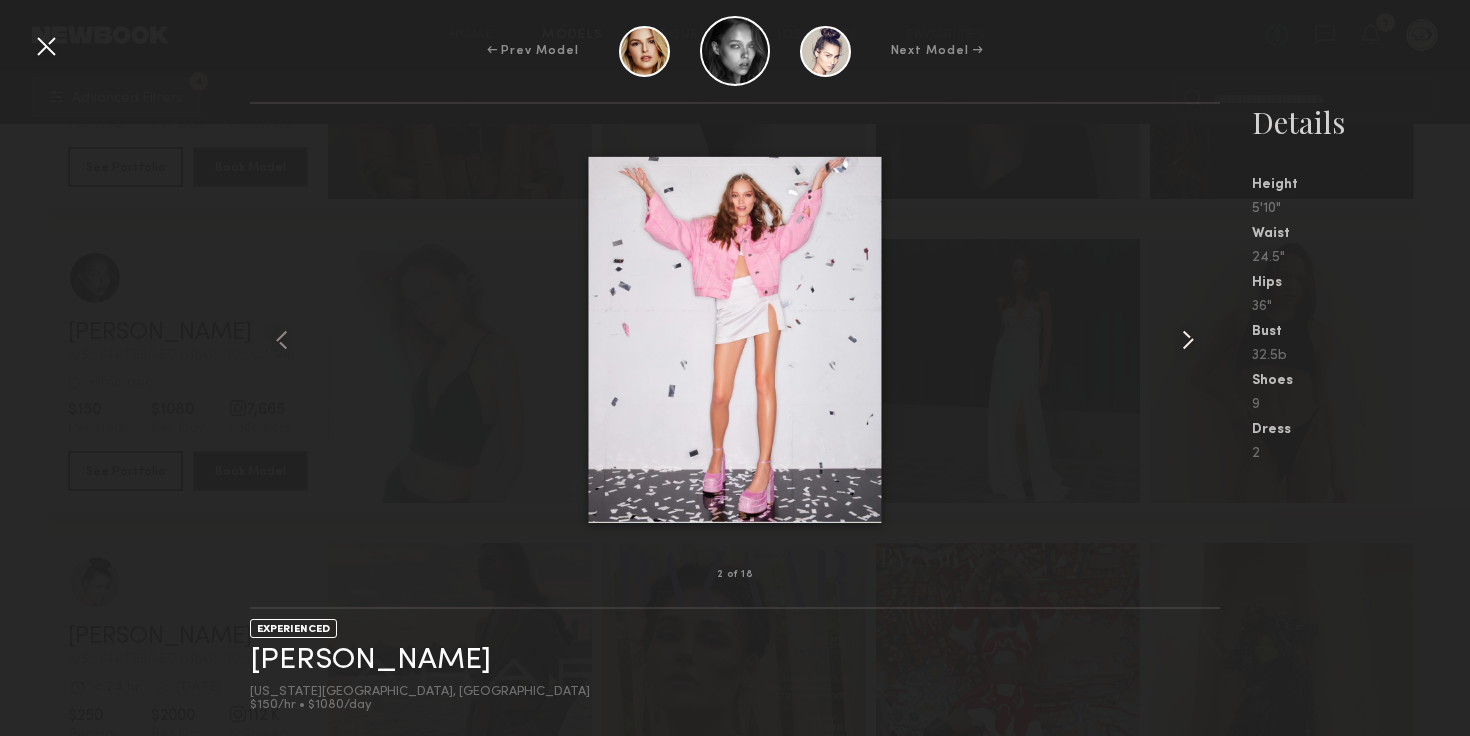 click at bounding box center [1200, 339] 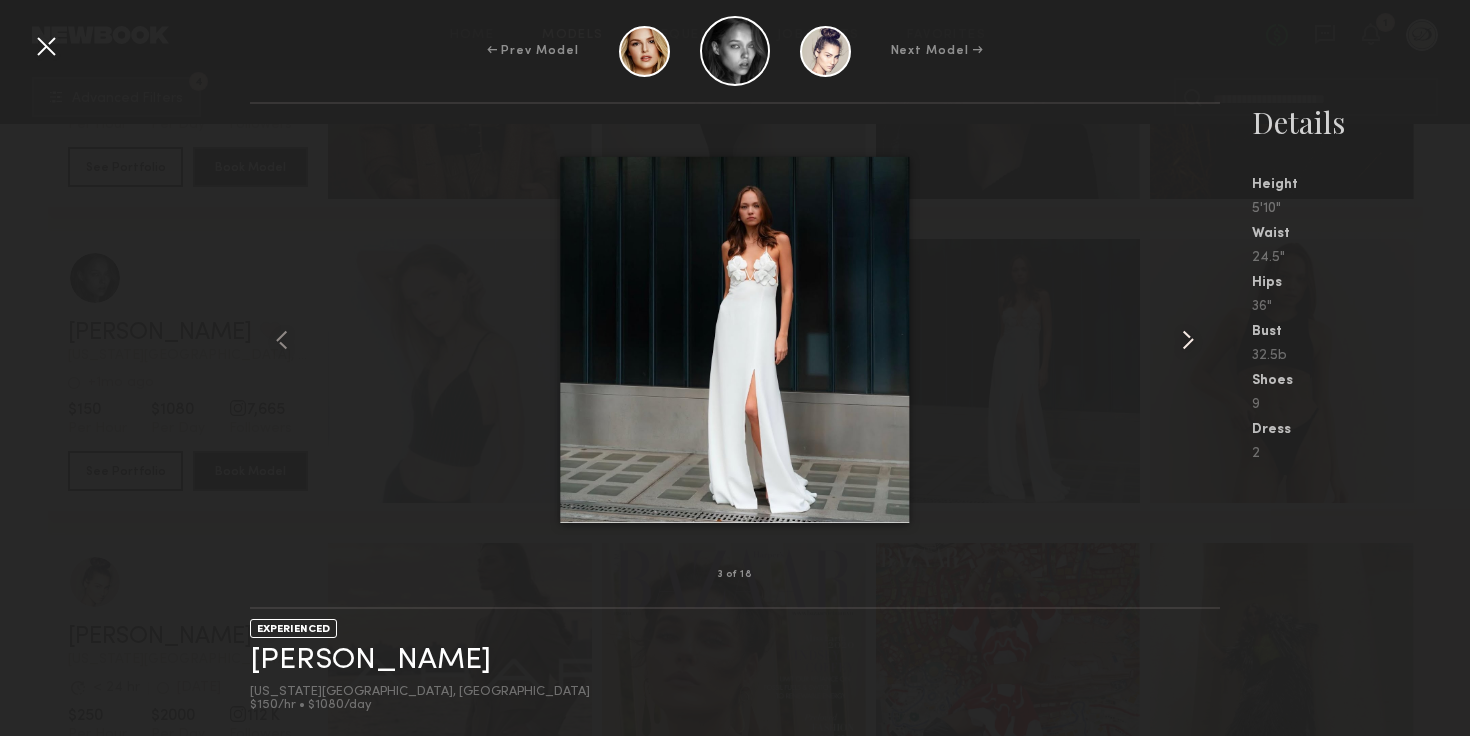 click at bounding box center [1200, 339] 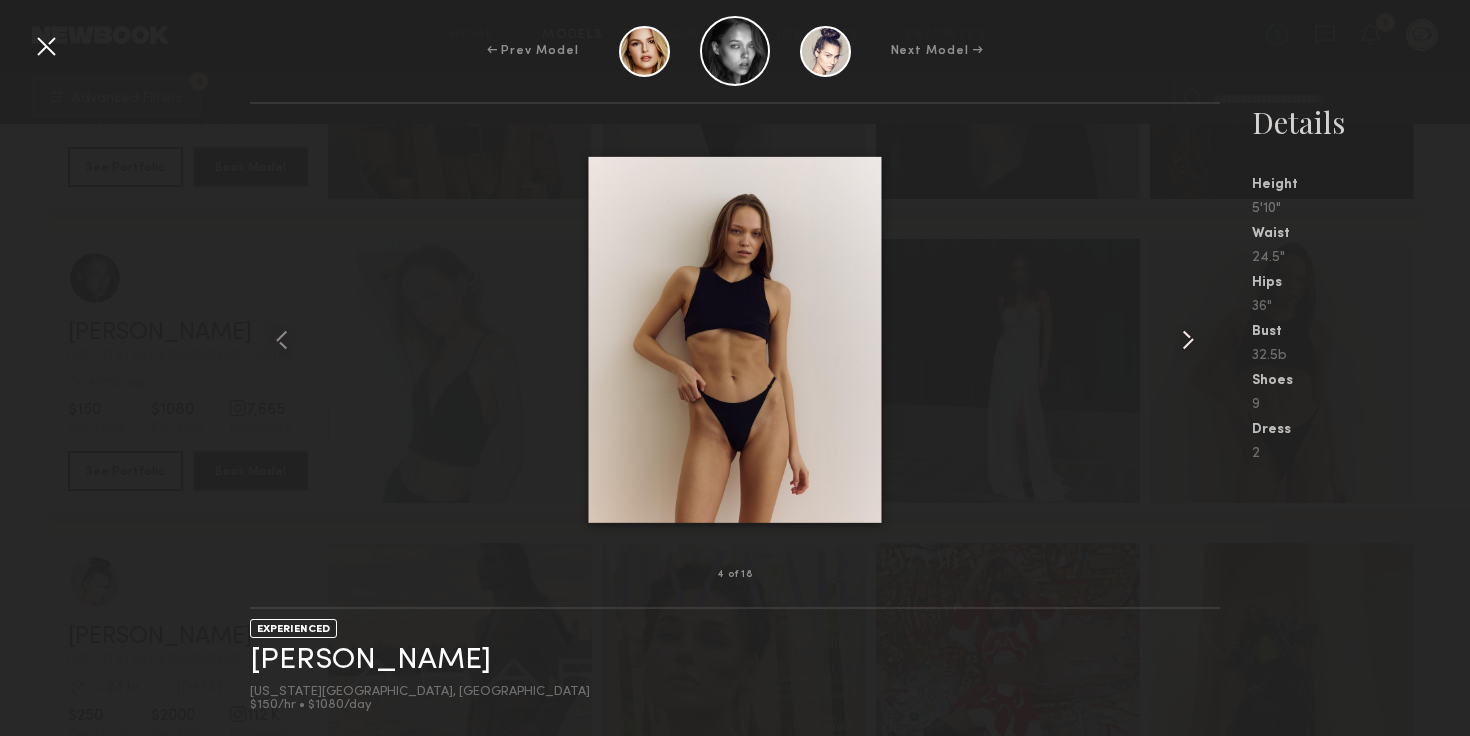 click at bounding box center (1188, 340) 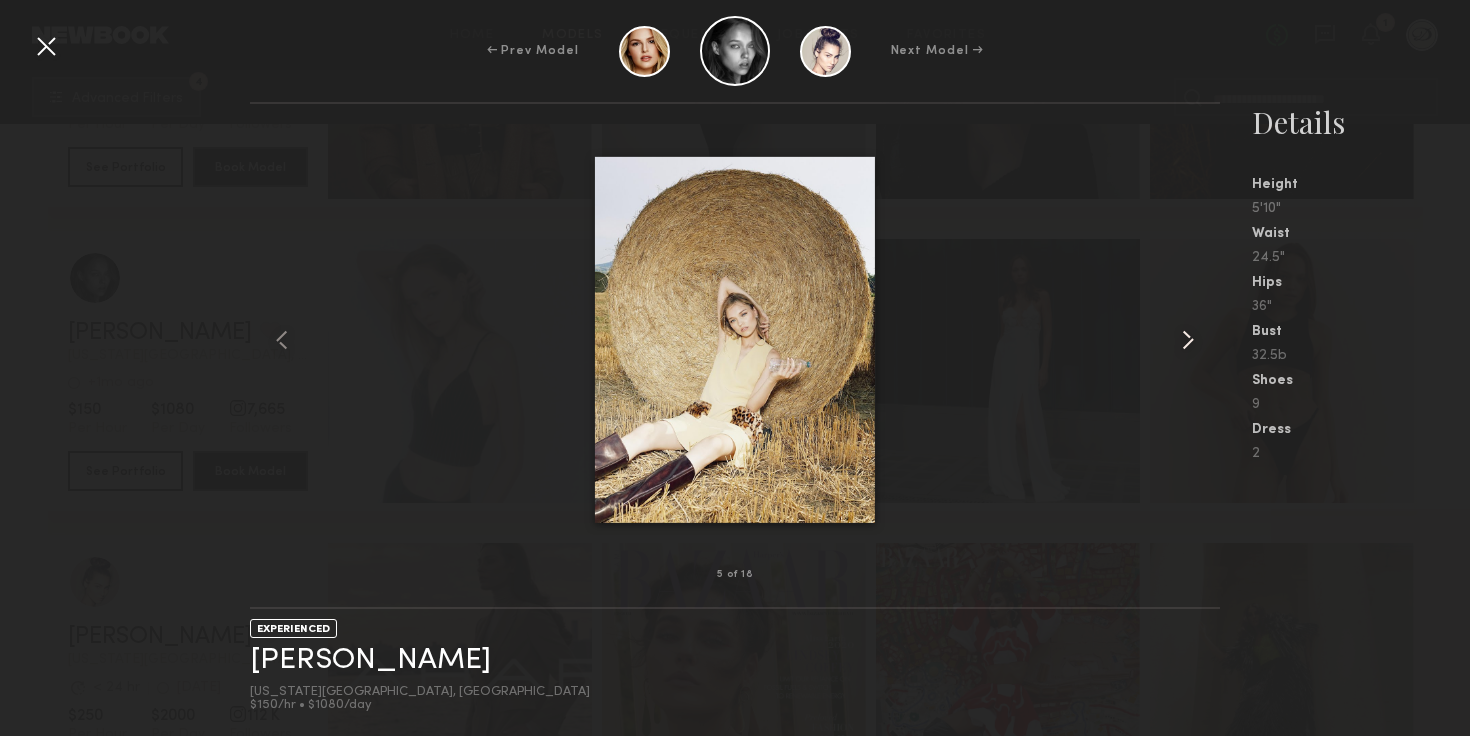 click at bounding box center [1200, 339] 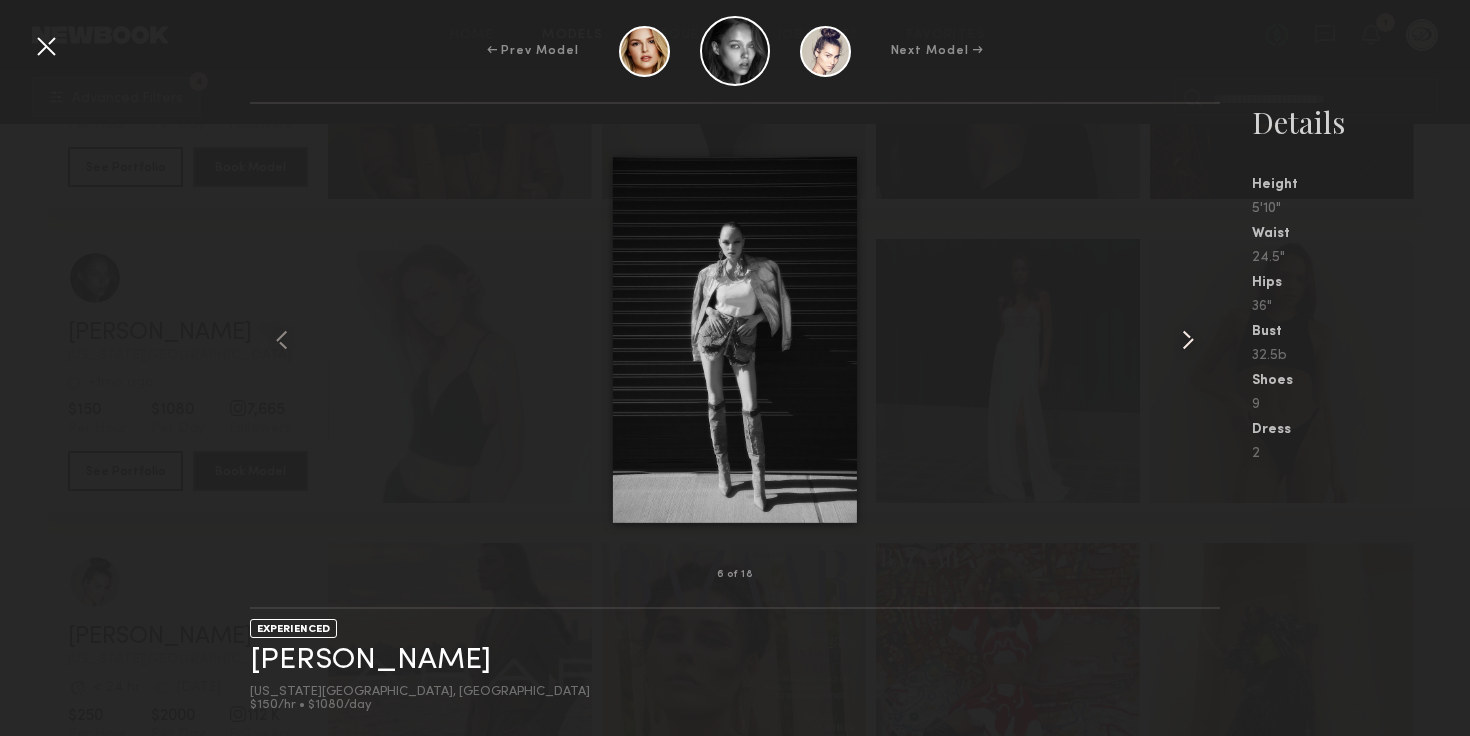 click at bounding box center (1188, 340) 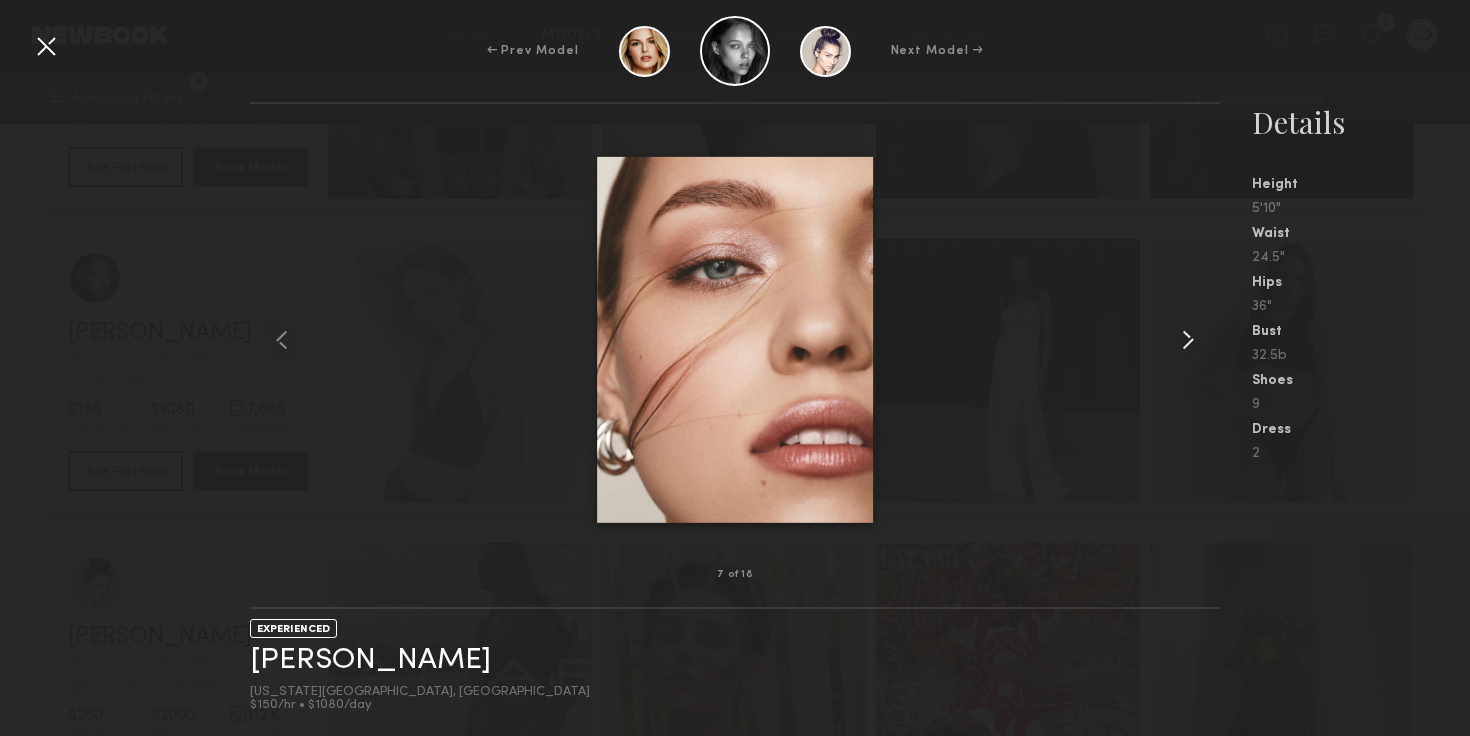 click at bounding box center [1188, 340] 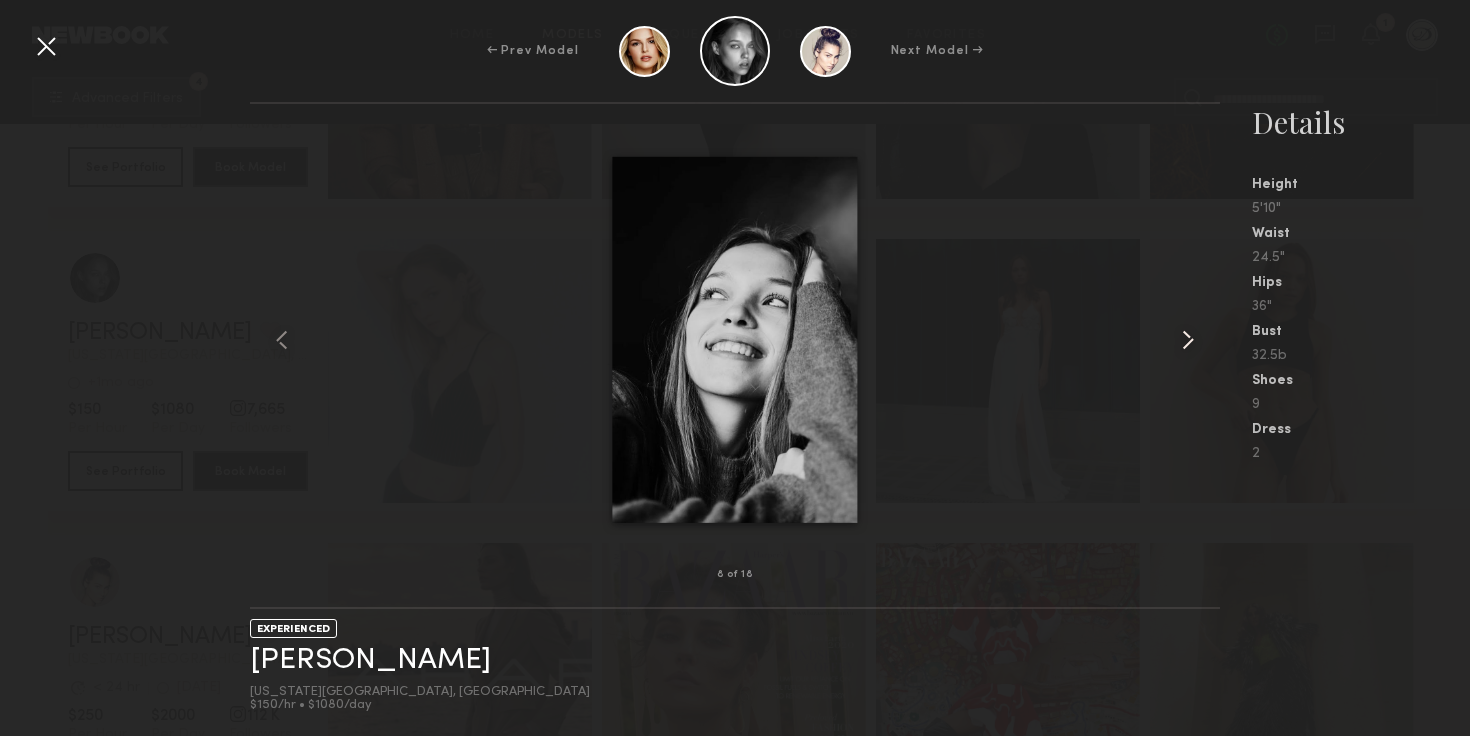click at bounding box center [1188, 340] 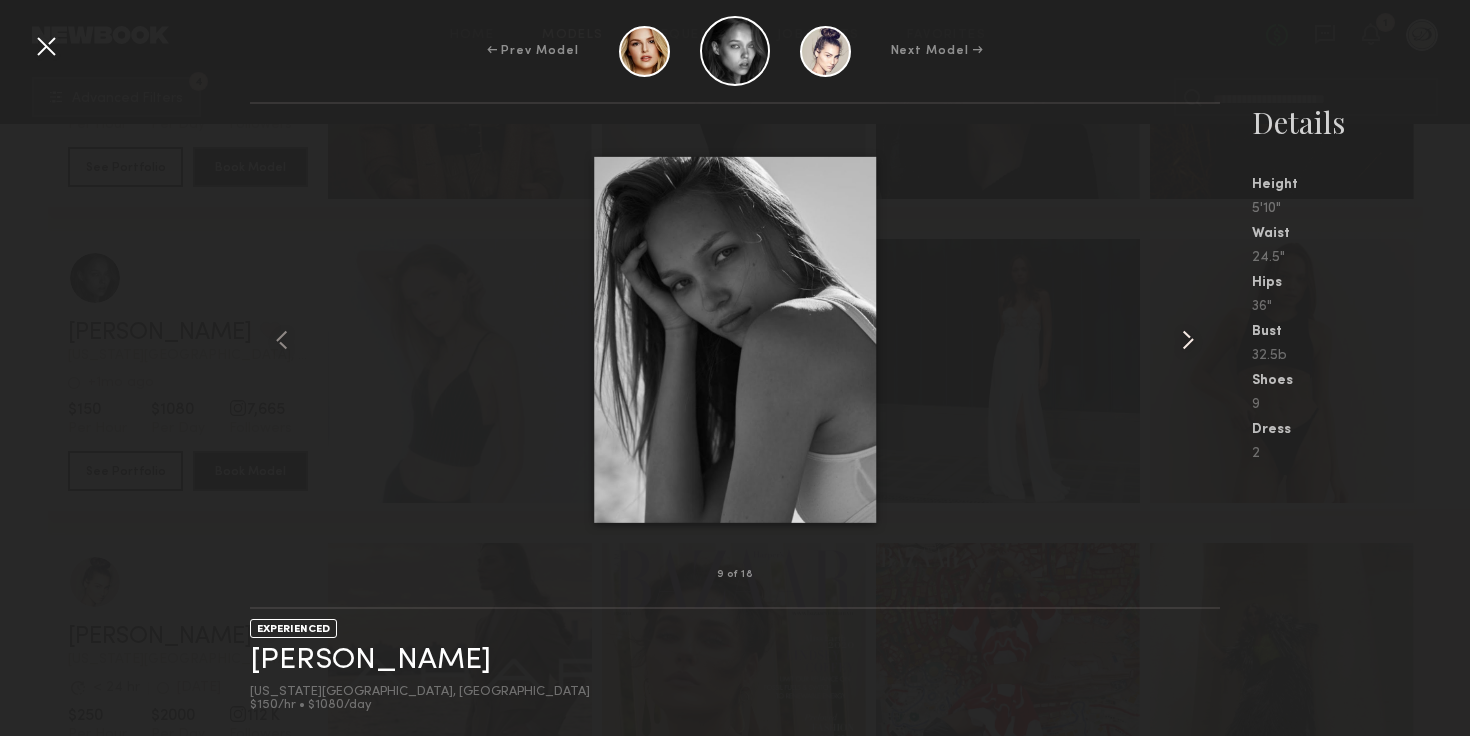 click at bounding box center (1188, 340) 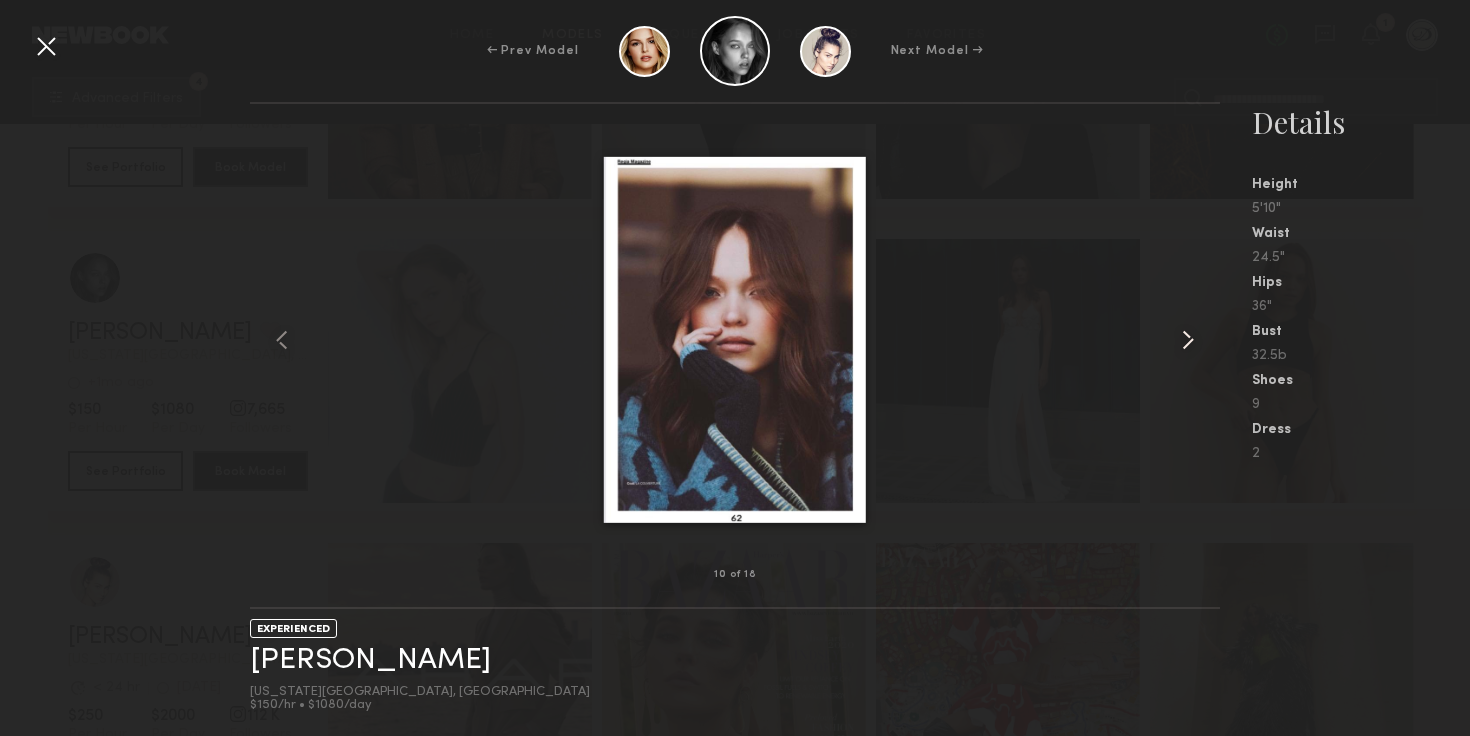 click at bounding box center (1188, 340) 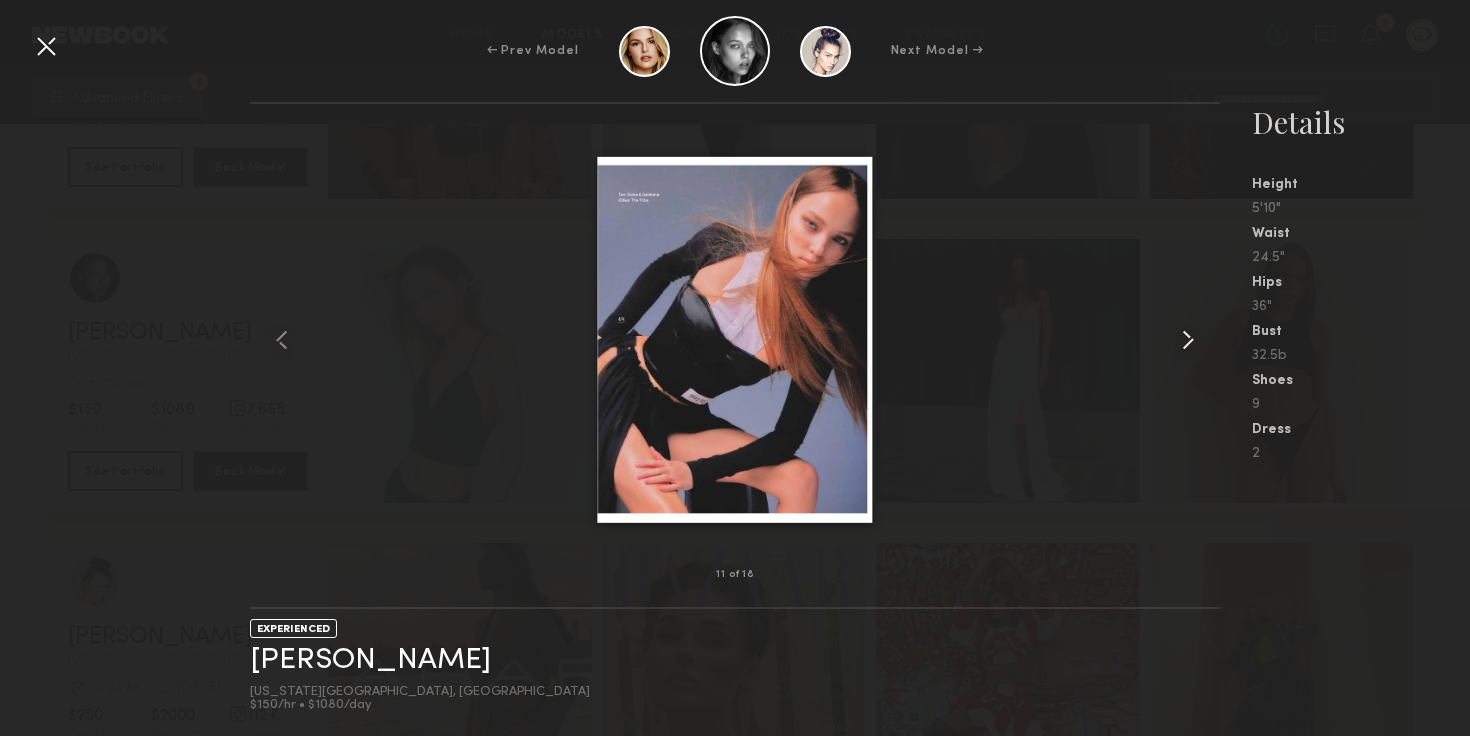 click at bounding box center [1188, 340] 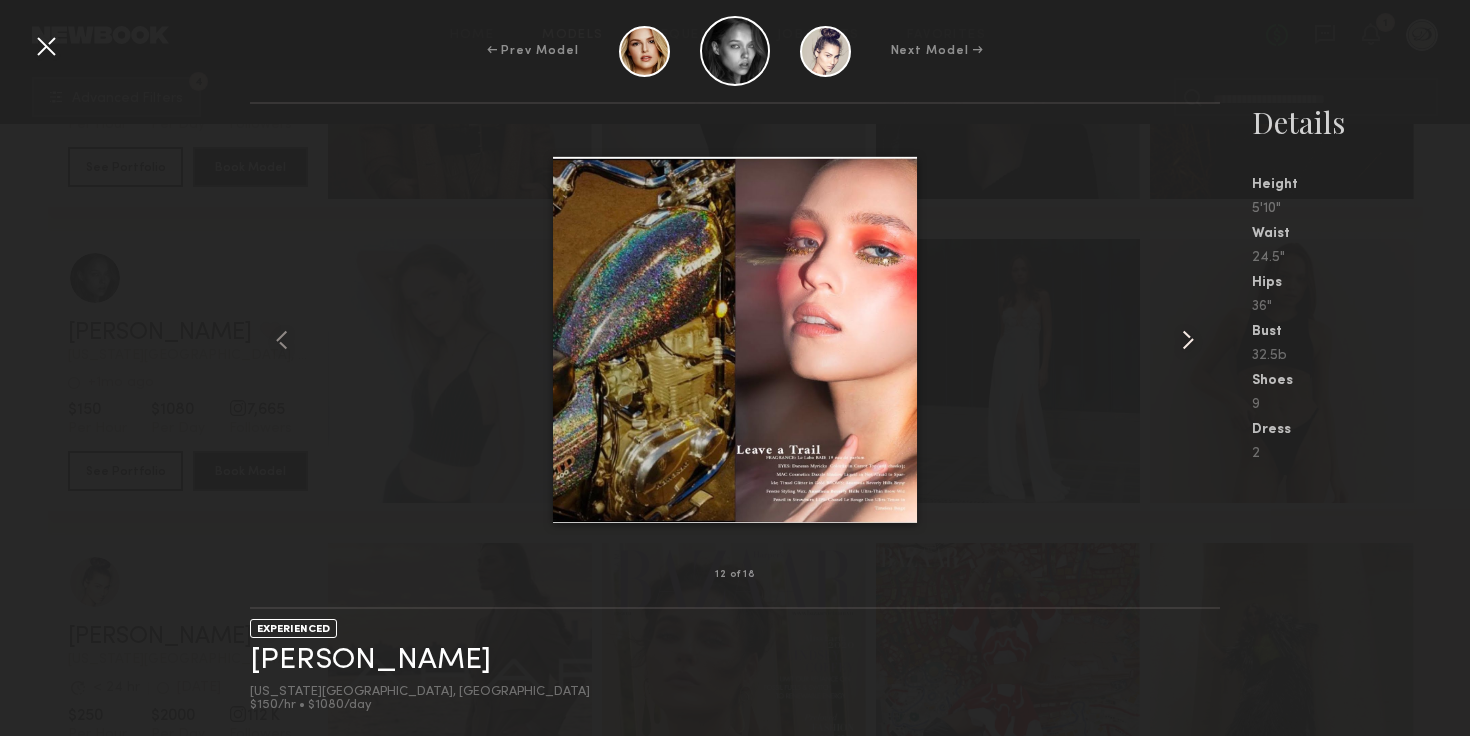 click at bounding box center [1188, 340] 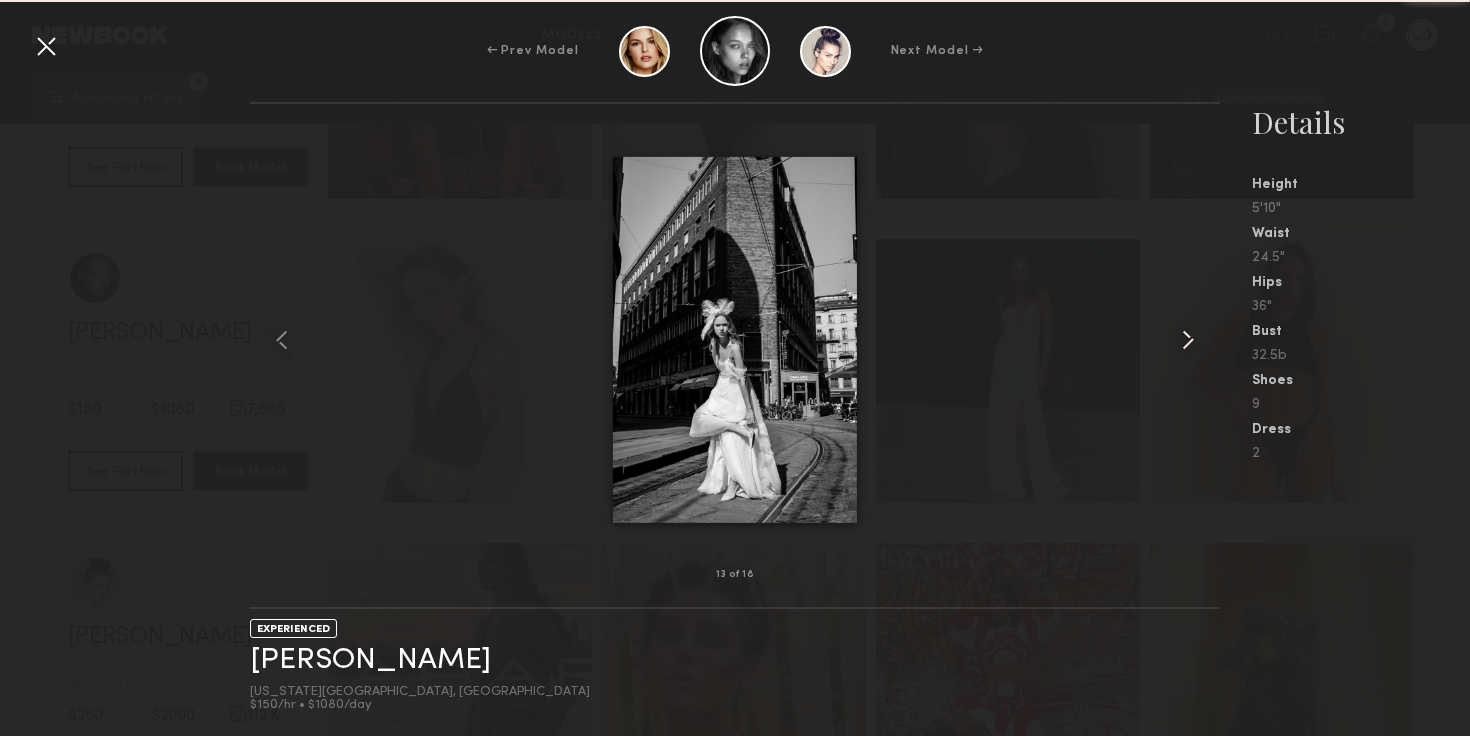 click at bounding box center (1188, 340) 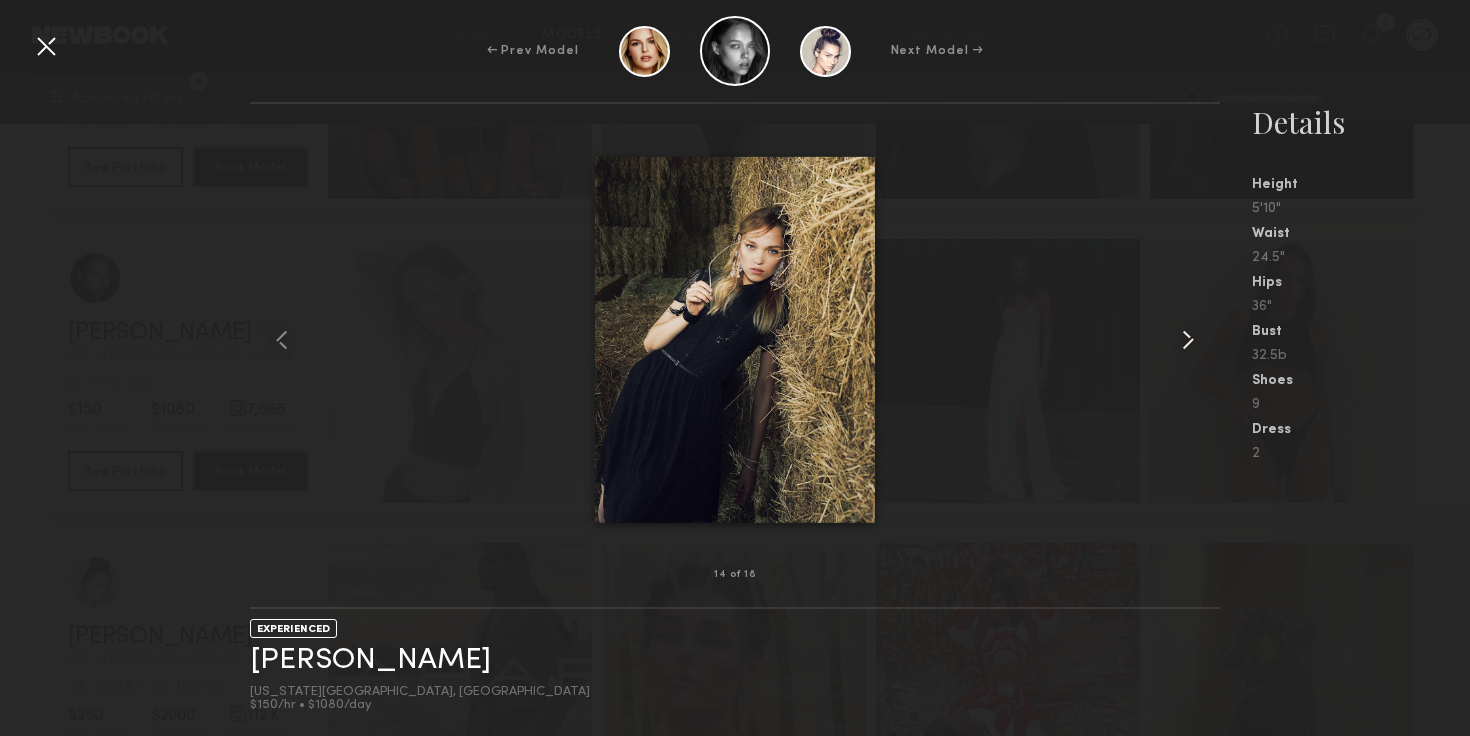 click at bounding box center (1188, 340) 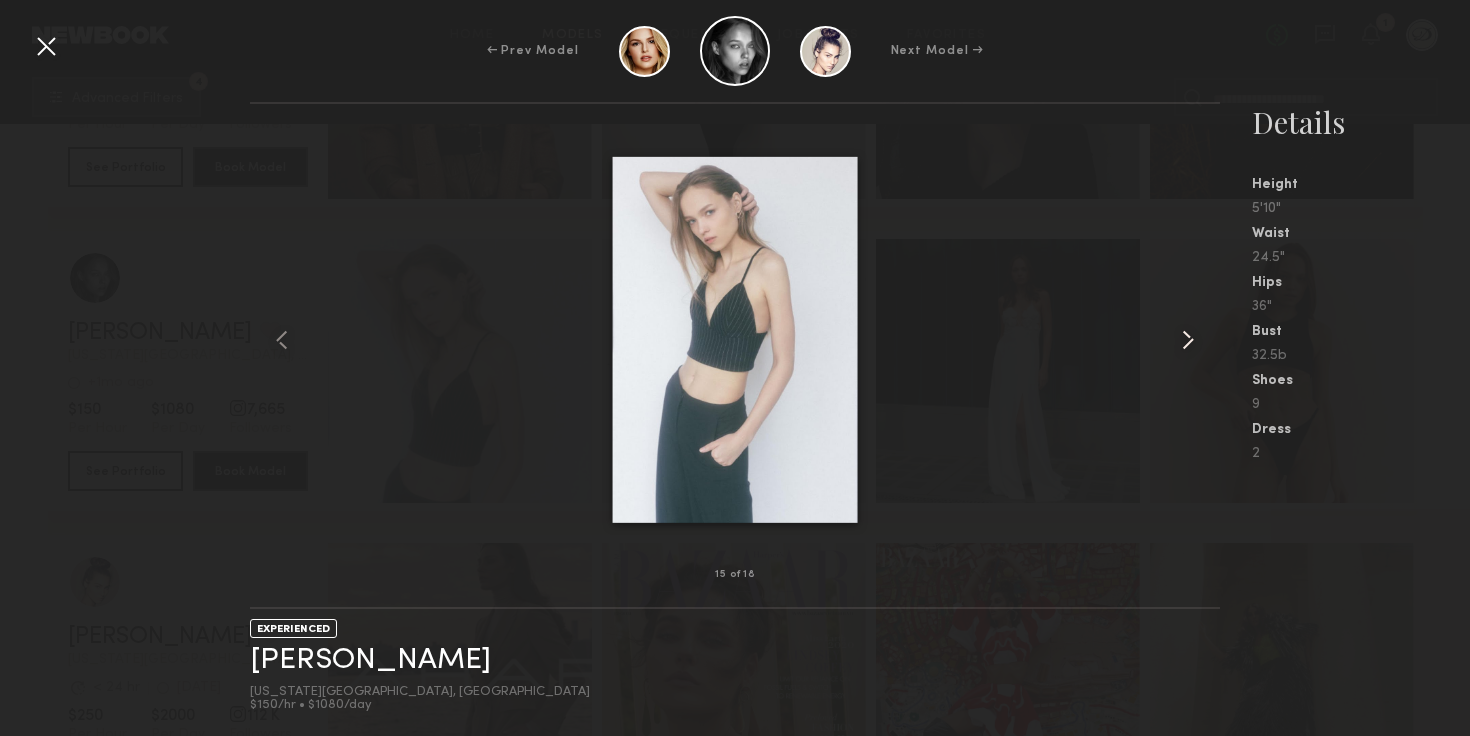 click at bounding box center (1188, 340) 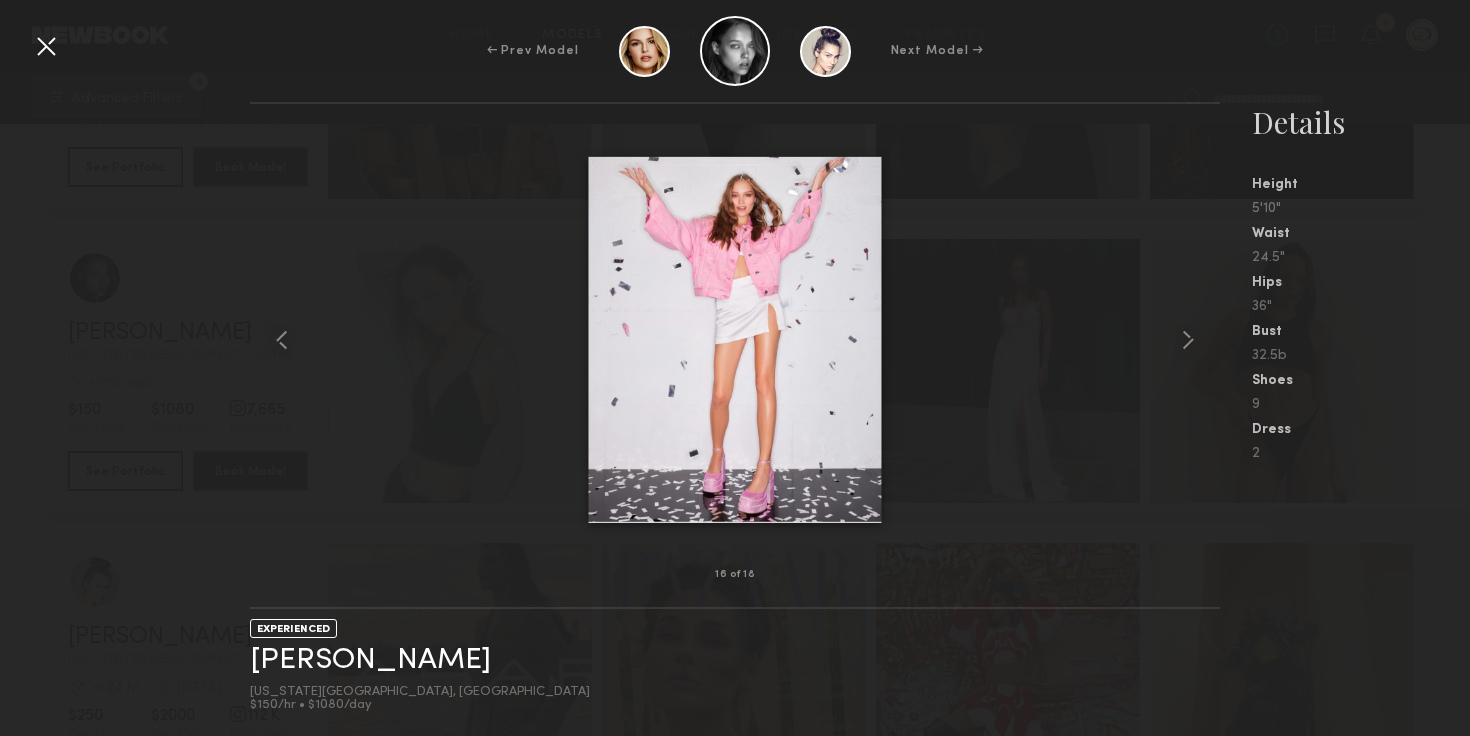 click at bounding box center (46, 46) 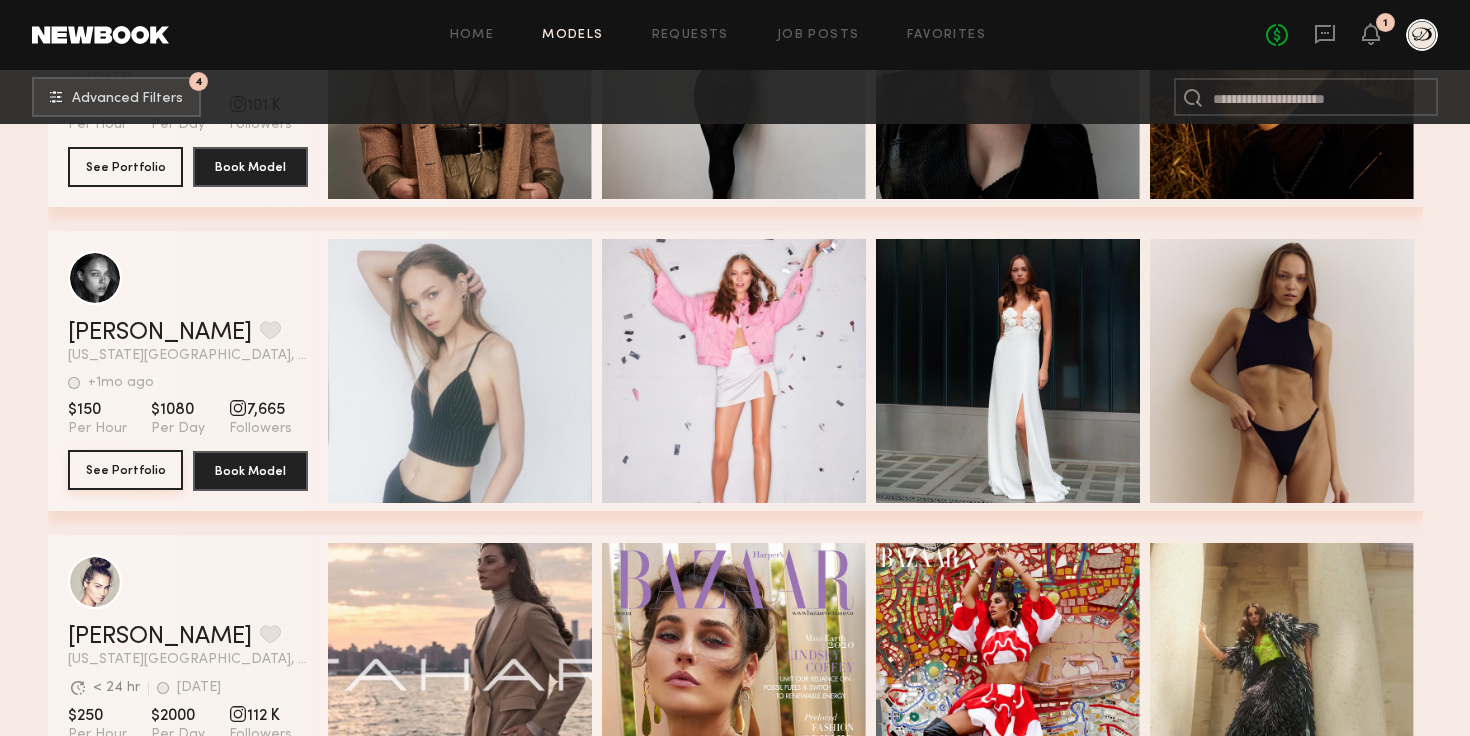click on "See Portfolio" 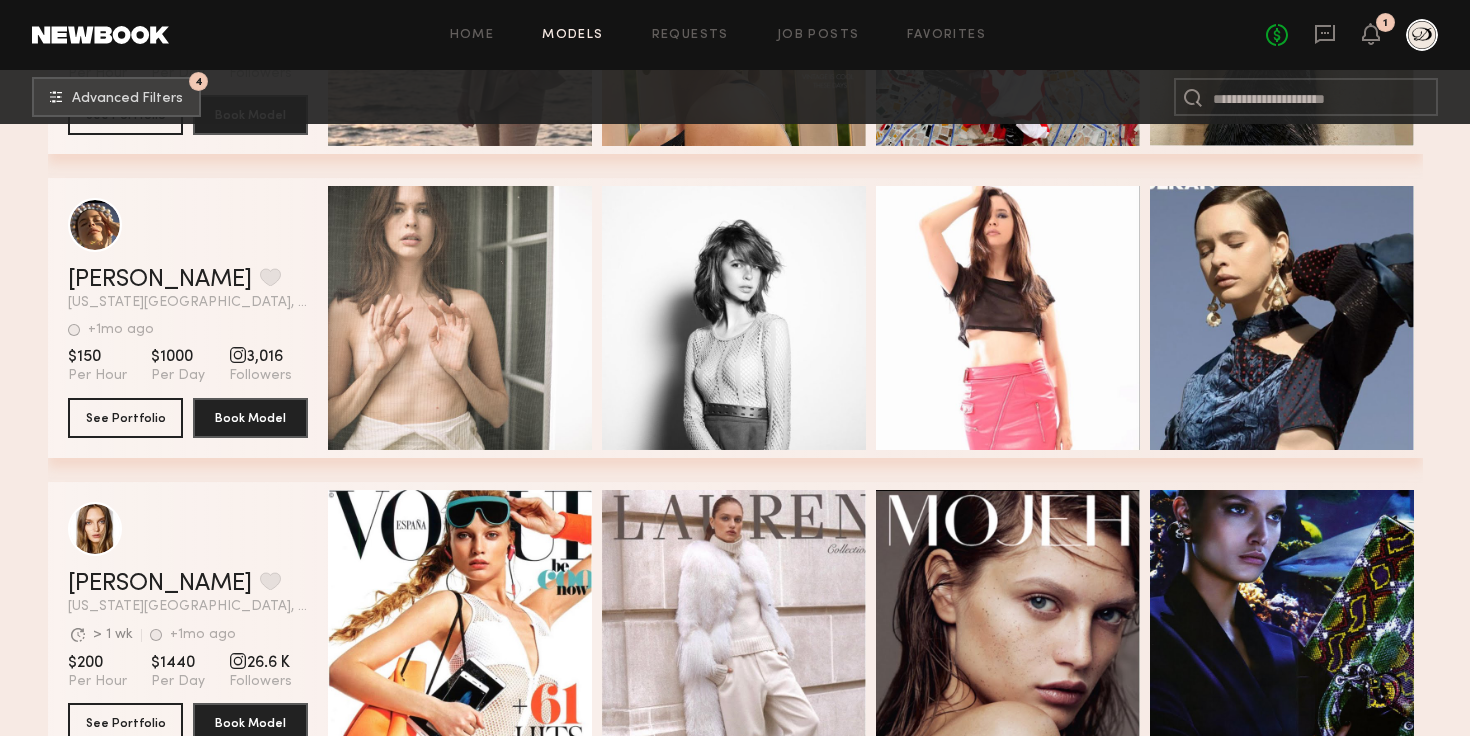 scroll, scrollTop: 16657, scrollLeft: 0, axis: vertical 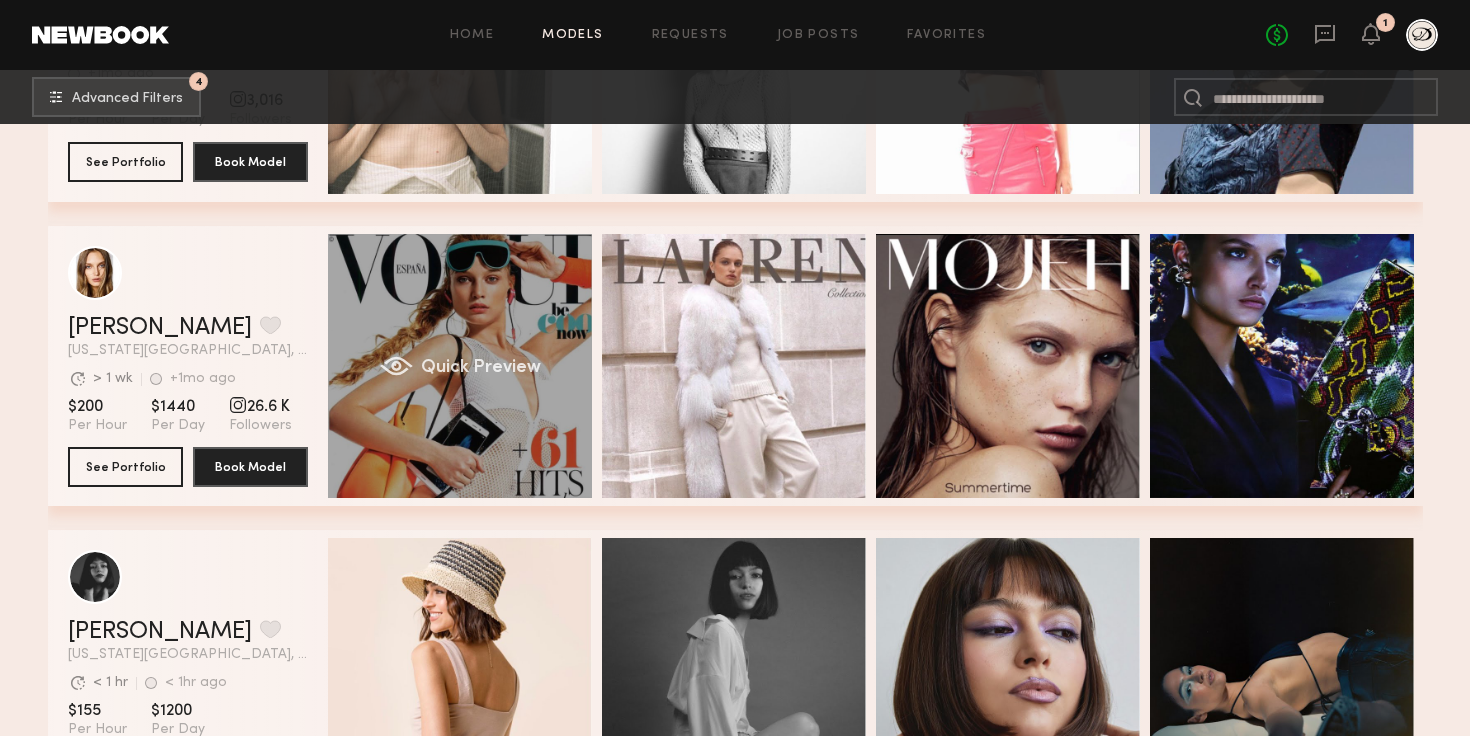 click on "Quick Preview" 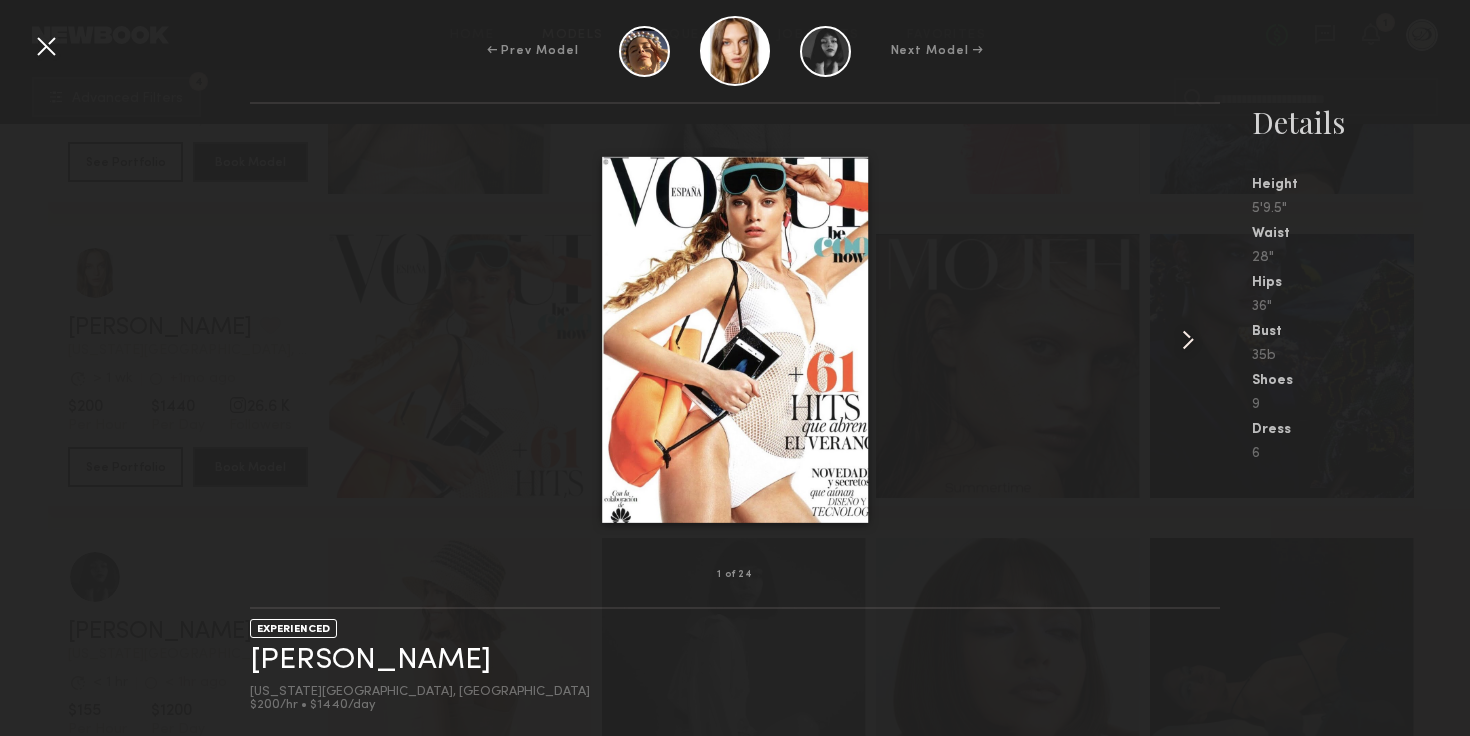 click at bounding box center [1188, 340] 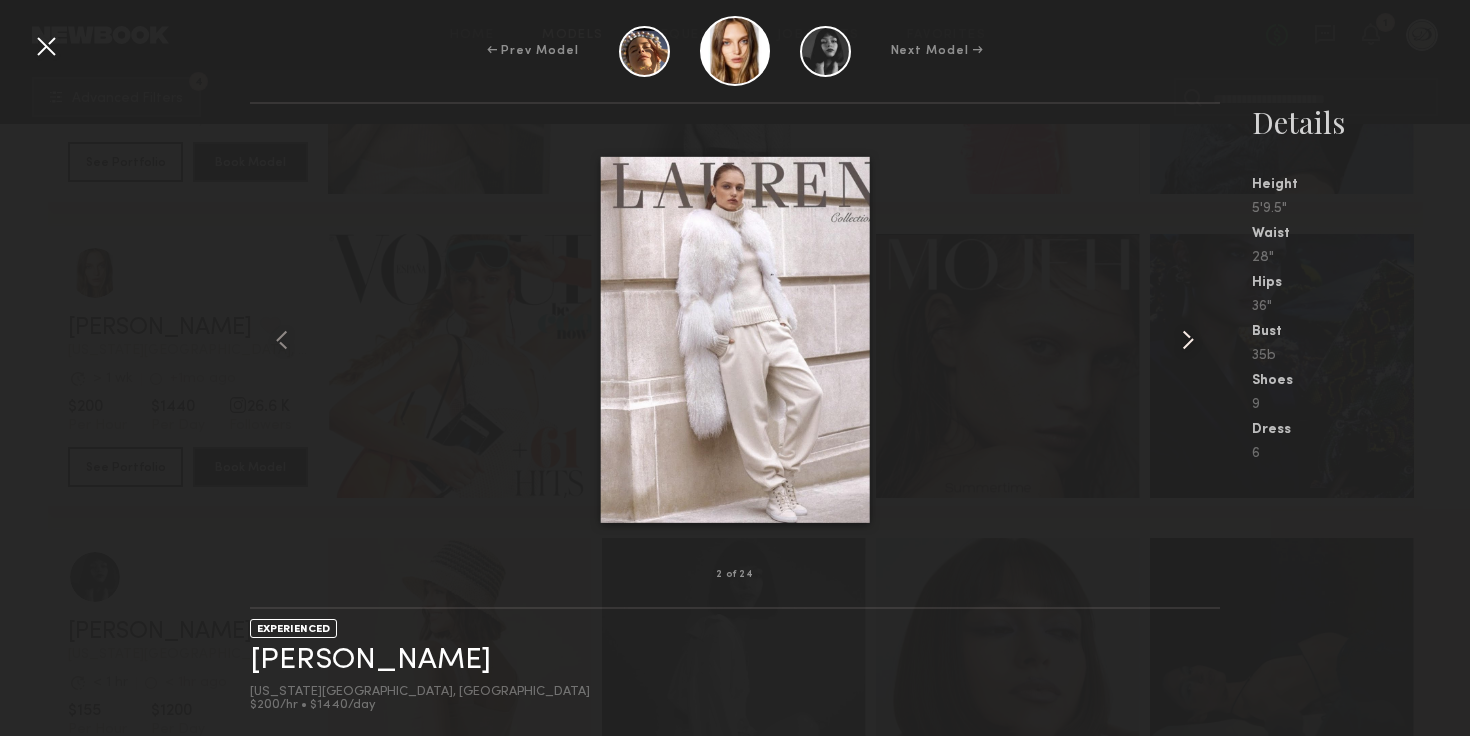click at bounding box center (1188, 340) 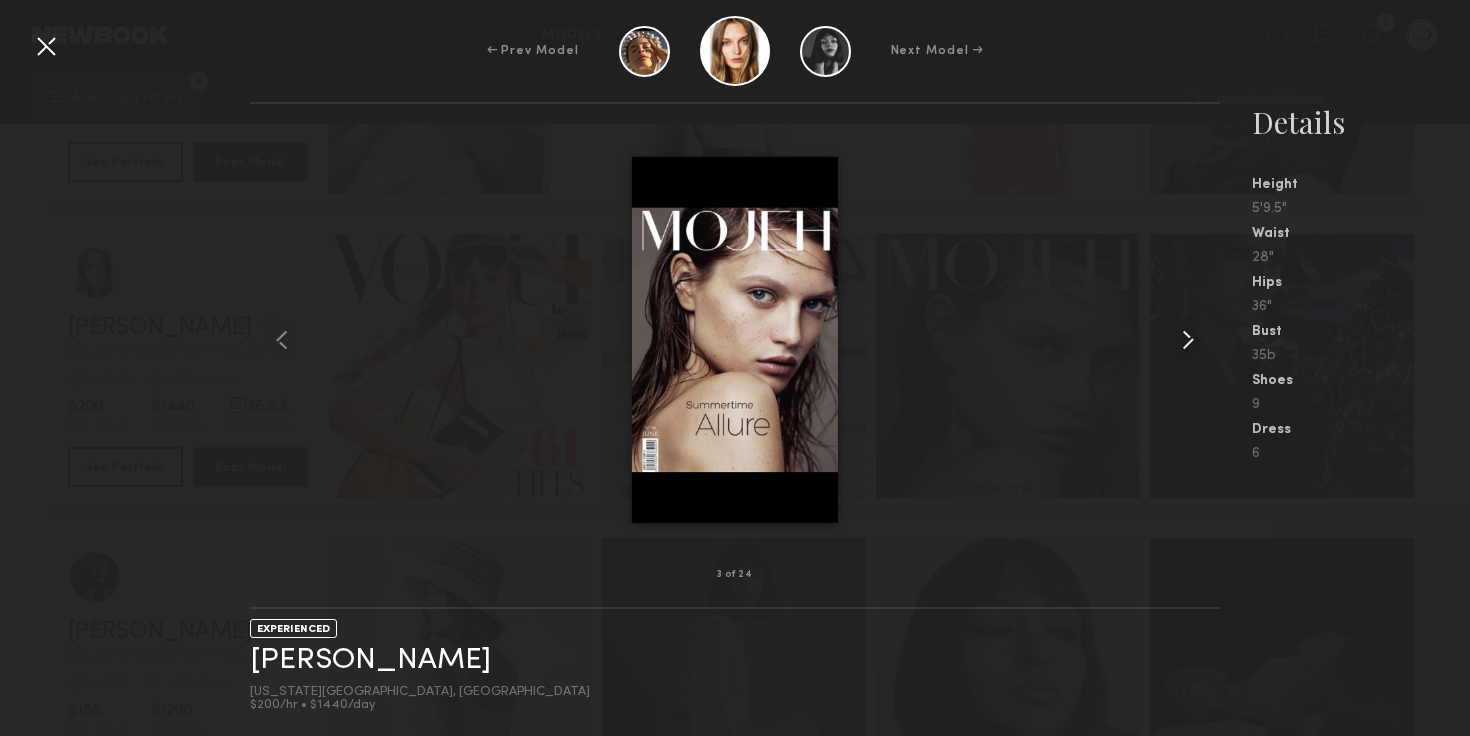 click at bounding box center (1188, 340) 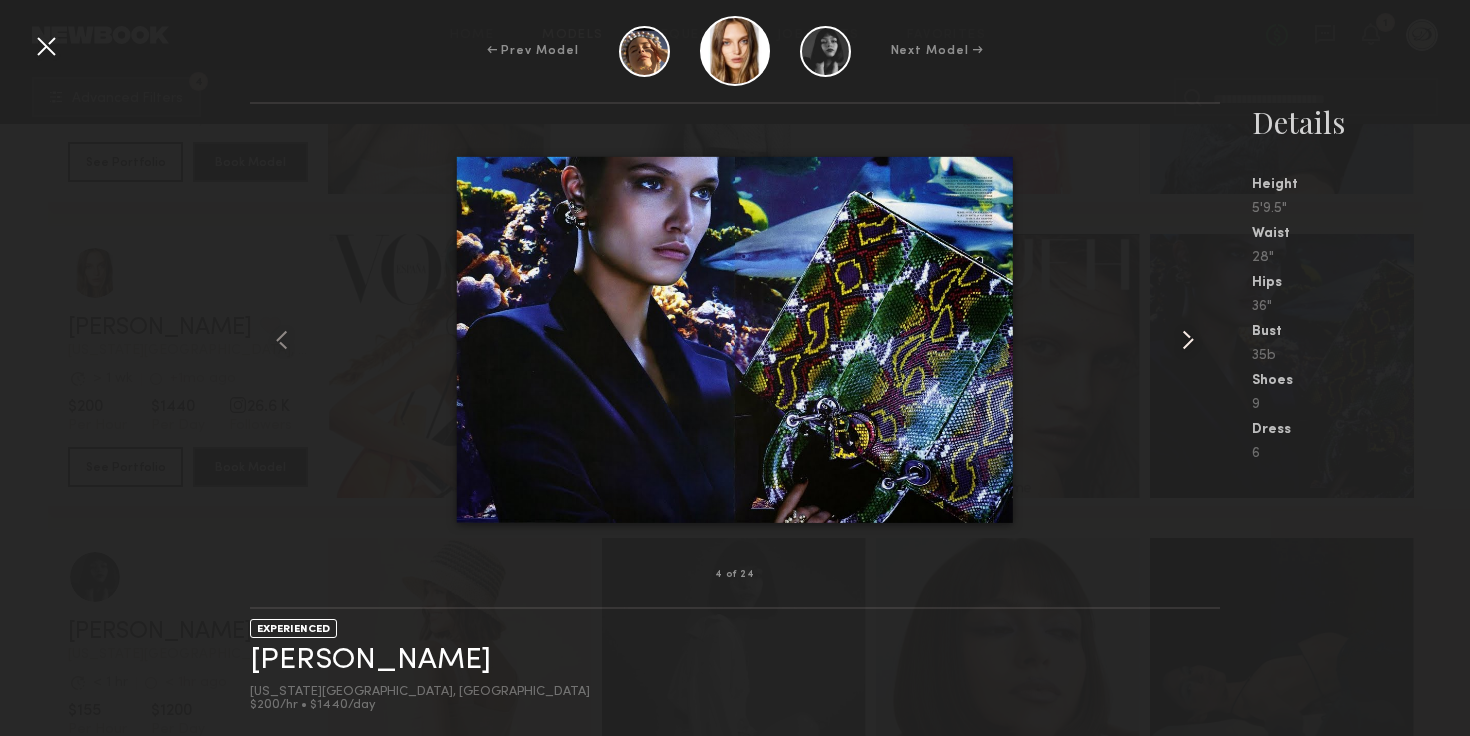 click at bounding box center [1188, 340] 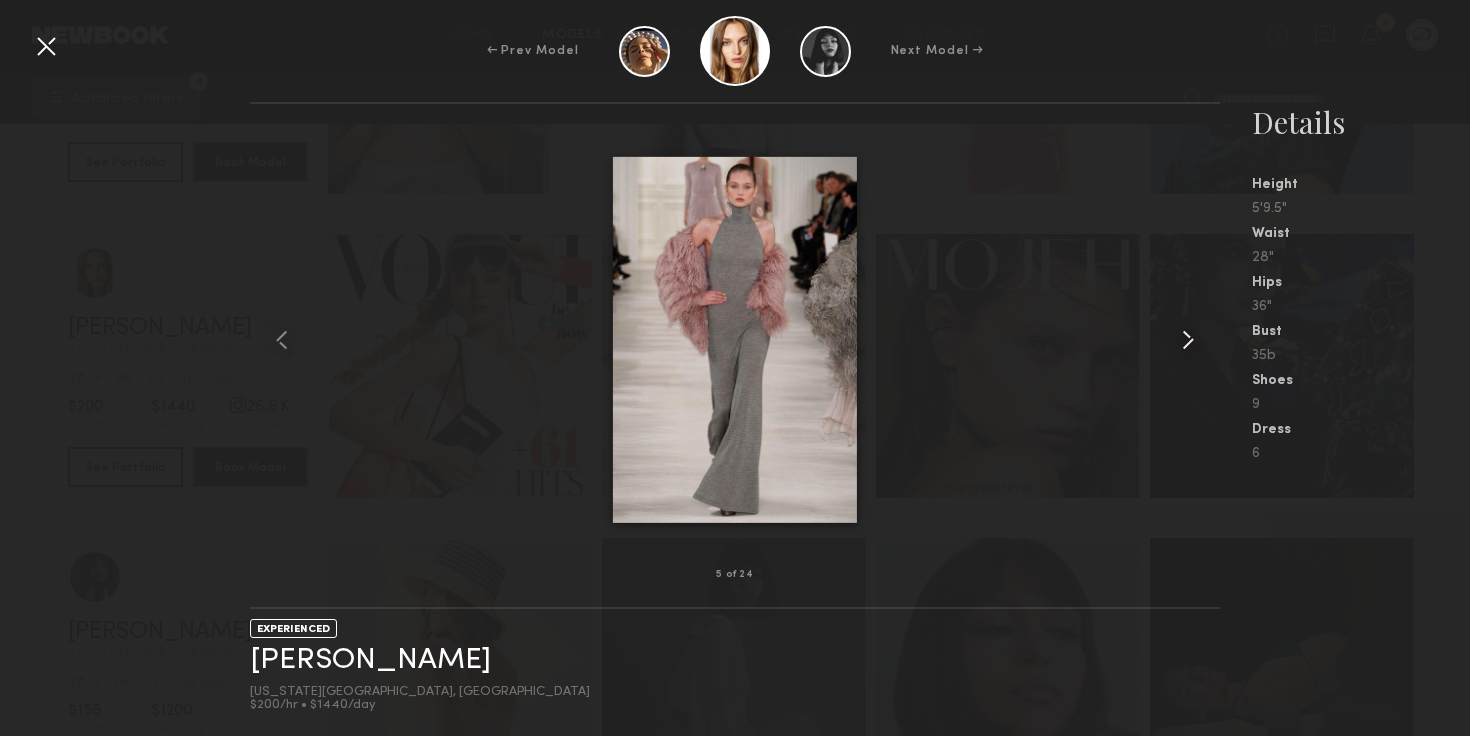 click at bounding box center (1188, 340) 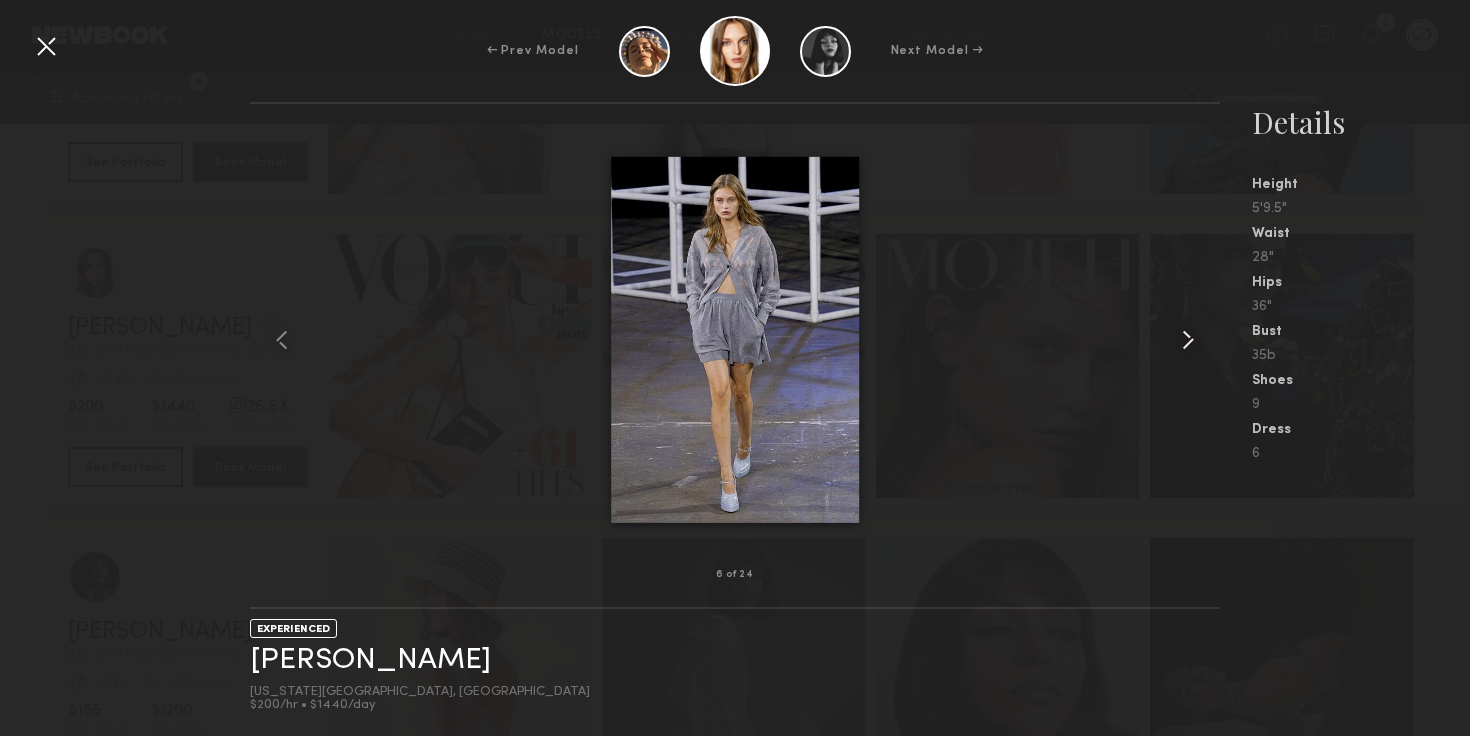 click at bounding box center [1188, 340] 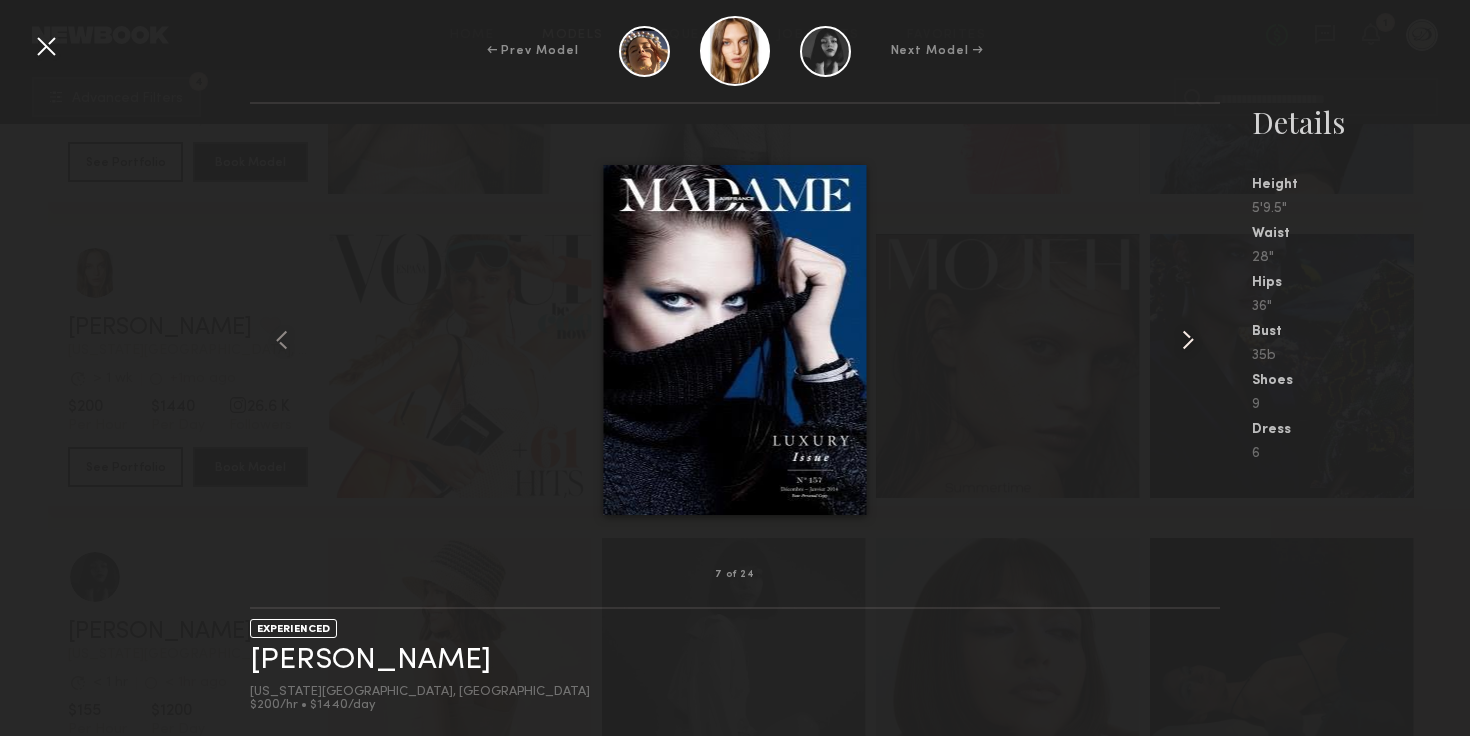 click at bounding box center (1188, 340) 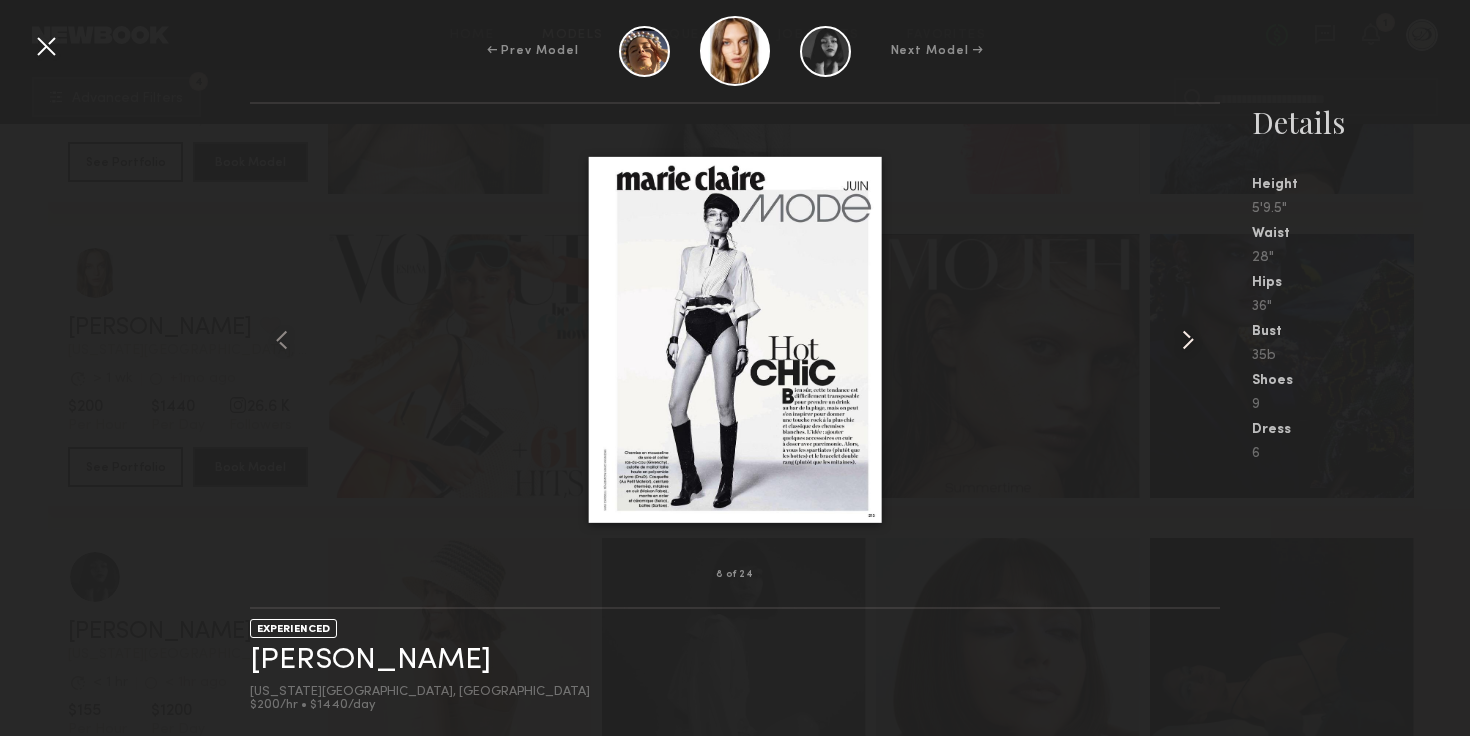 click at bounding box center [1188, 340] 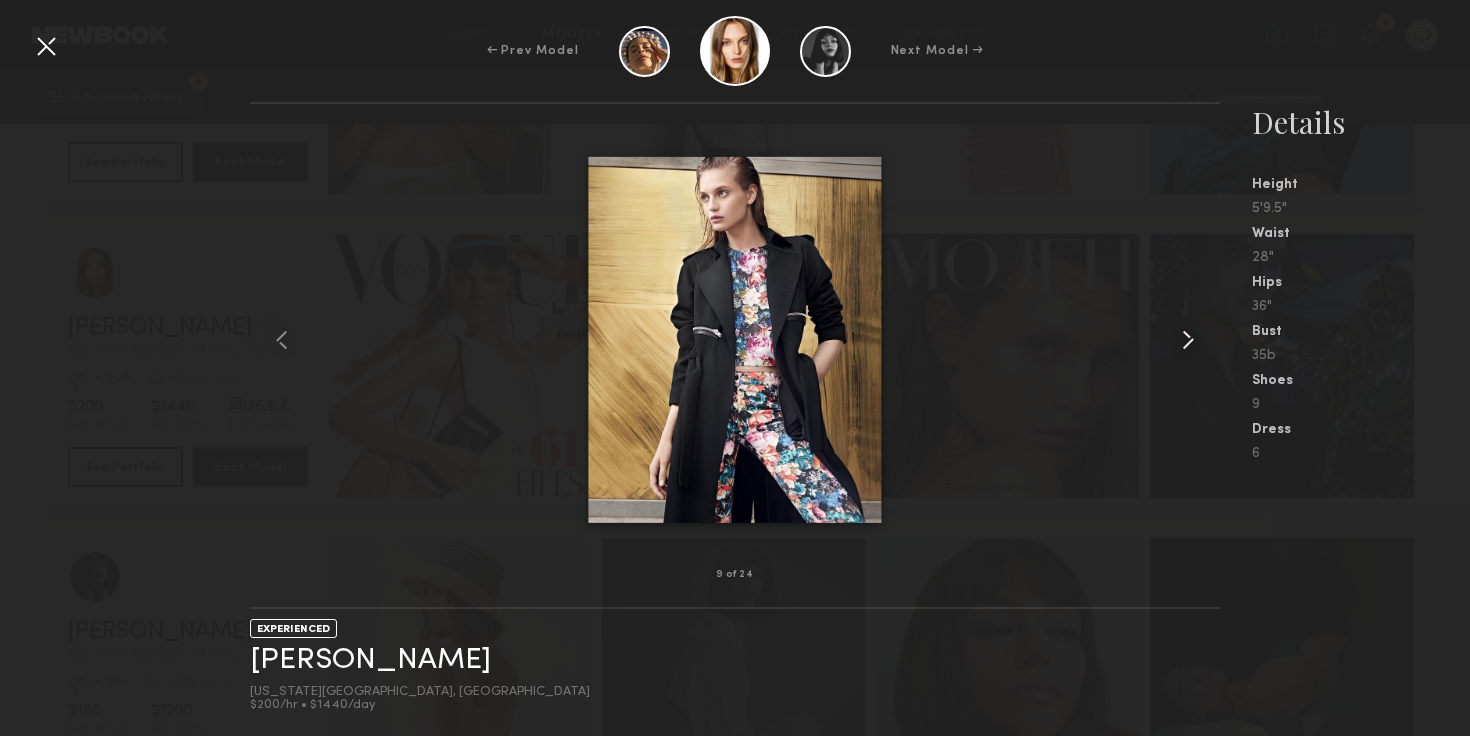 click at bounding box center [1188, 340] 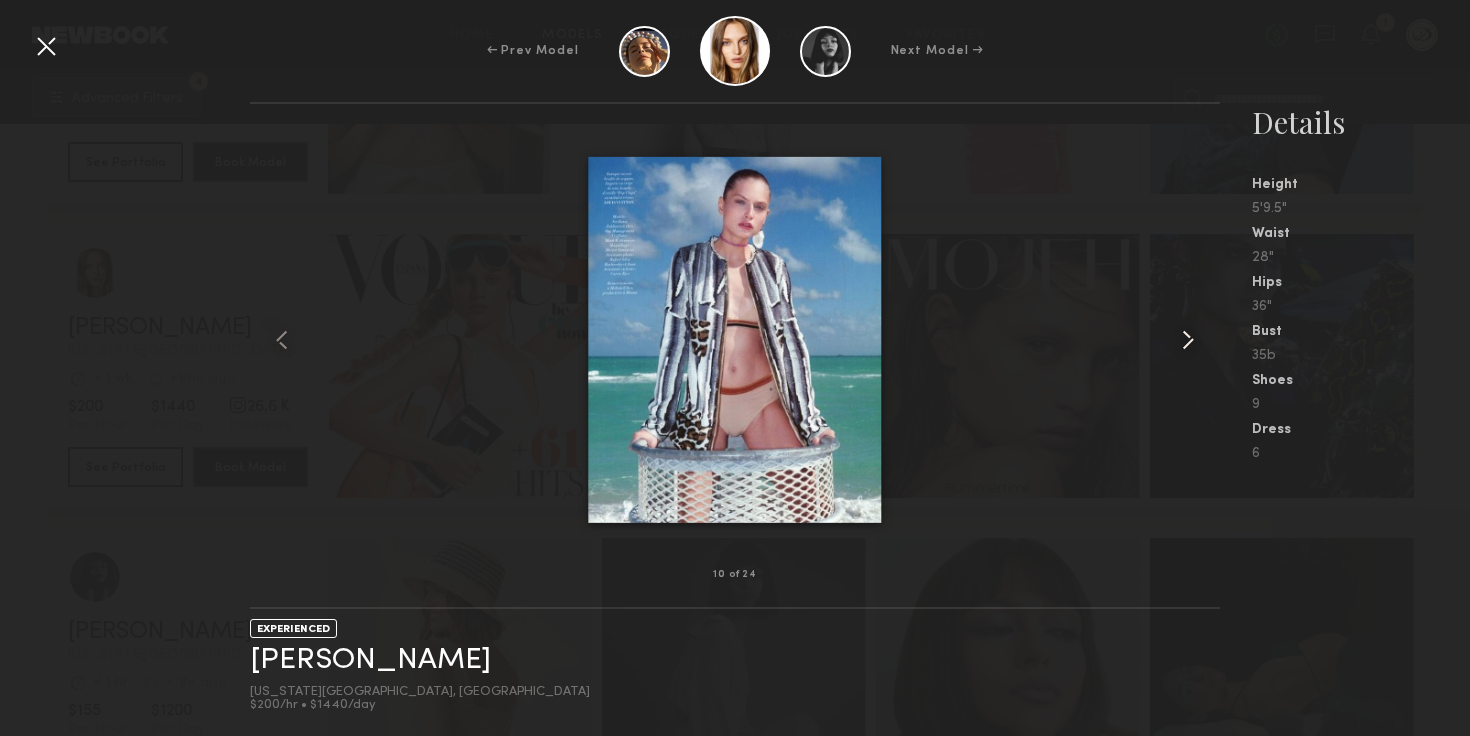 click at bounding box center [1188, 340] 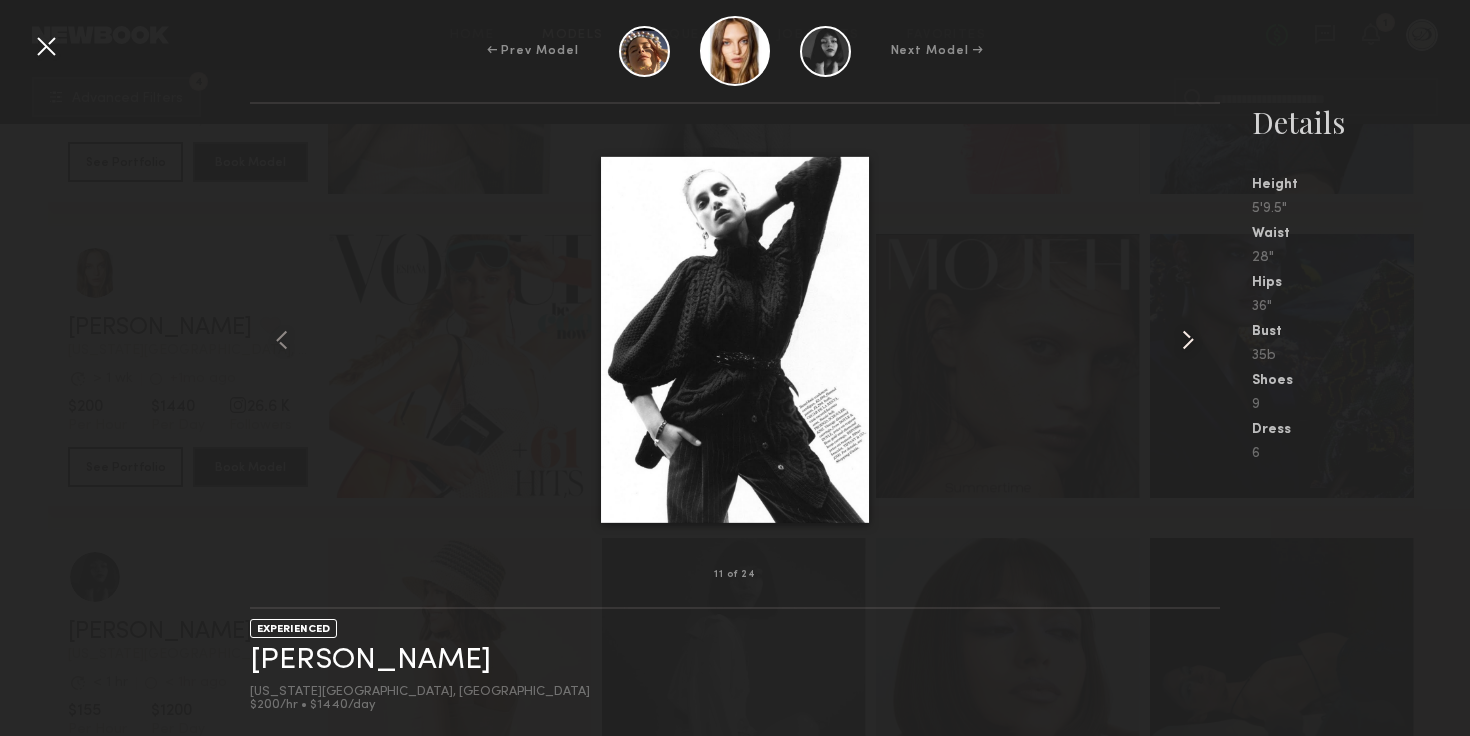 click at bounding box center (1188, 340) 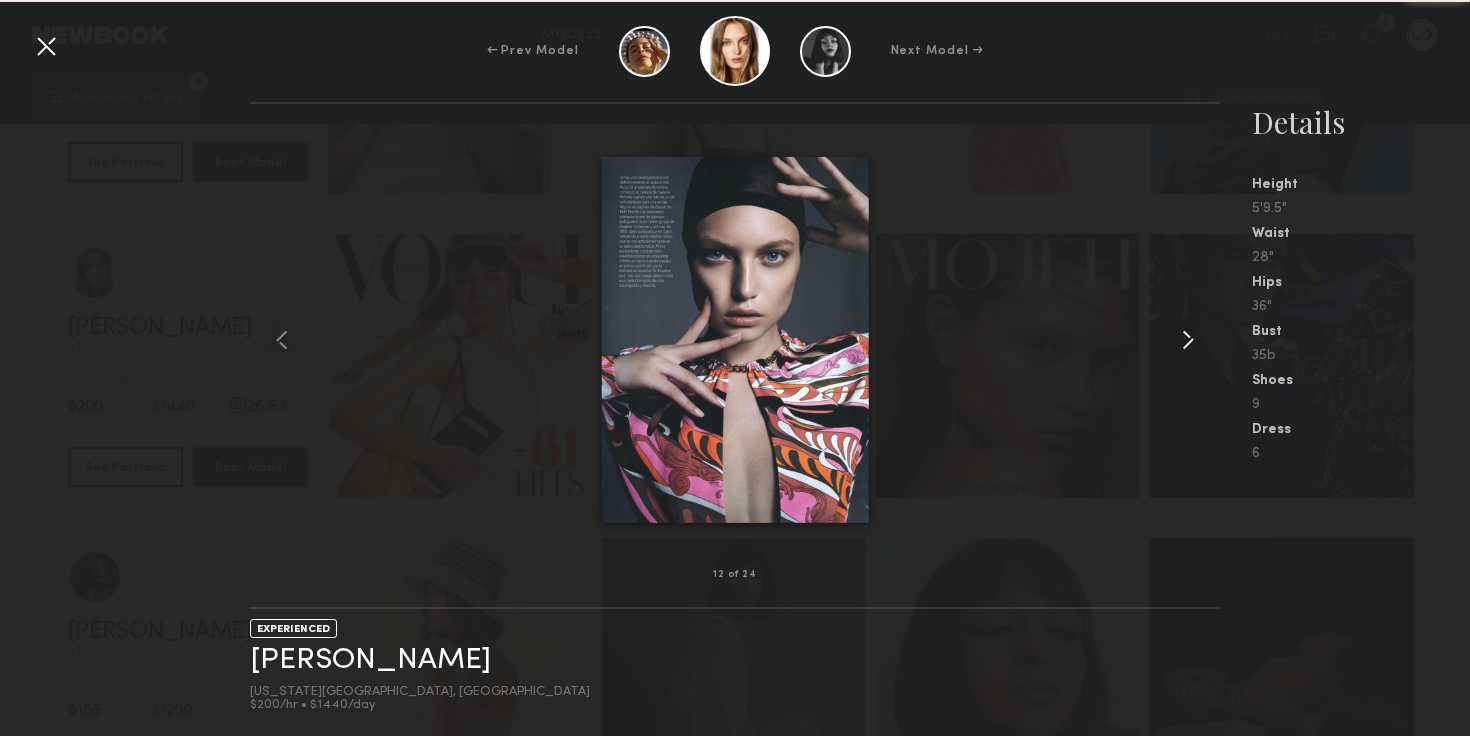 click at bounding box center (1188, 340) 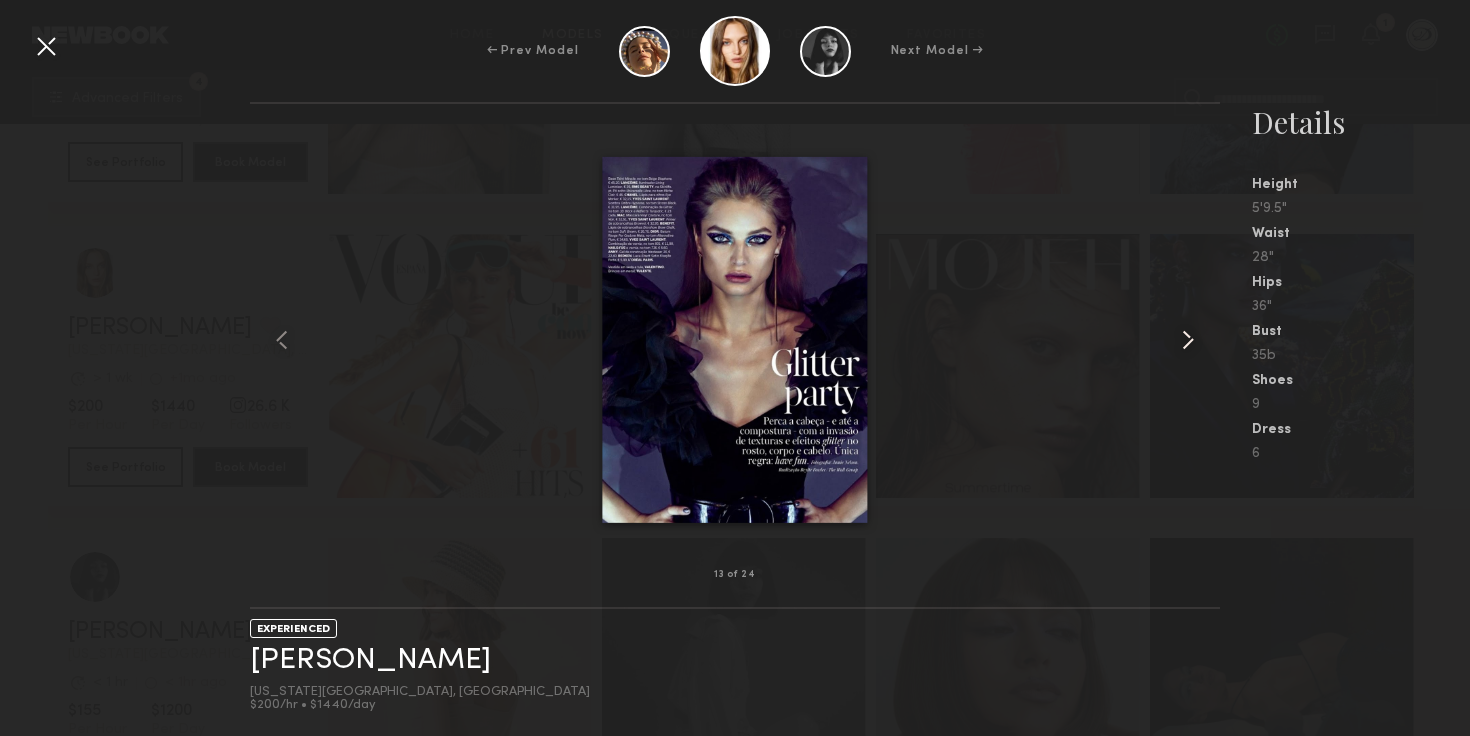 click at bounding box center (1188, 340) 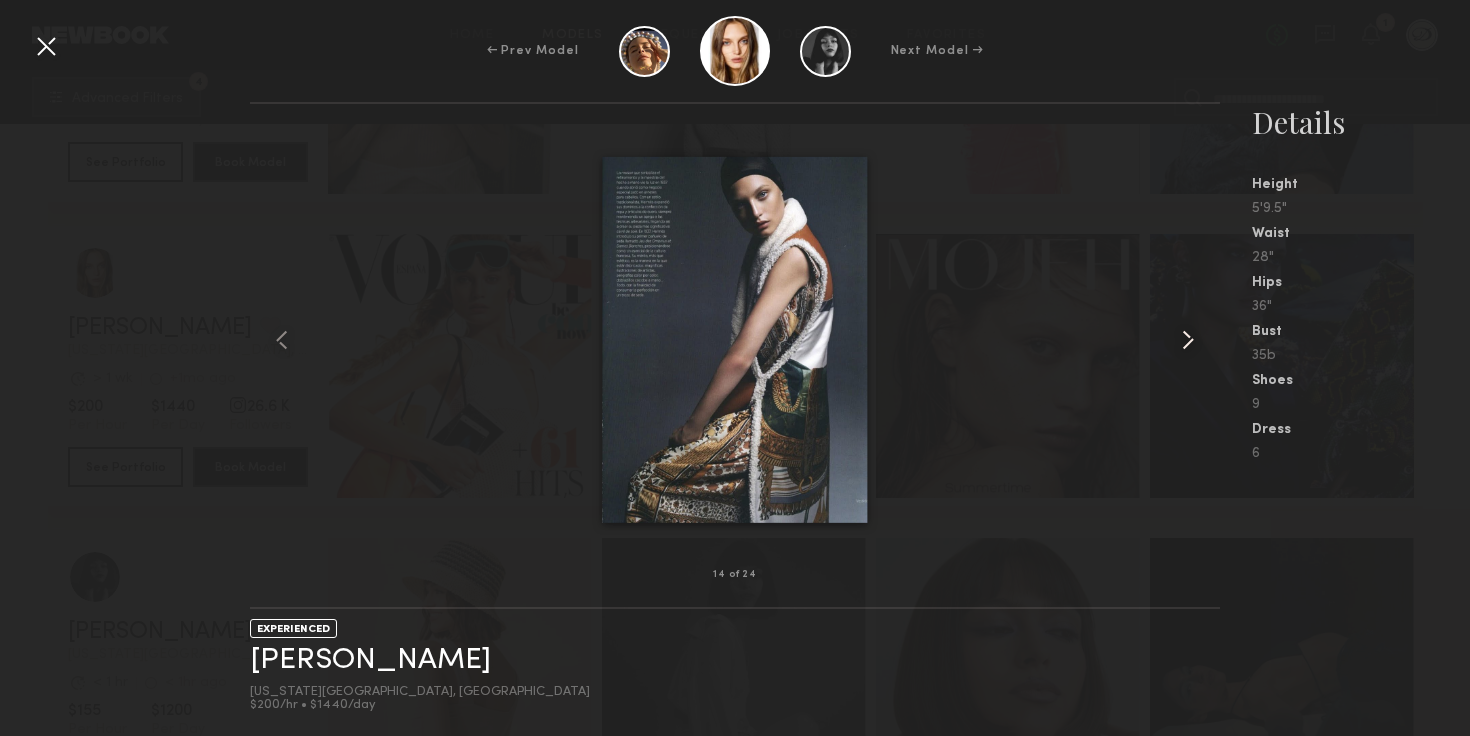 click at bounding box center (1188, 340) 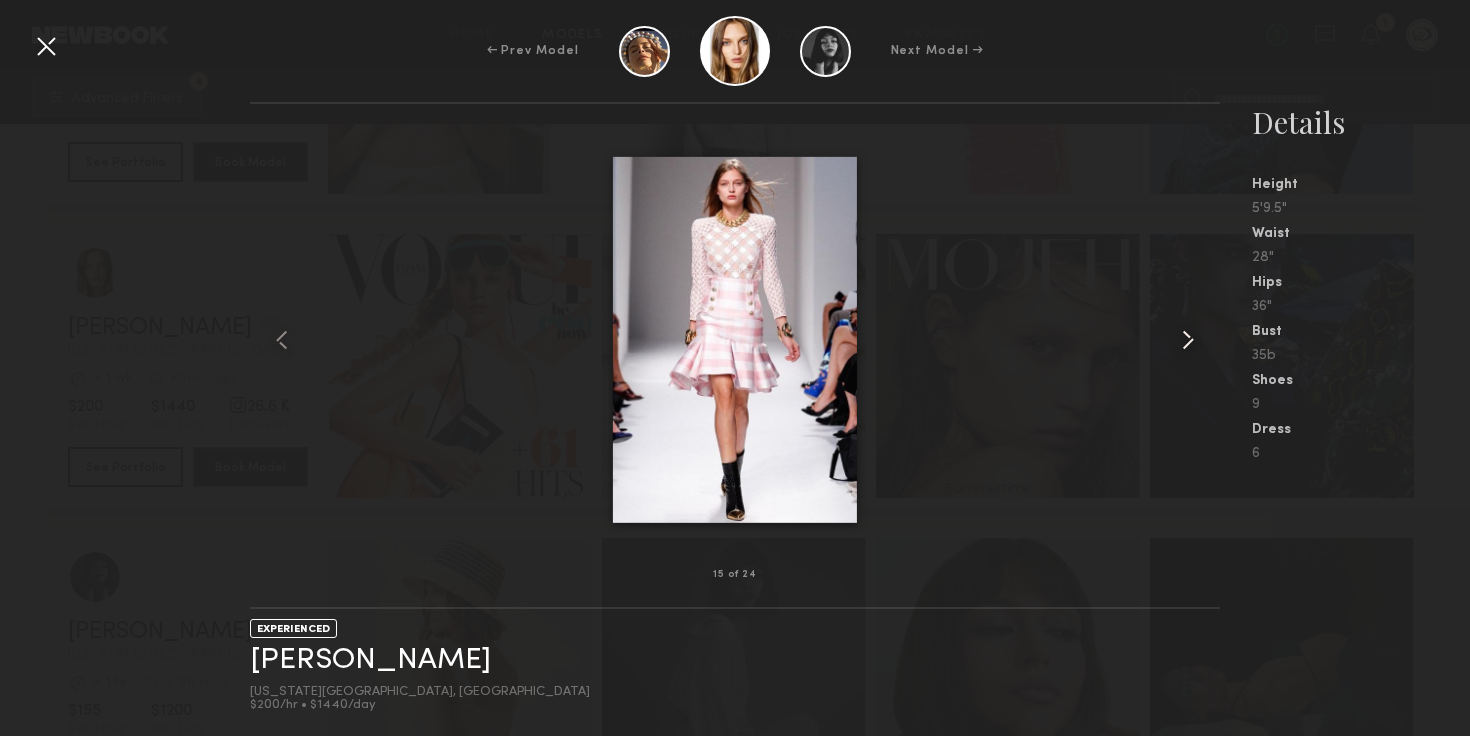 click at bounding box center [1188, 340] 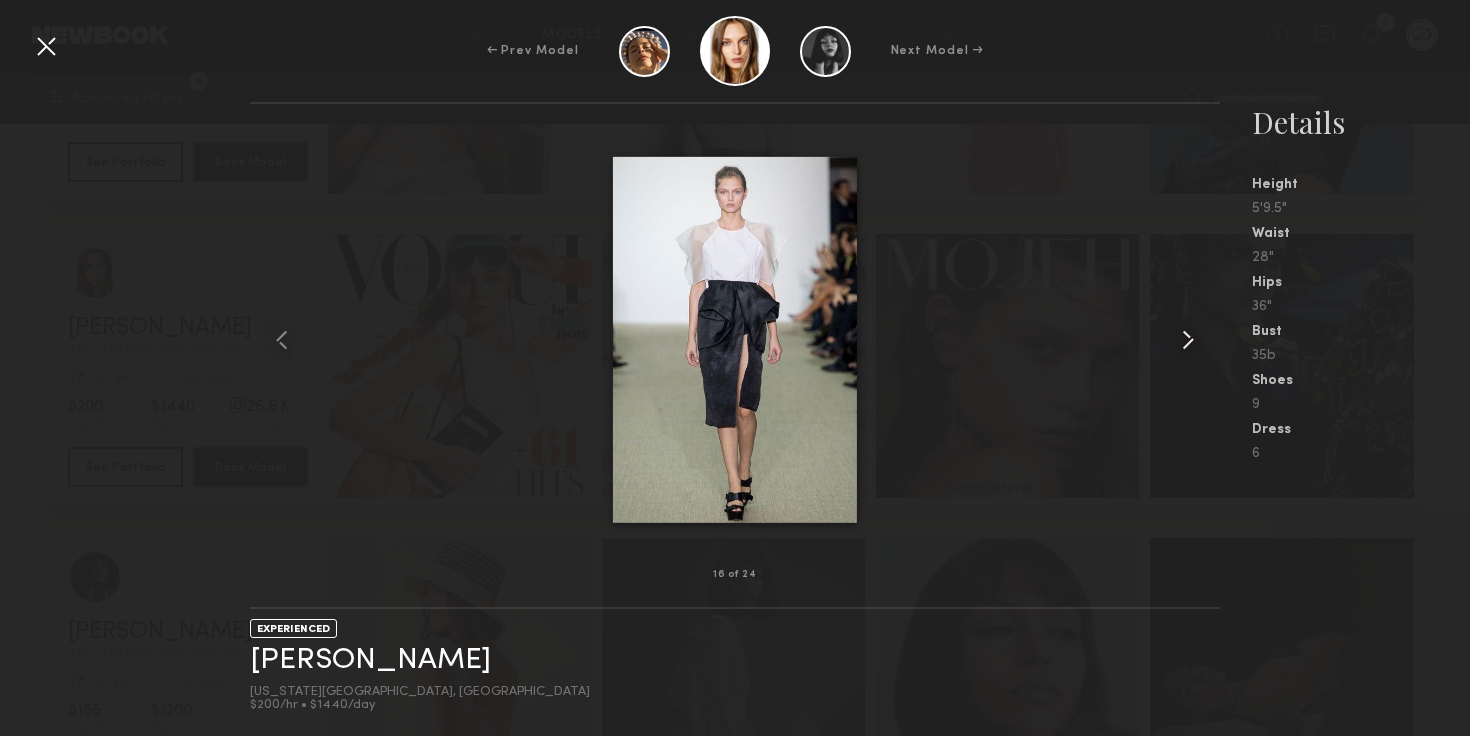 click at bounding box center [1188, 340] 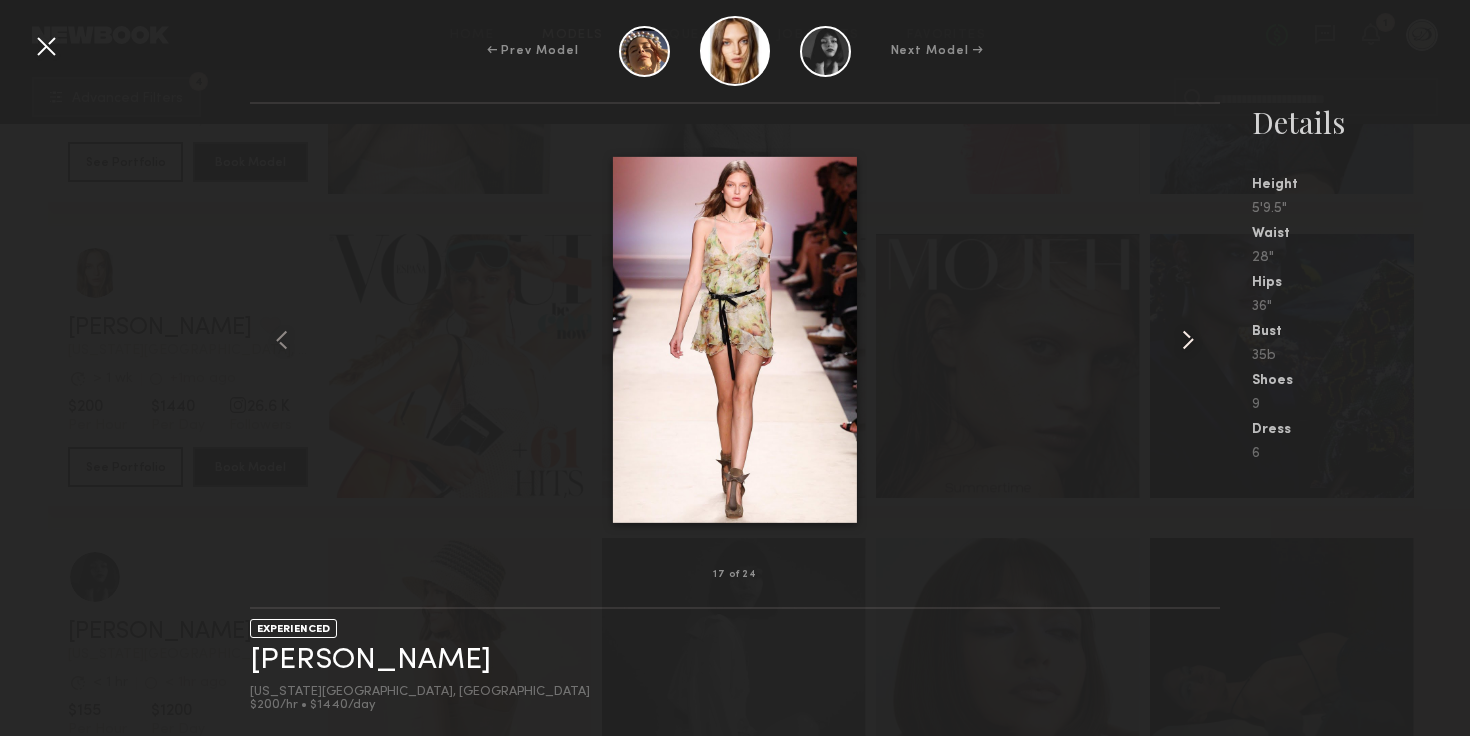 click at bounding box center [1188, 340] 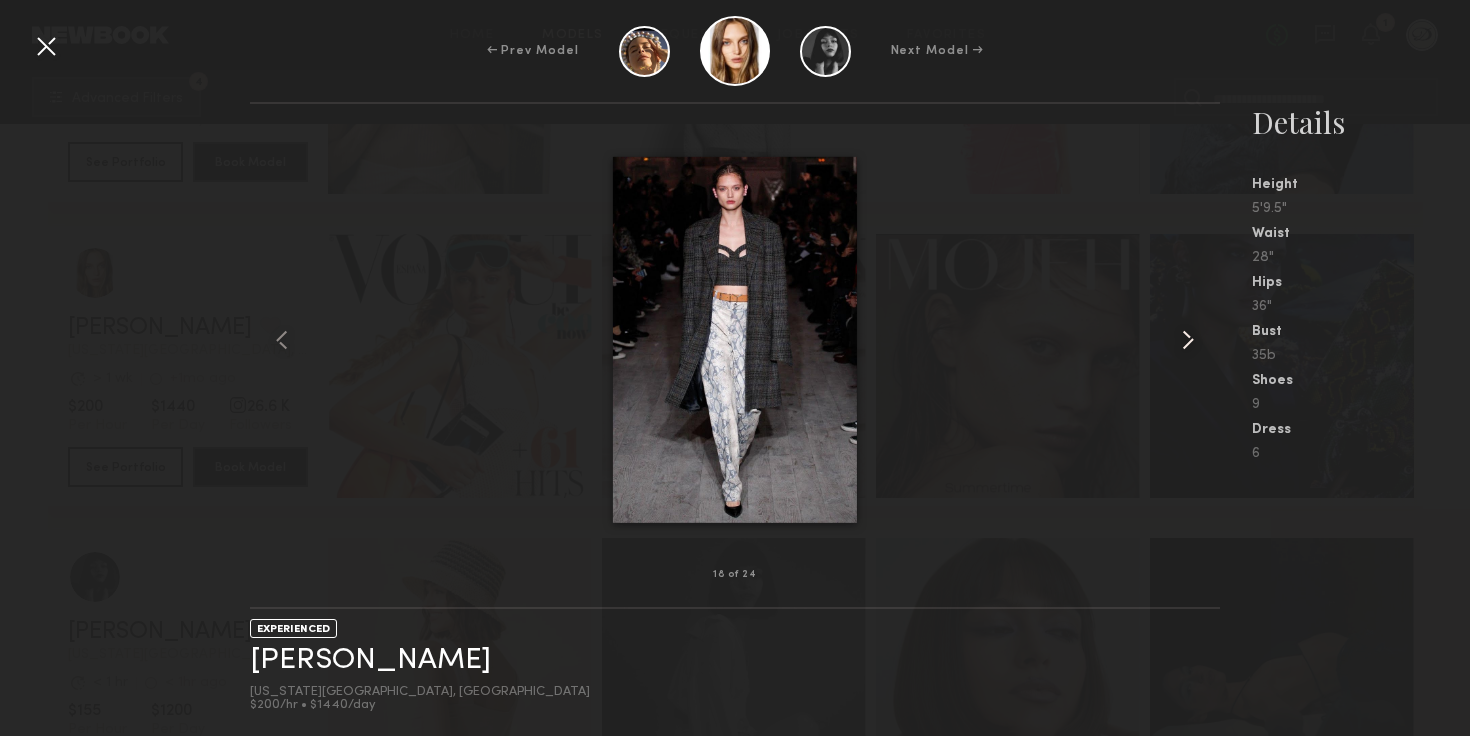 click at bounding box center (1188, 340) 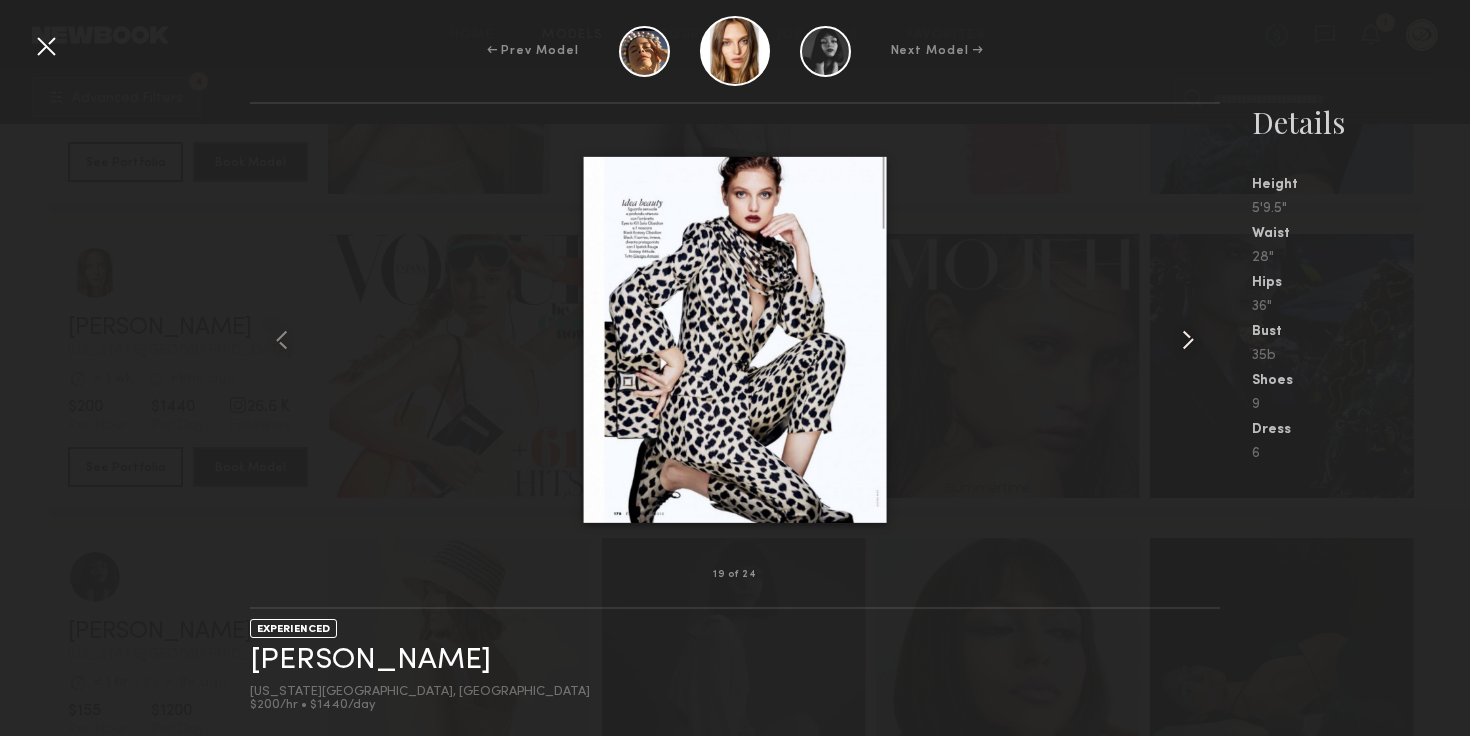 click at bounding box center (1188, 340) 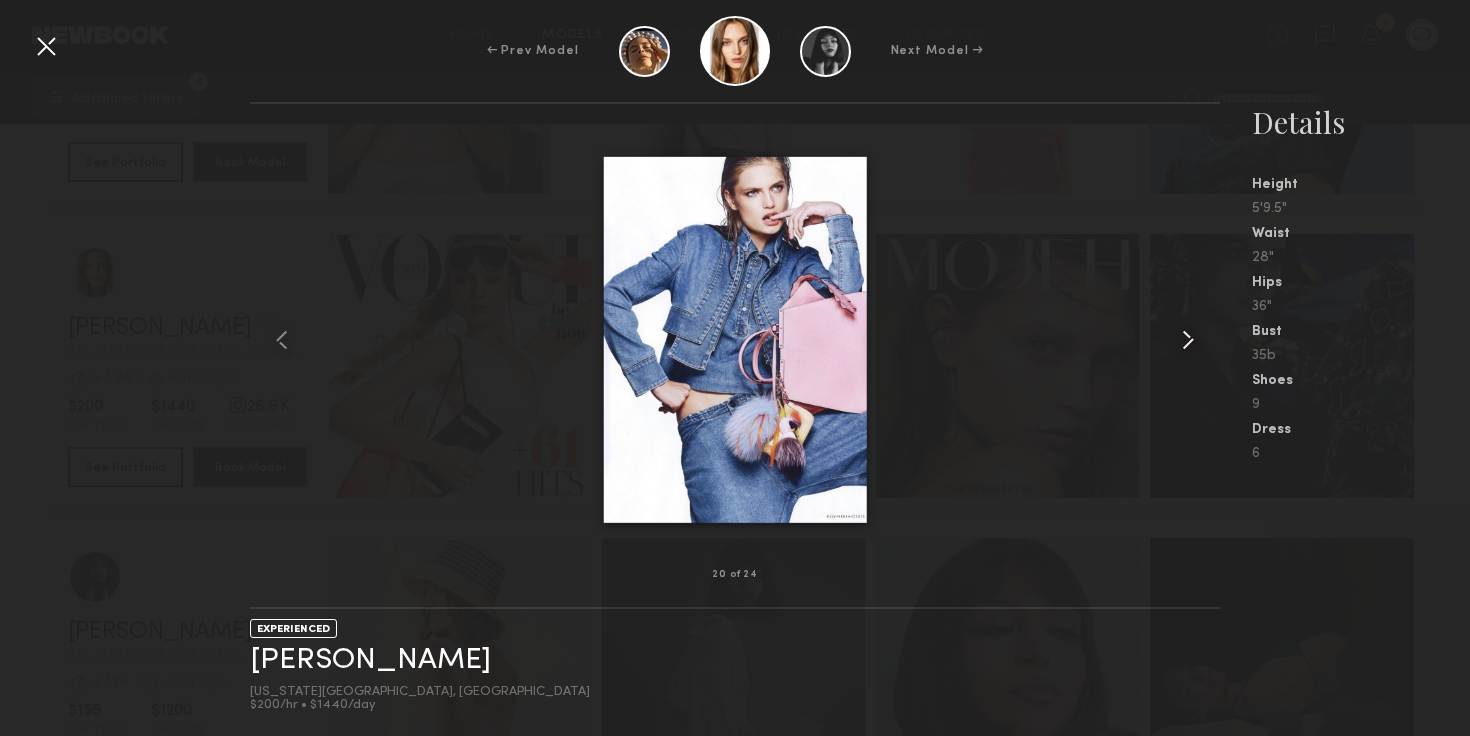 click at bounding box center (1188, 340) 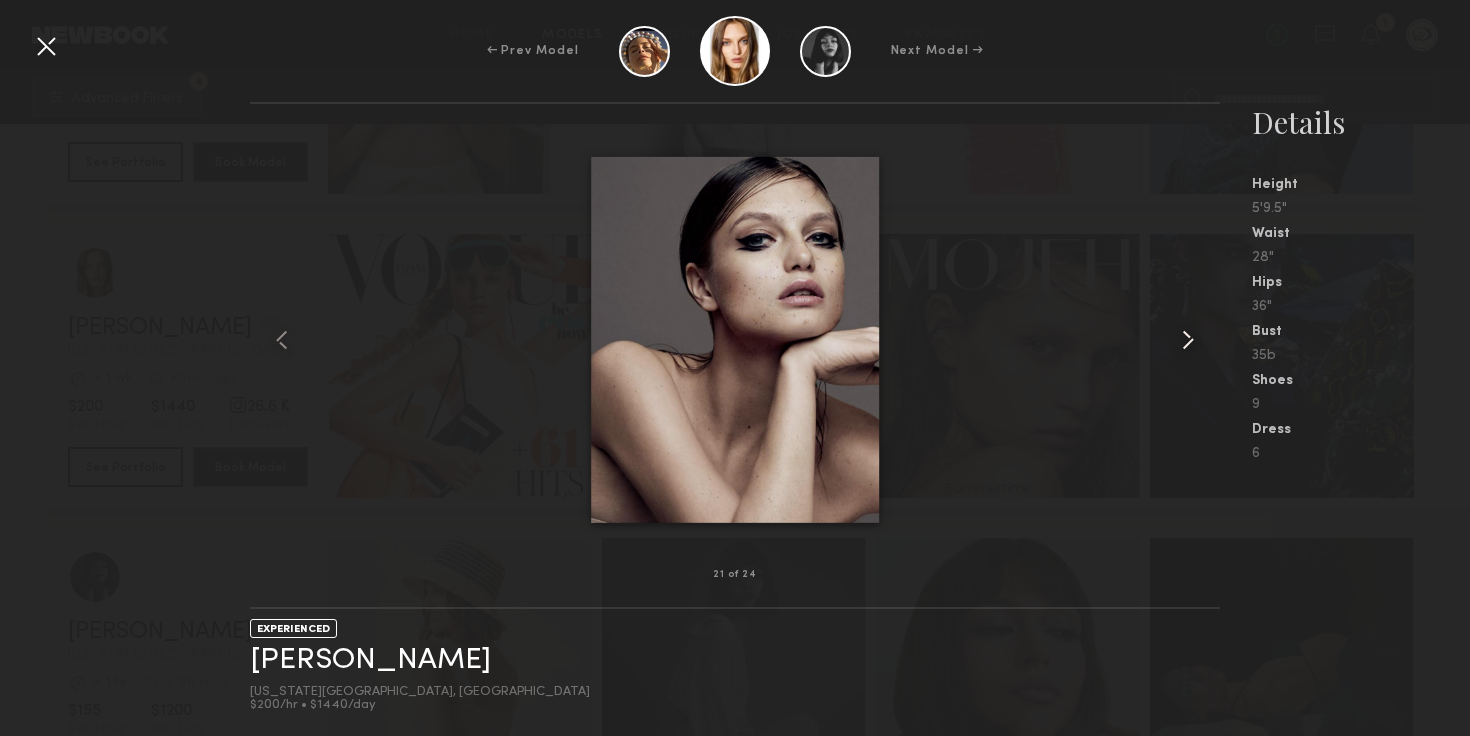 click at bounding box center (1188, 340) 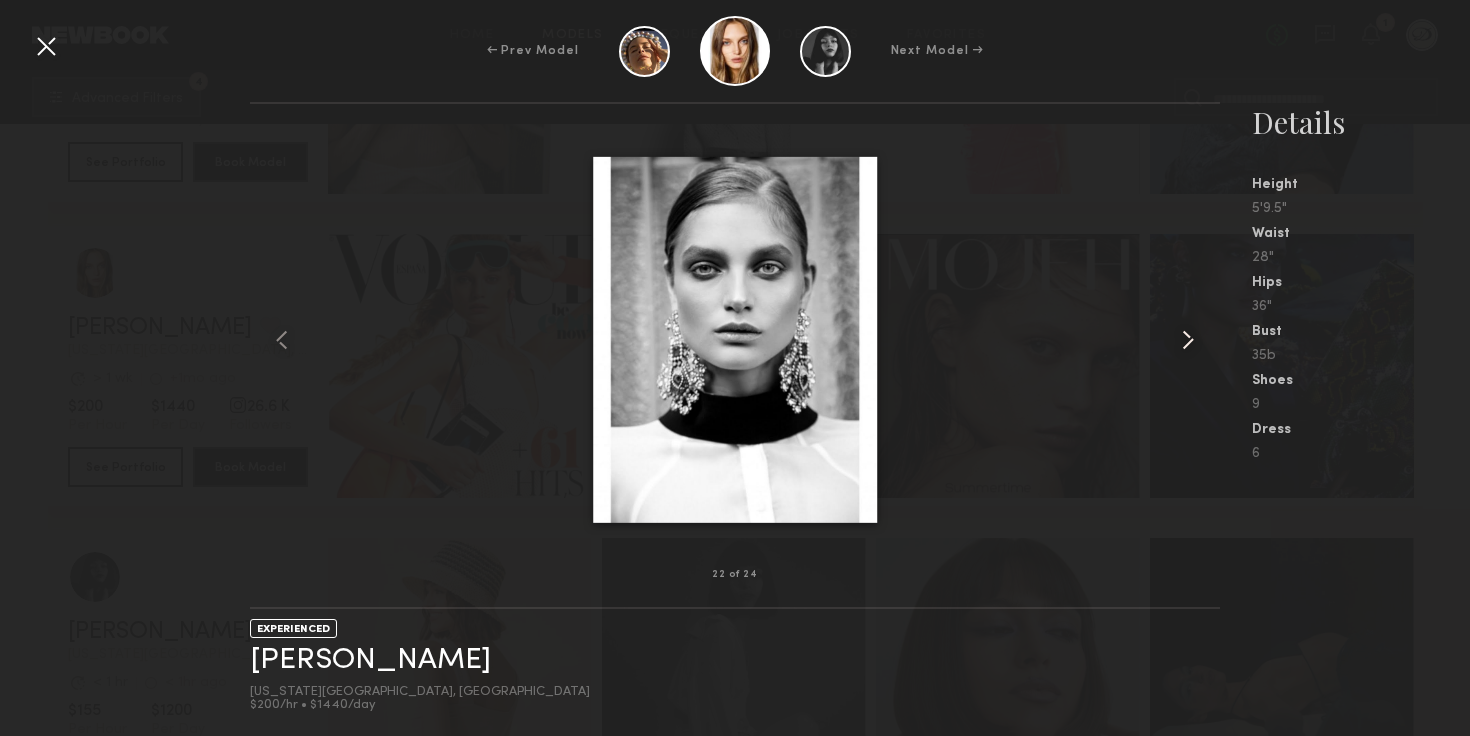 click at bounding box center (1188, 340) 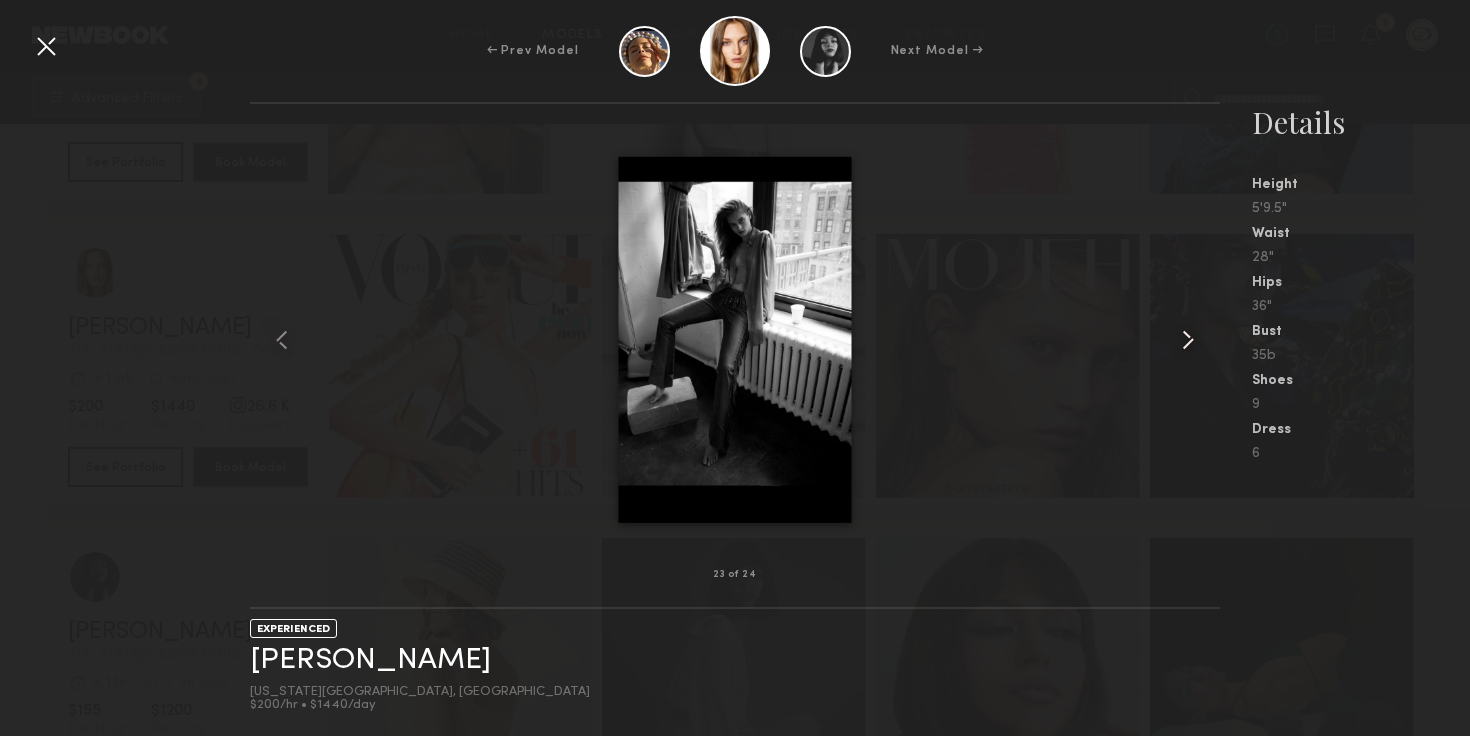 click at bounding box center (1188, 340) 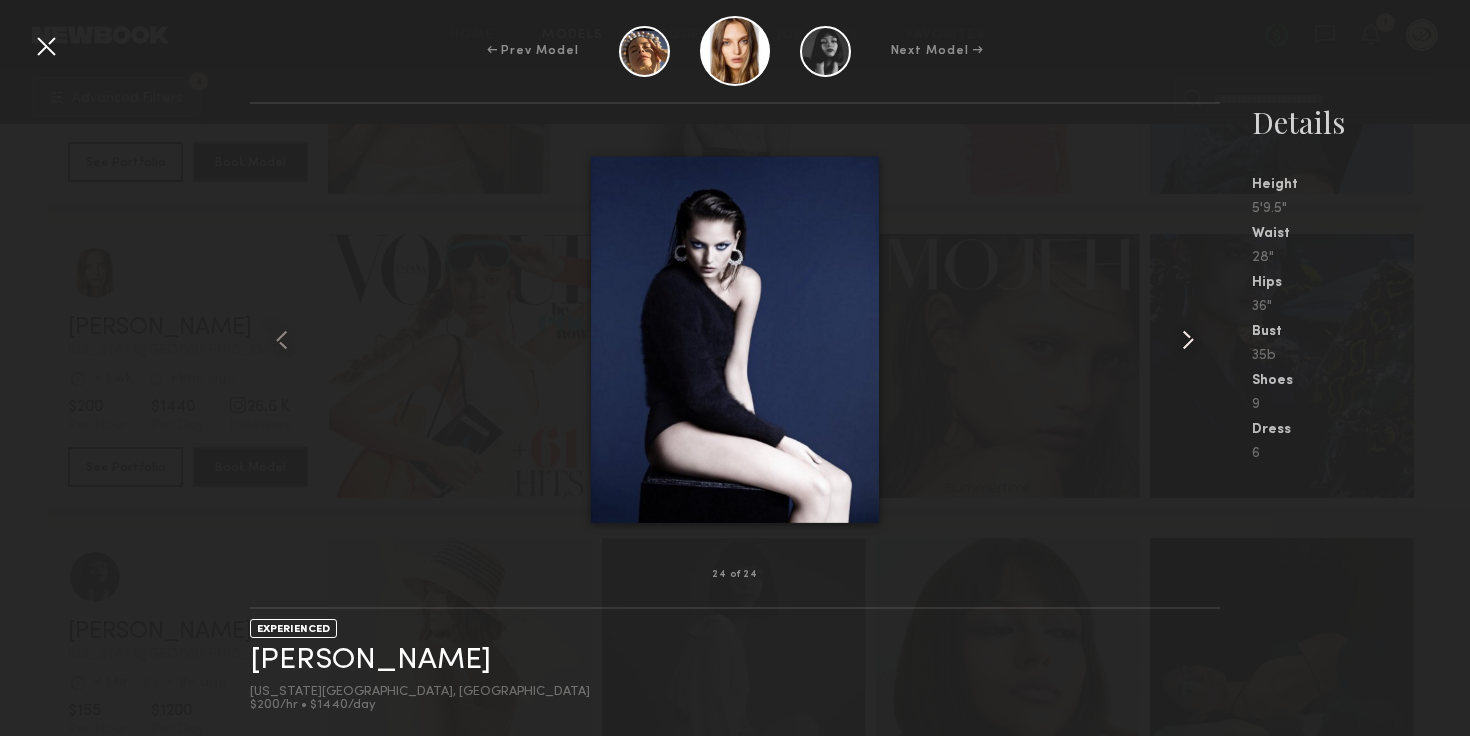 click at bounding box center [1188, 340] 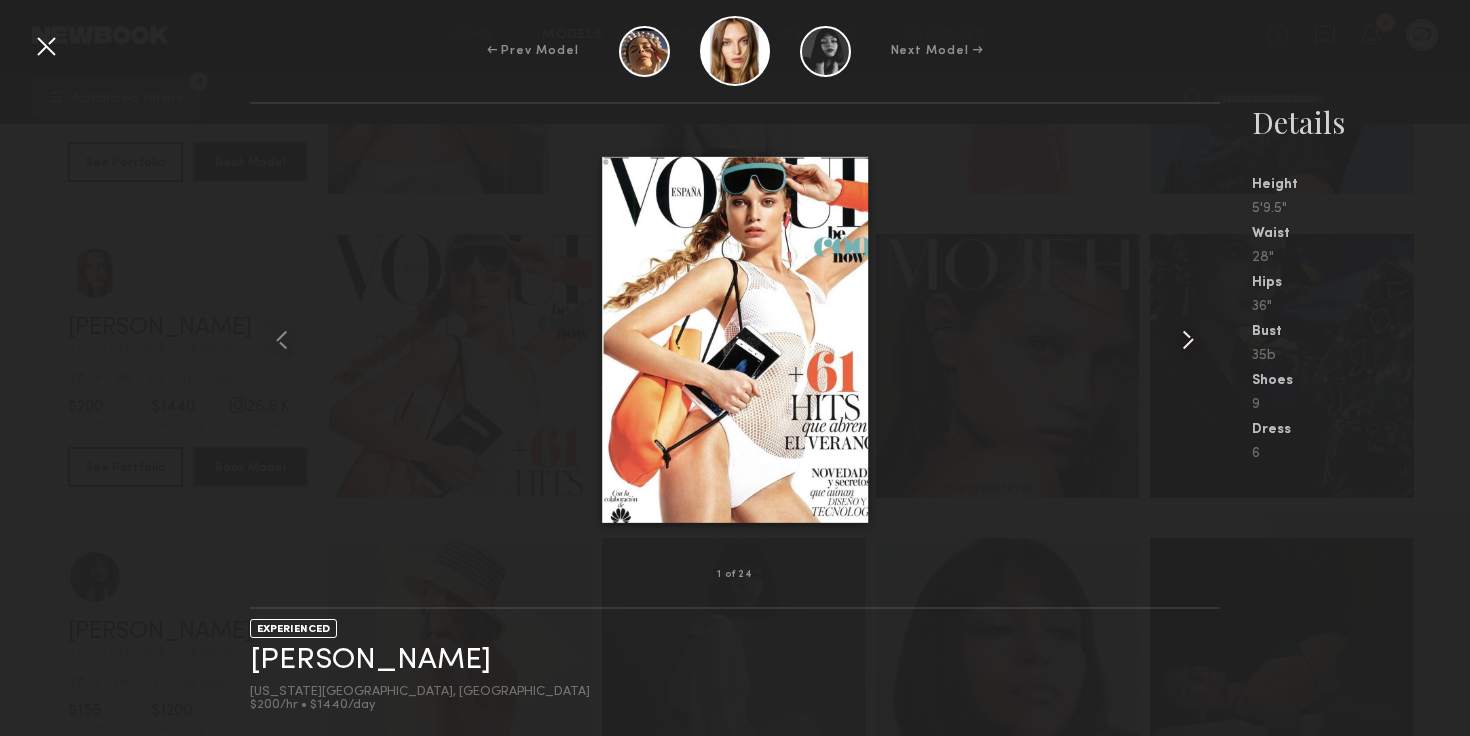 click at bounding box center [1188, 340] 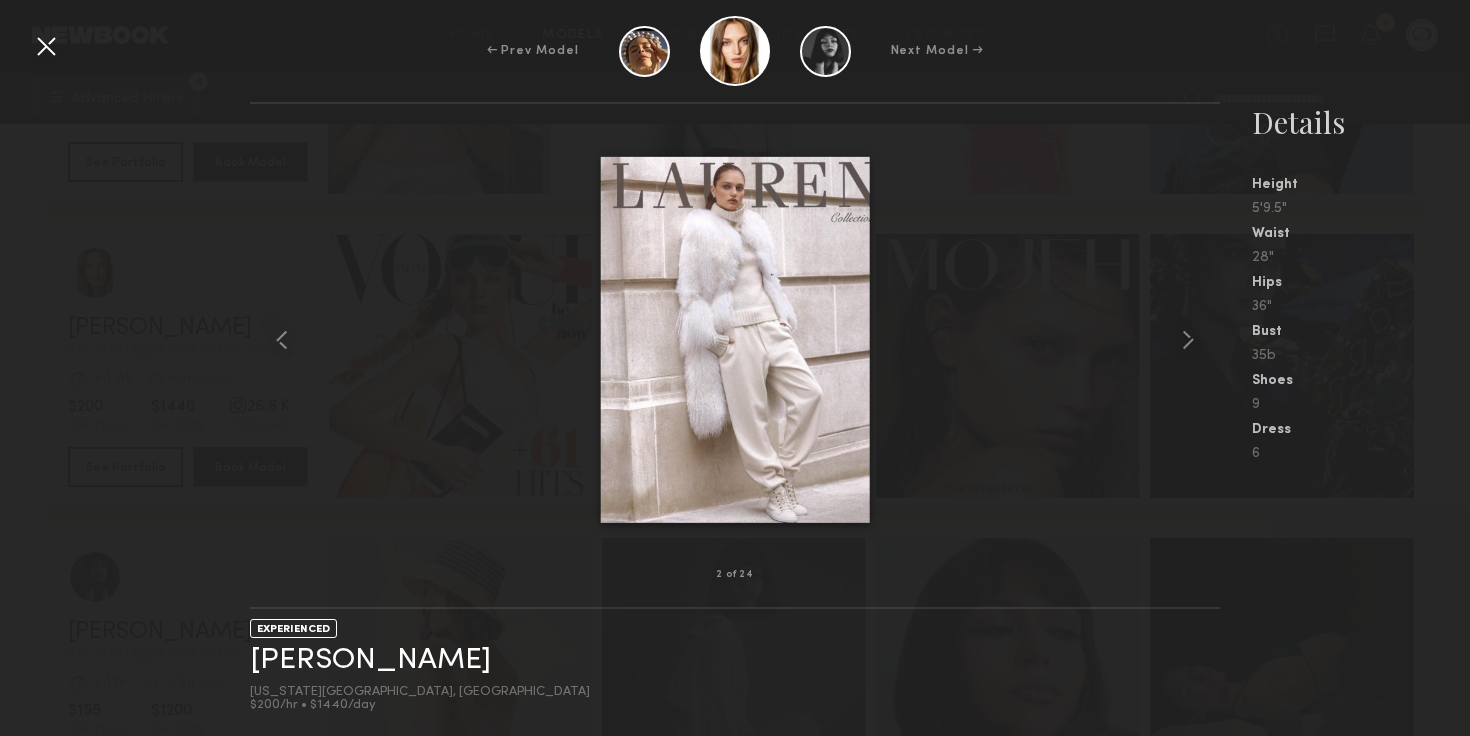 click at bounding box center [46, 46] 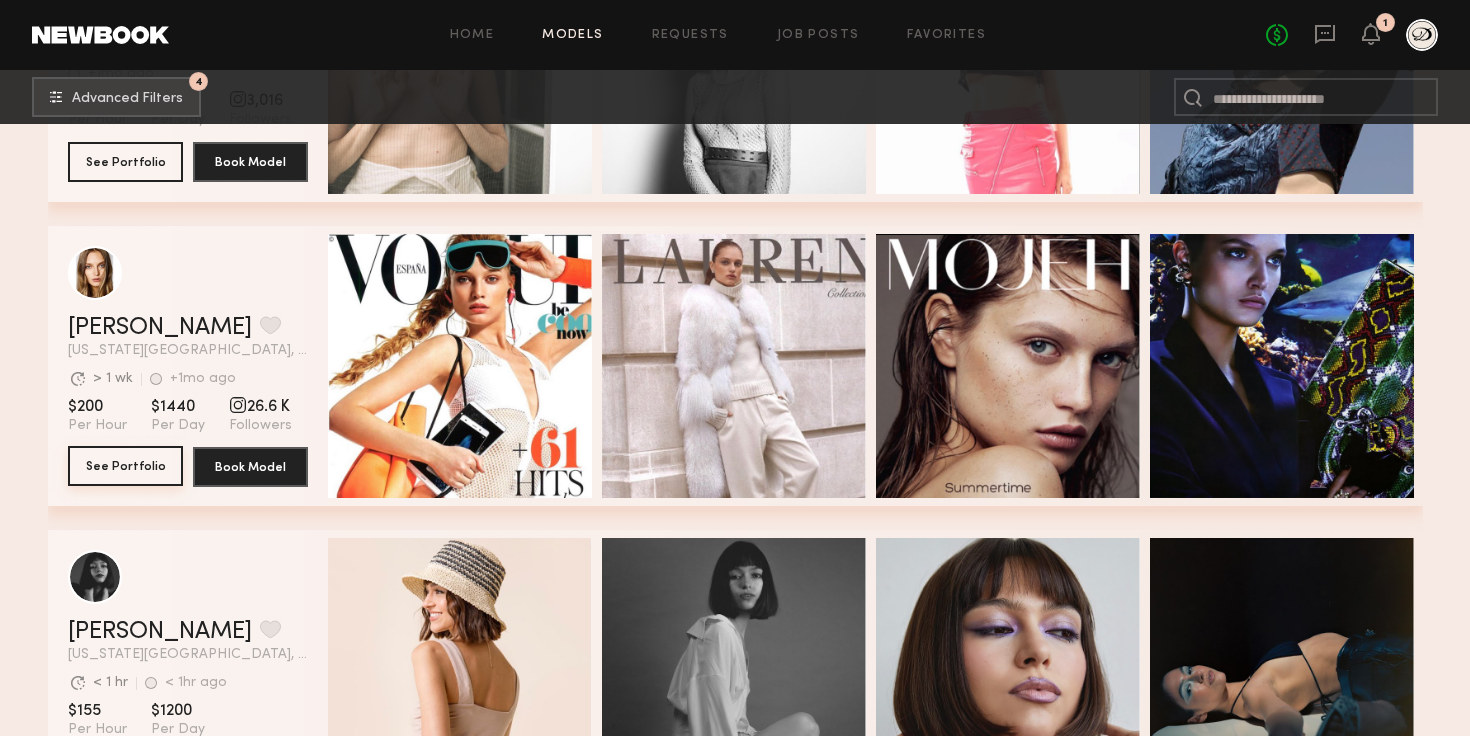 click on "See Portfolio" 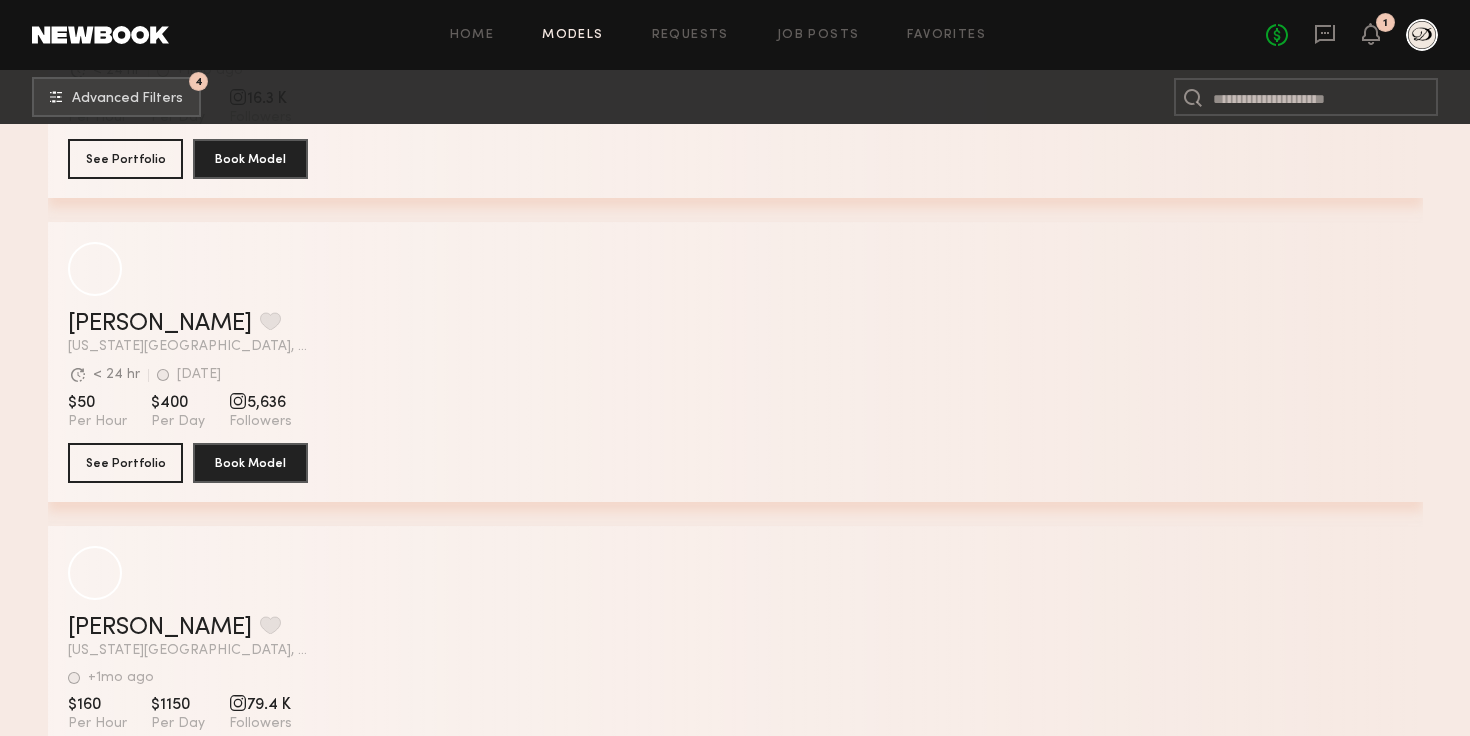 scroll, scrollTop: 19113, scrollLeft: 0, axis: vertical 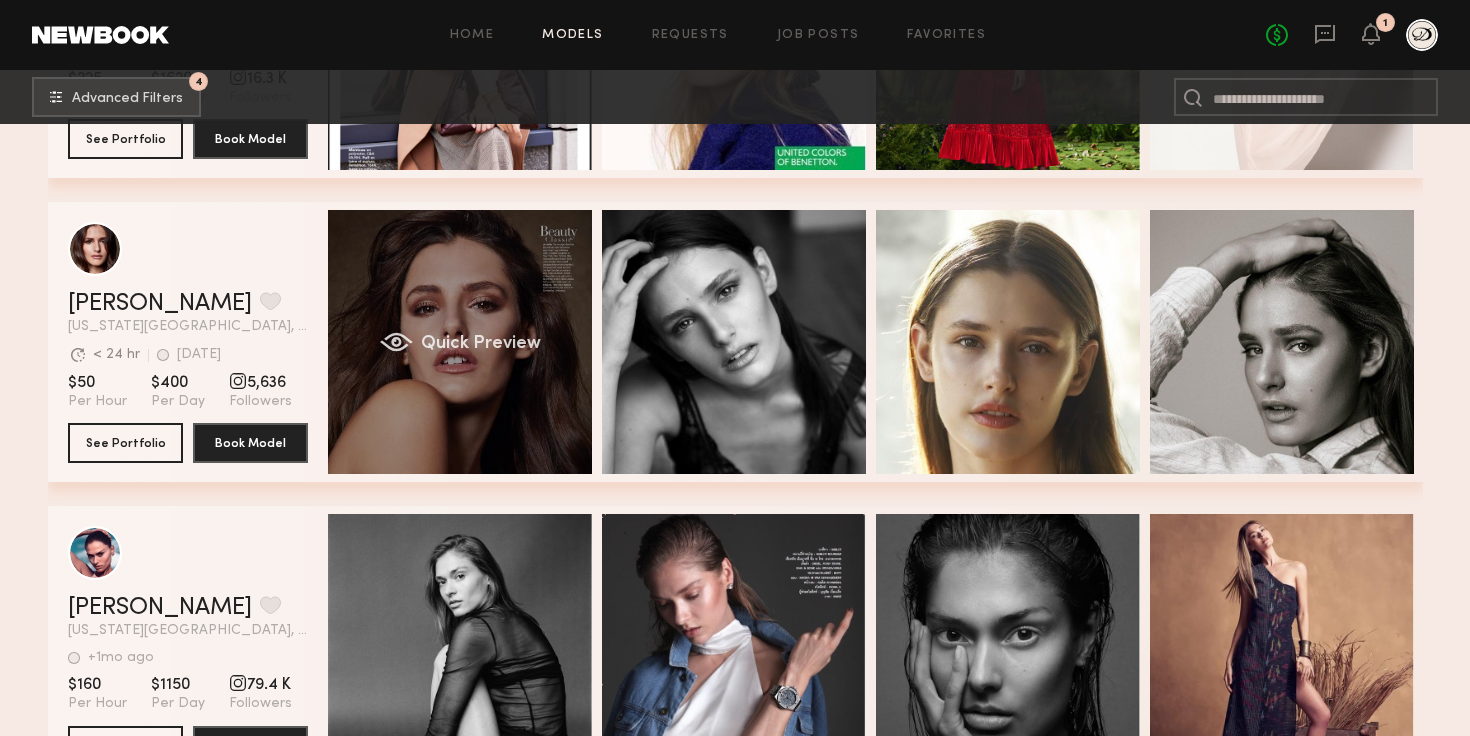click on "Quick Preview" 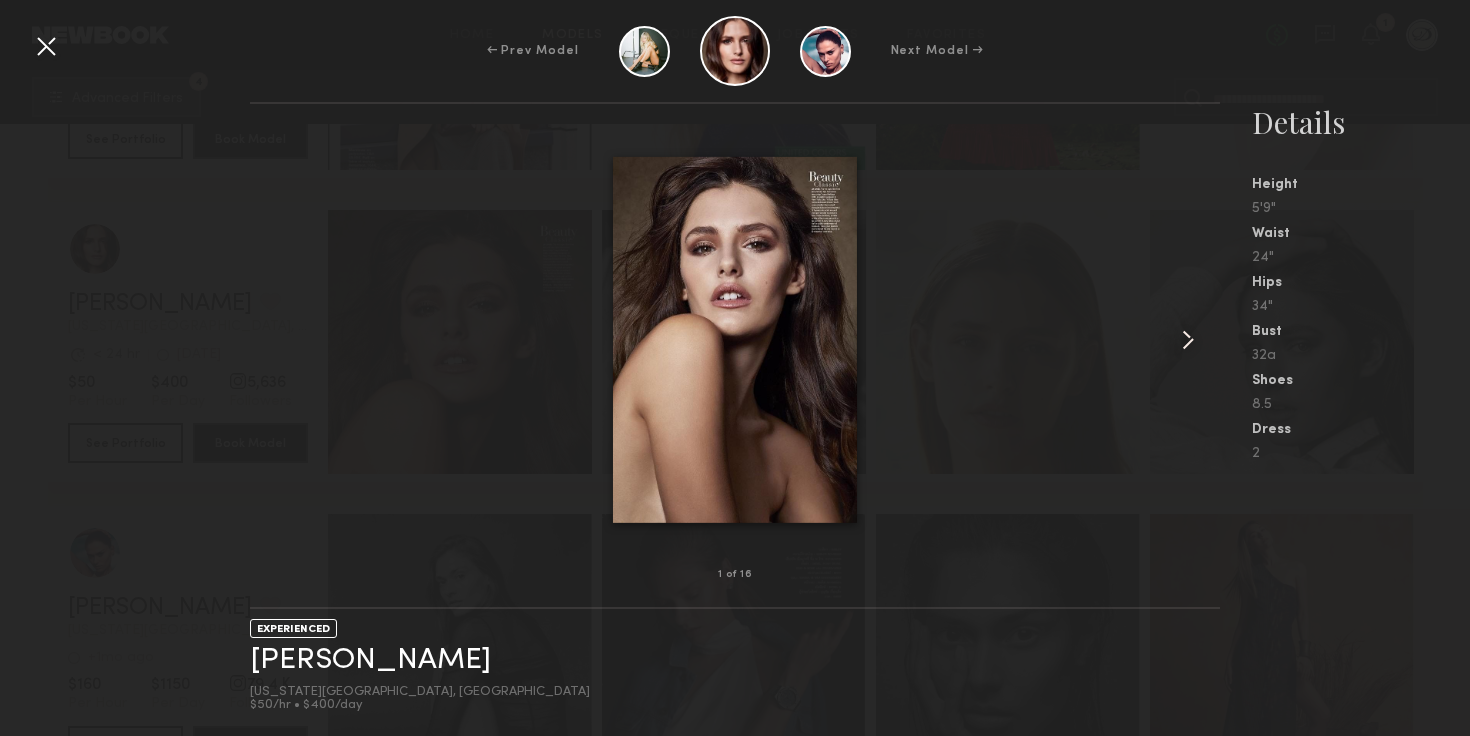 click at bounding box center [1188, 340] 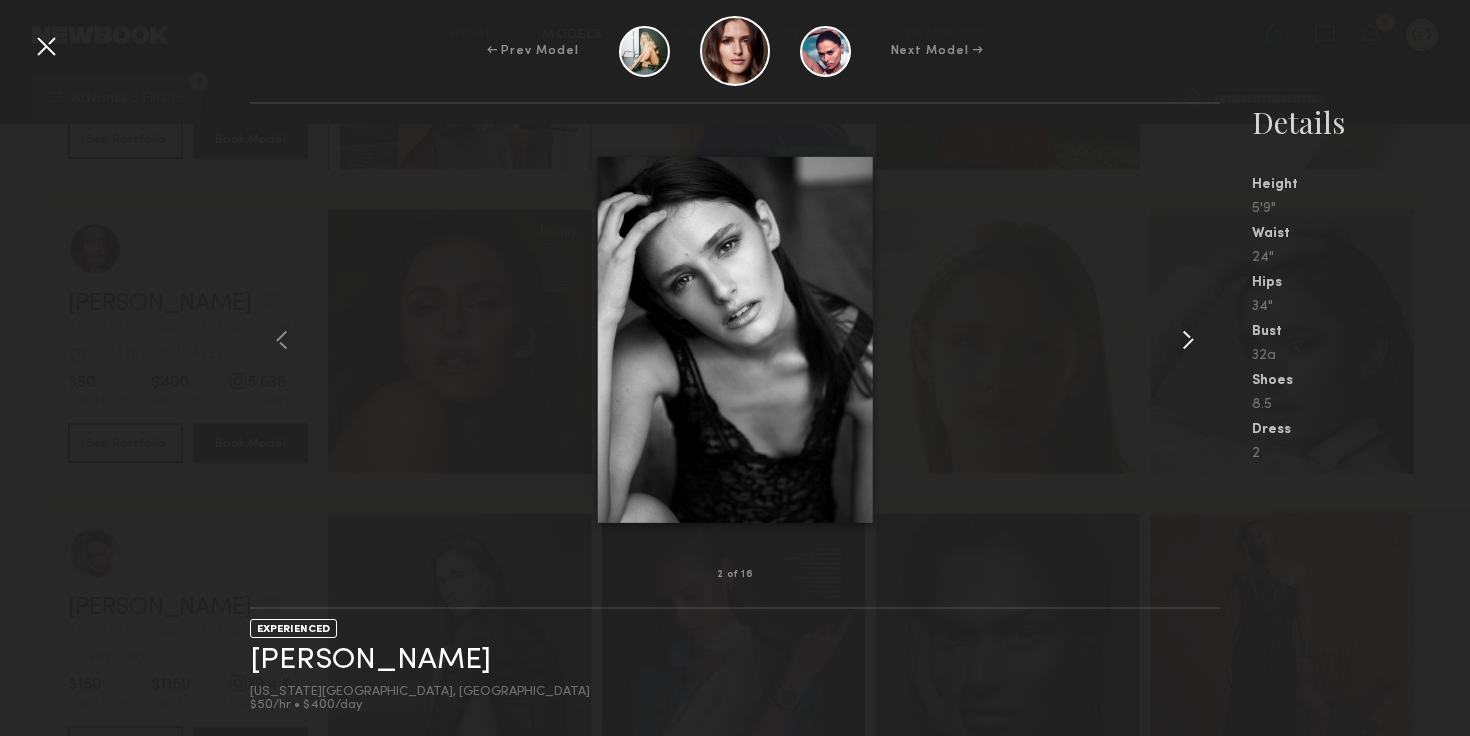 click at bounding box center (1188, 340) 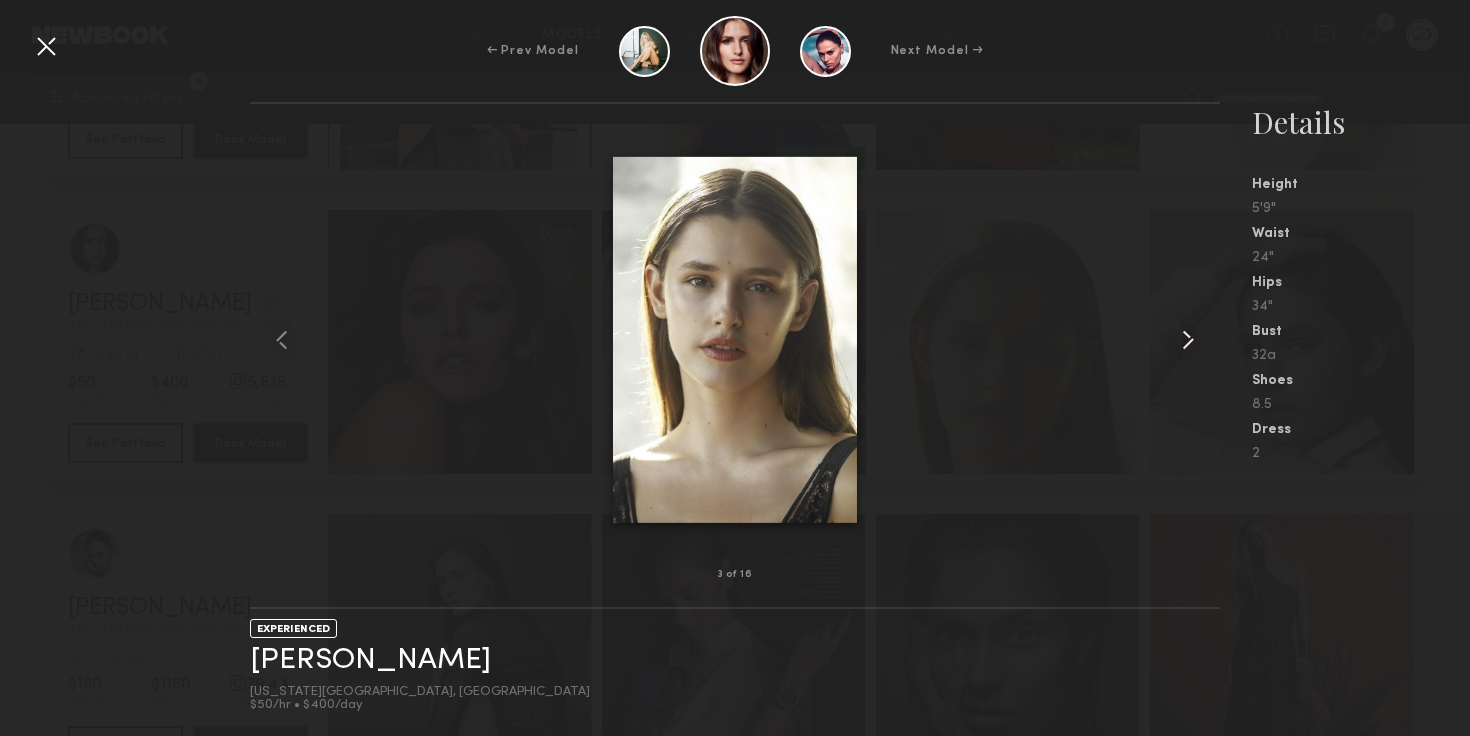 click at bounding box center (1188, 340) 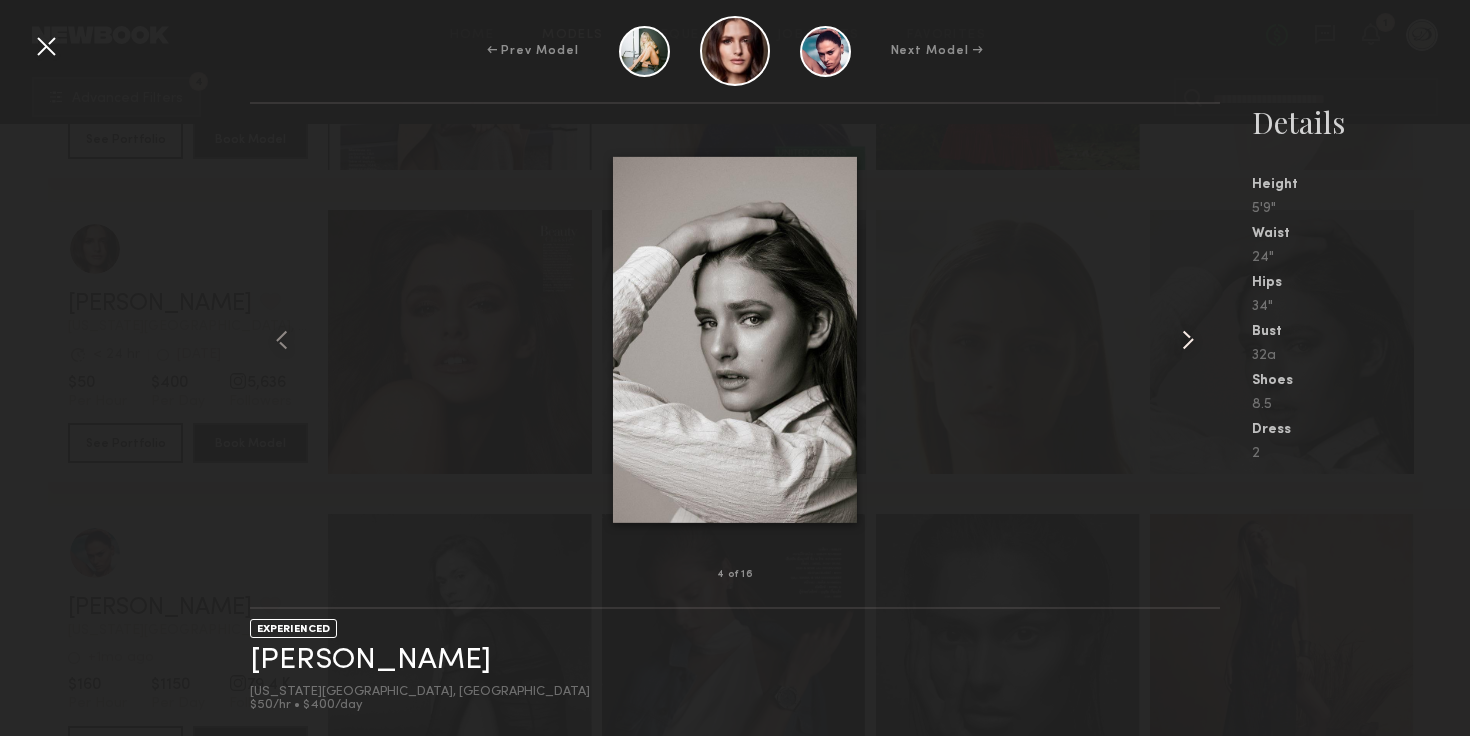 click at bounding box center [1188, 340] 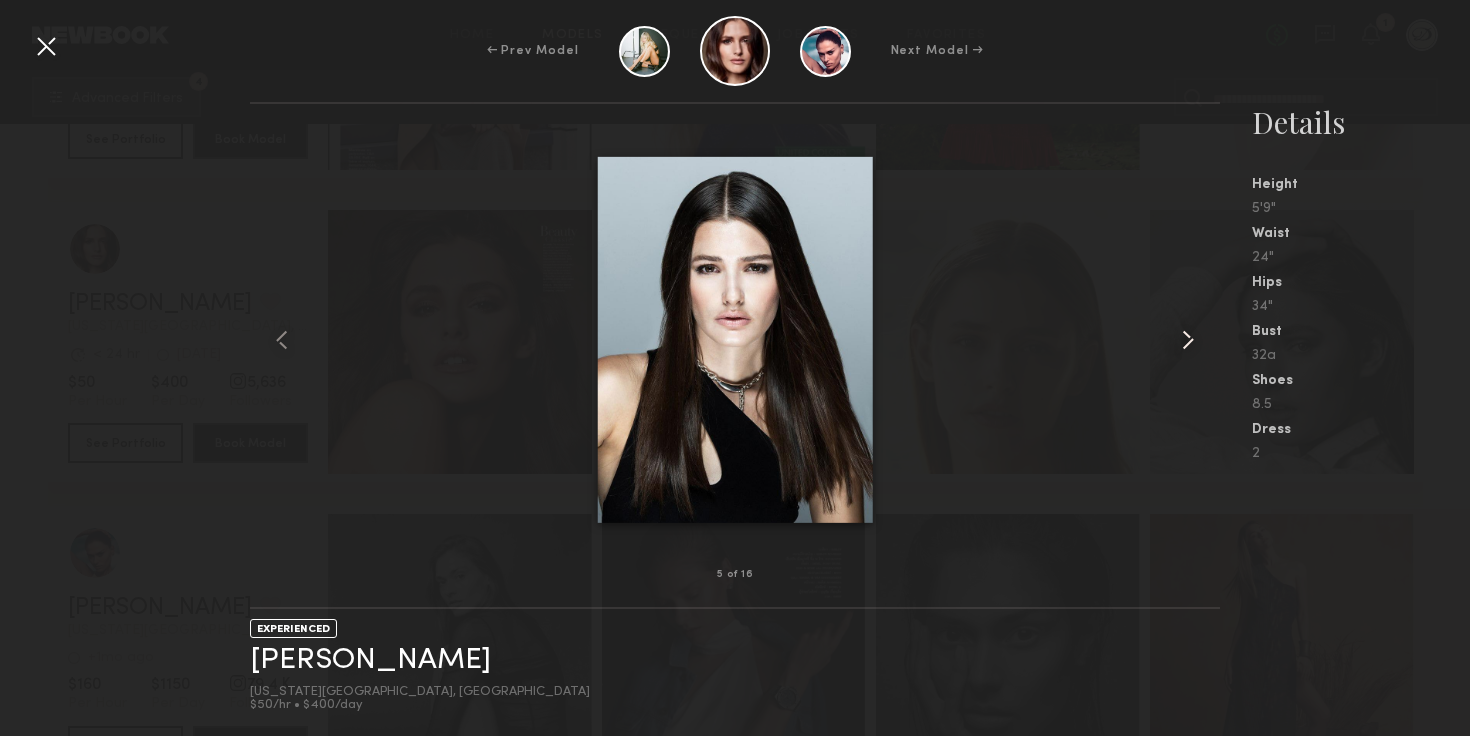 click at bounding box center [1188, 340] 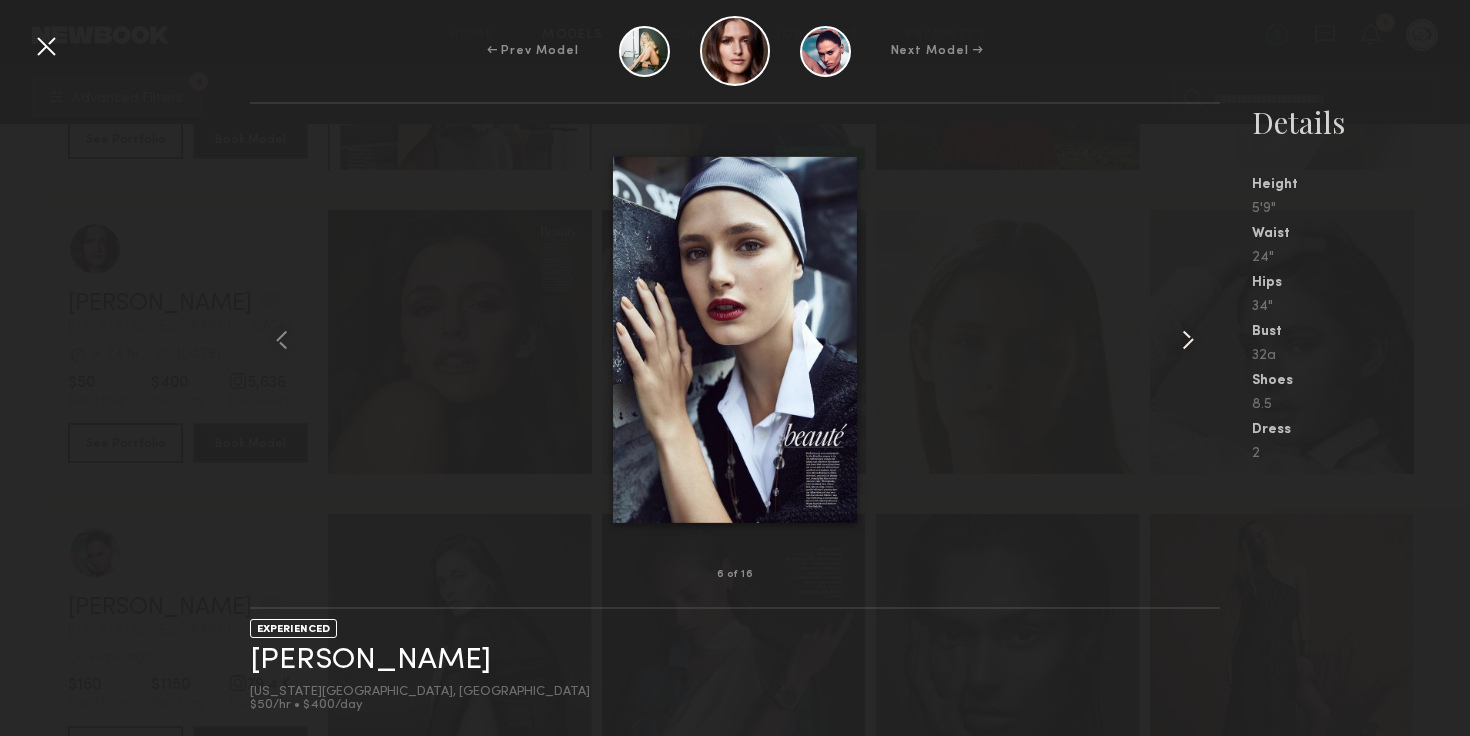 click at bounding box center (1188, 340) 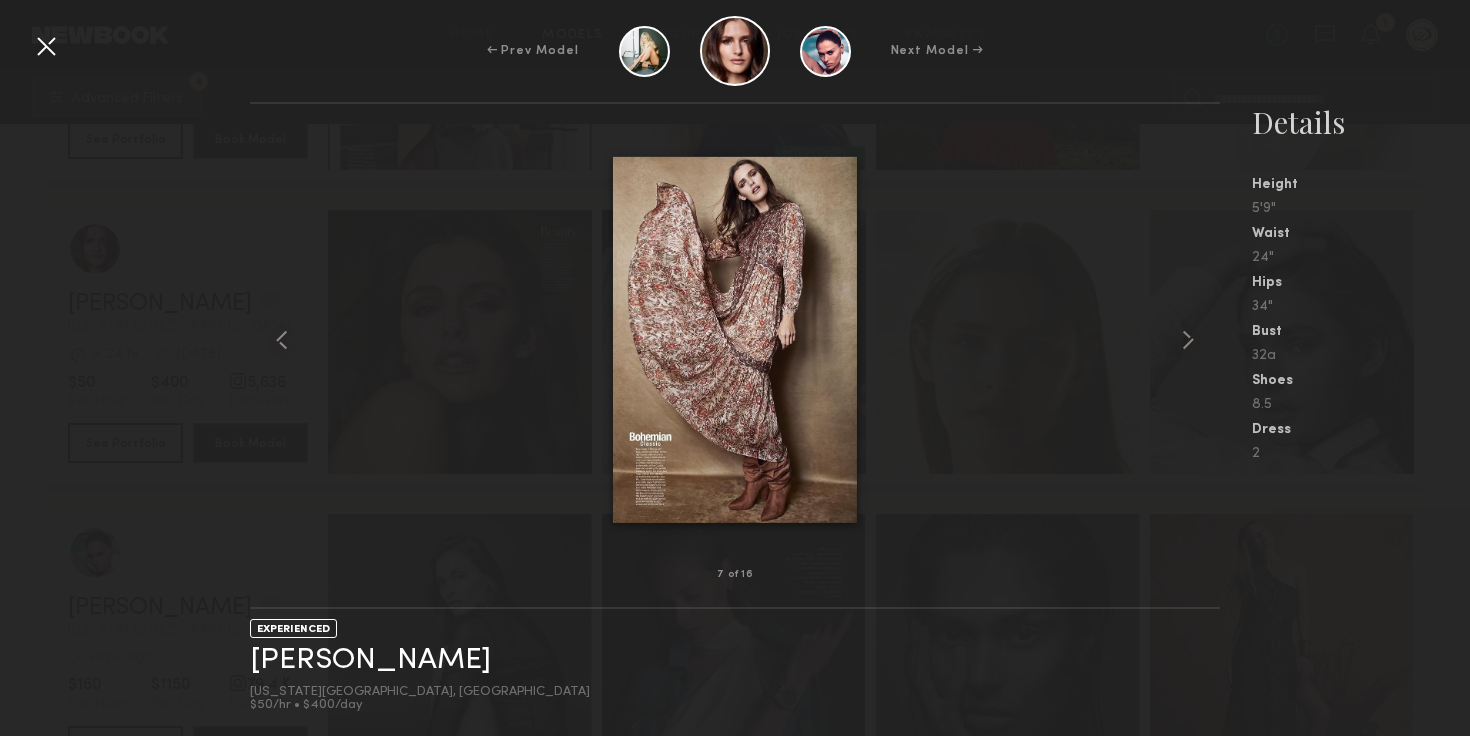 click at bounding box center [46, 46] 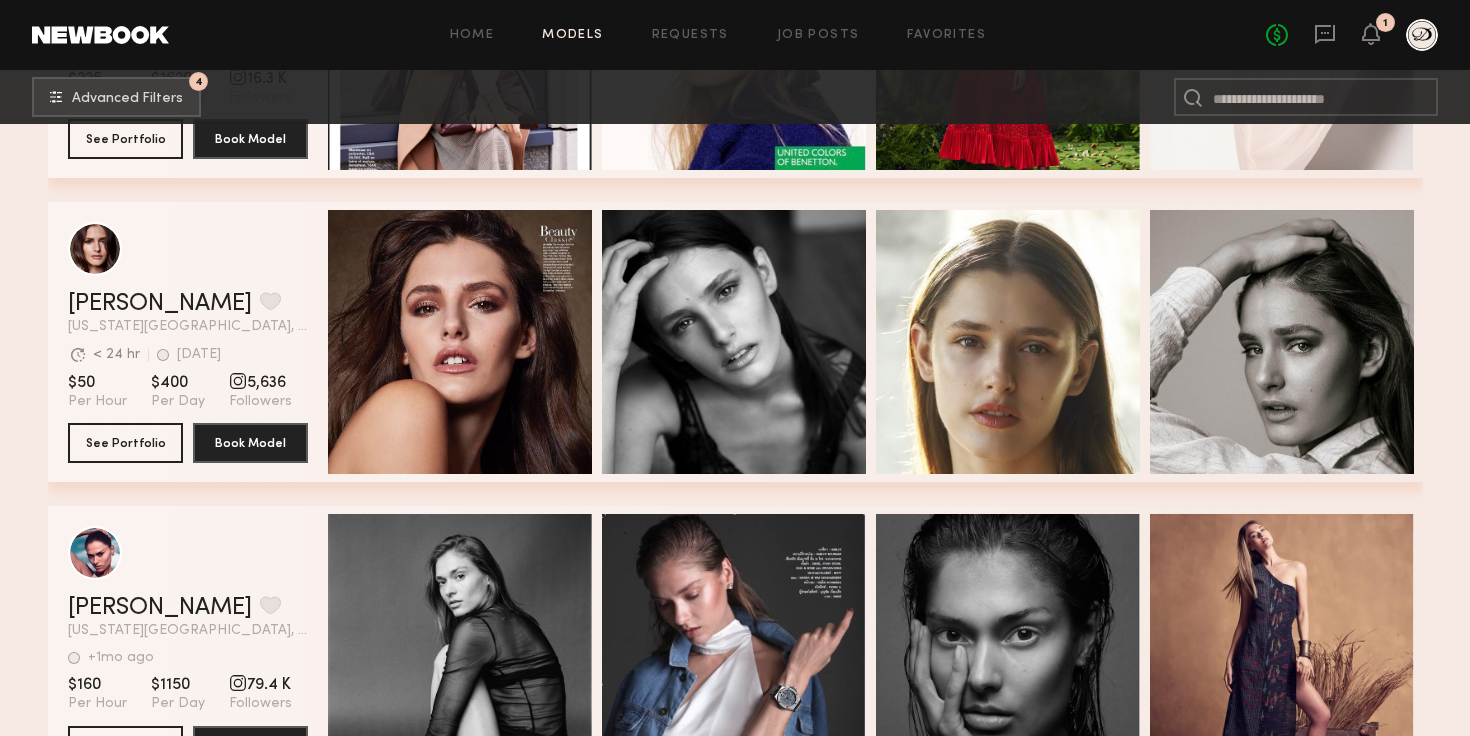 scroll, scrollTop: 19458, scrollLeft: 0, axis: vertical 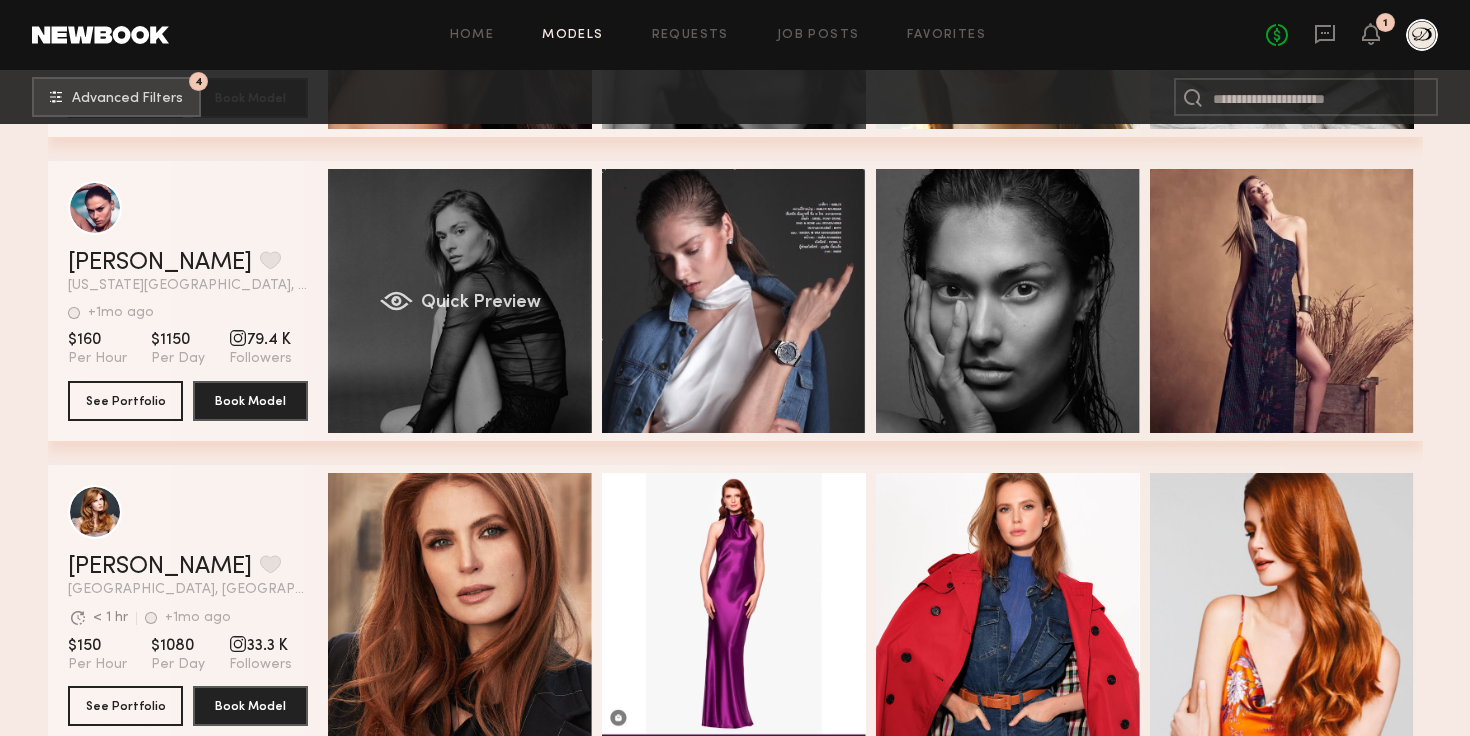click on "Quick Preview" 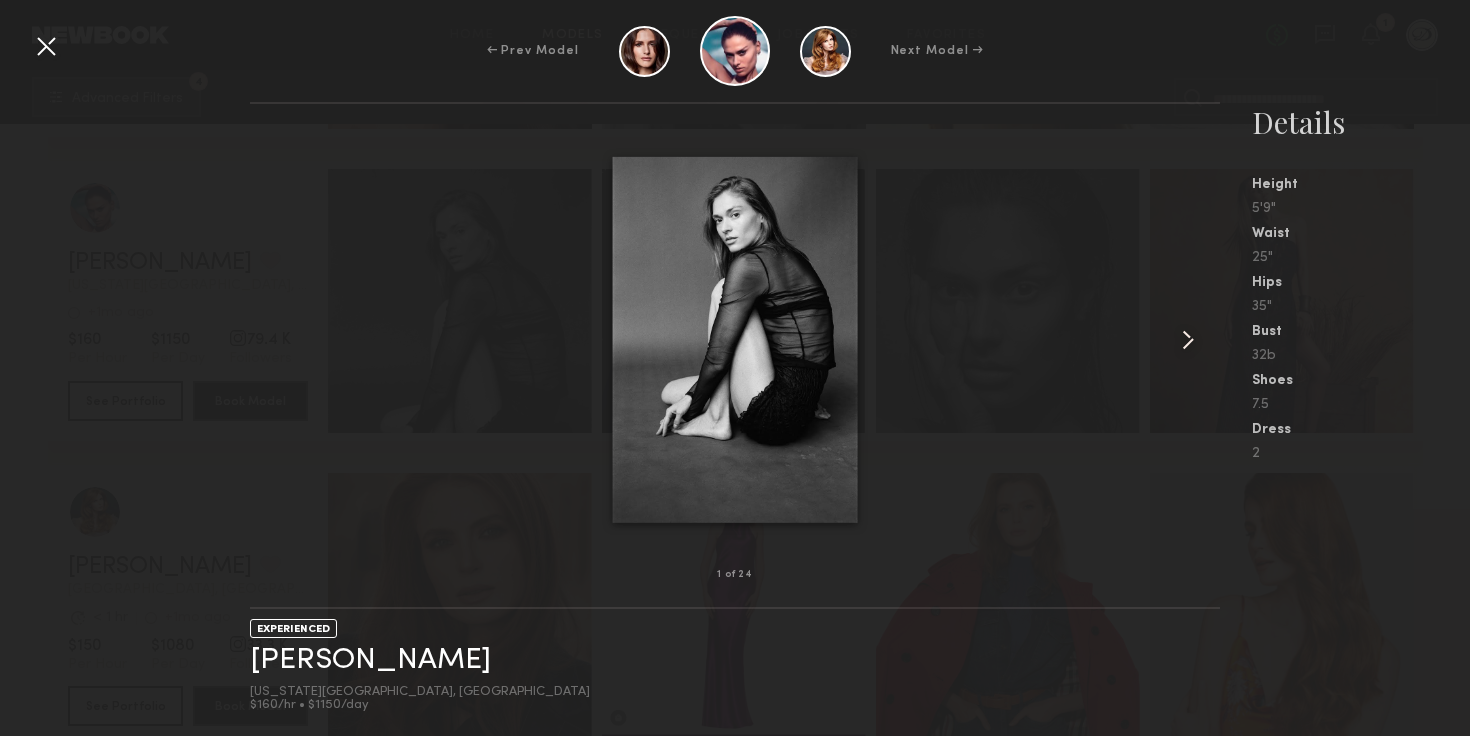 click at bounding box center [1188, 340] 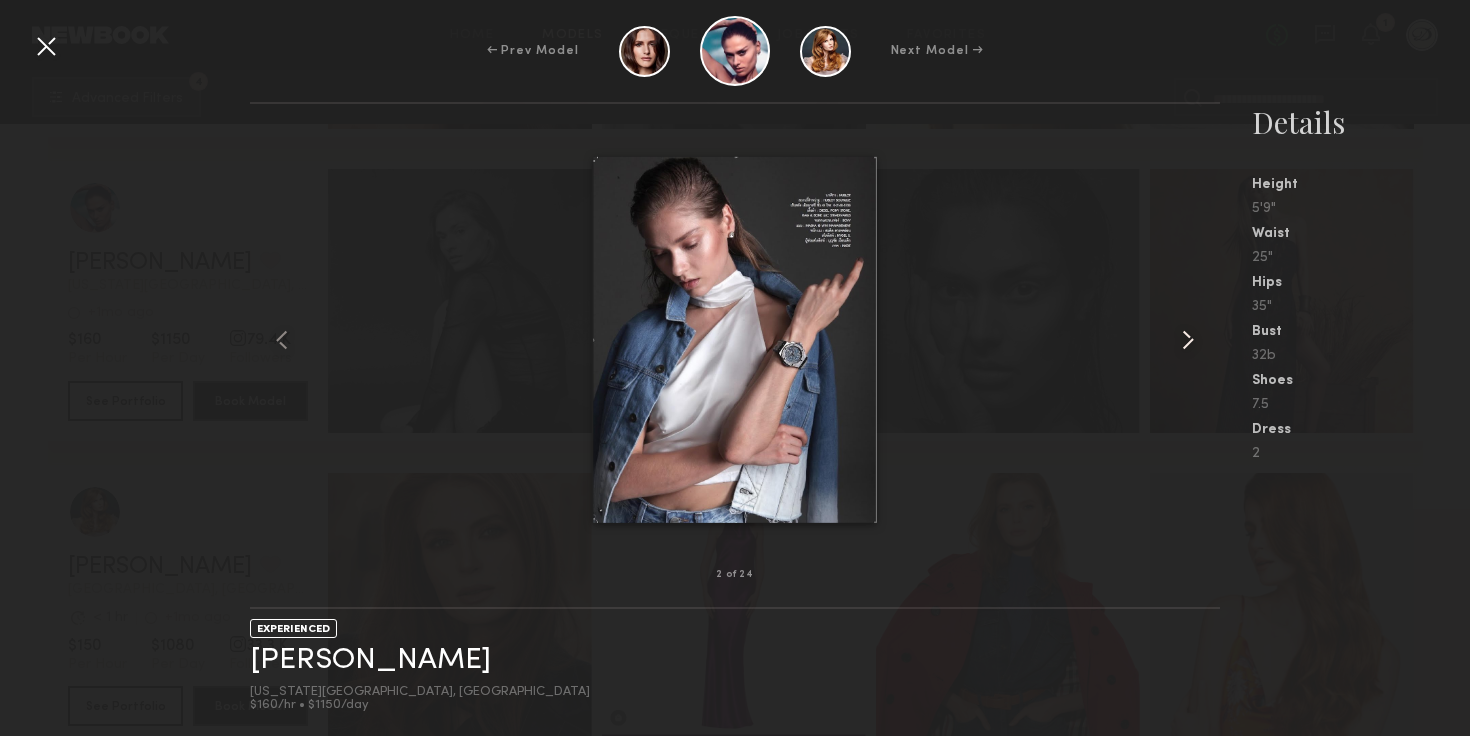 click at bounding box center [1188, 340] 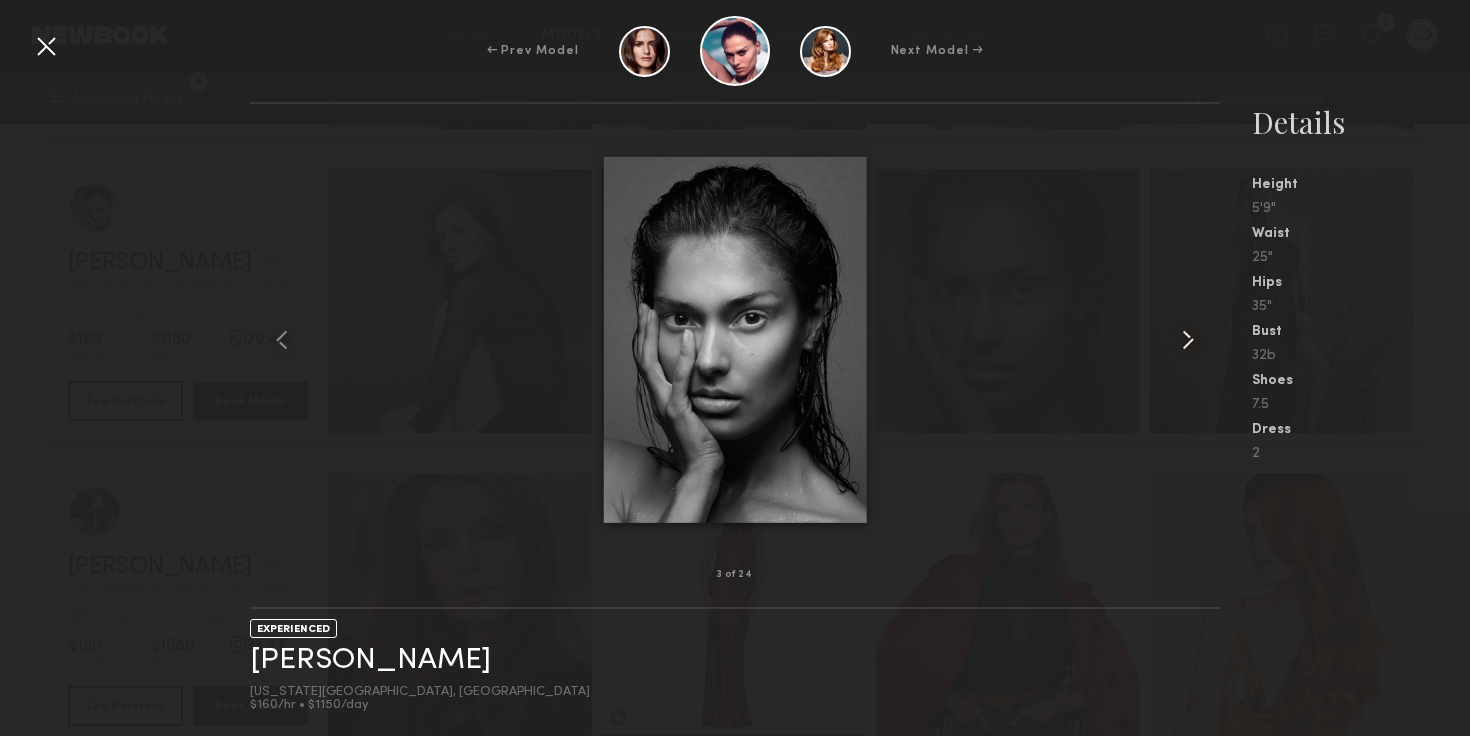 click at bounding box center [1188, 340] 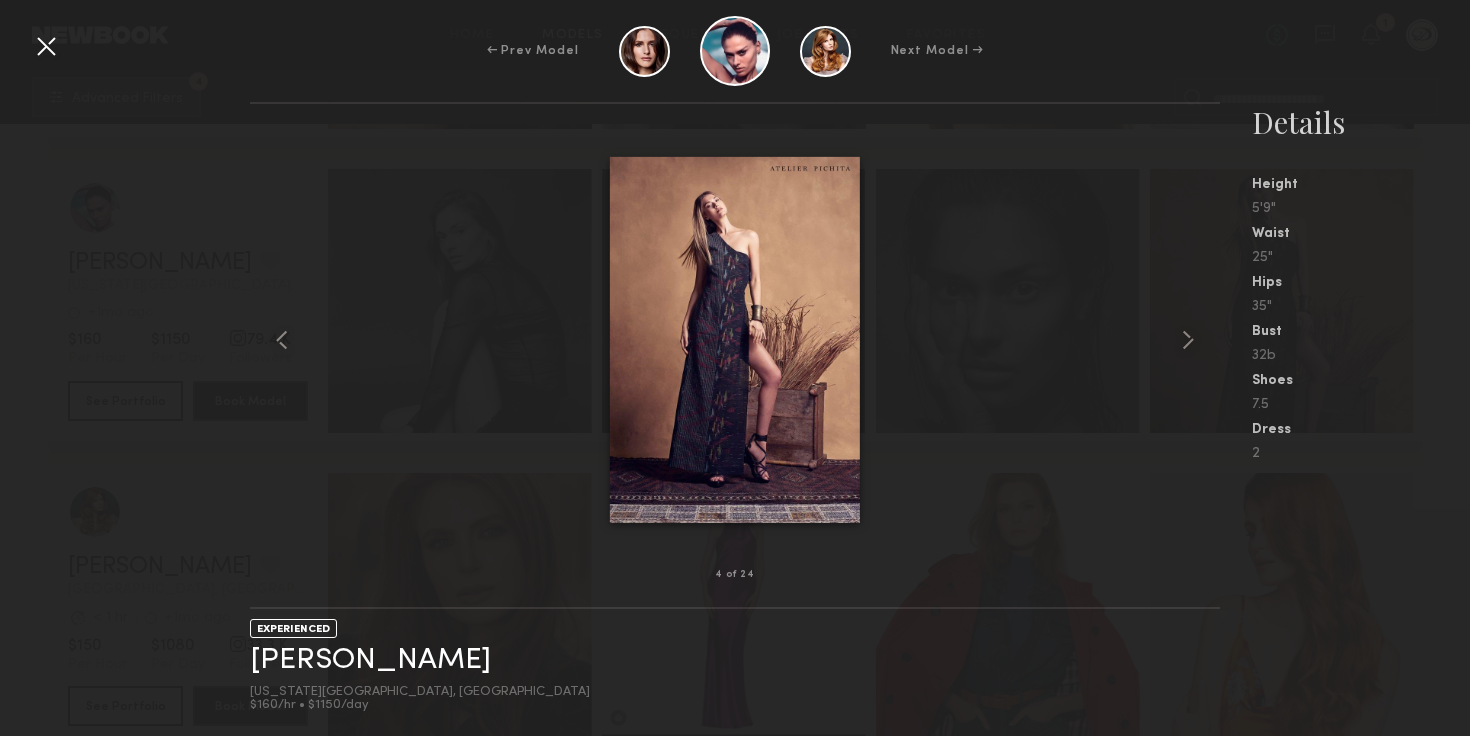 click at bounding box center (735, 339) 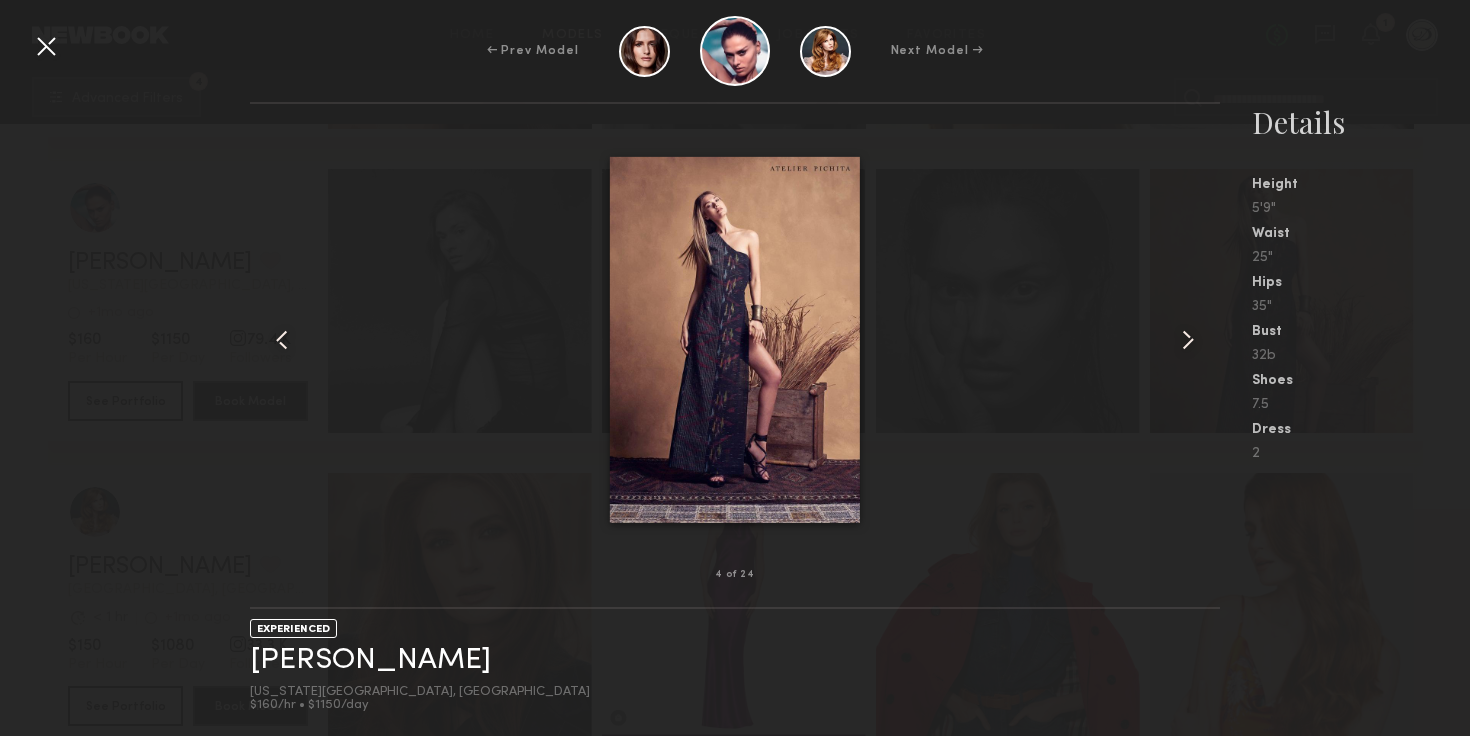 click at bounding box center (1188, 340) 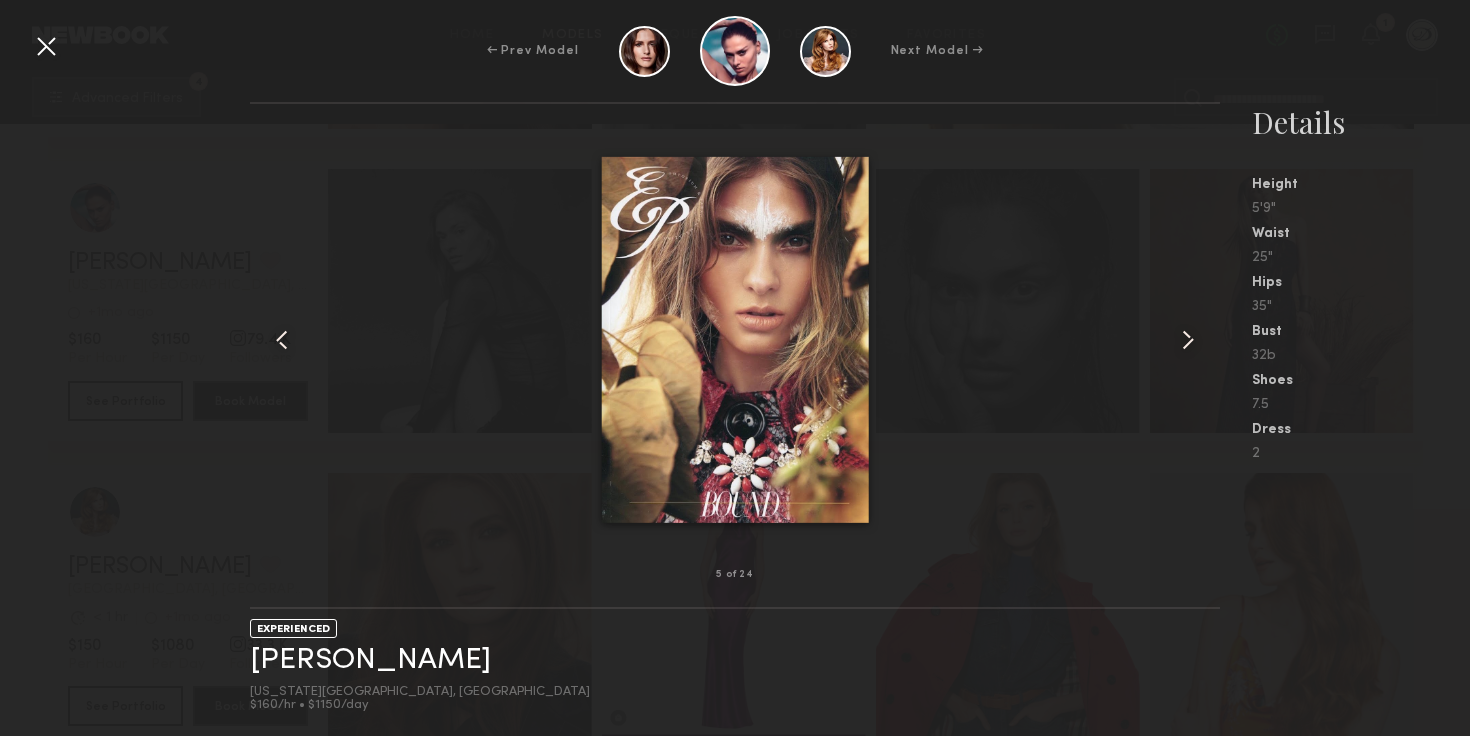 click at bounding box center [1188, 340] 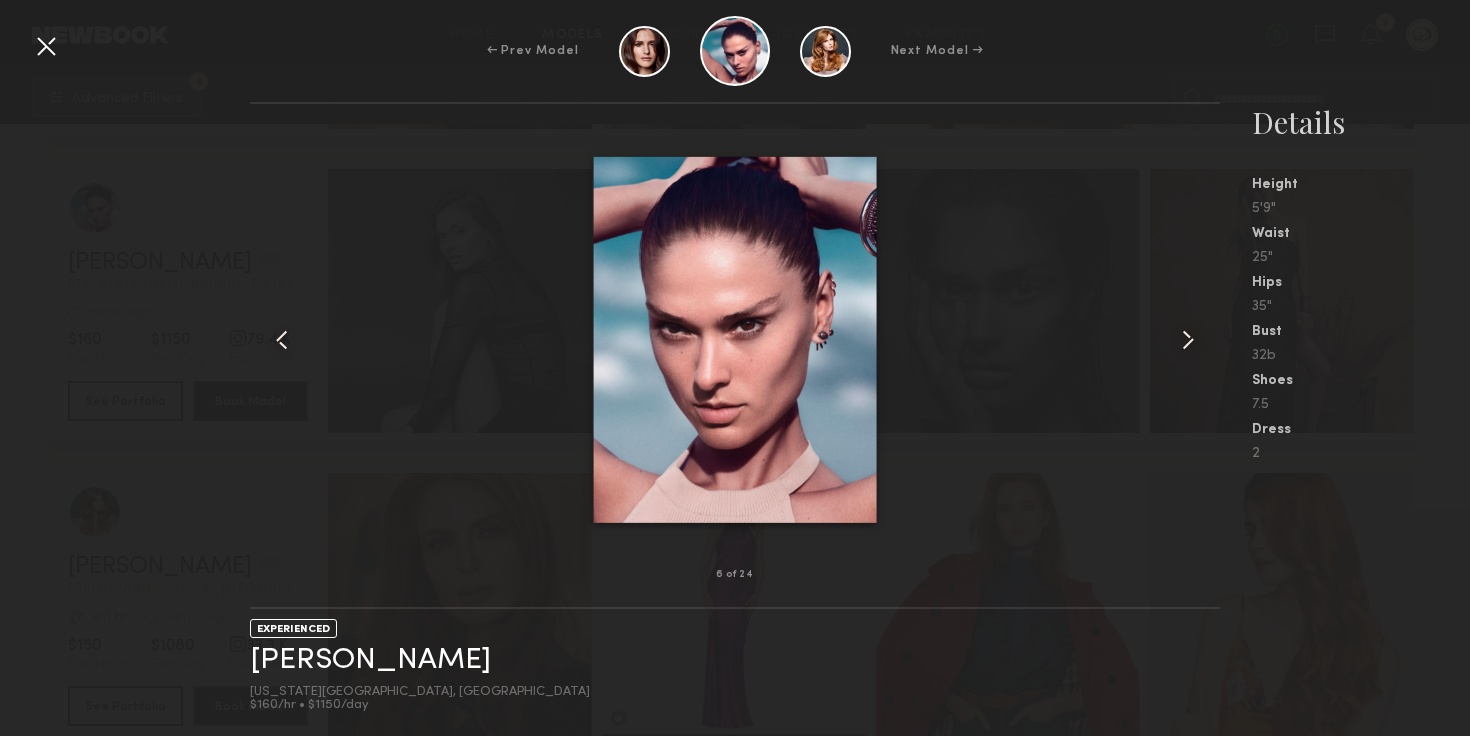 click at bounding box center (1188, 340) 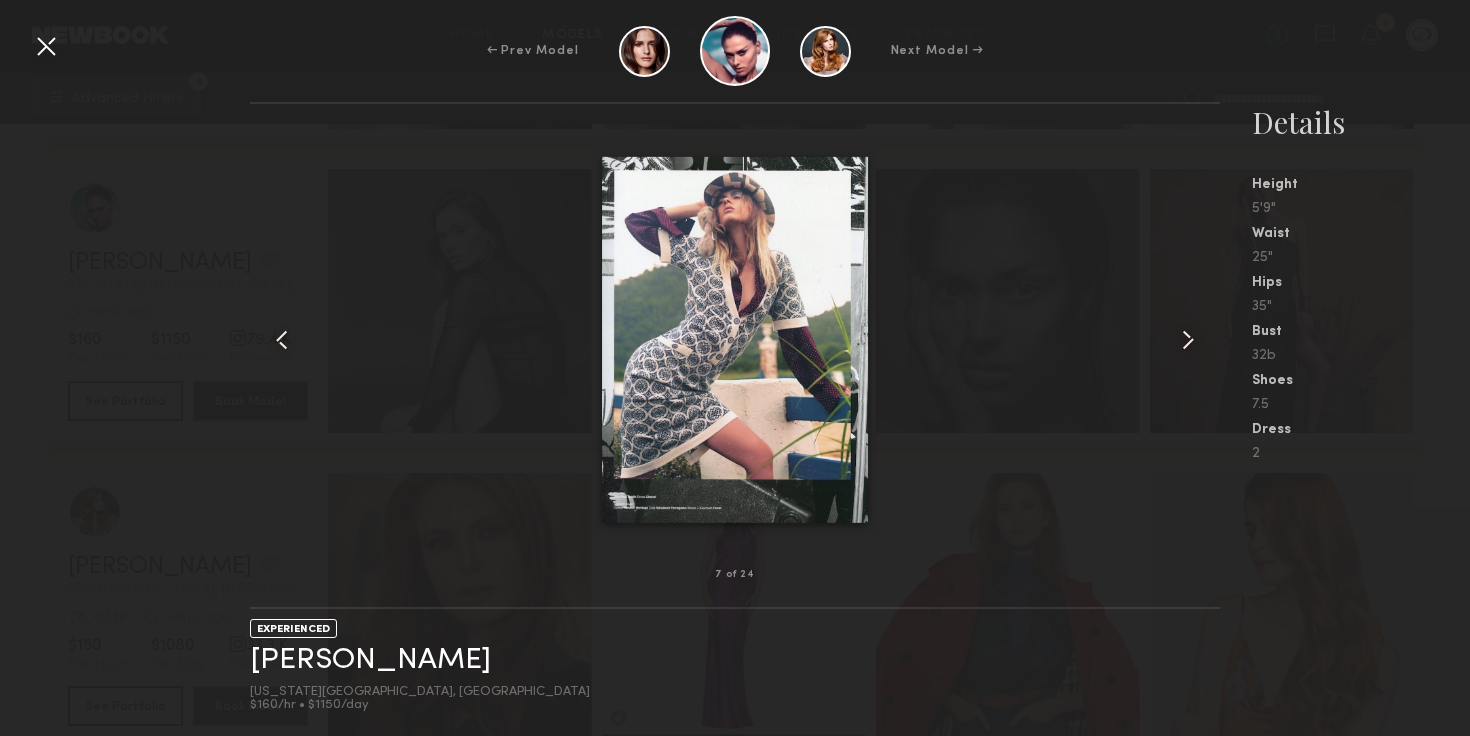 click at bounding box center (1188, 340) 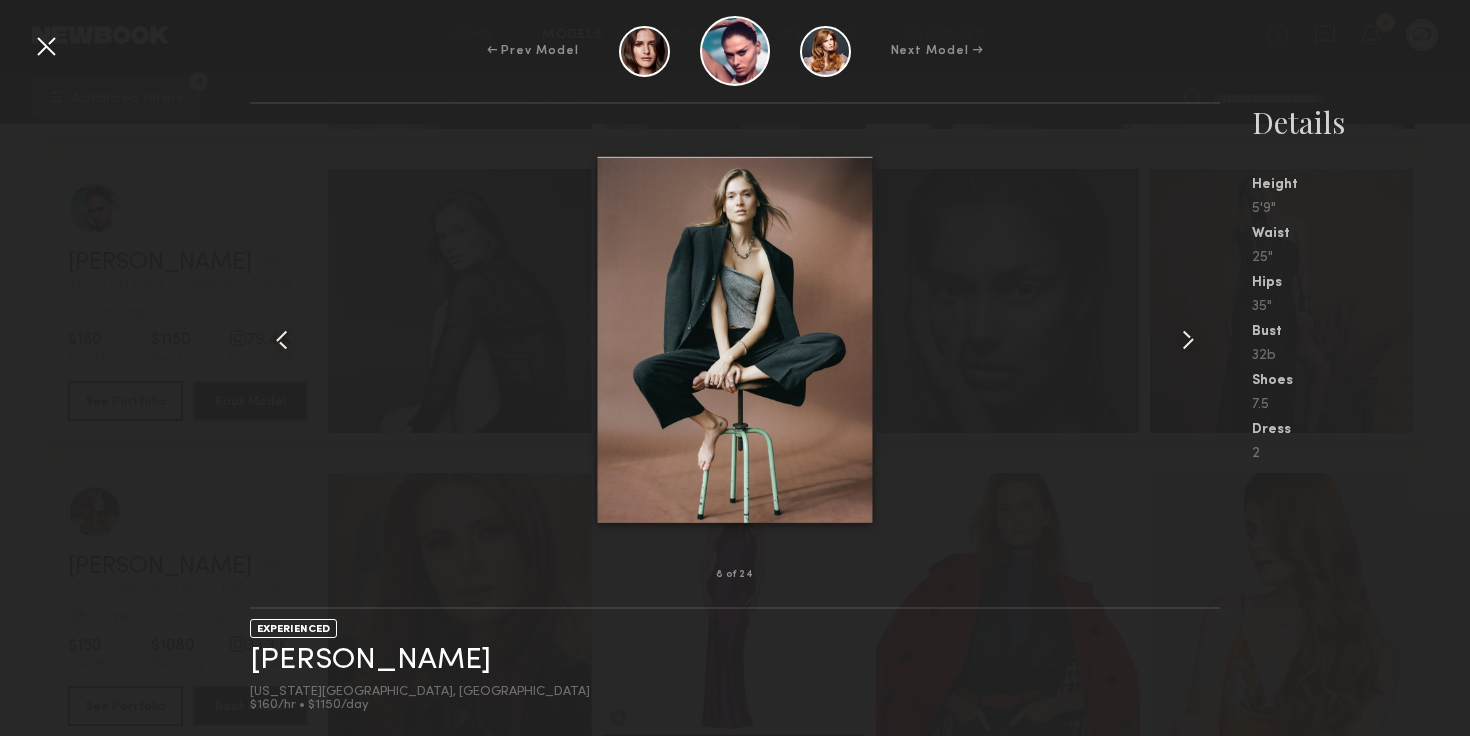 click at bounding box center [1188, 340] 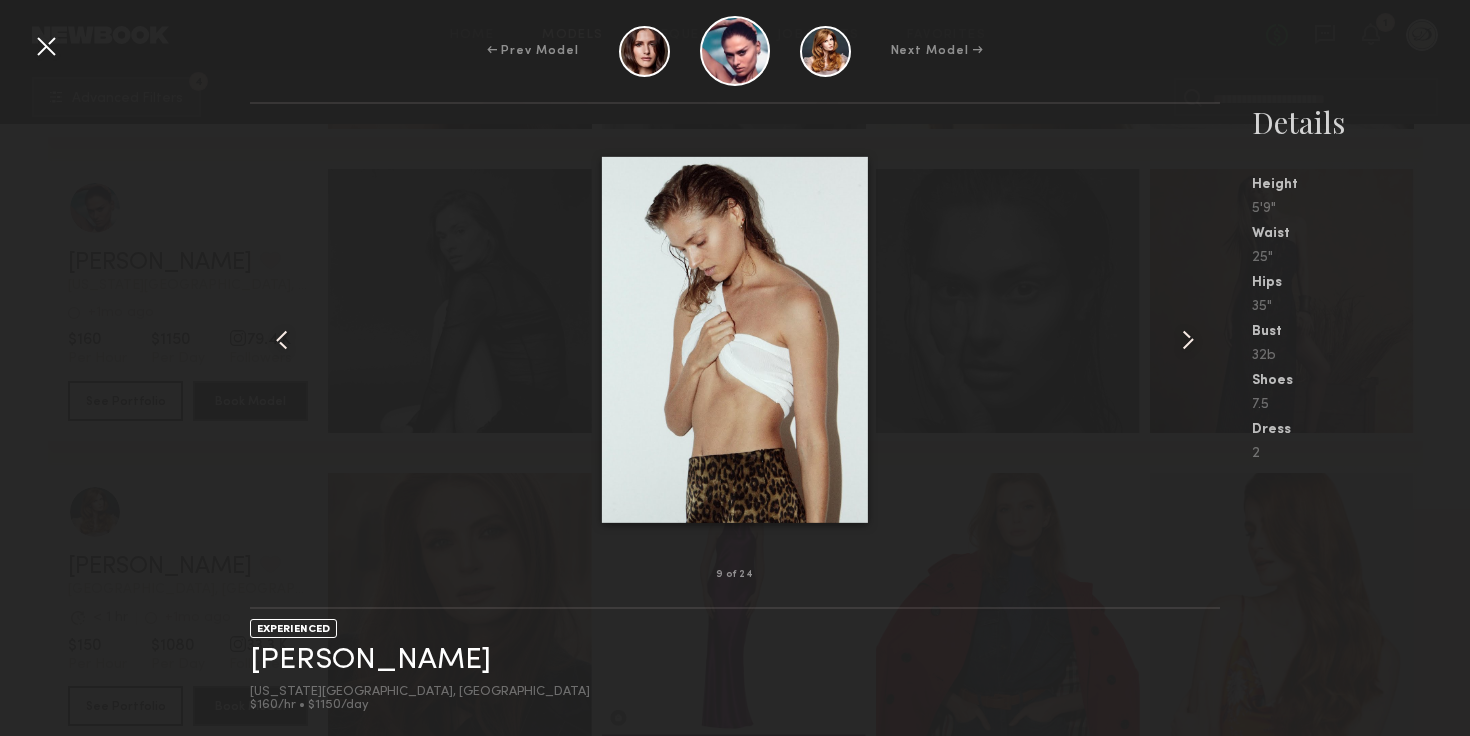 click at bounding box center (1188, 340) 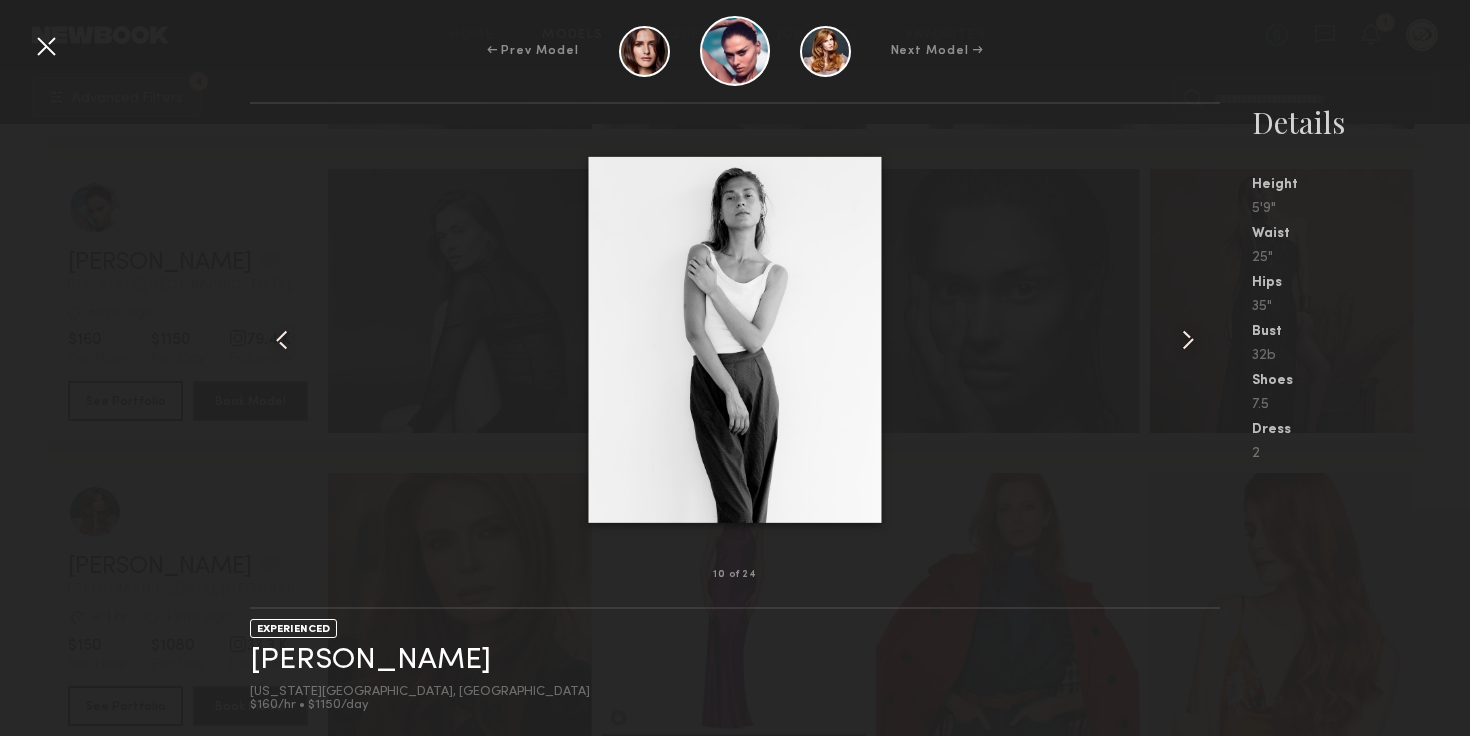 click at bounding box center [1188, 340] 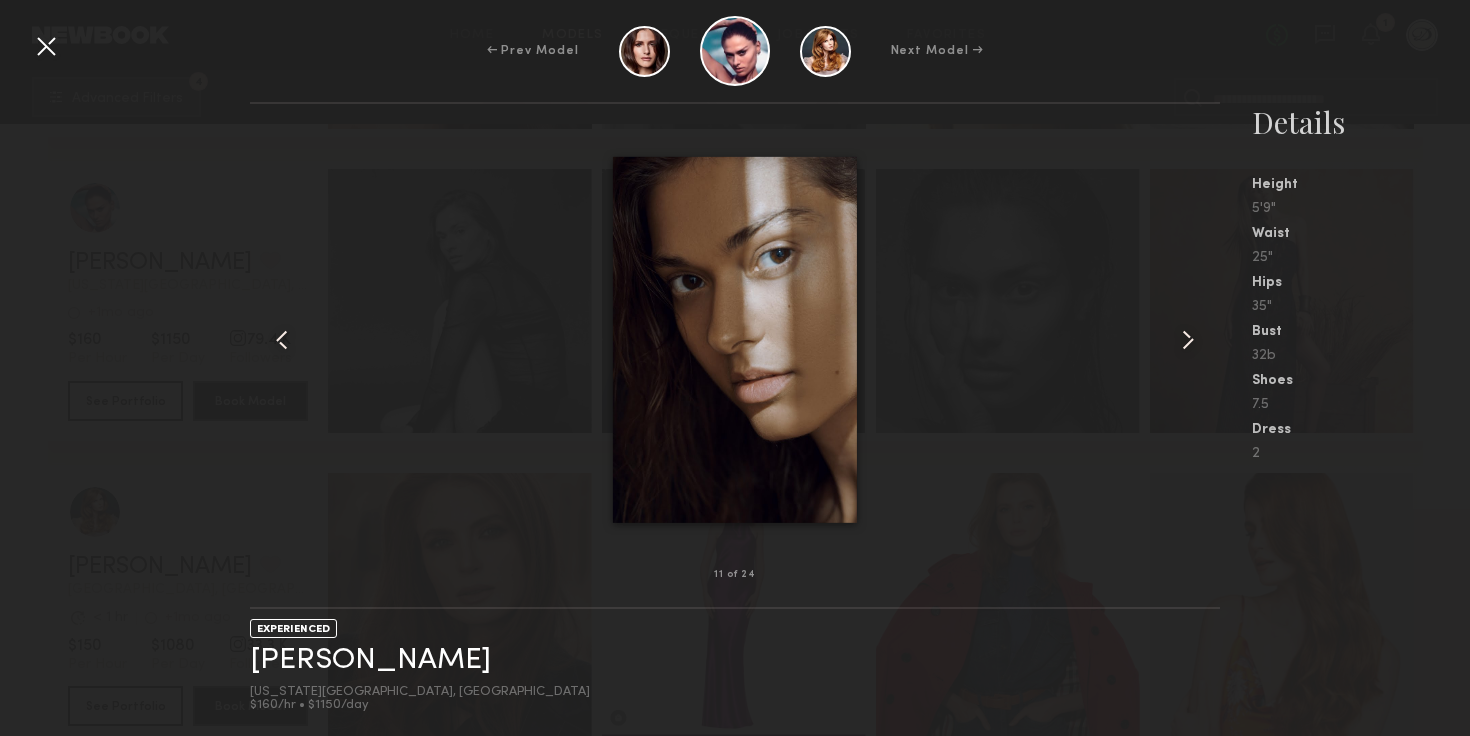 click at bounding box center (1188, 340) 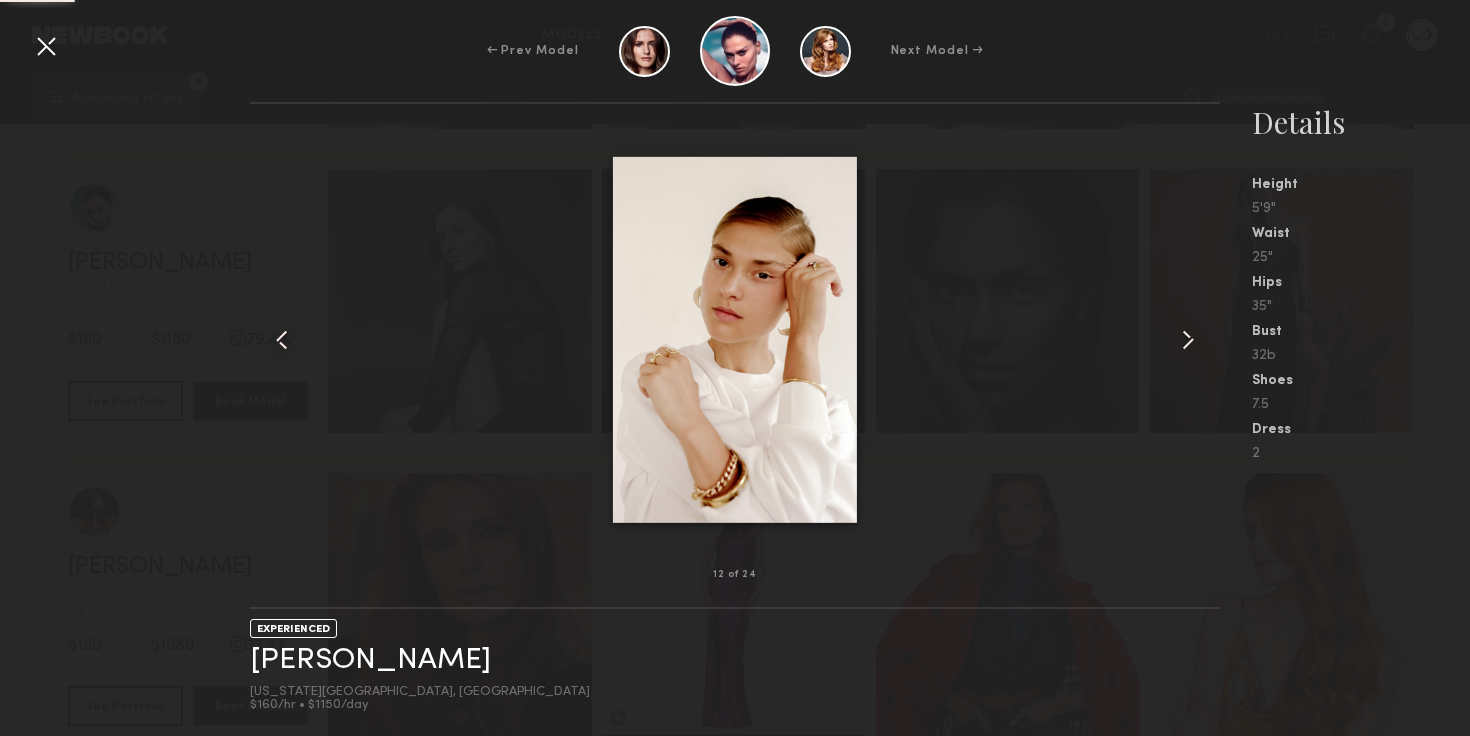 click at bounding box center (1188, 340) 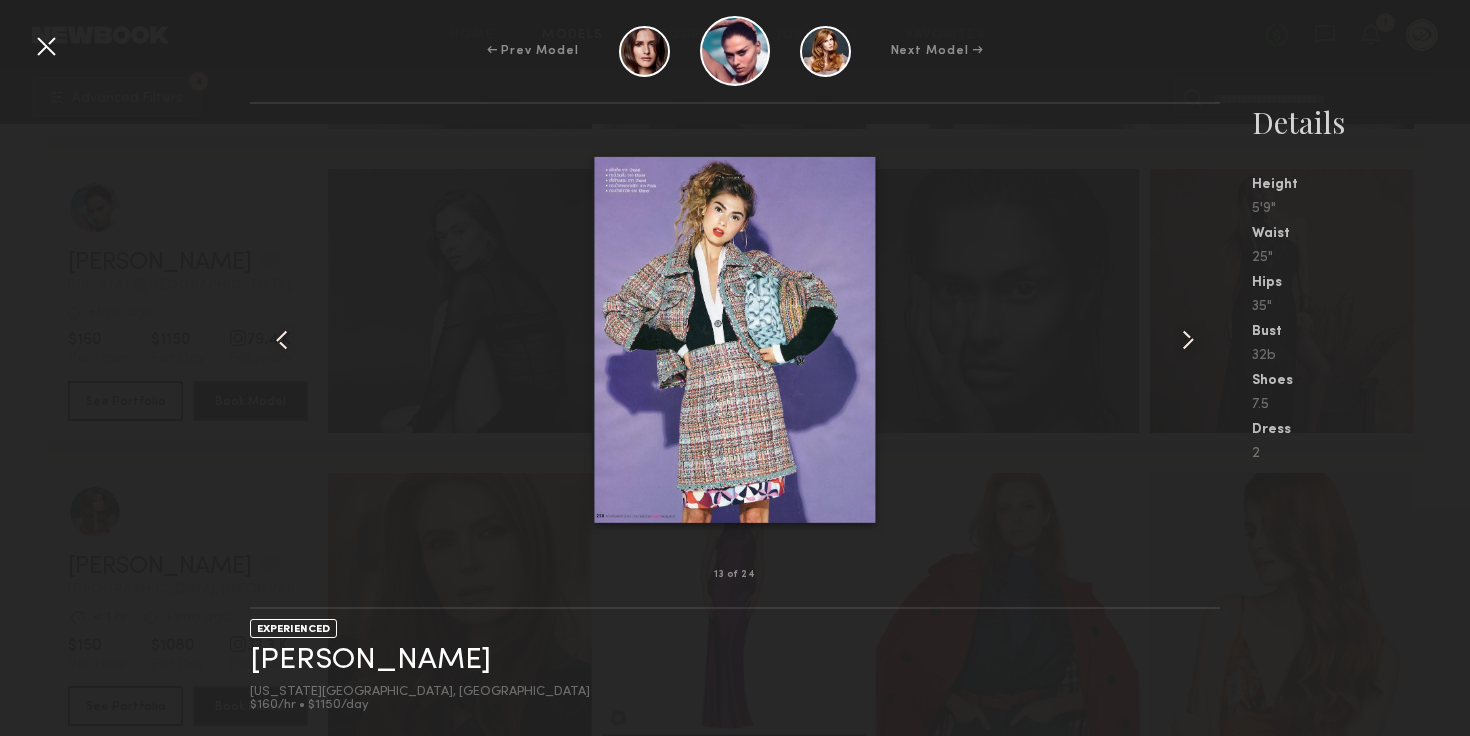 click at bounding box center (1188, 340) 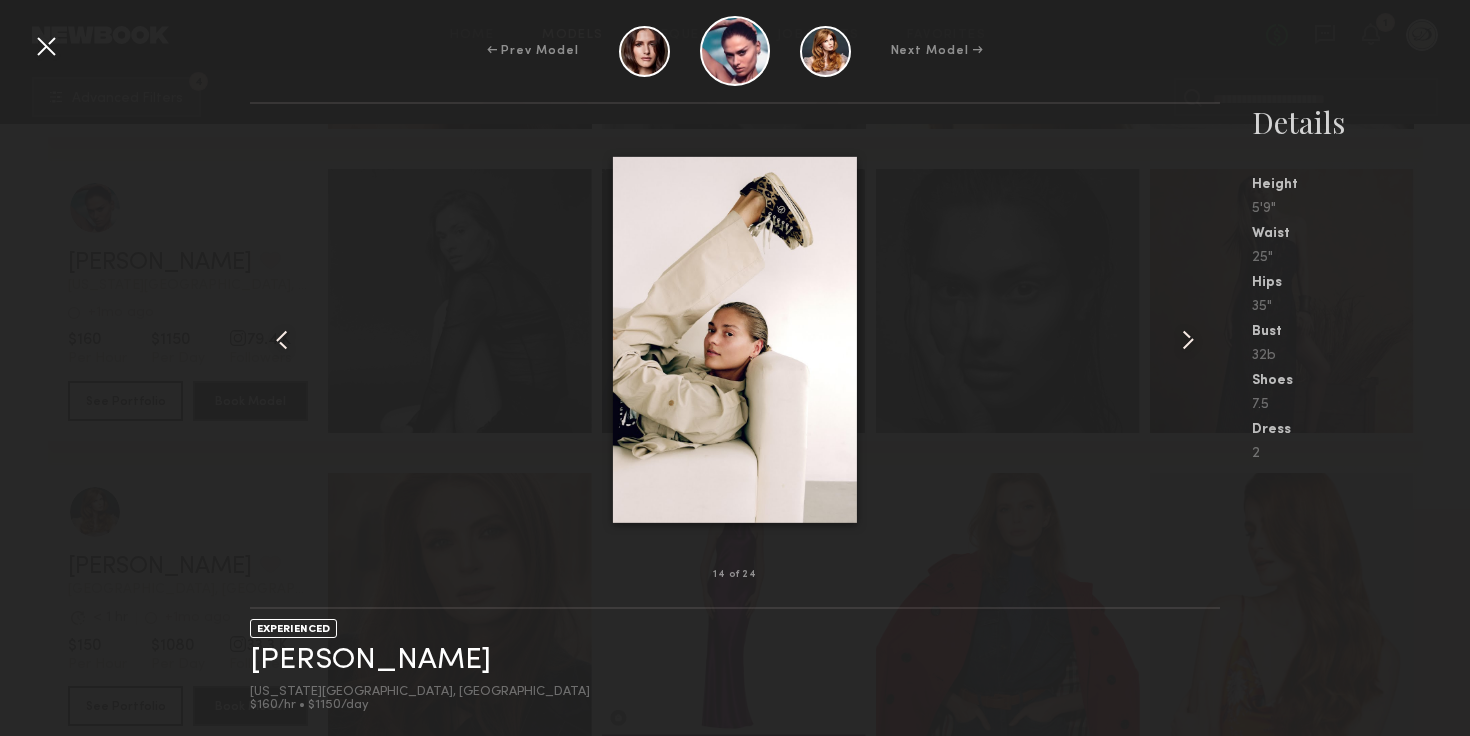 click at bounding box center (1188, 340) 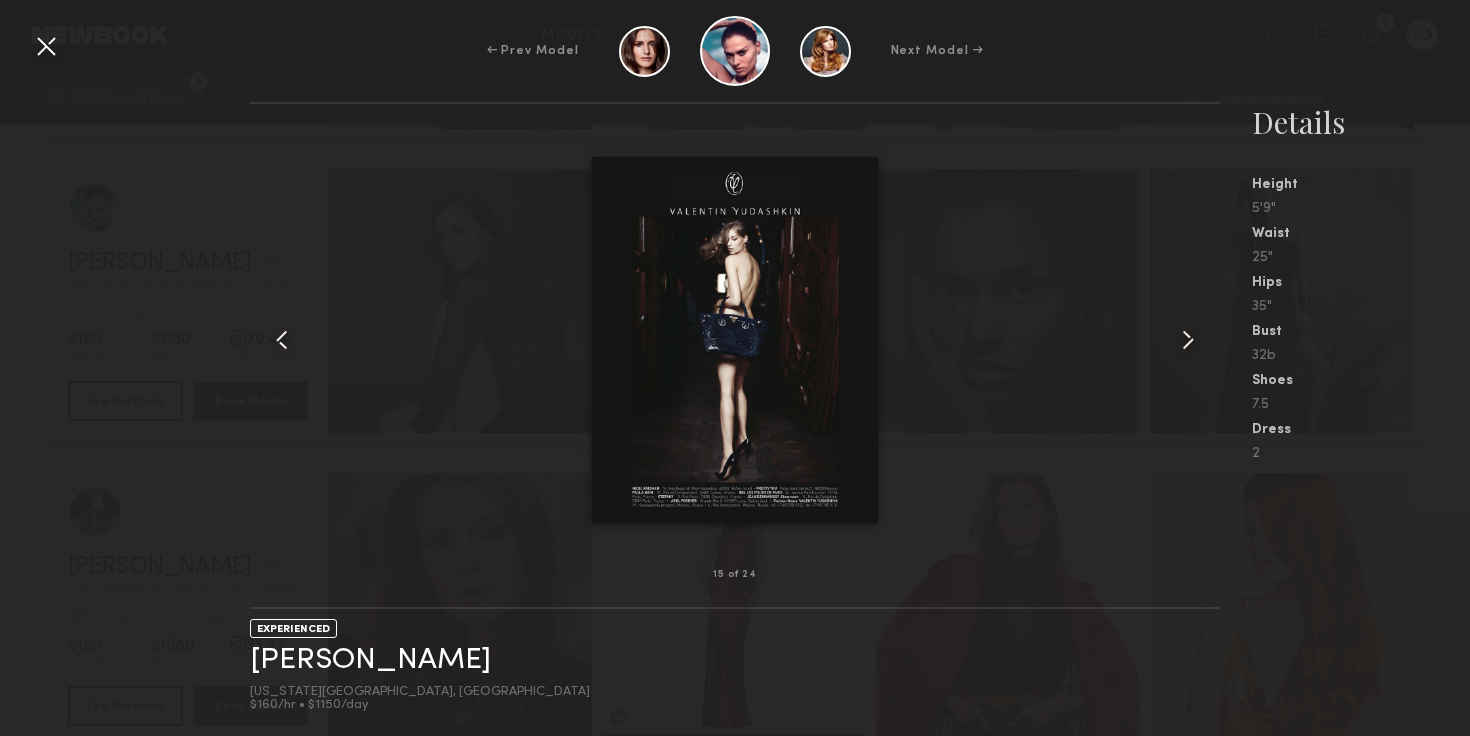 click at bounding box center [1188, 340] 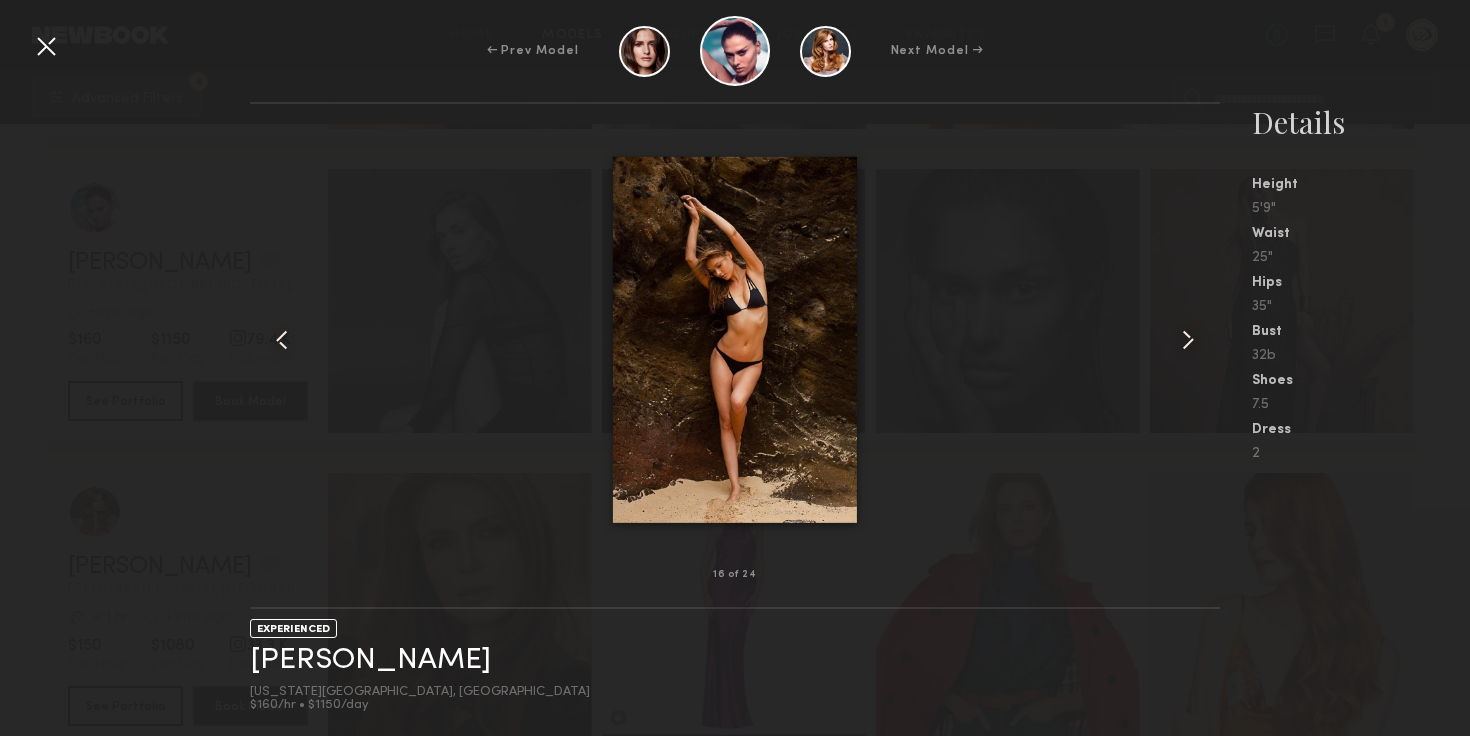 click at bounding box center [1188, 340] 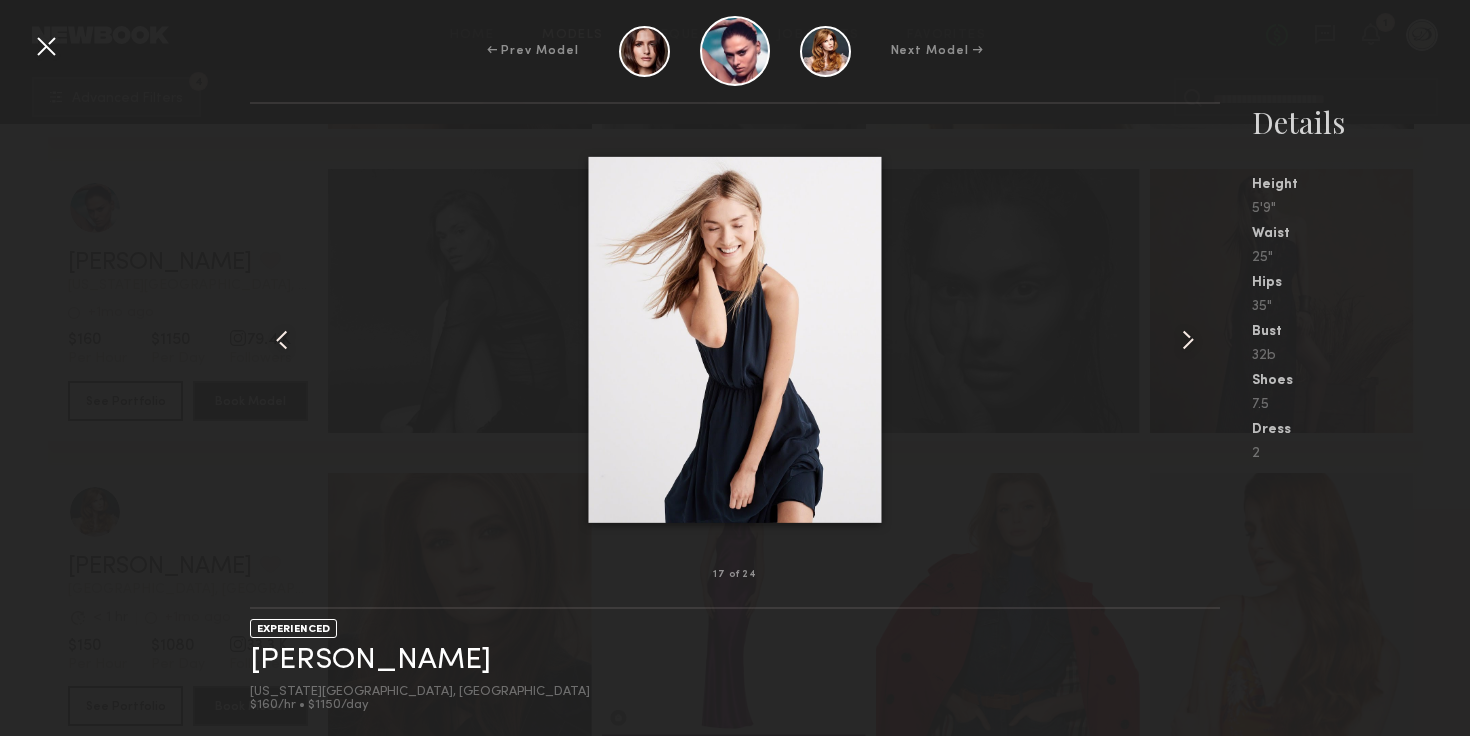 click at bounding box center (1188, 340) 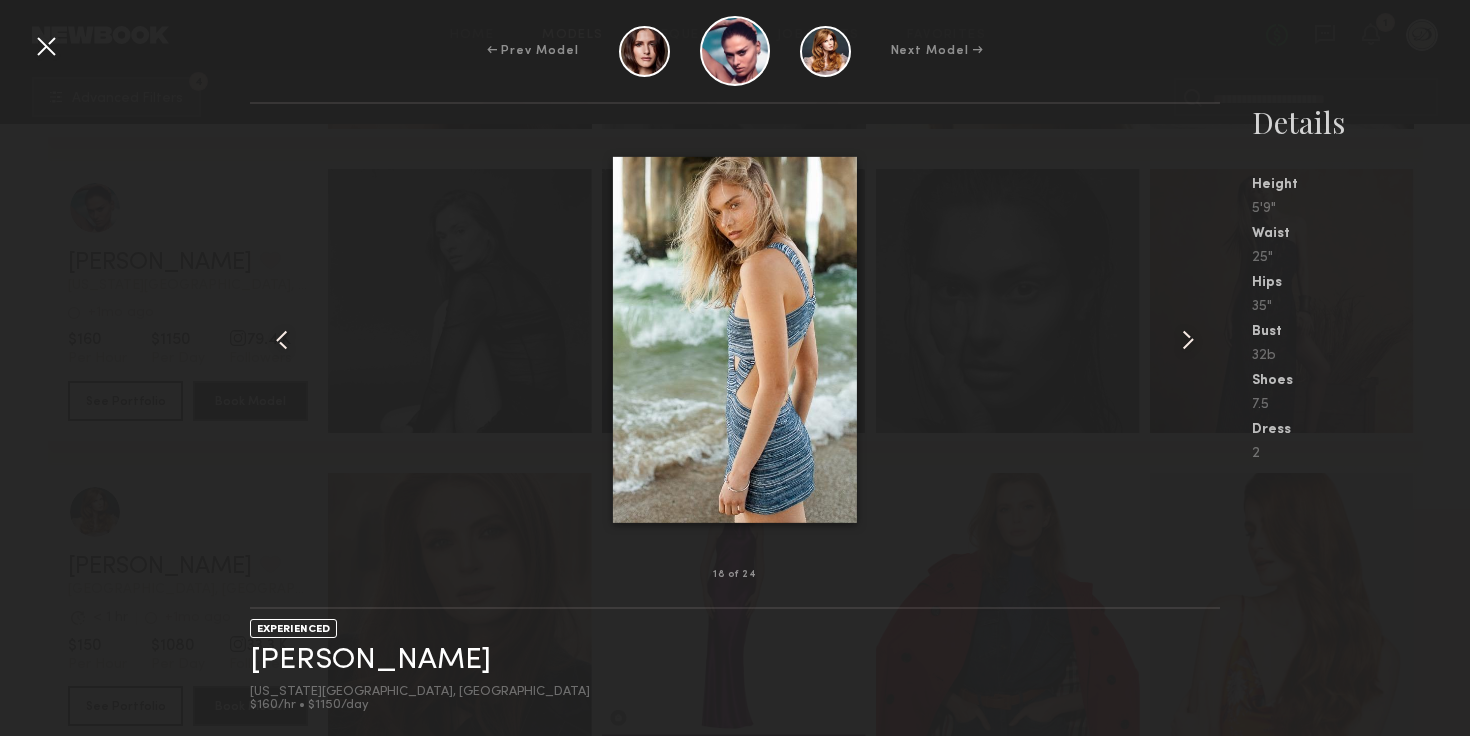 click at bounding box center [1188, 340] 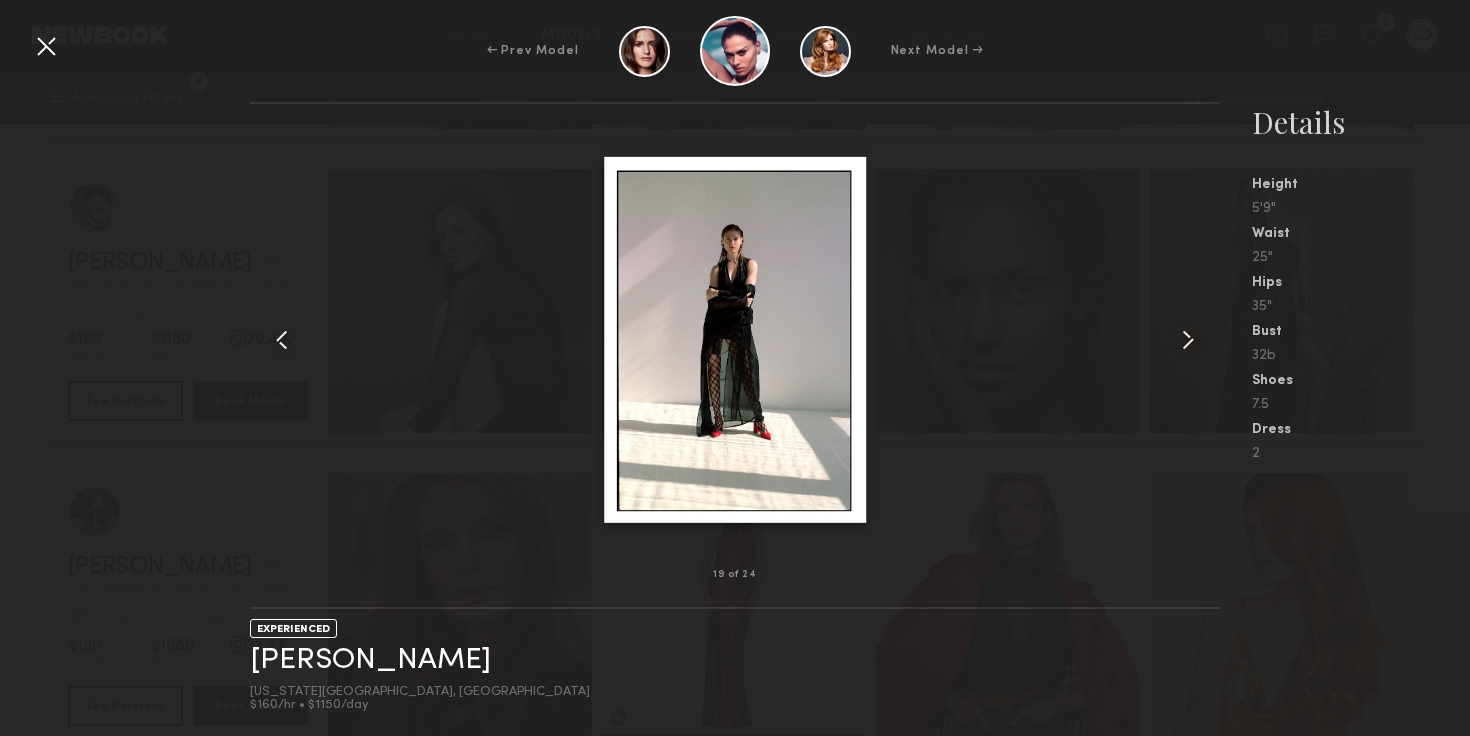 click at bounding box center (1188, 340) 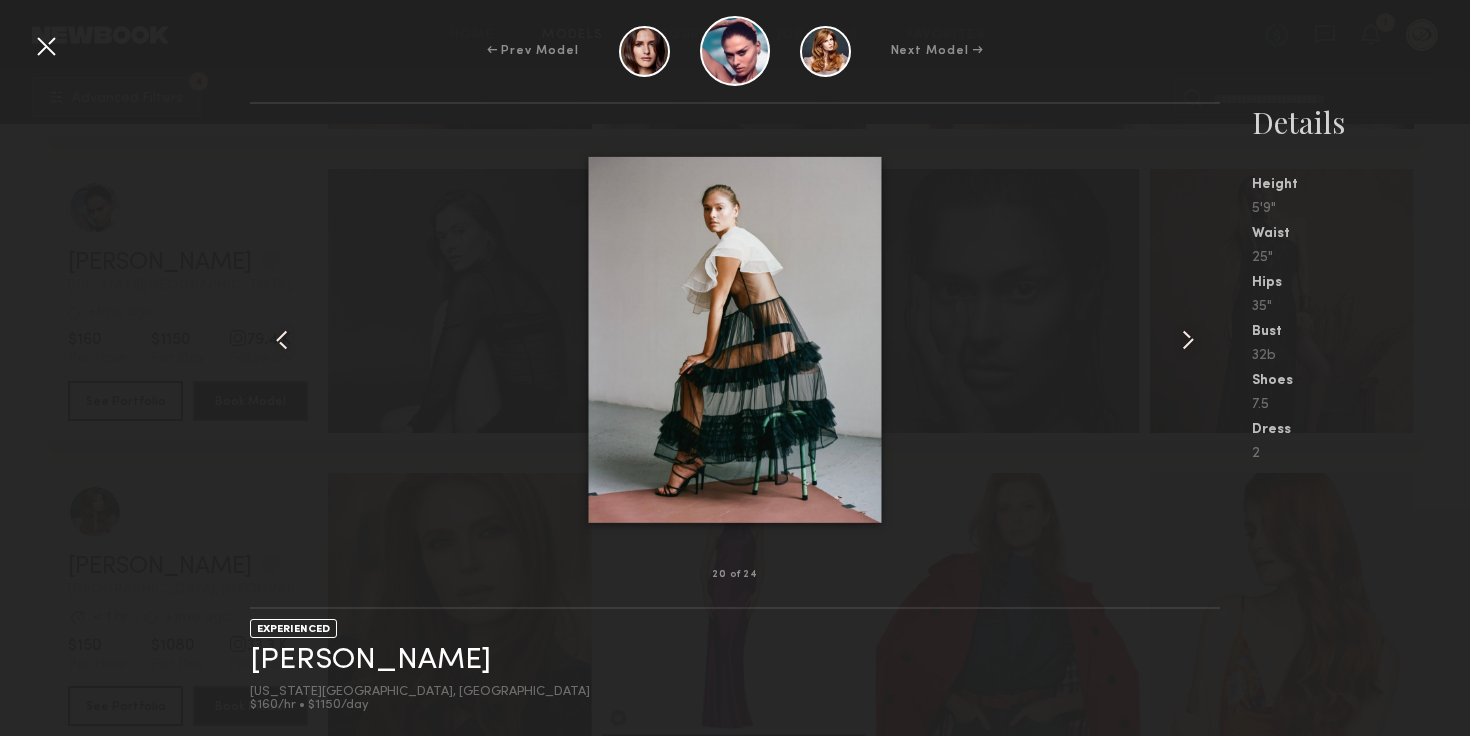 click at bounding box center (1188, 340) 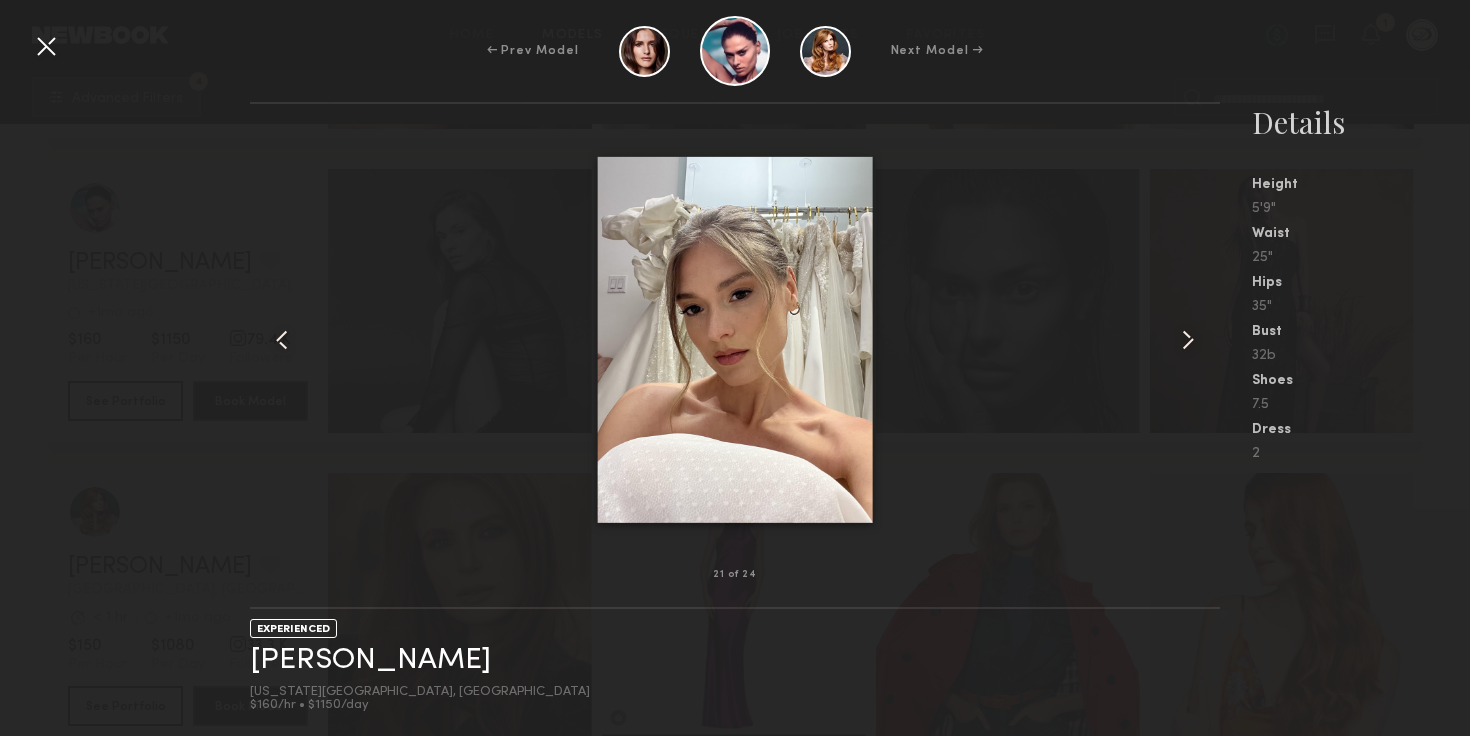 click at bounding box center (1188, 340) 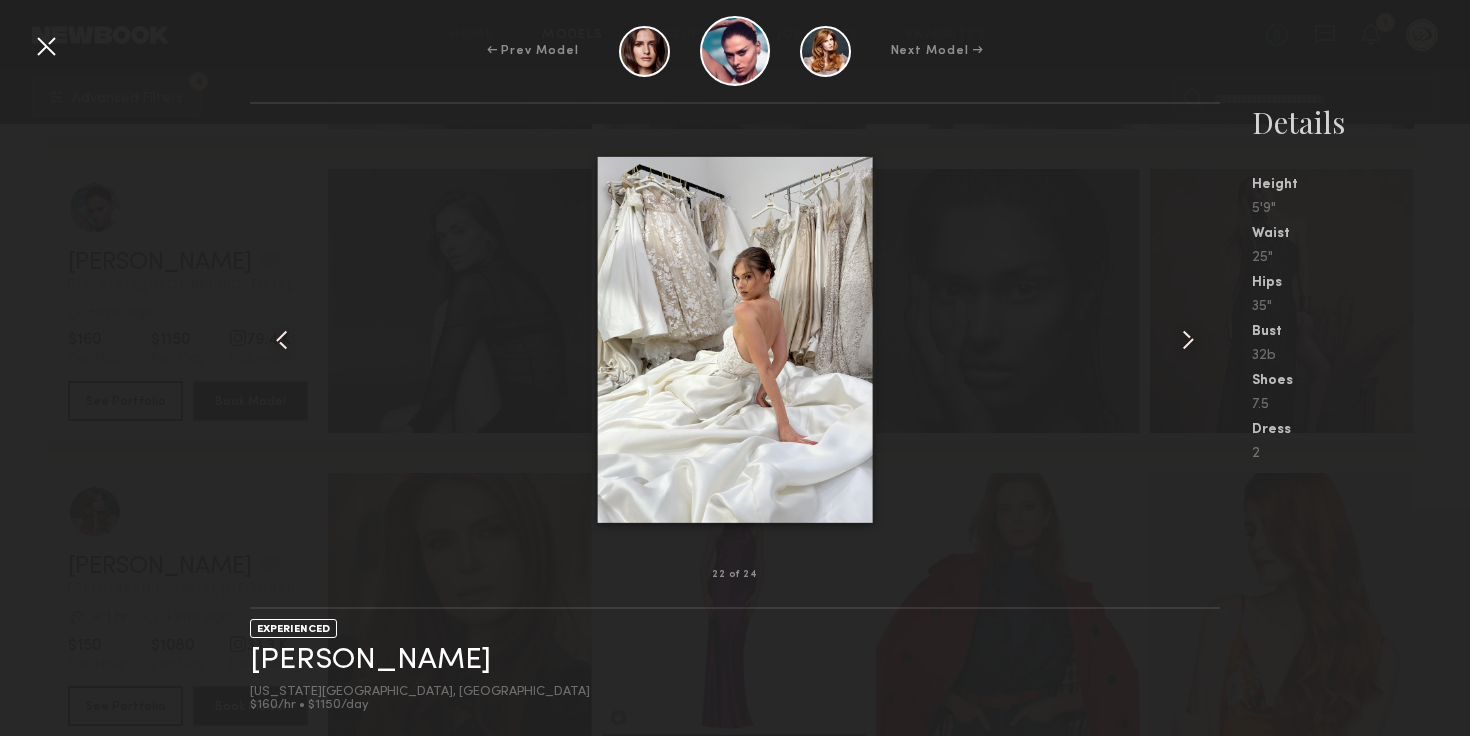 click at bounding box center (1188, 340) 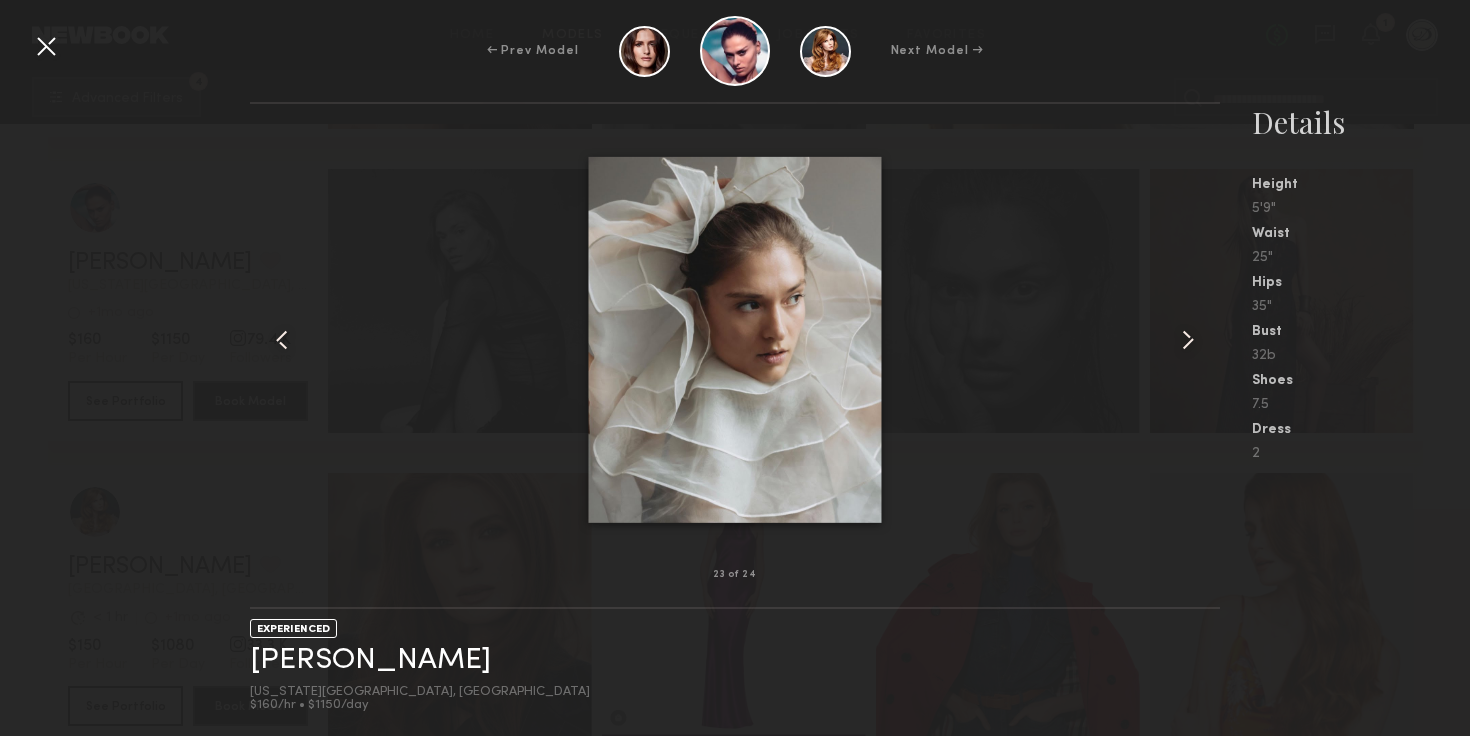 click at bounding box center (1188, 340) 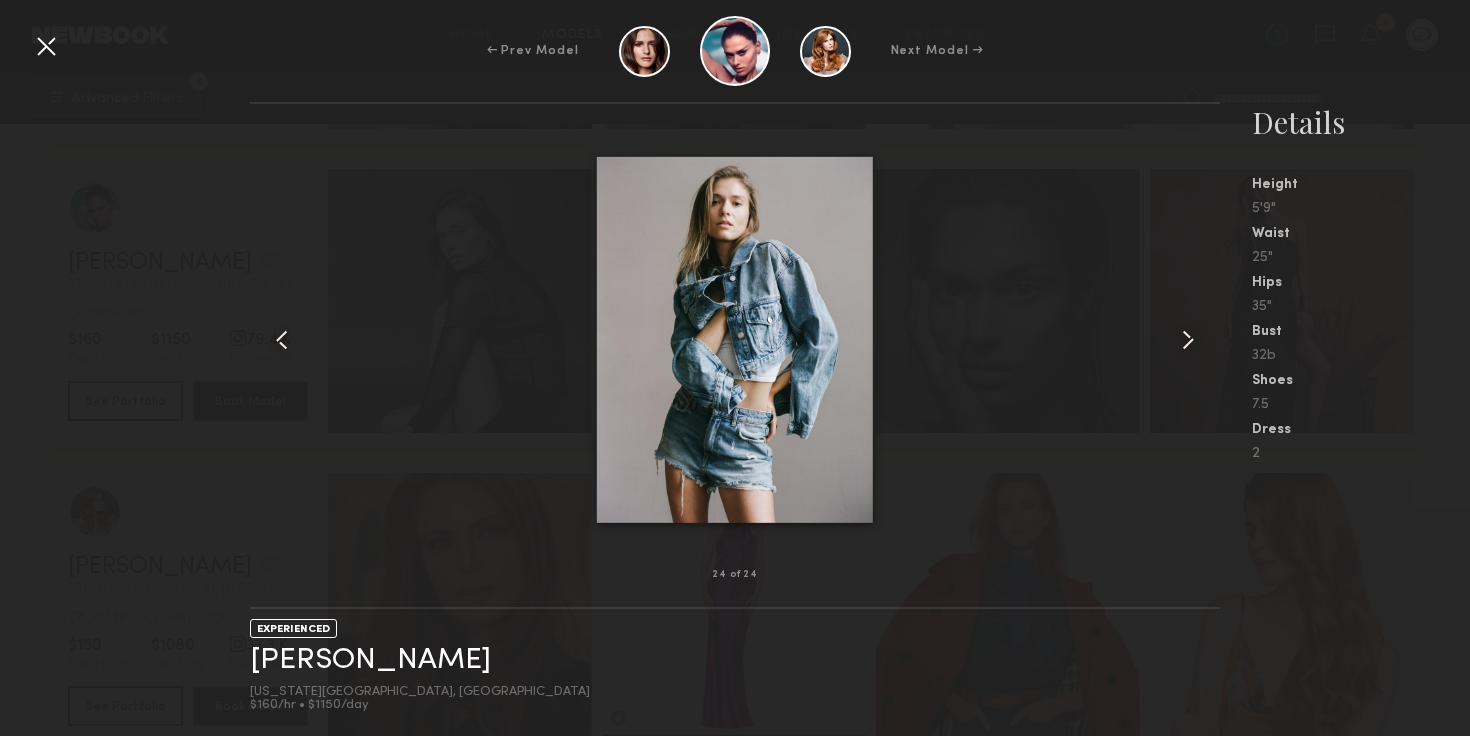 click at bounding box center [46, 46] 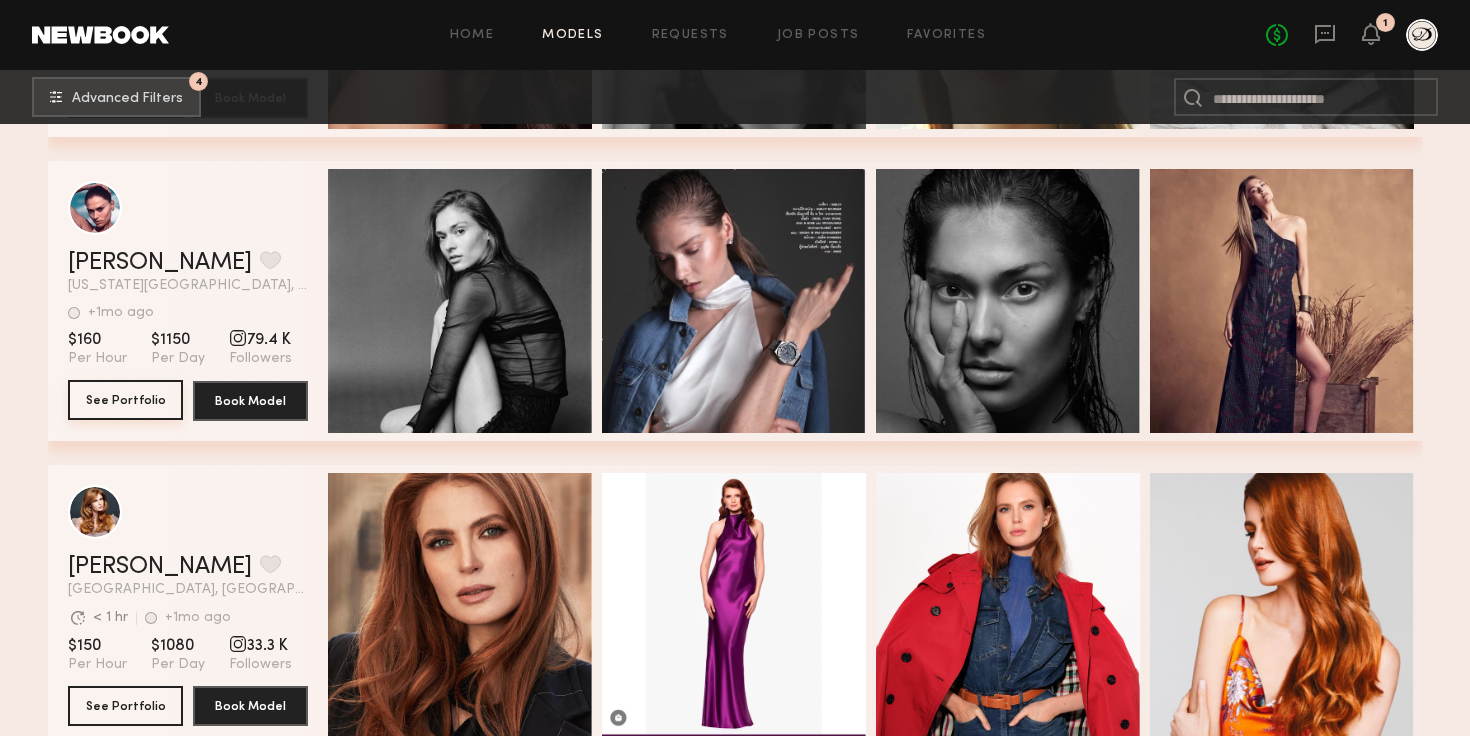 click on "See Portfolio" 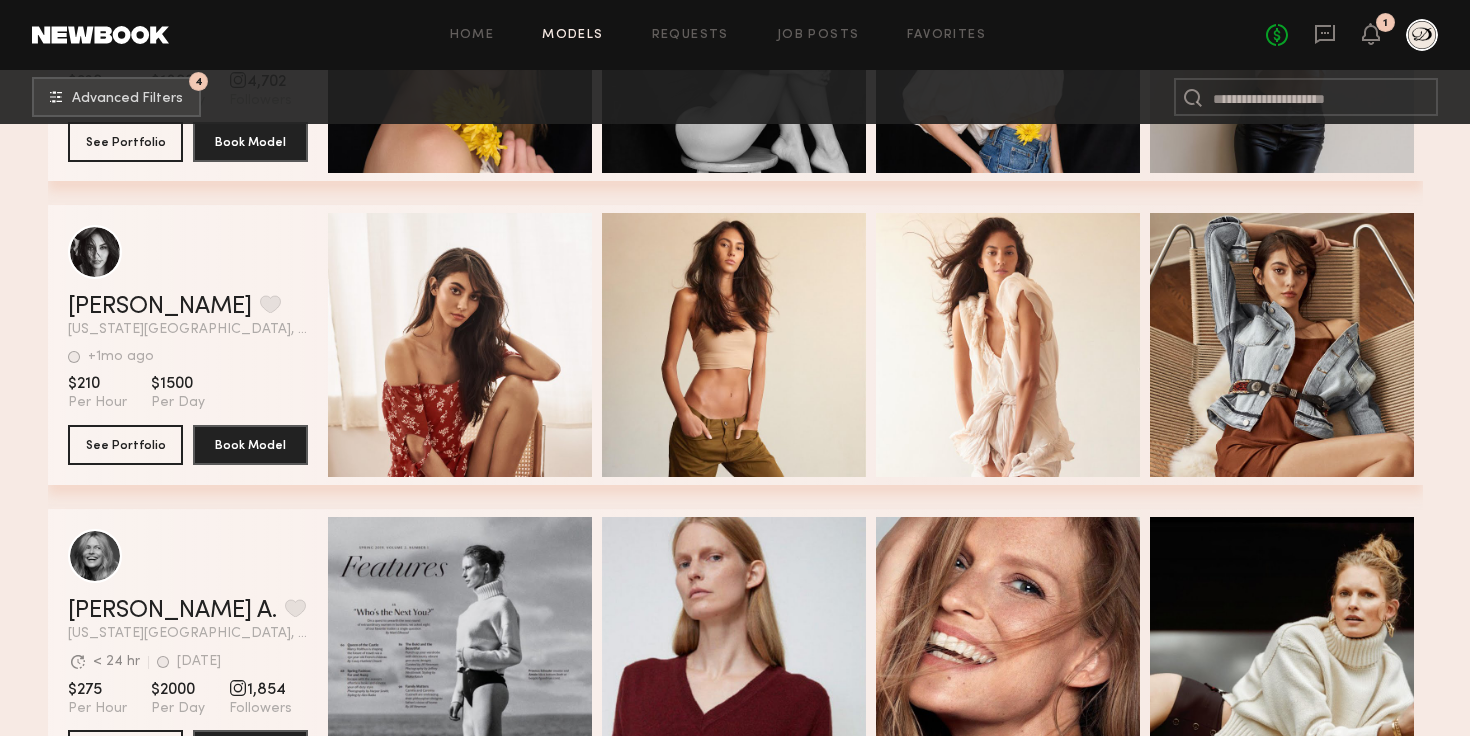 scroll, scrollTop: 20596, scrollLeft: 0, axis: vertical 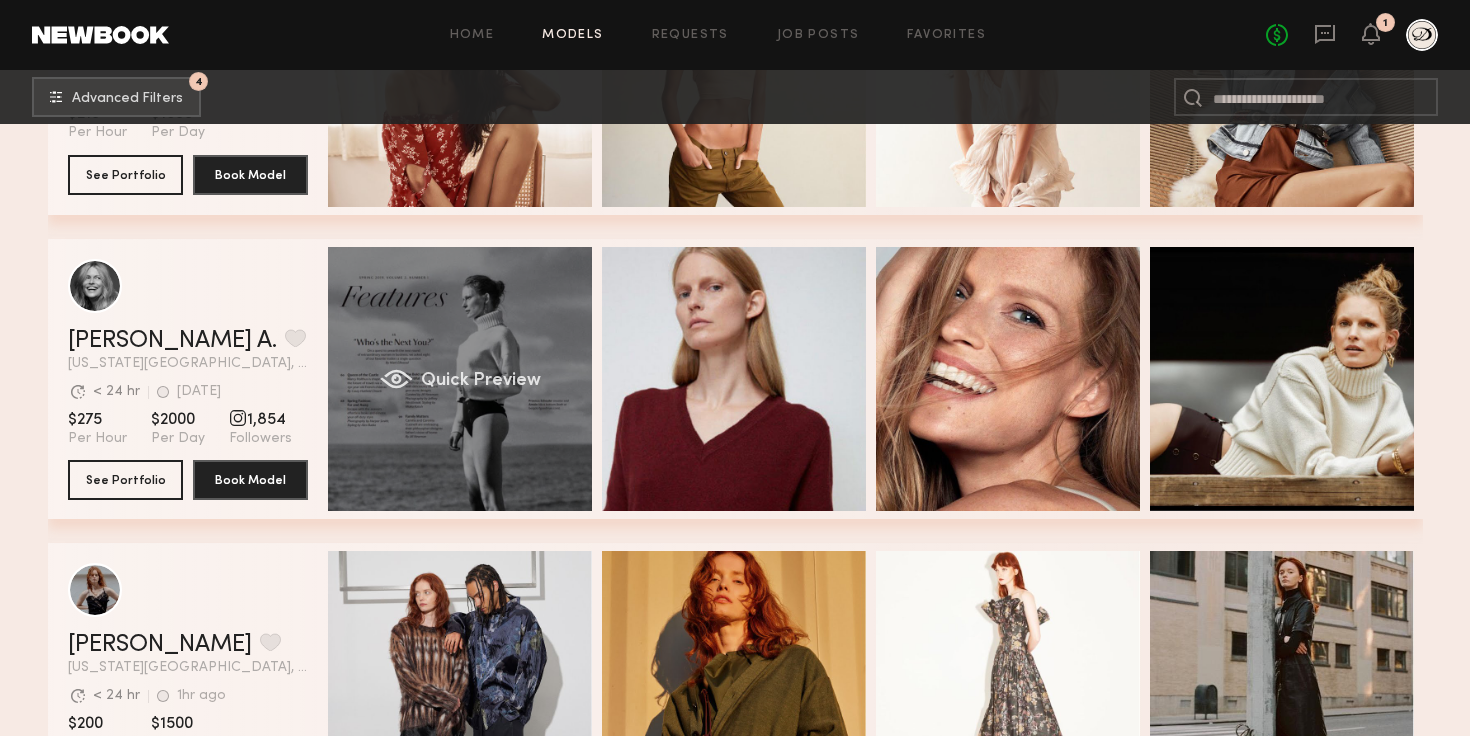 click on "Quick Preview" 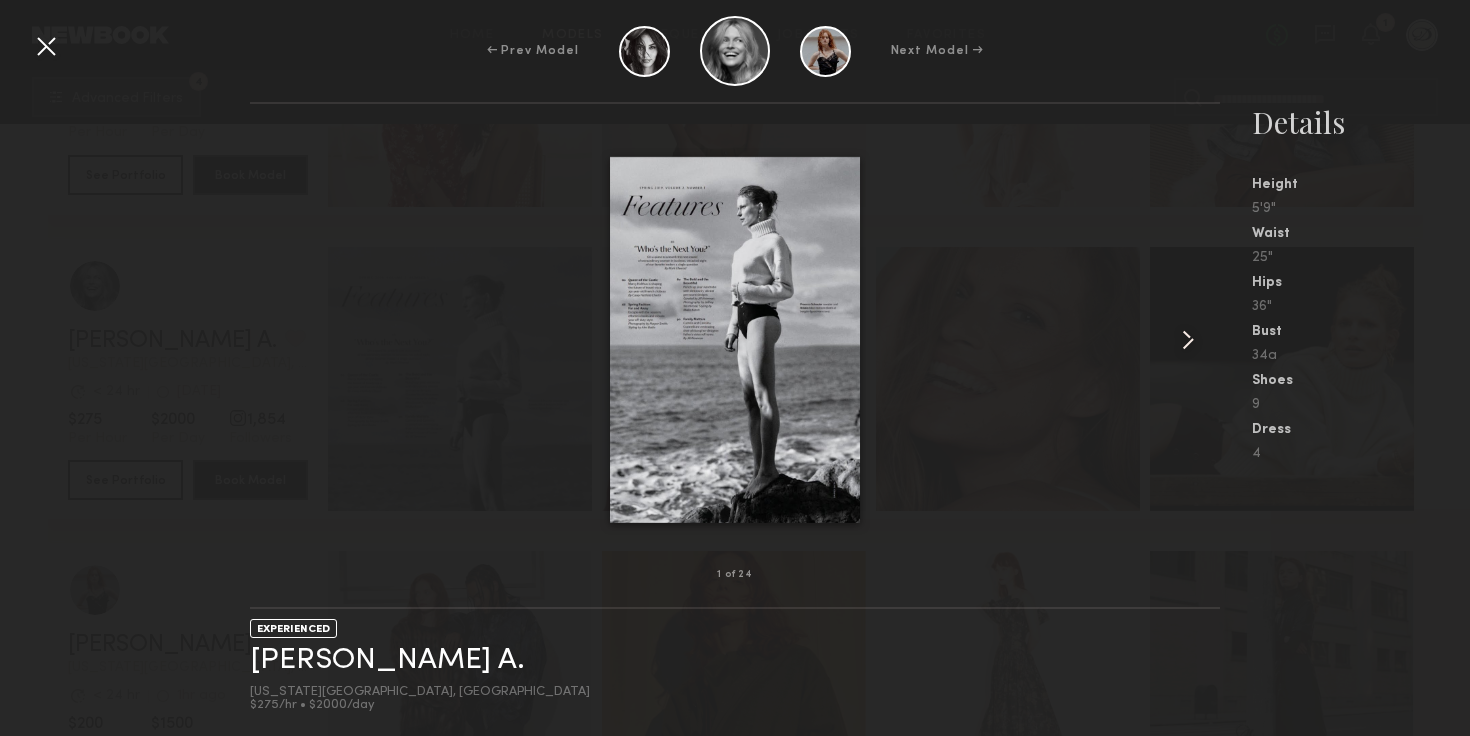 click at bounding box center (1188, 340) 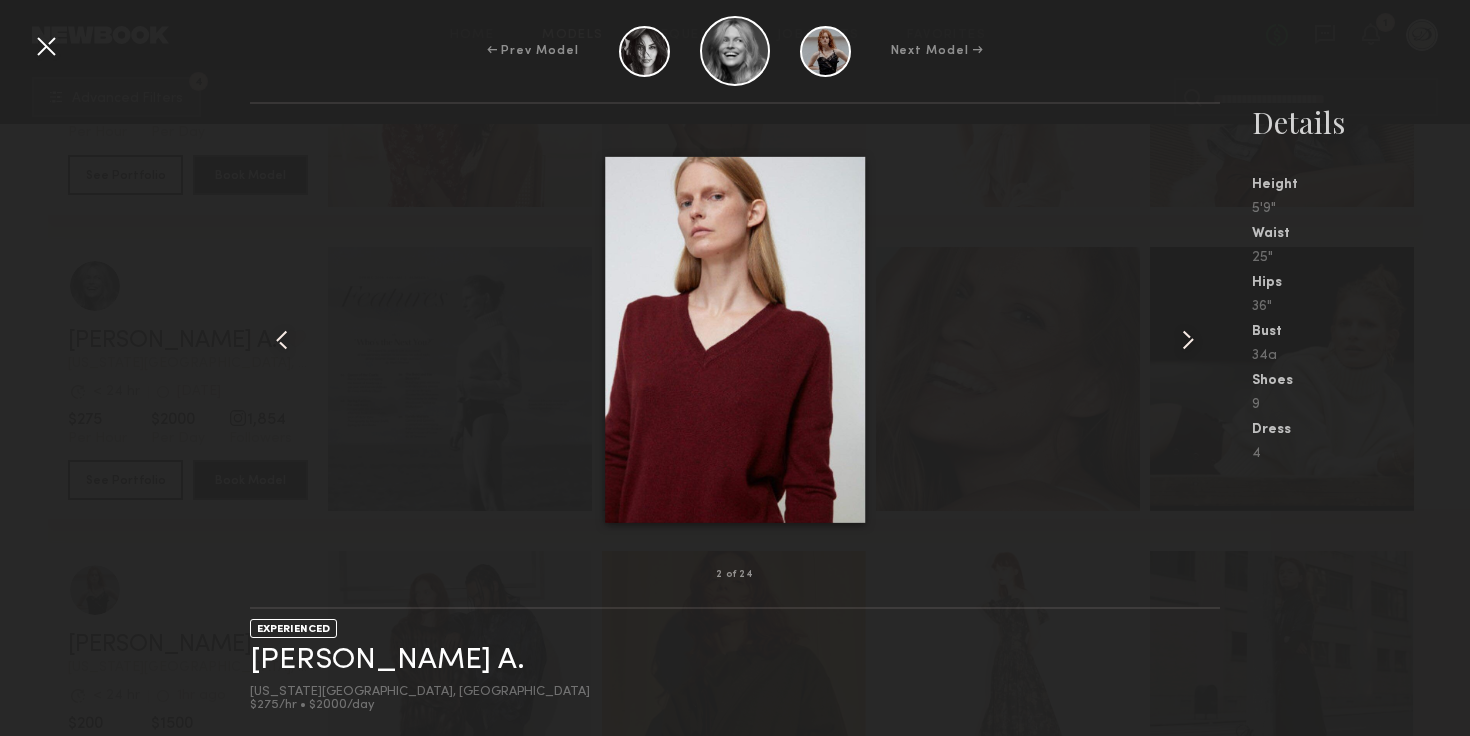 click at bounding box center [1188, 340] 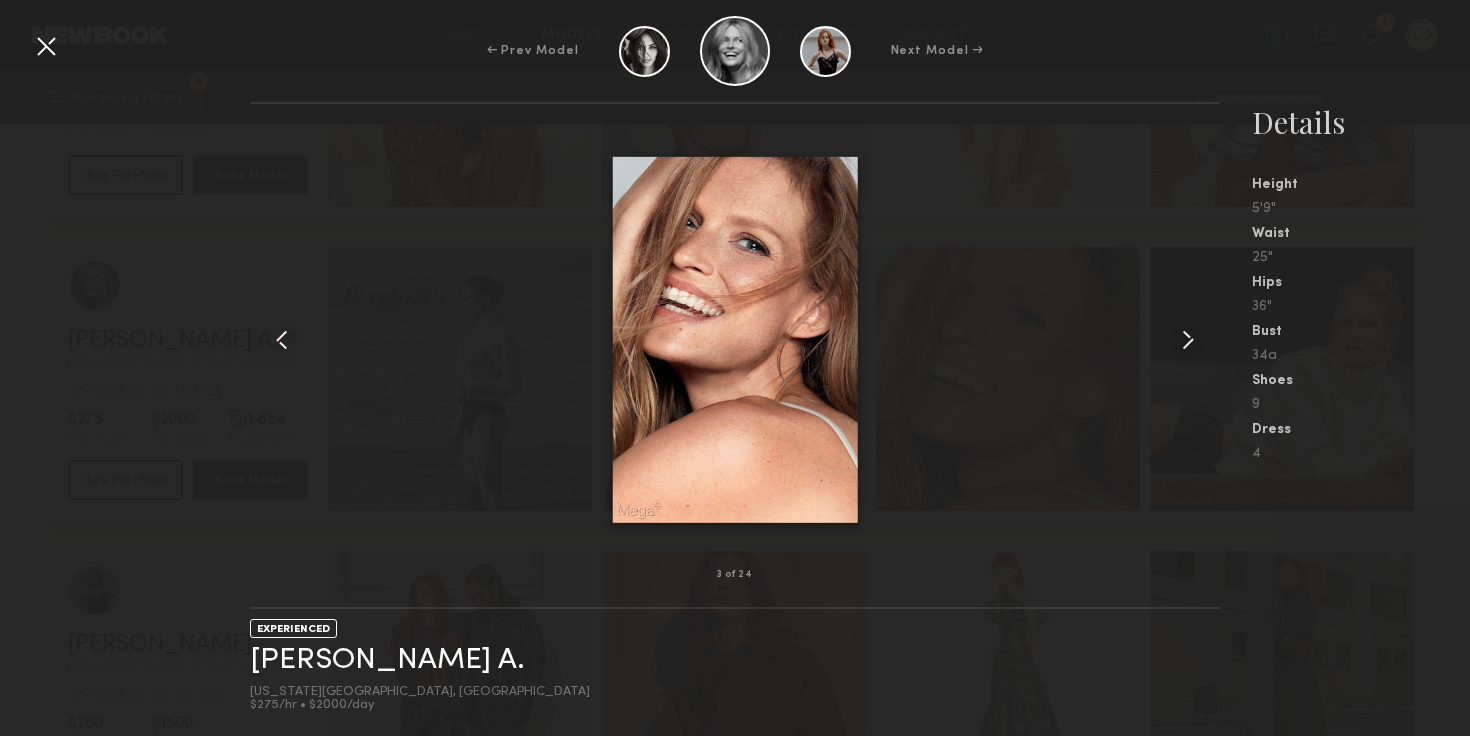 click at bounding box center (1188, 340) 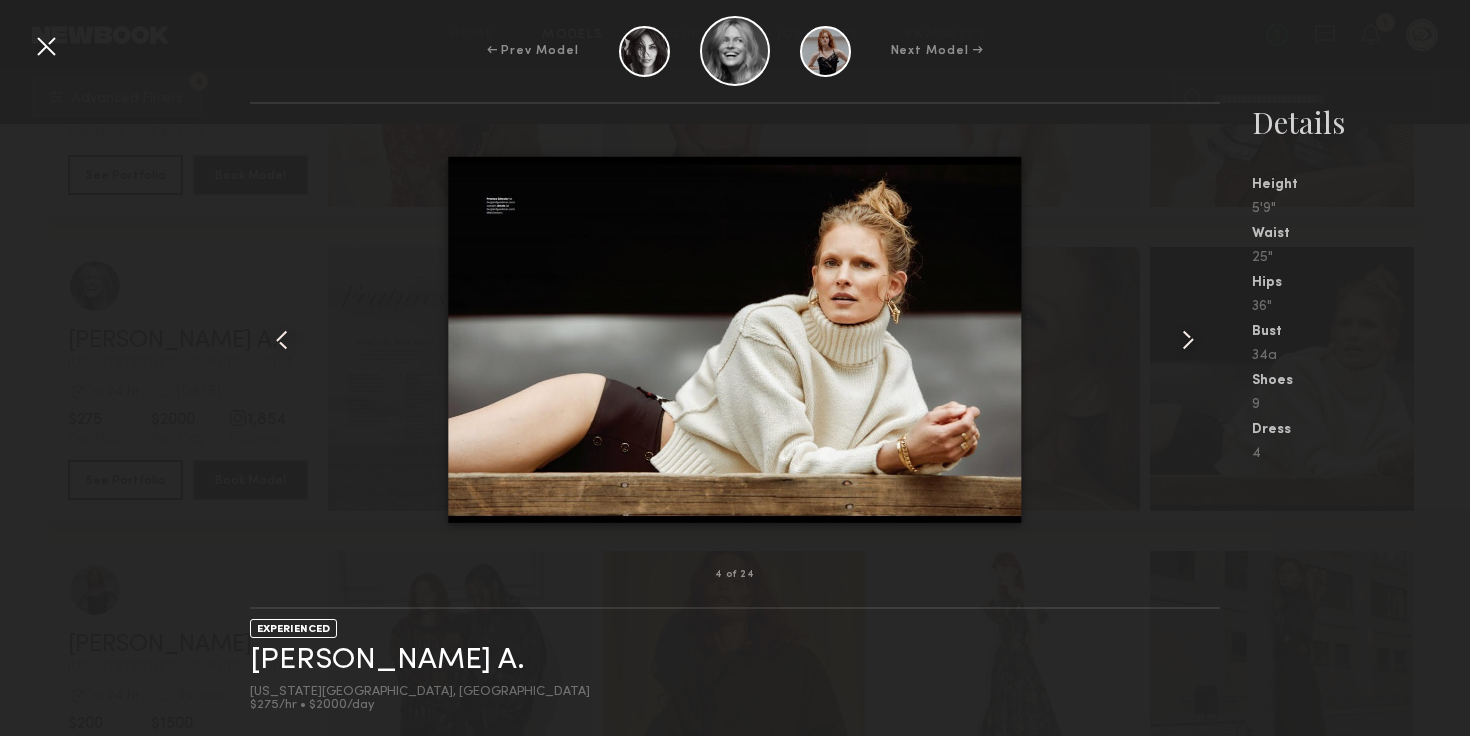 click at bounding box center [1188, 340] 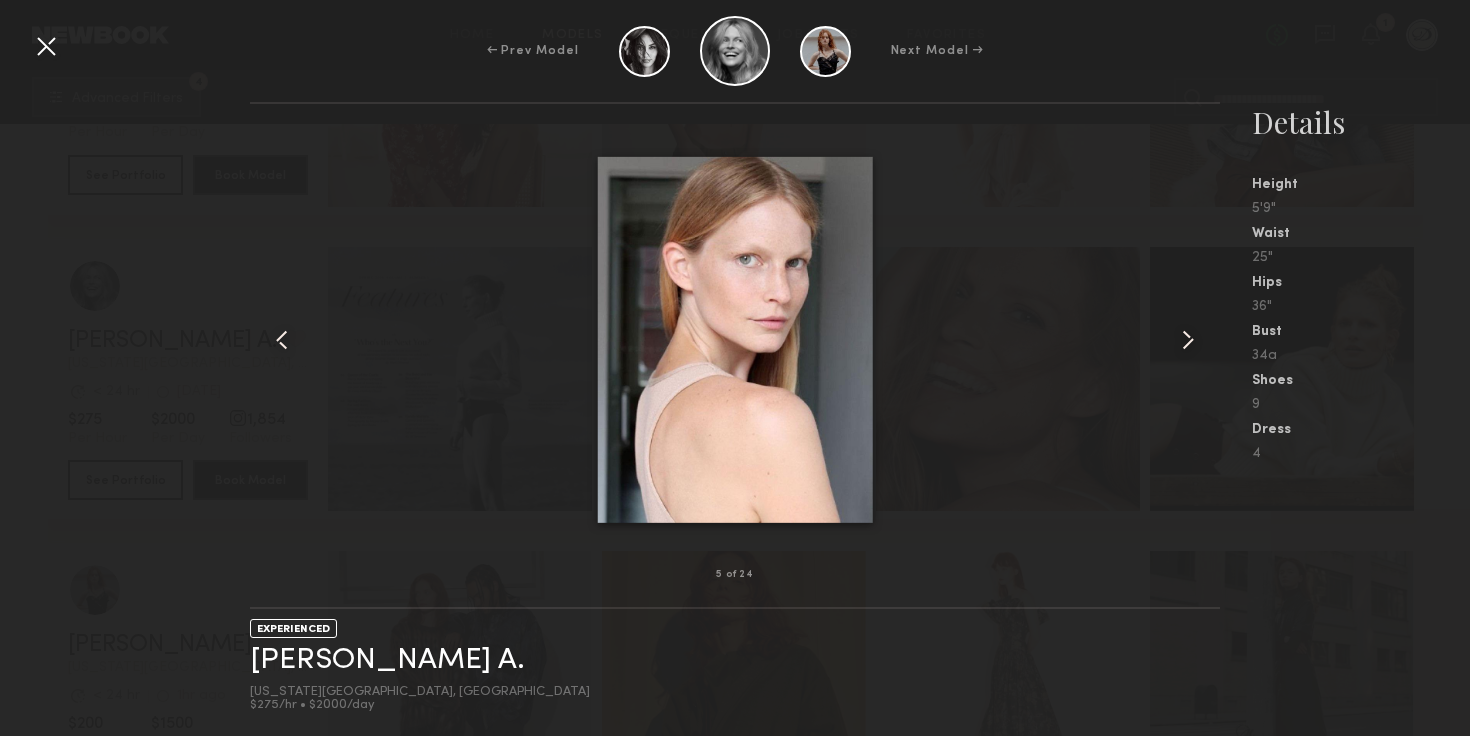 click at bounding box center [1188, 340] 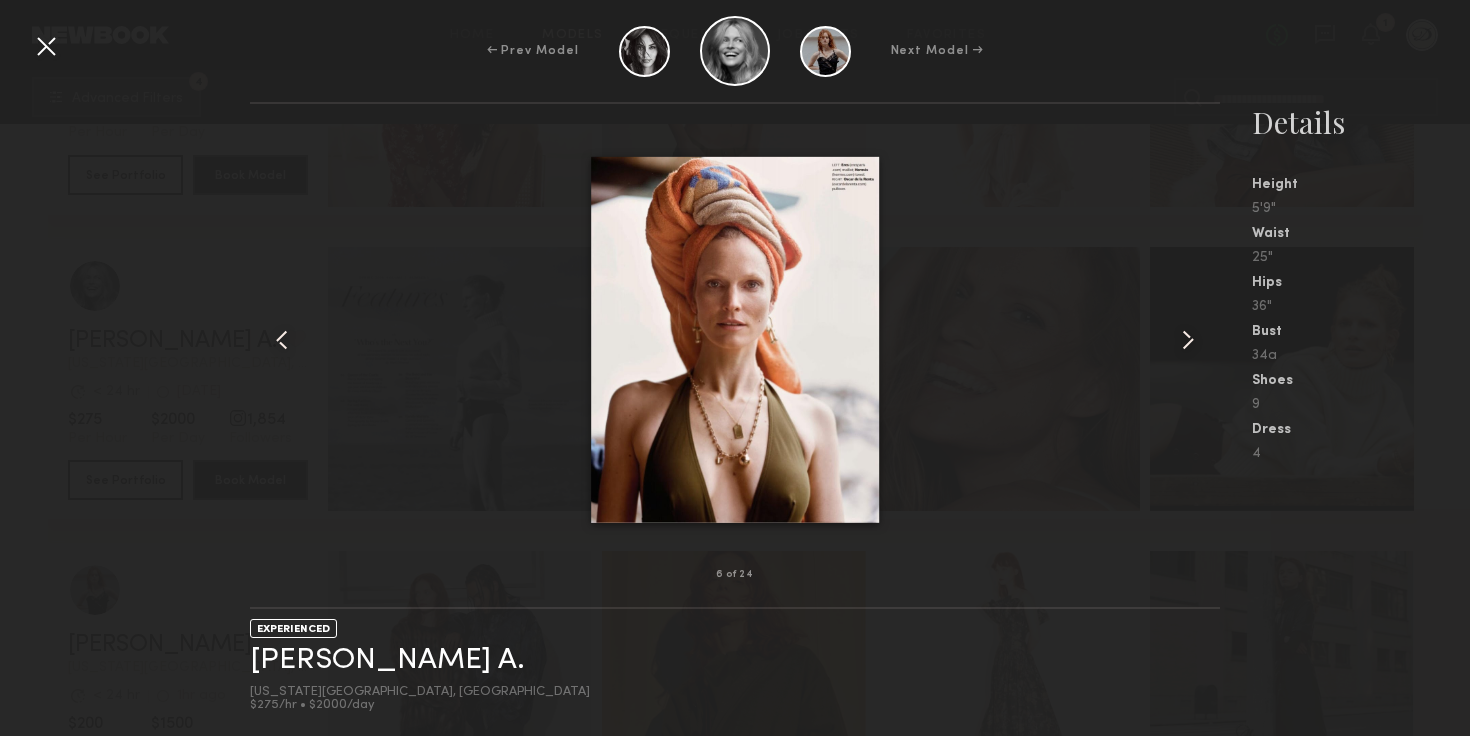 click at bounding box center (1188, 340) 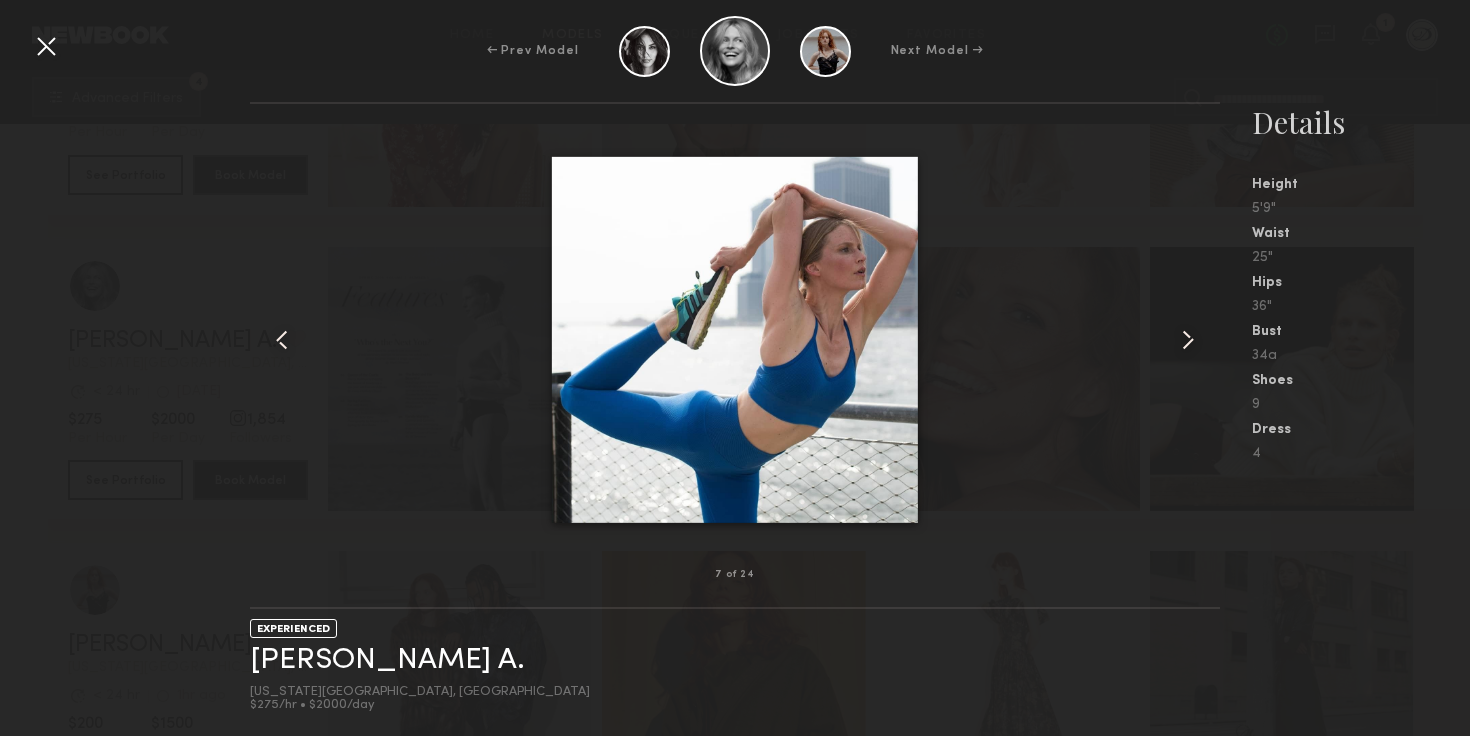 click at bounding box center [1188, 340] 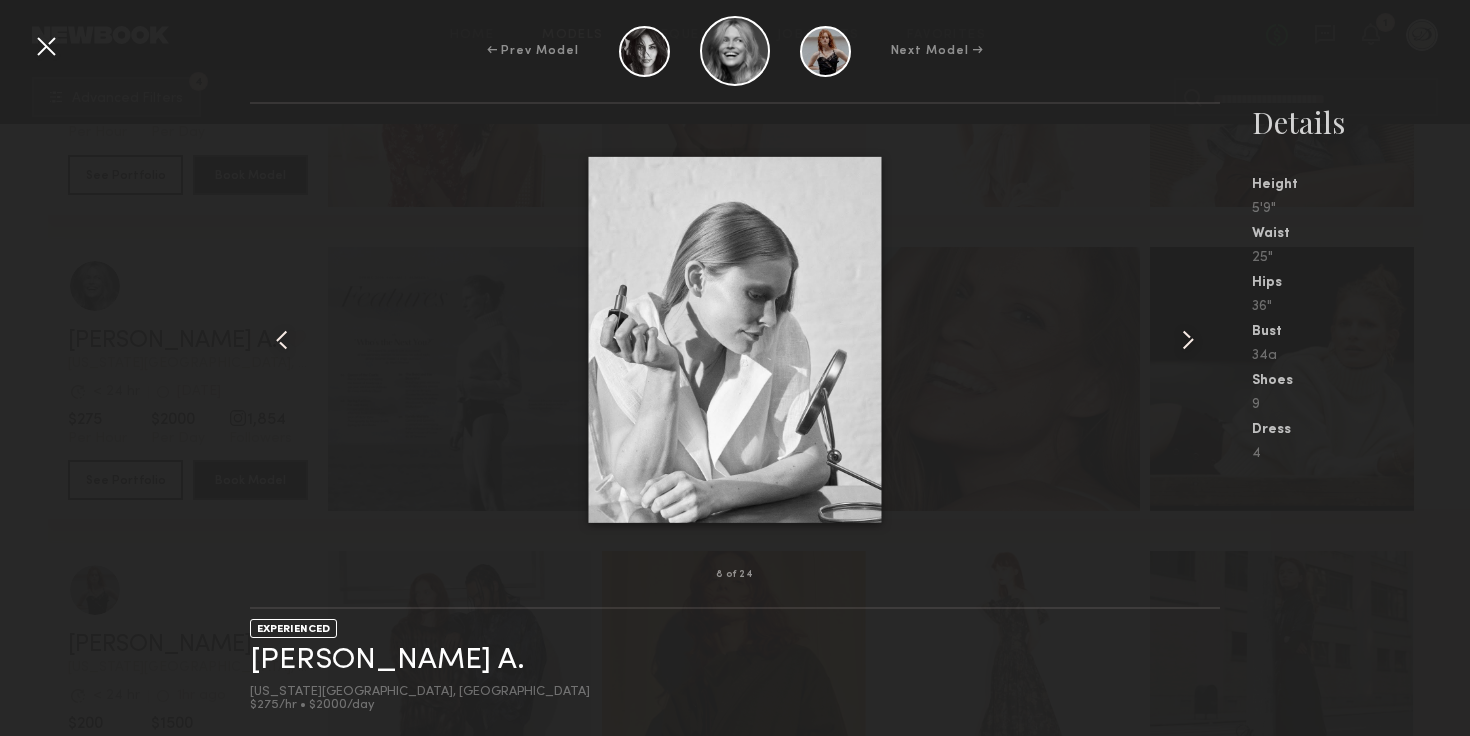 click at bounding box center (1188, 340) 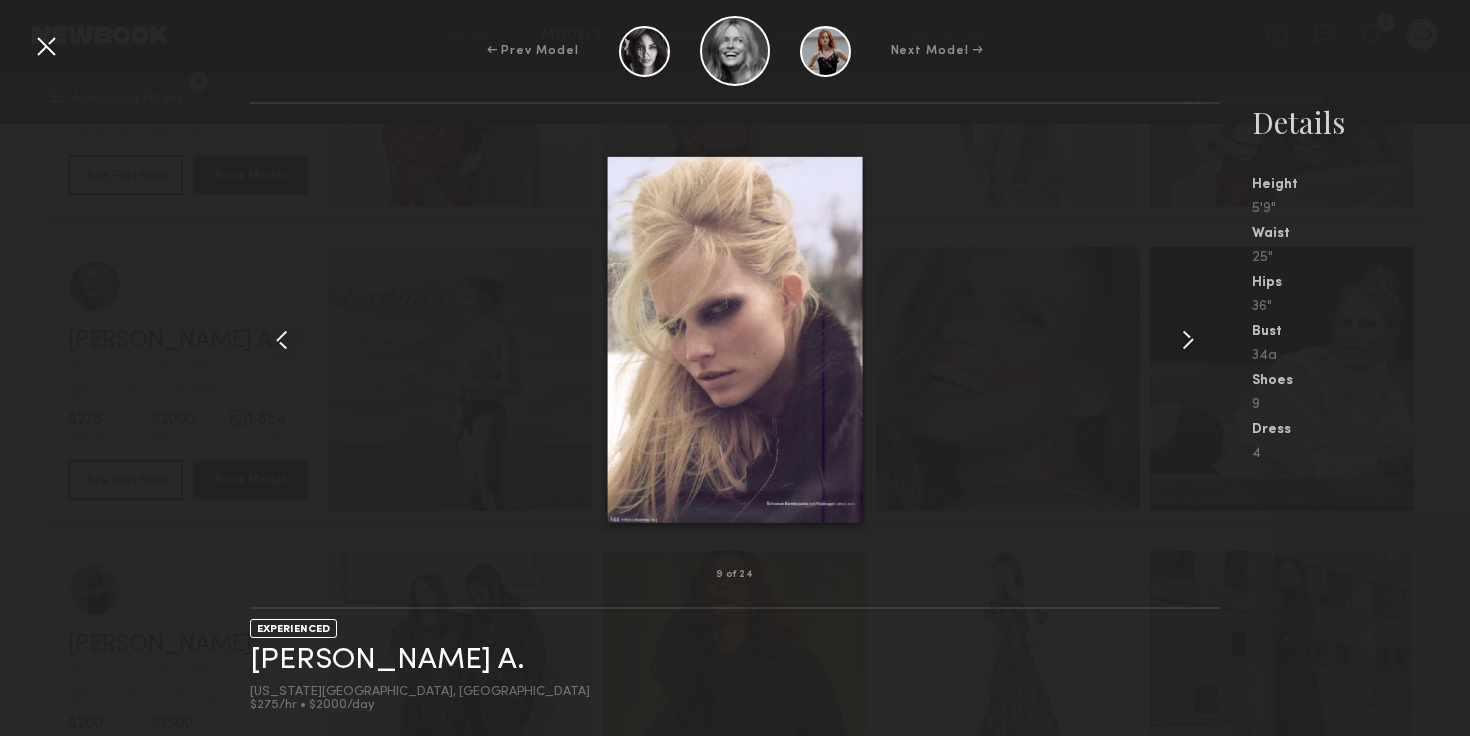 click at bounding box center (1188, 340) 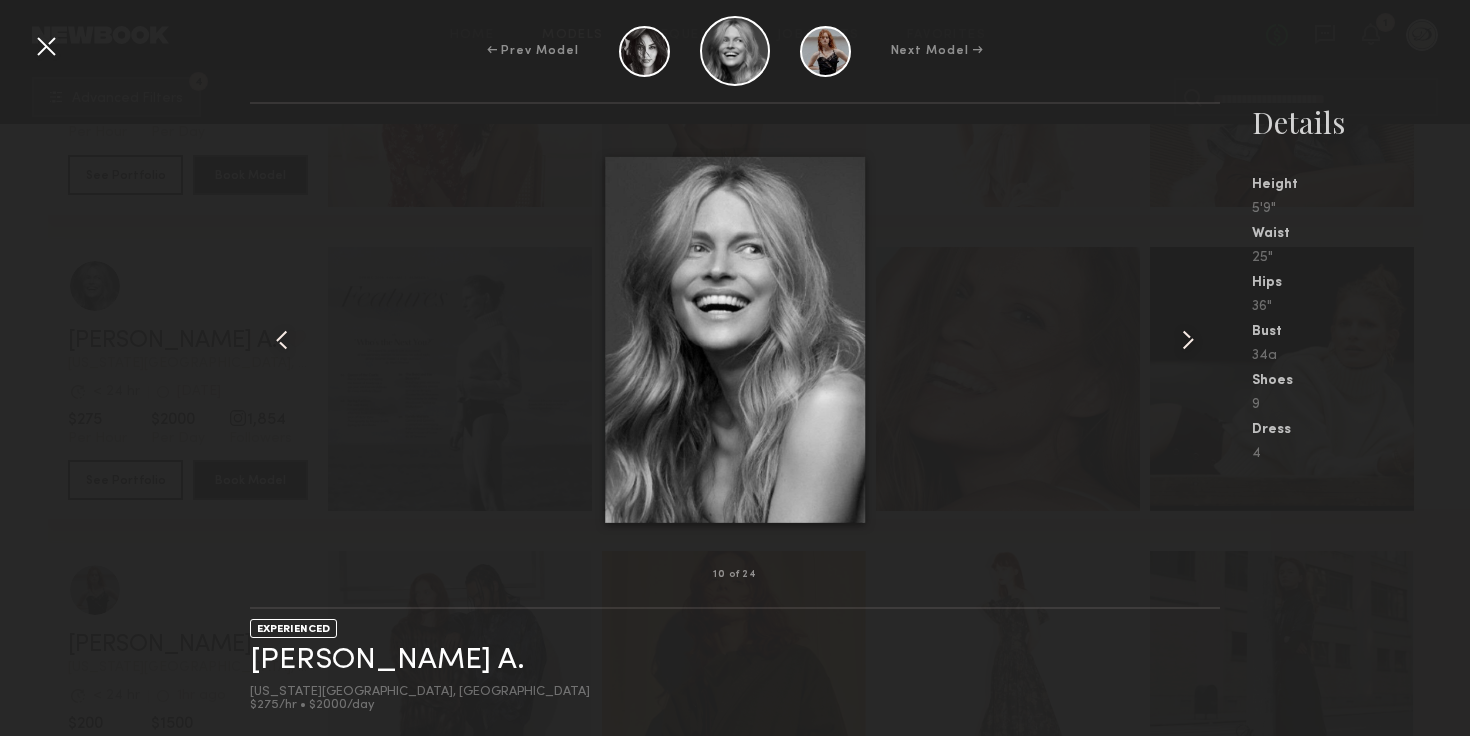click at bounding box center [1188, 340] 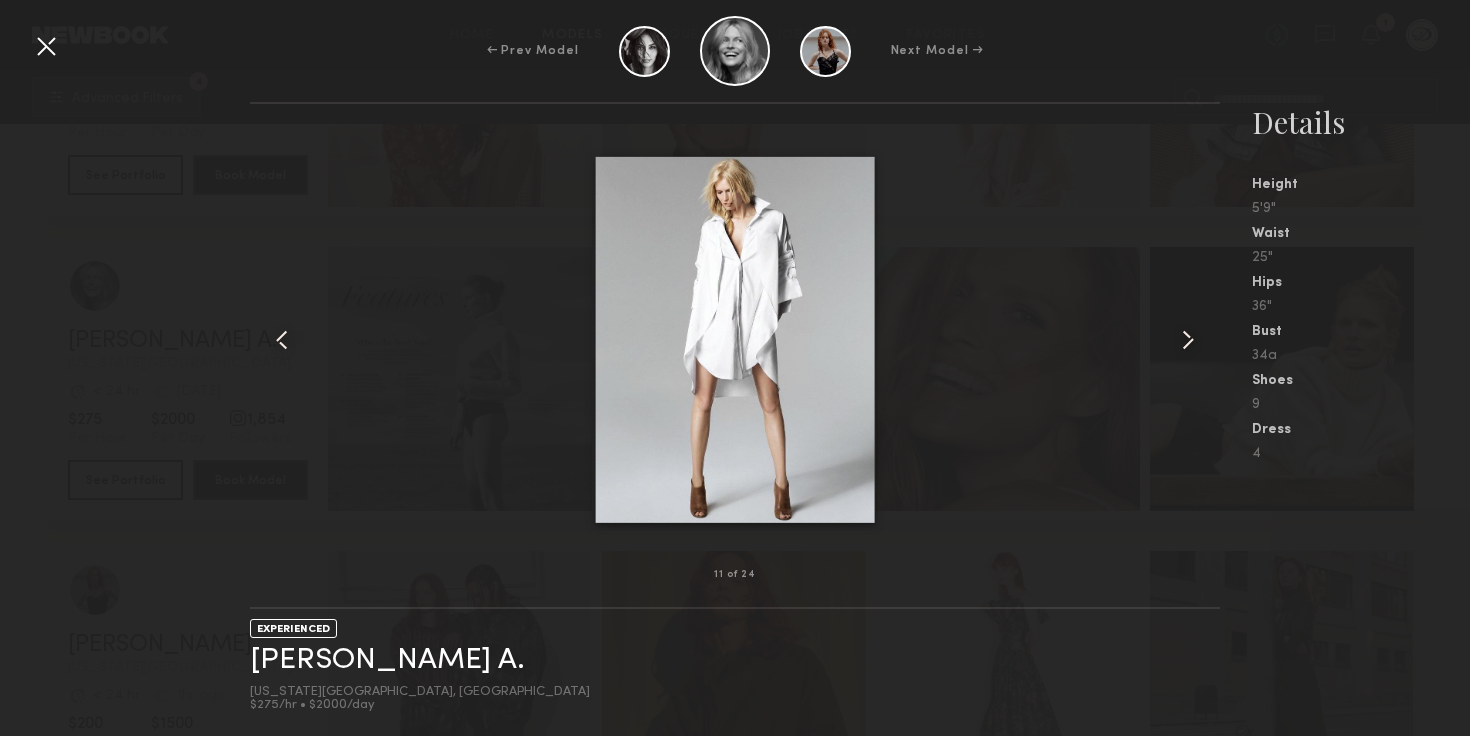 click at bounding box center [1188, 340] 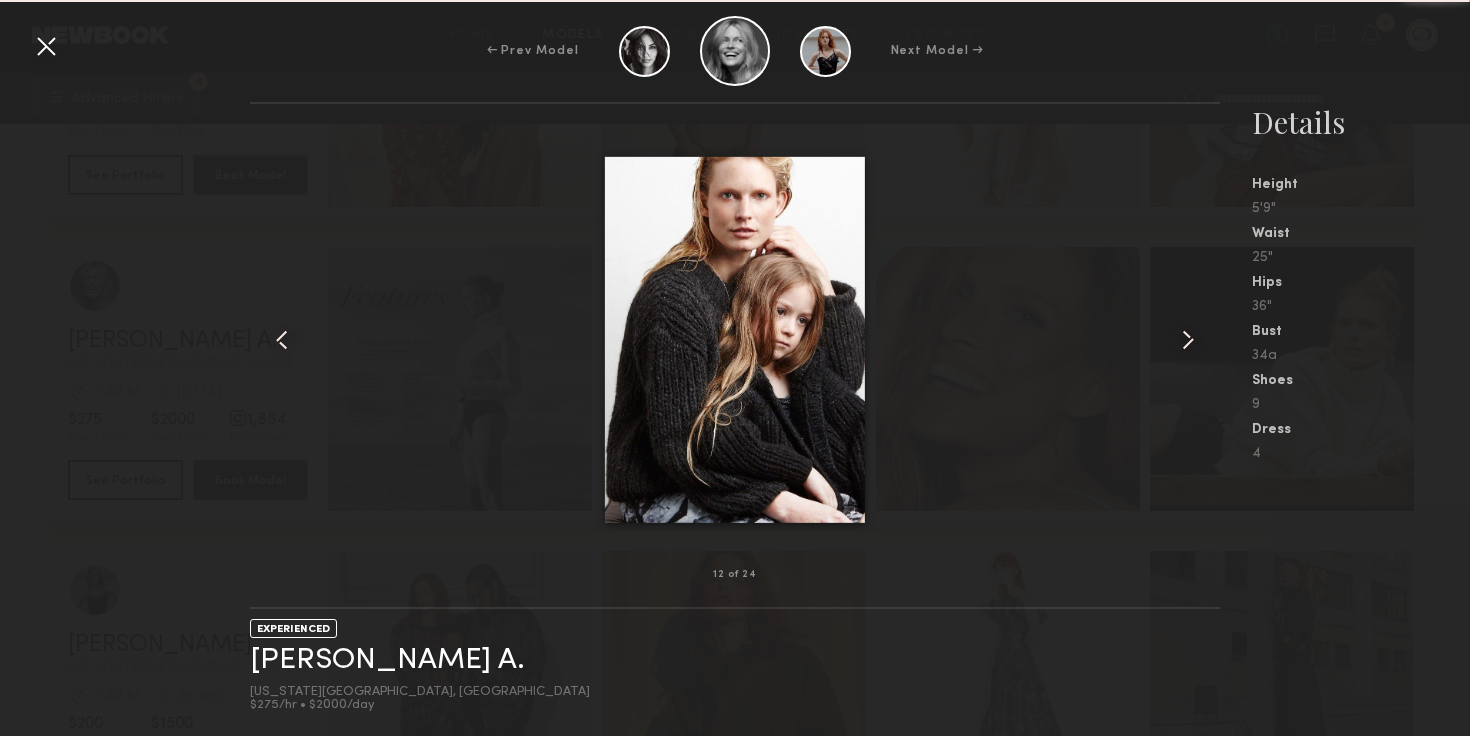 click at bounding box center [1188, 340] 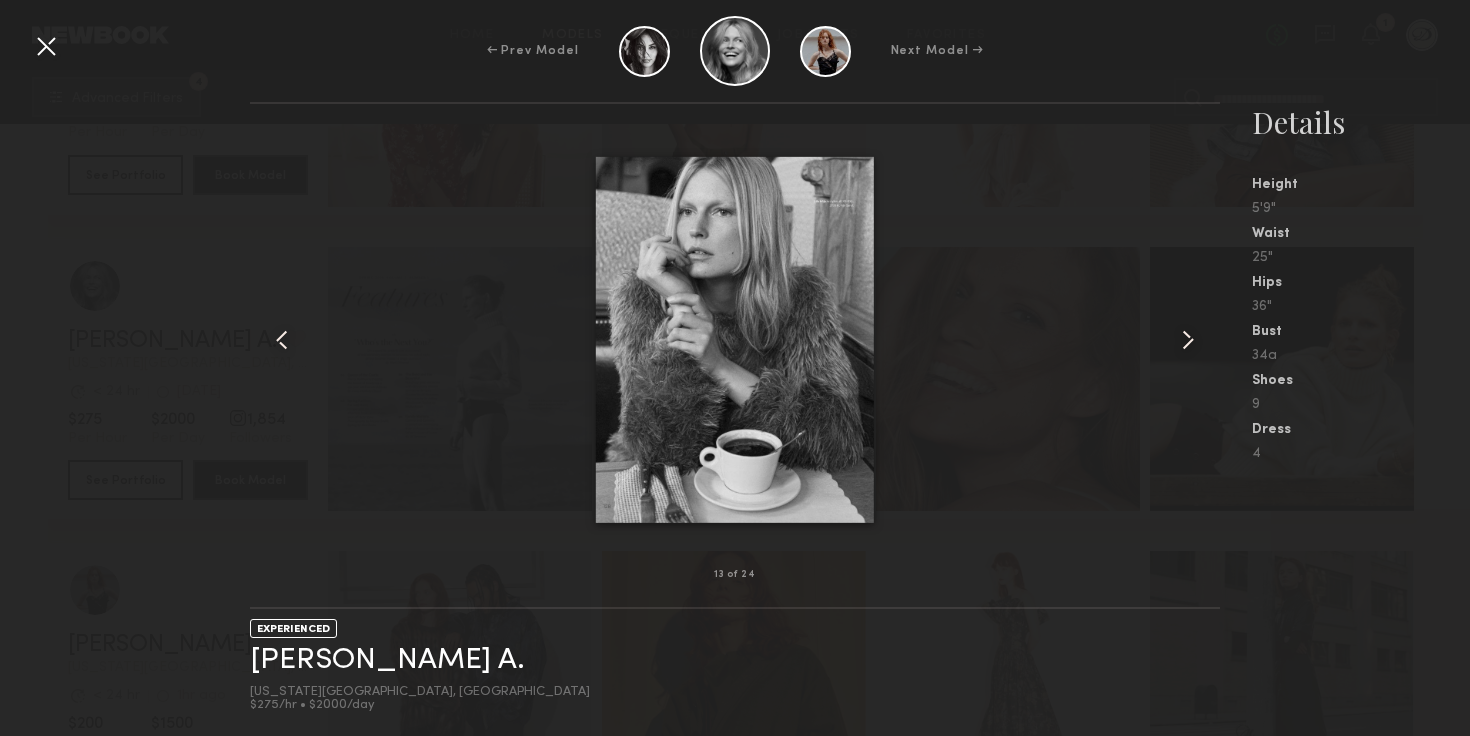 click at bounding box center (46, 46) 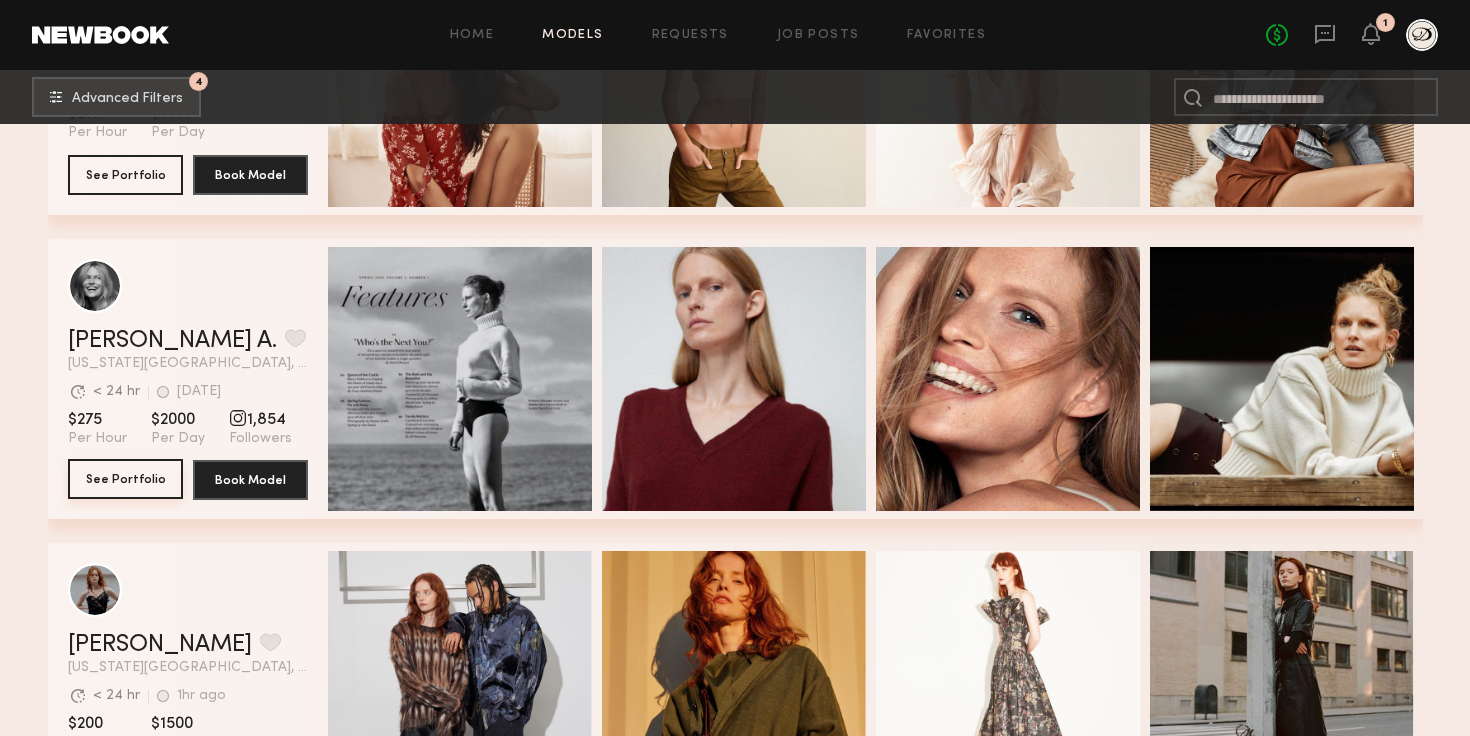 click on "See Portfolio" 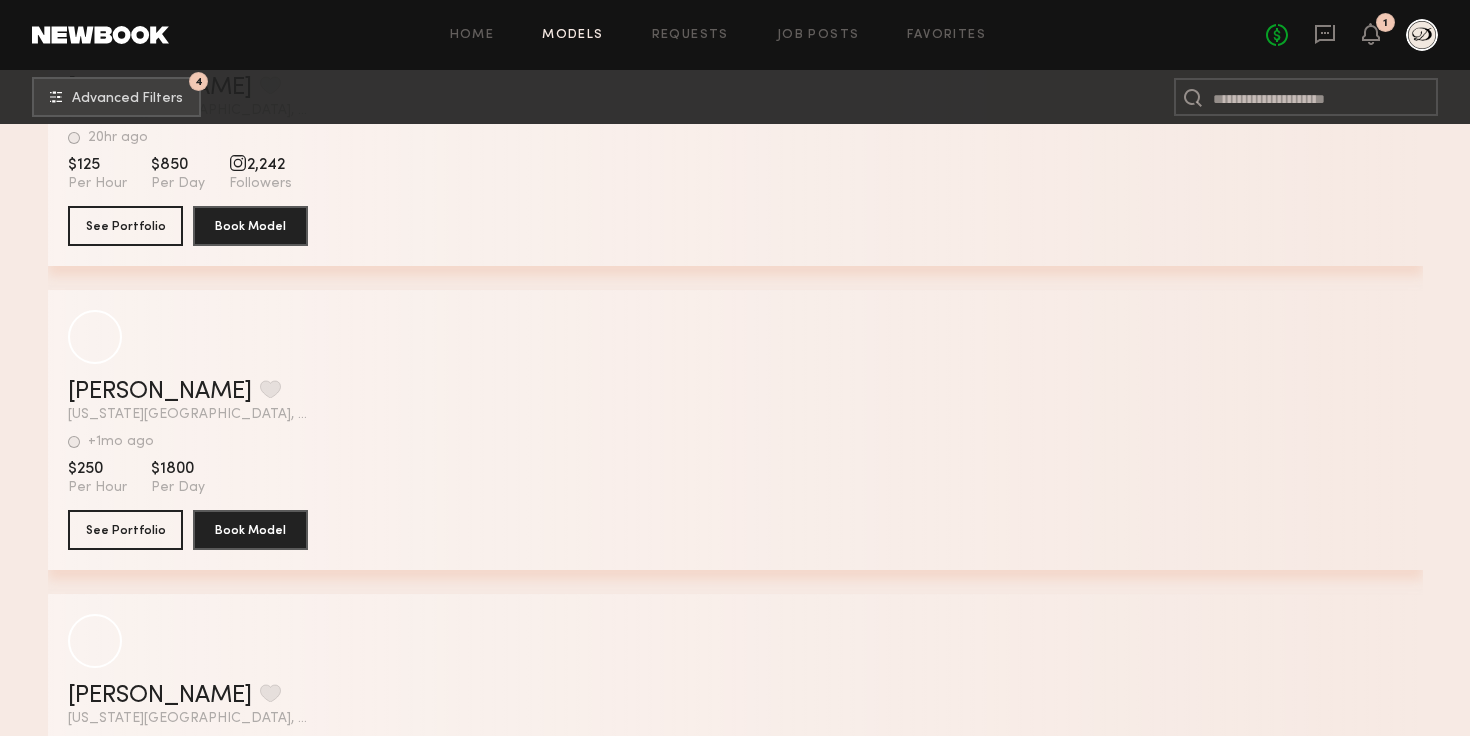 scroll, scrollTop: 23978, scrollLeft: 0, axis: vertical 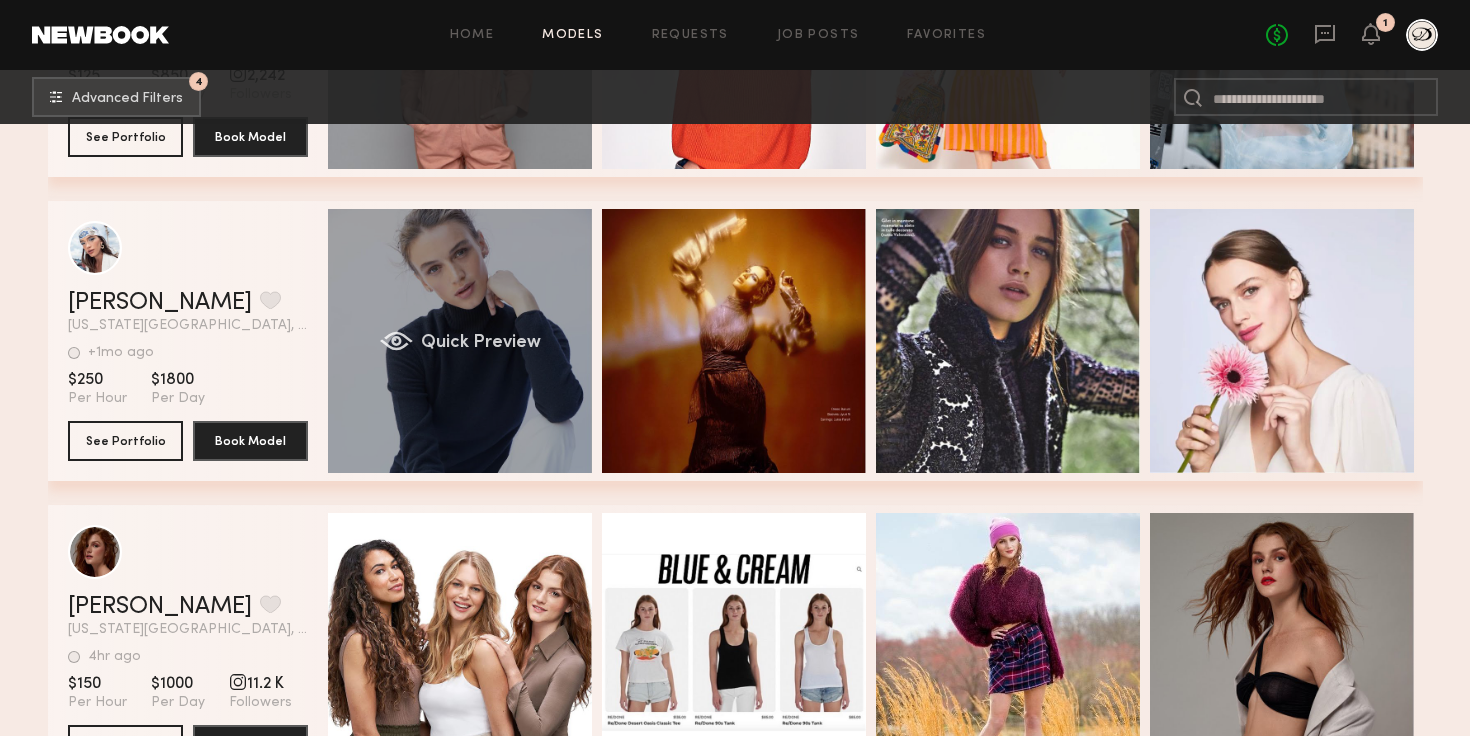 click on "Quick Preview" 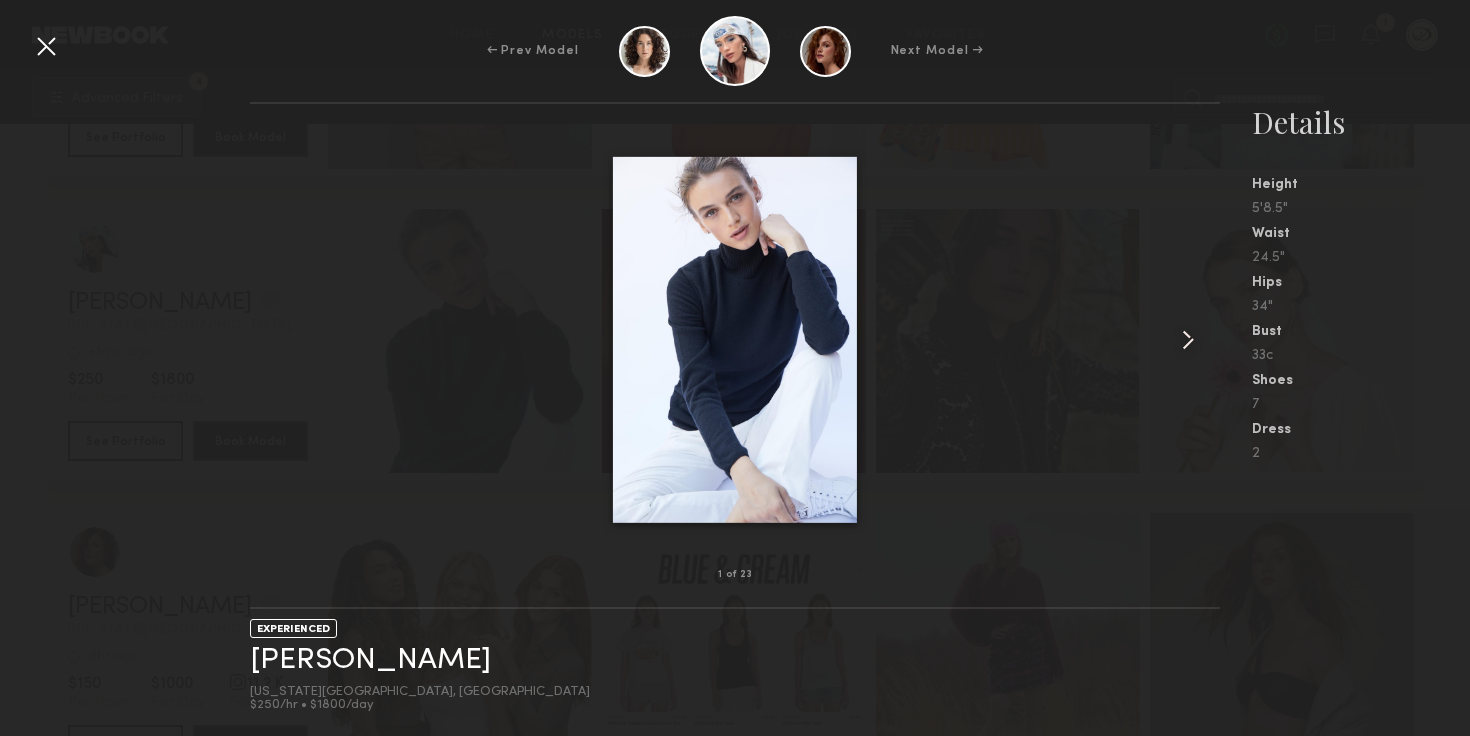 click at bounding box center [1188, 340] 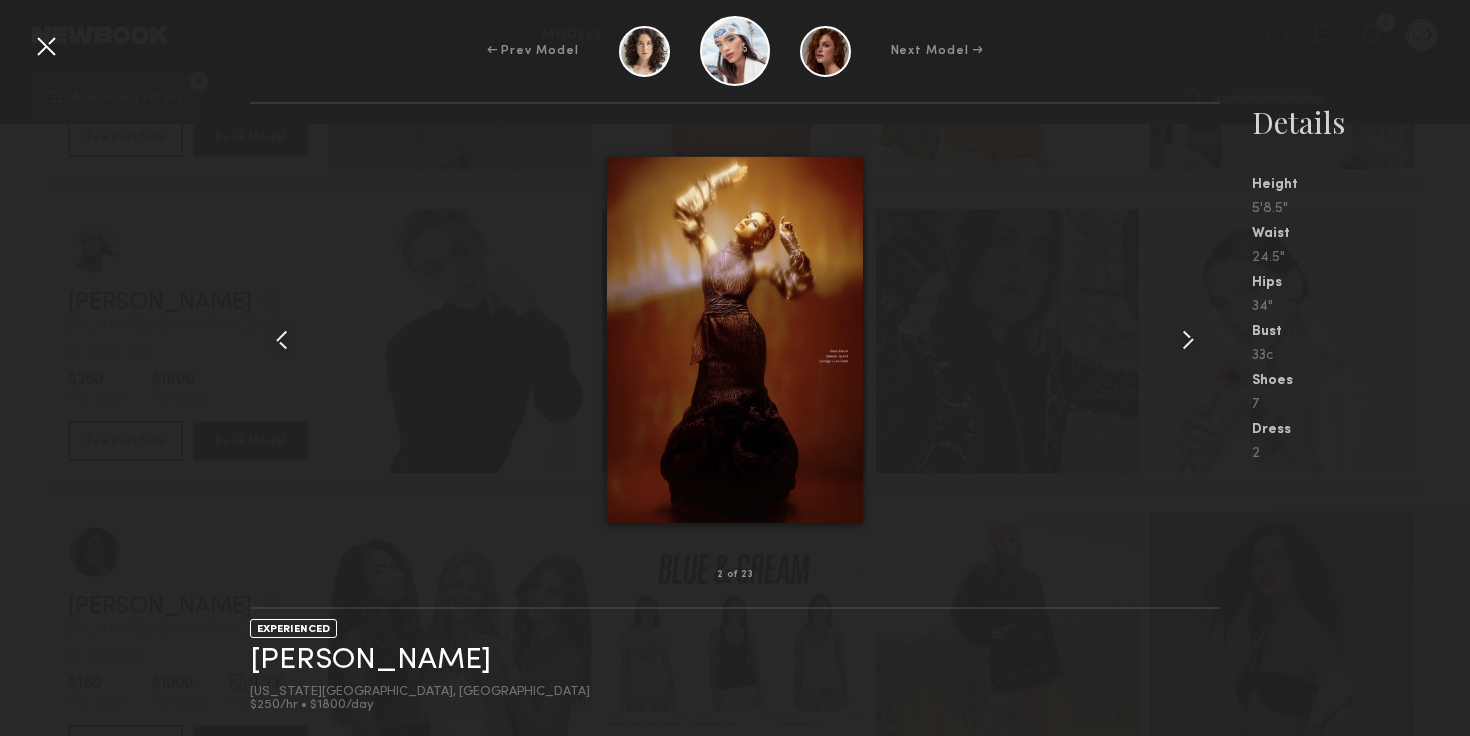 click at bounding box center (1188, 340) 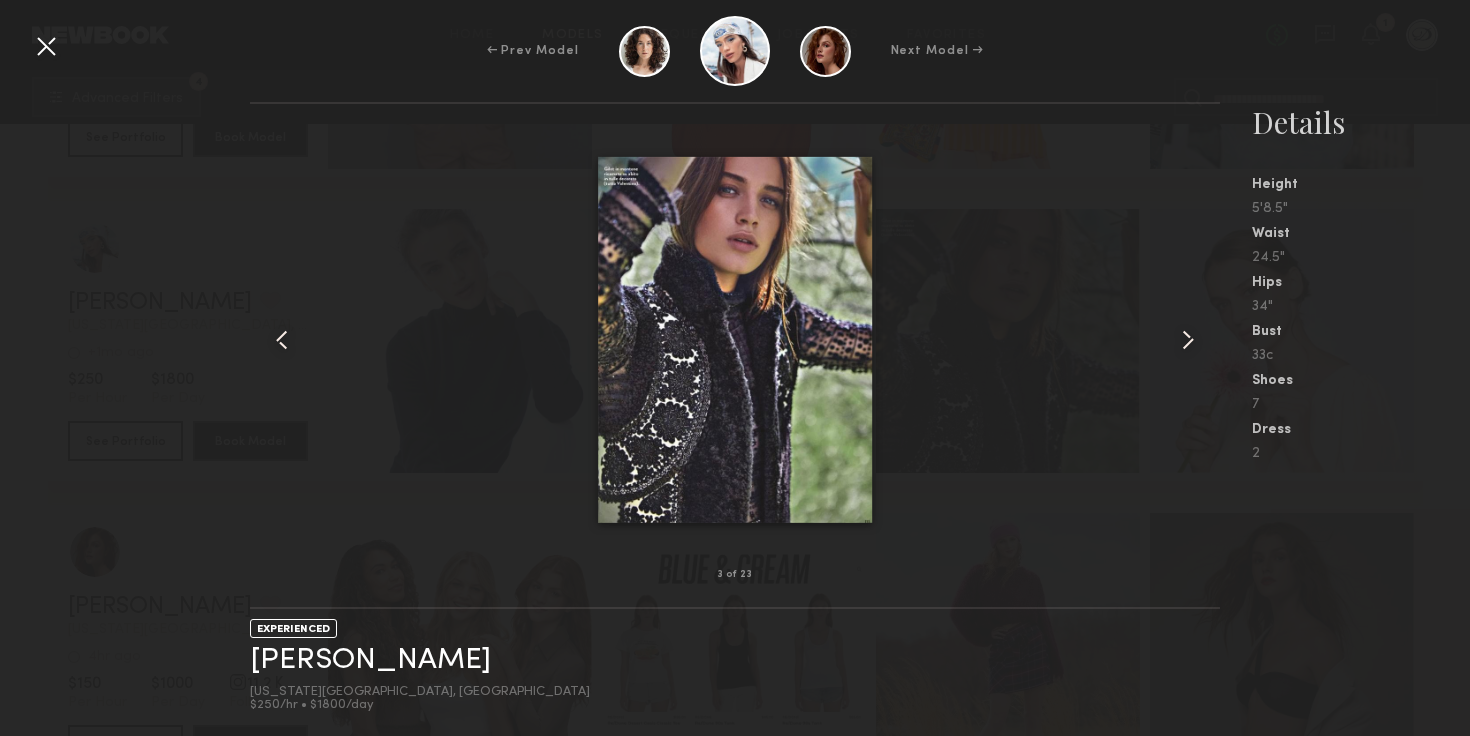 click at bounding box center (1188, 340) 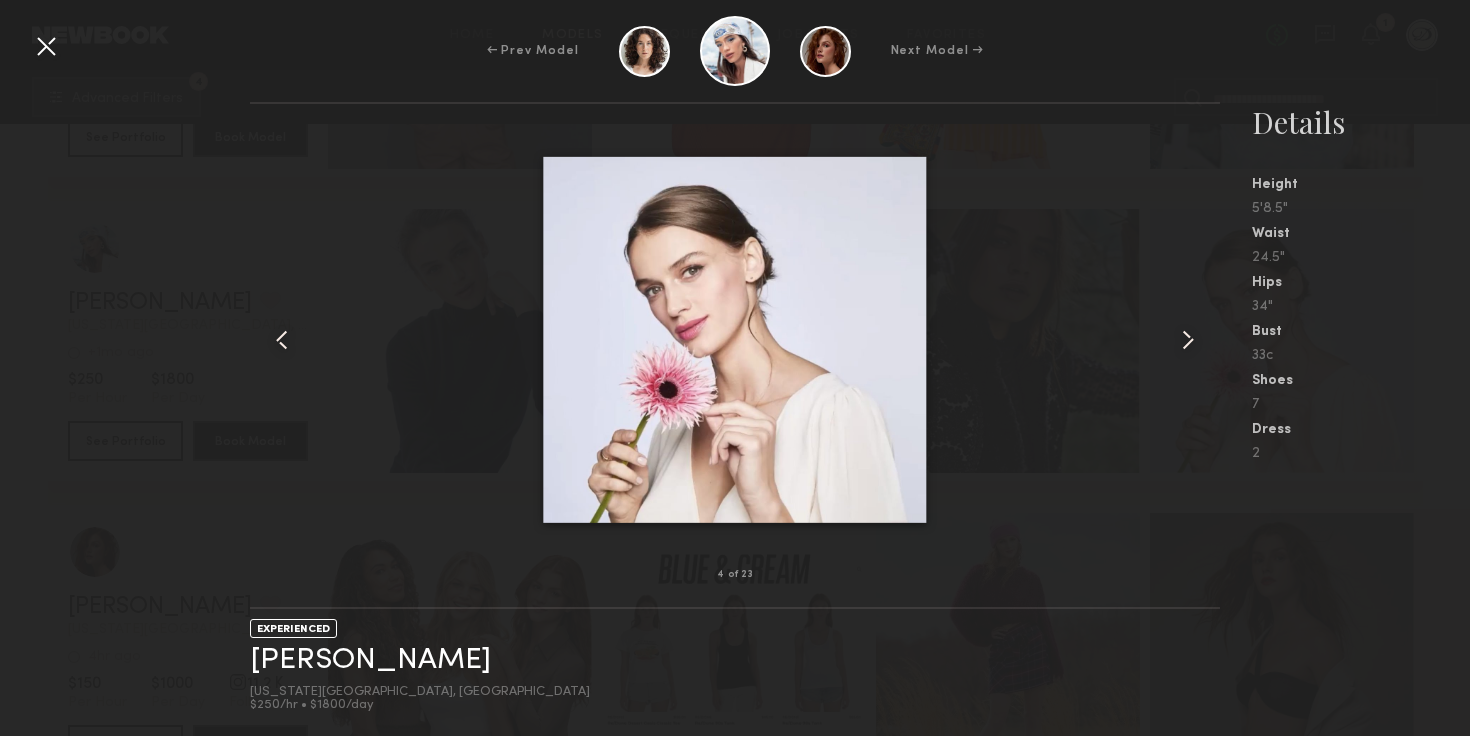 click at bounding box center [1188, 340] 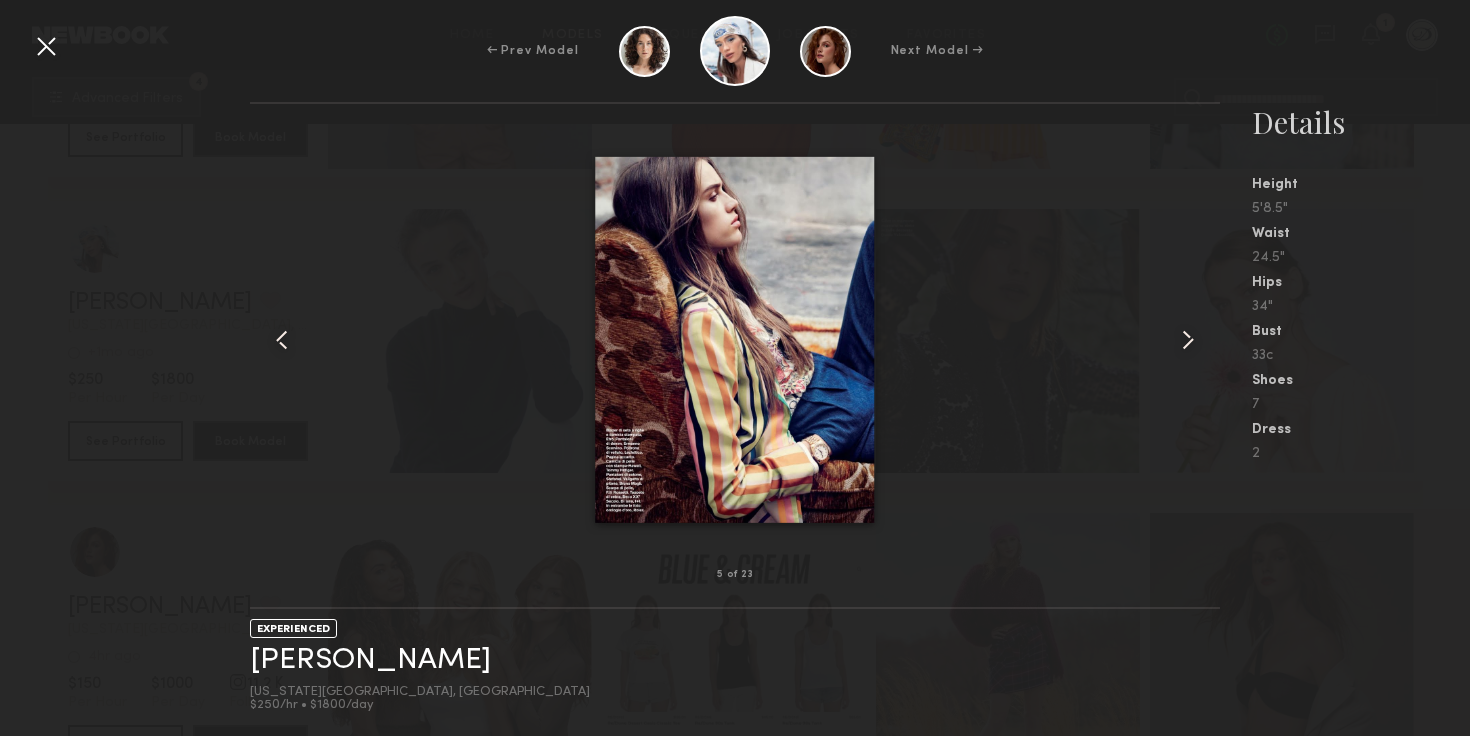 click at bounding box center (1188, 340) 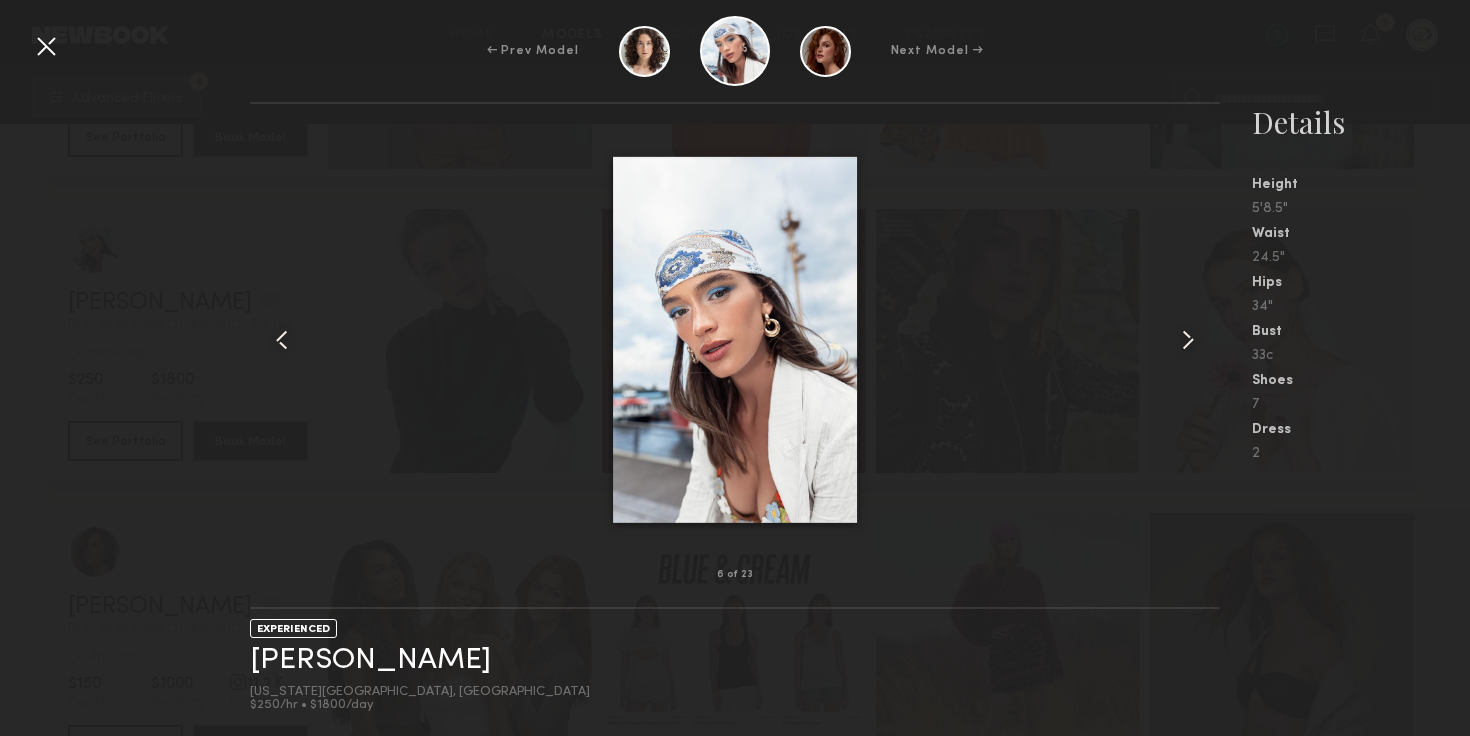 click at bounding box center (1188, 340) 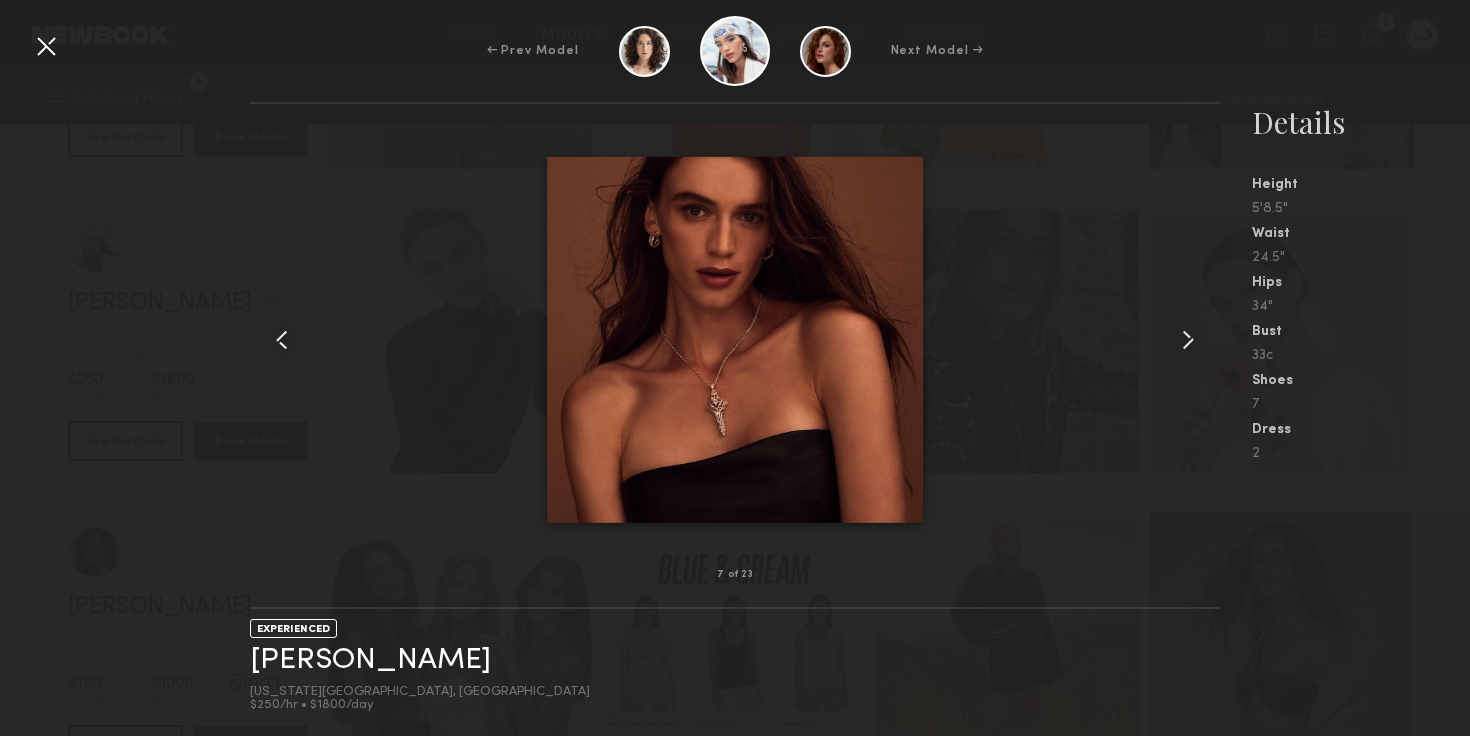 click at bounding box center [1188, 340] 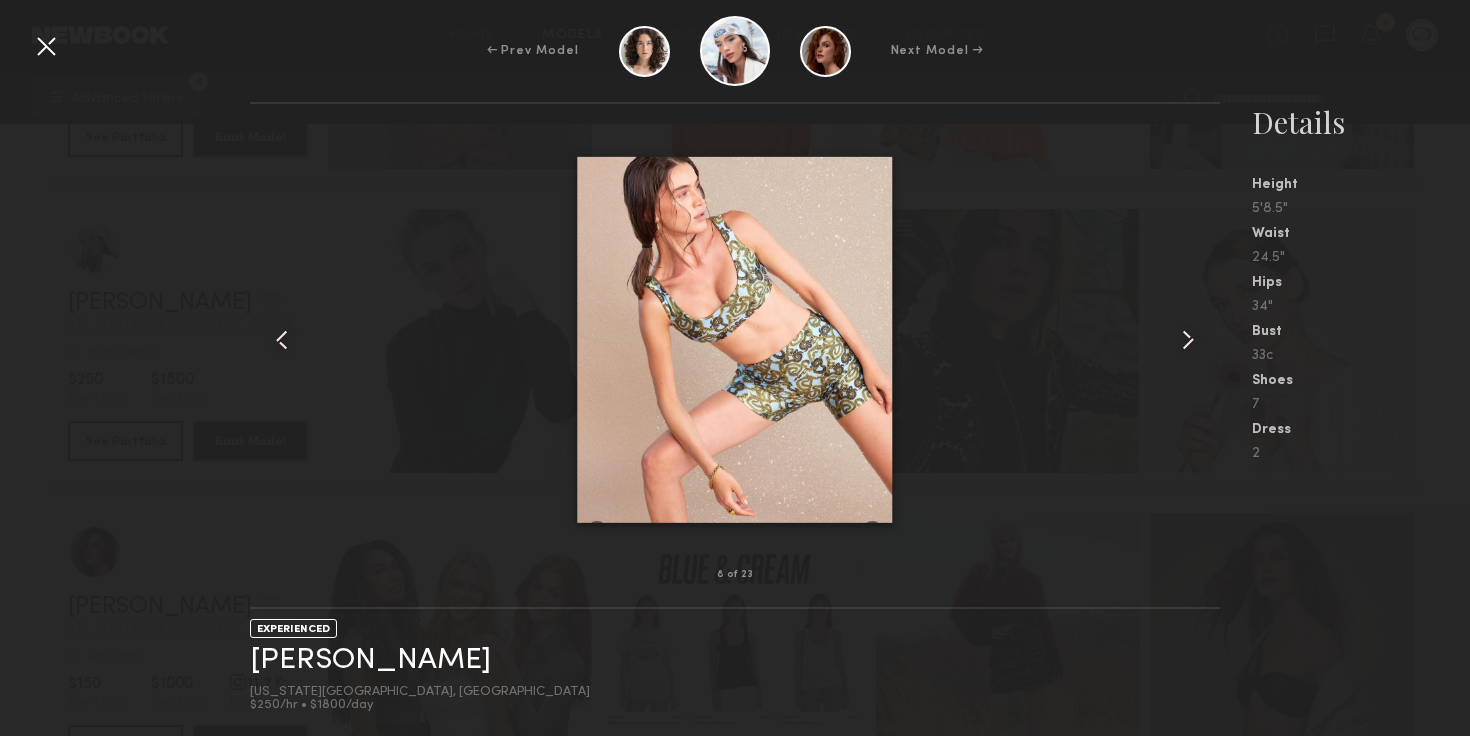 click at bounding box center [1188, 340] 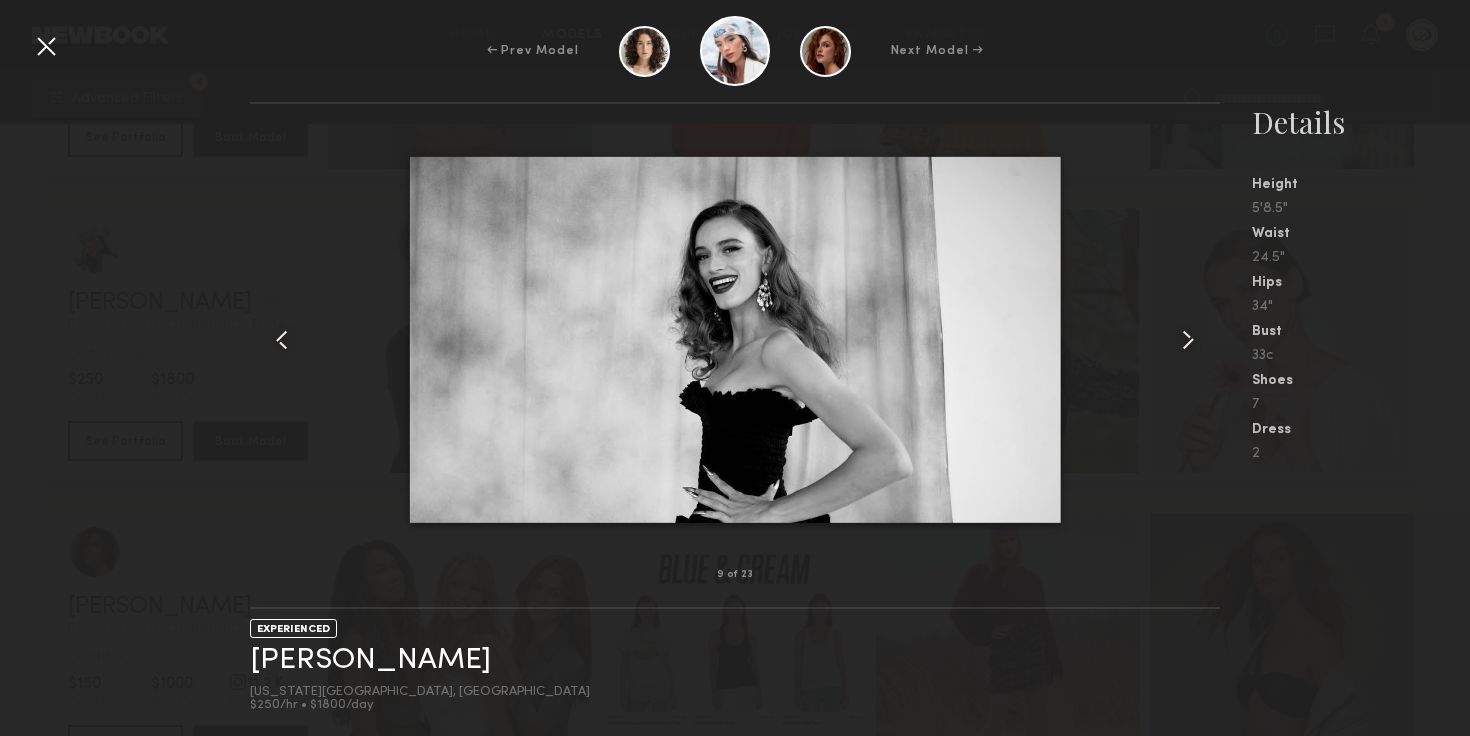 click at bounding box center (1188, 340) 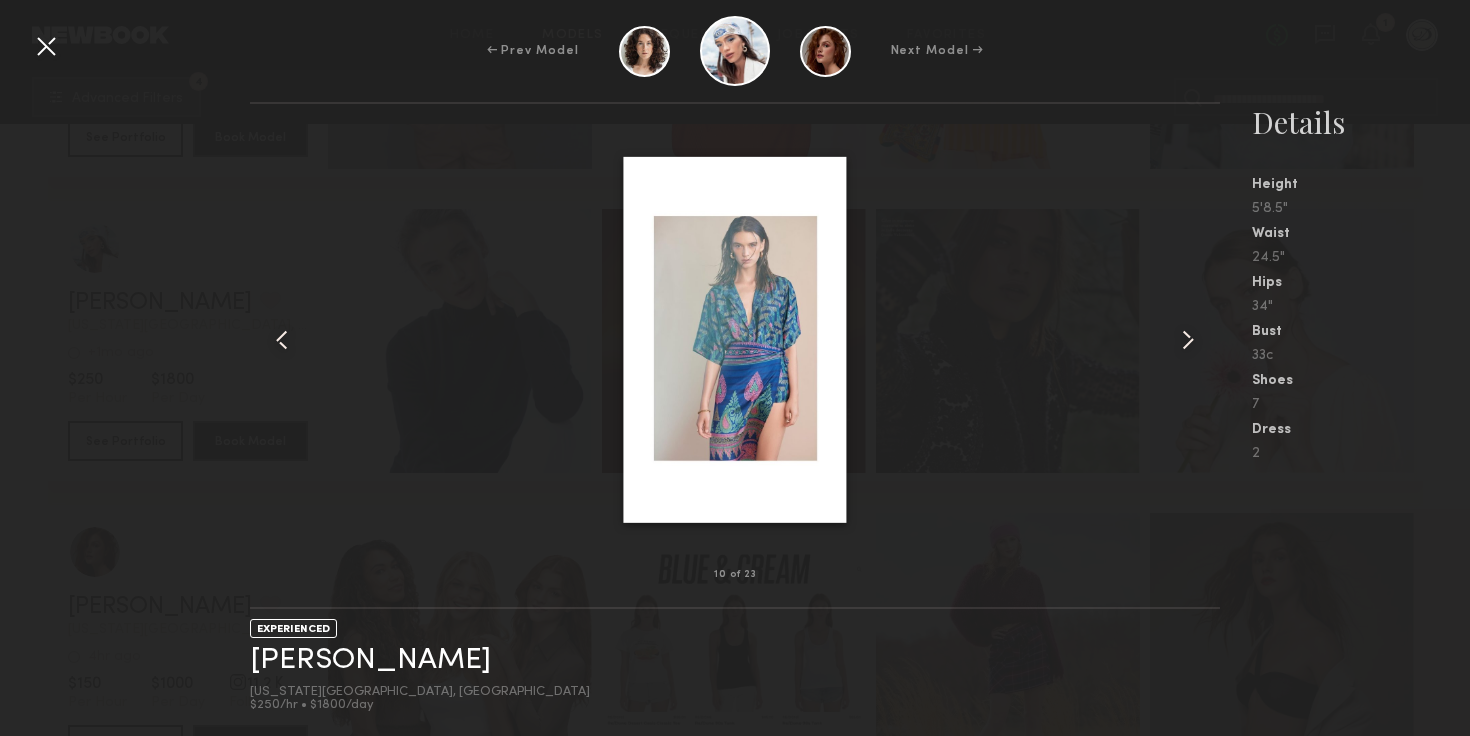 click at bounding box center [1188, 340] 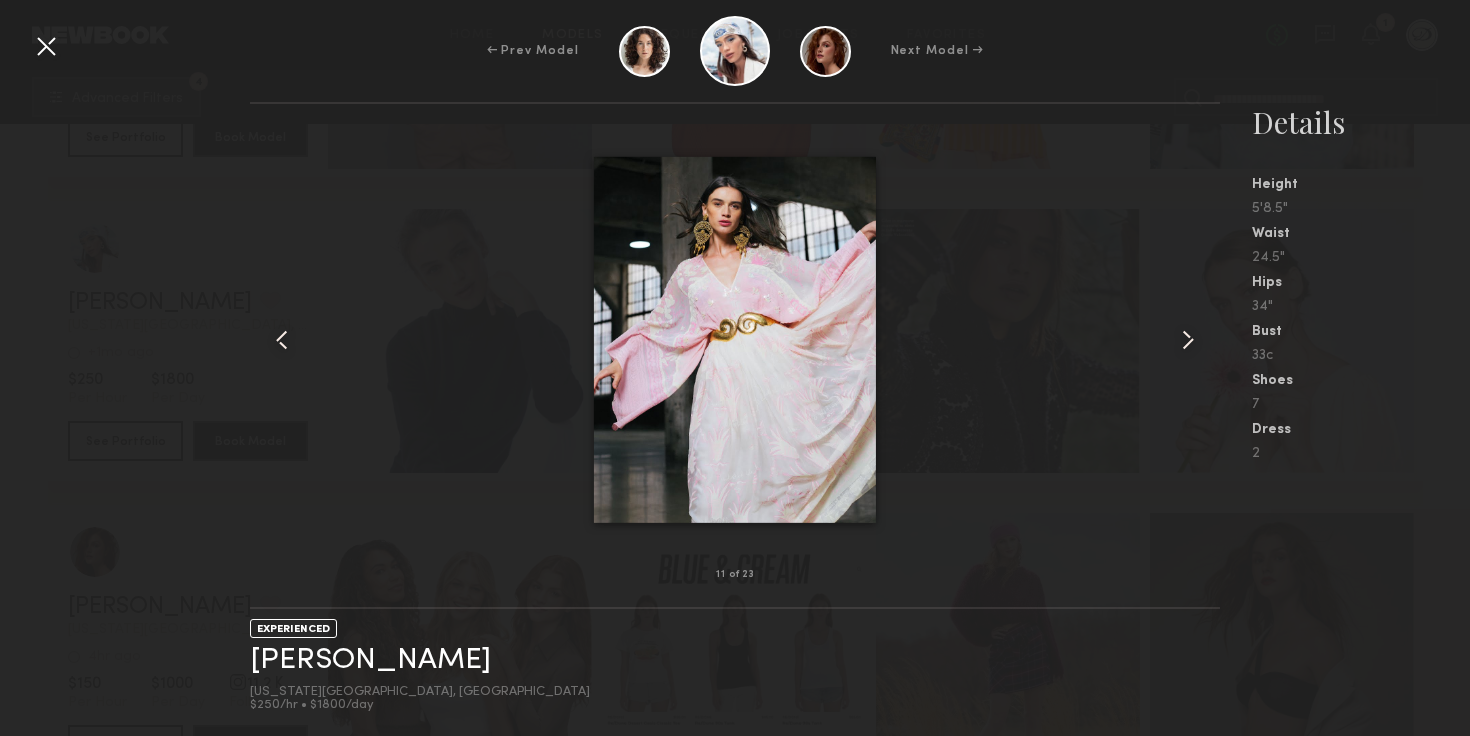 click at bounding box center [46, 46] 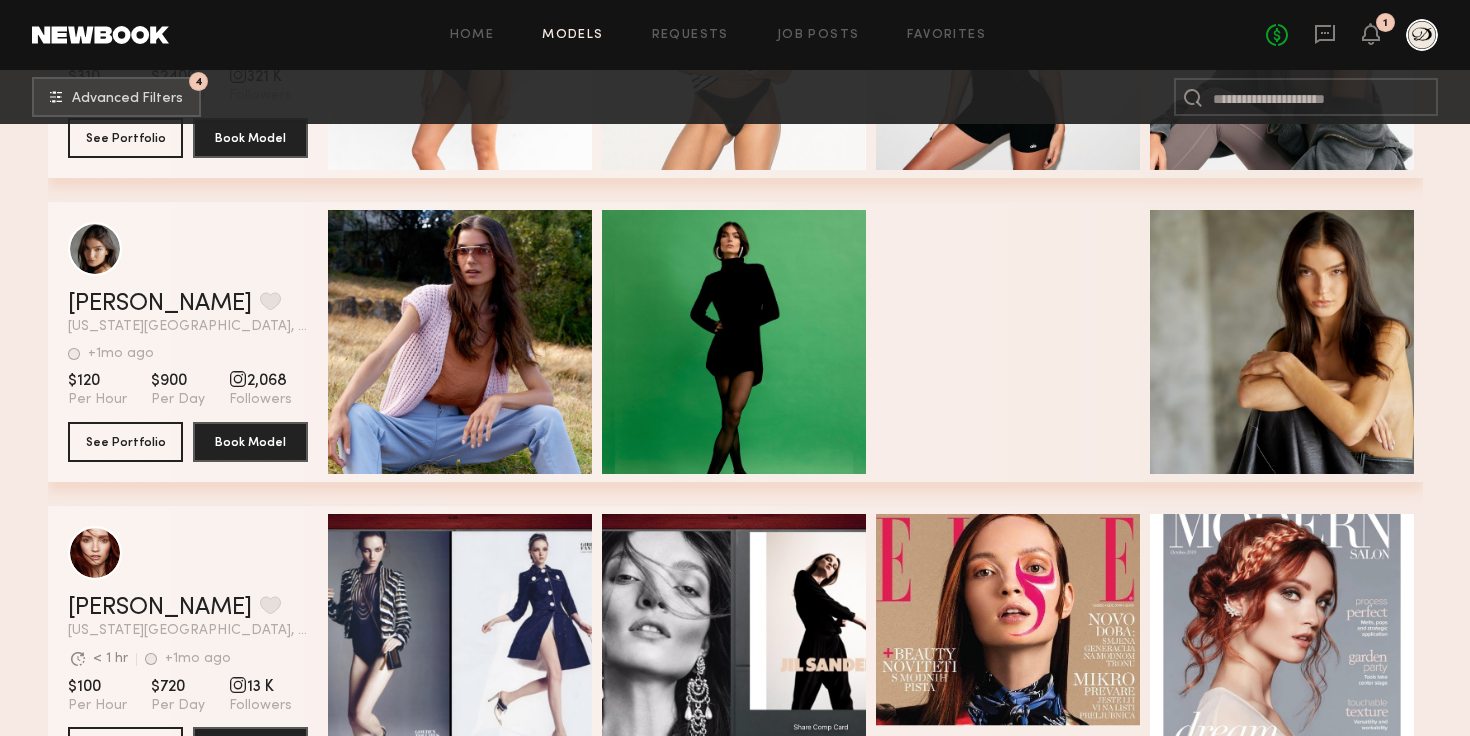 scroll, scrollTop: 26141, scrollLeft: 0, axis: vertical 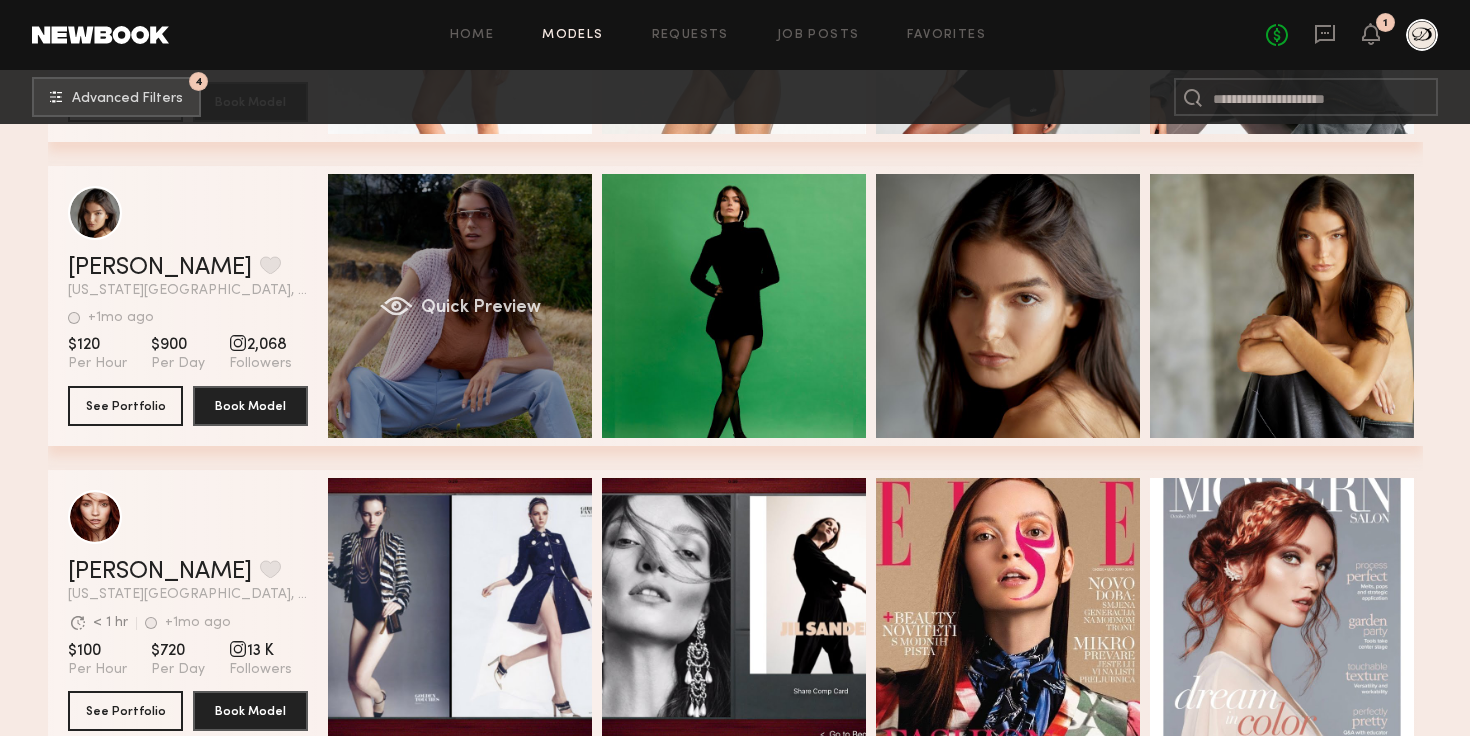 click on "Quick Preview" 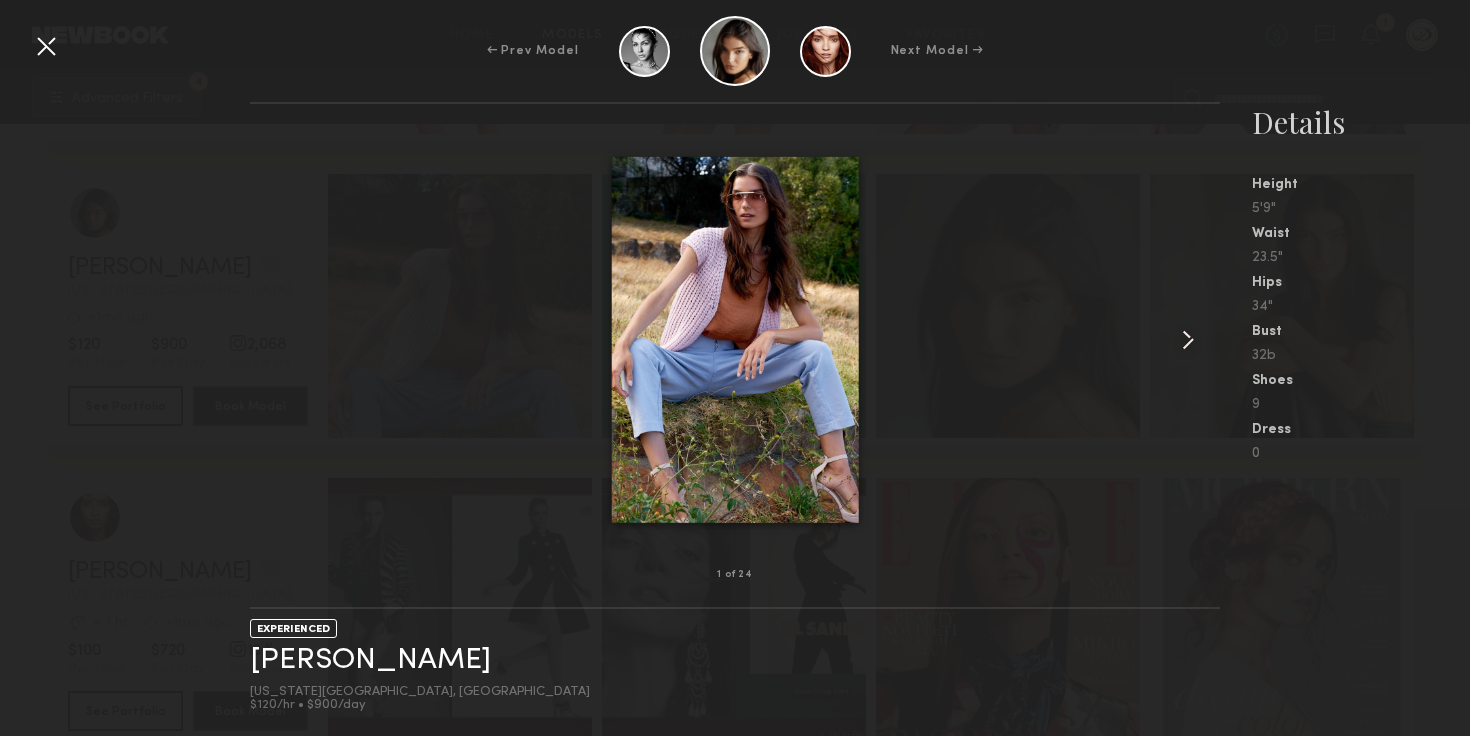 click at bounding box center (1188, 340) 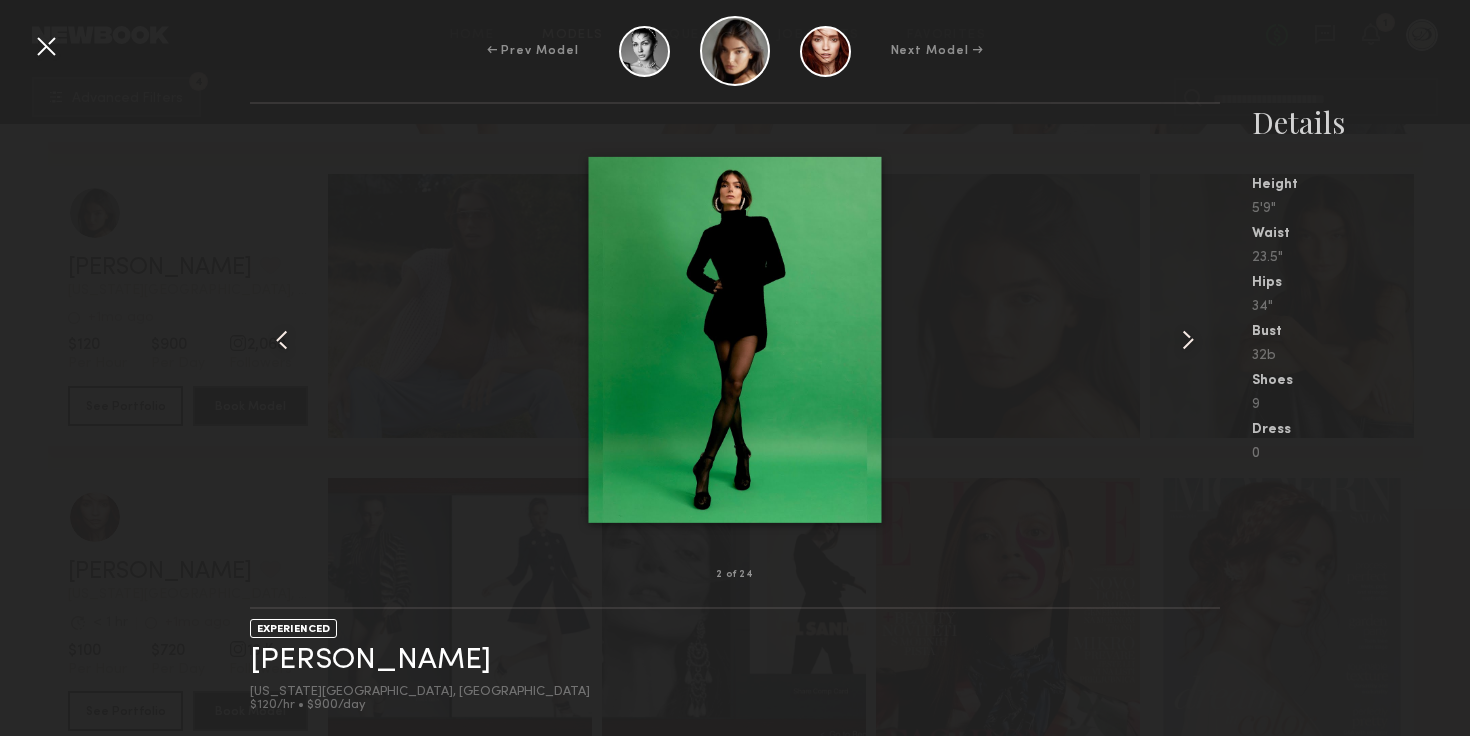 click at bounding box center [1188, 340] 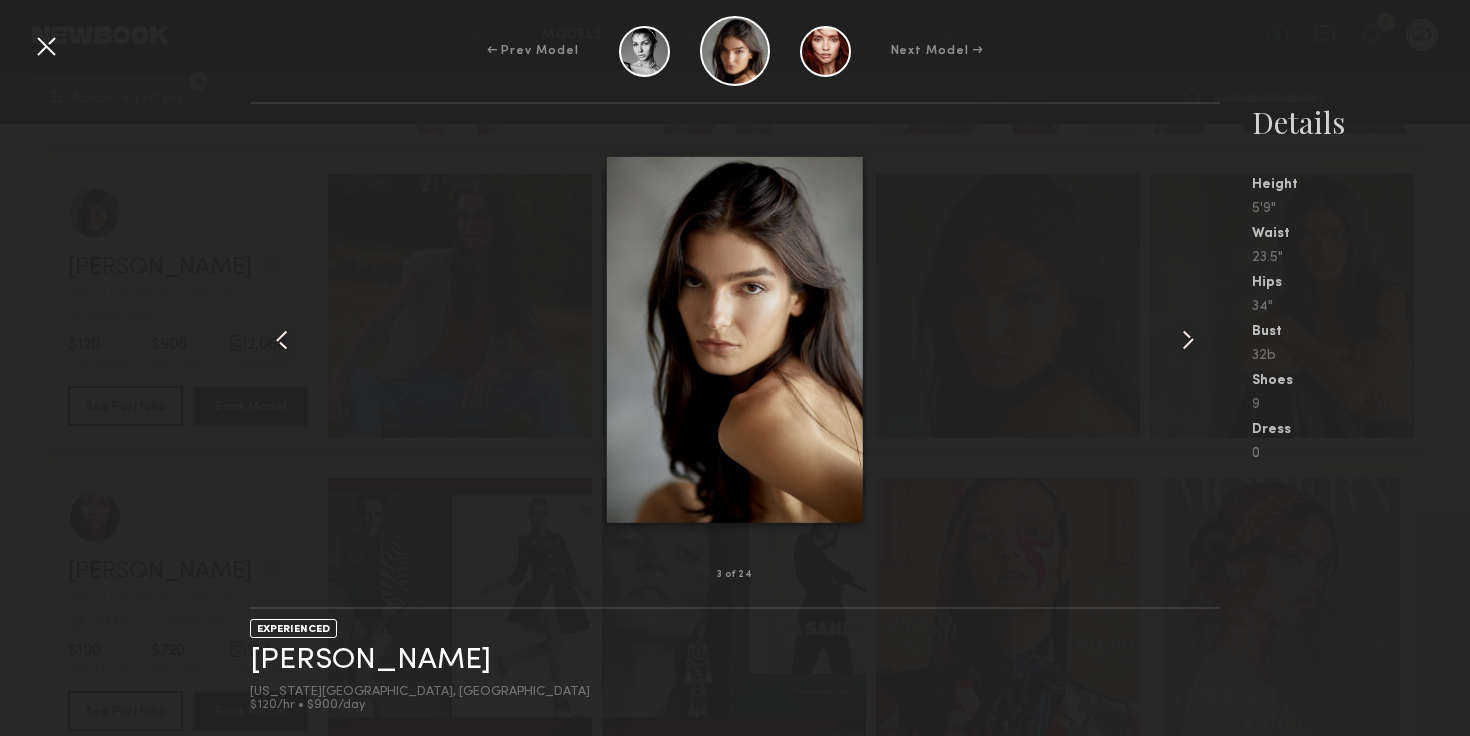 click at bounding box center [1188, 340] 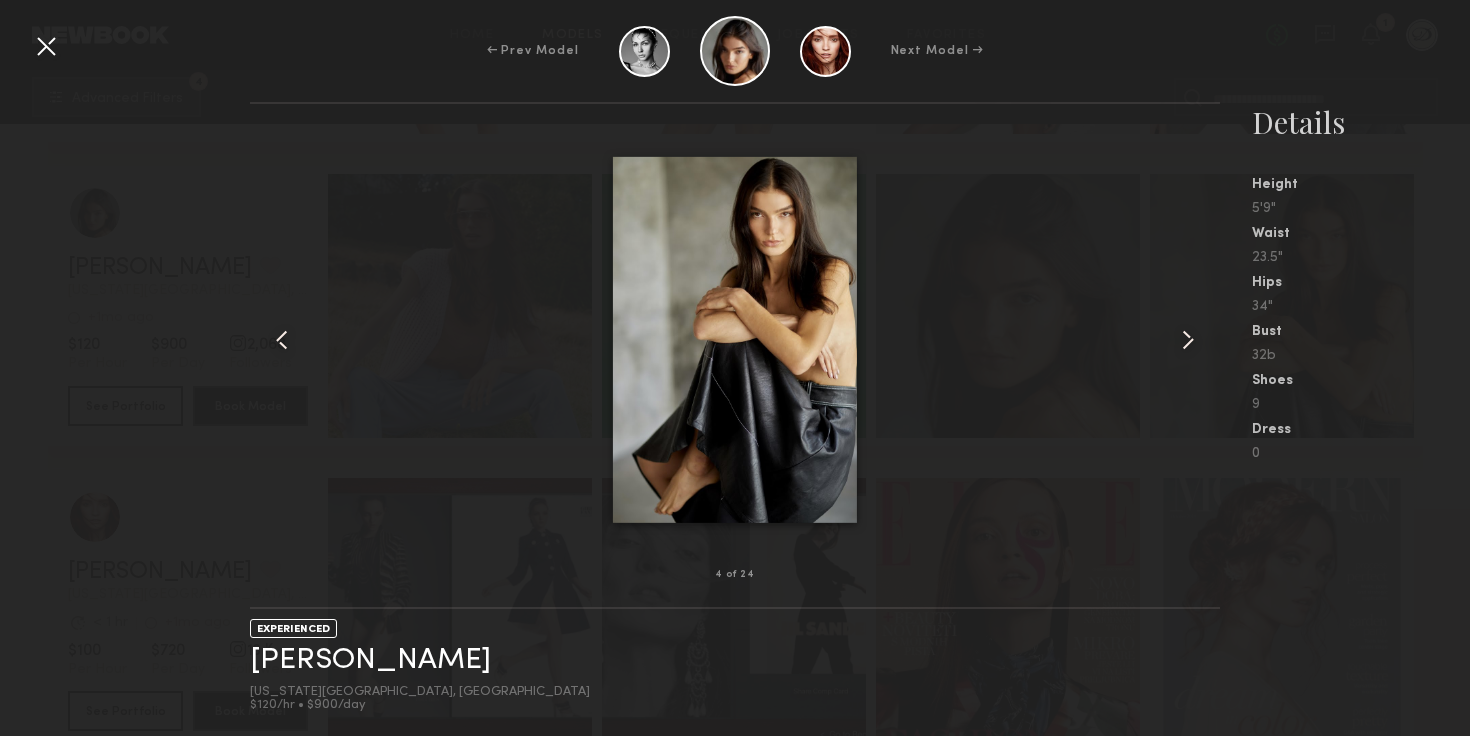 click at bounding box center (1188, 340) 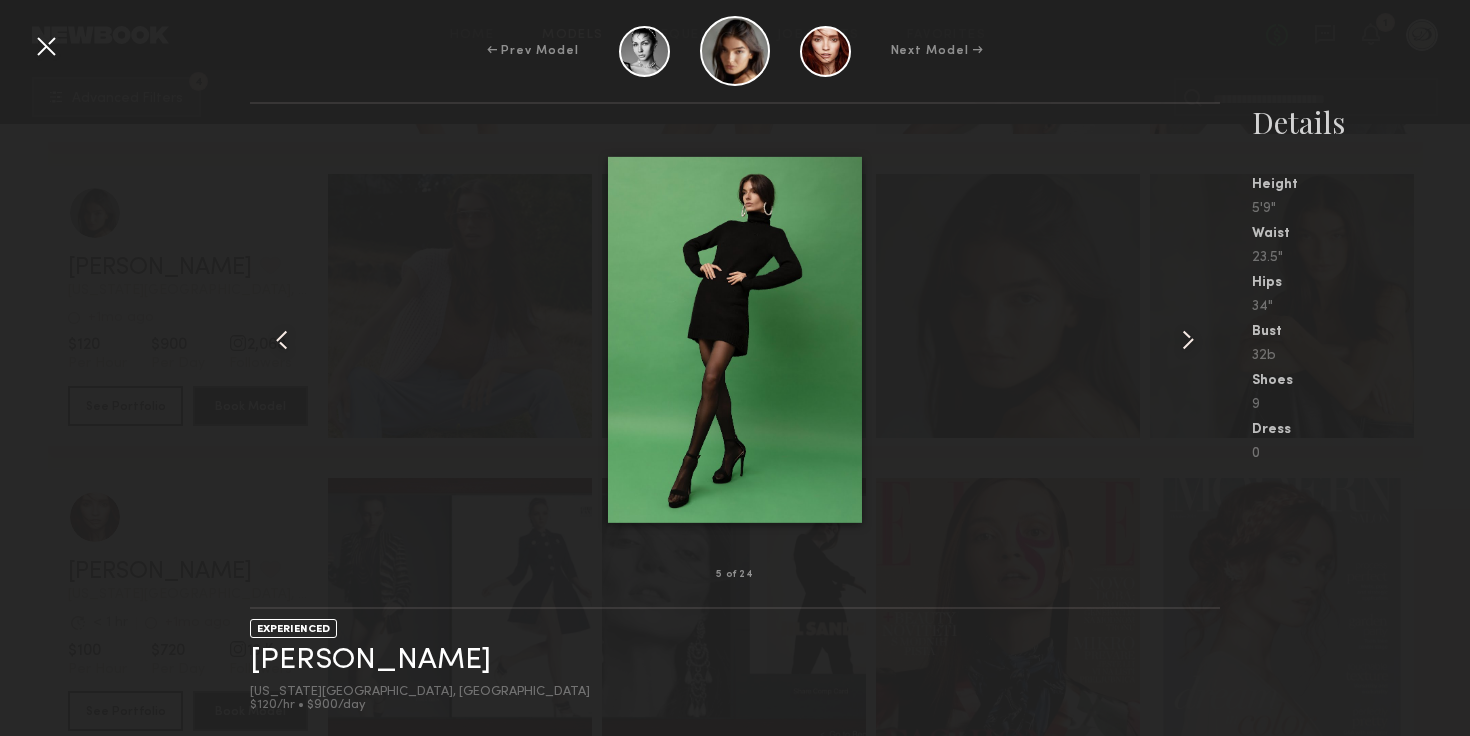 click at bounding box center [1188, 340] 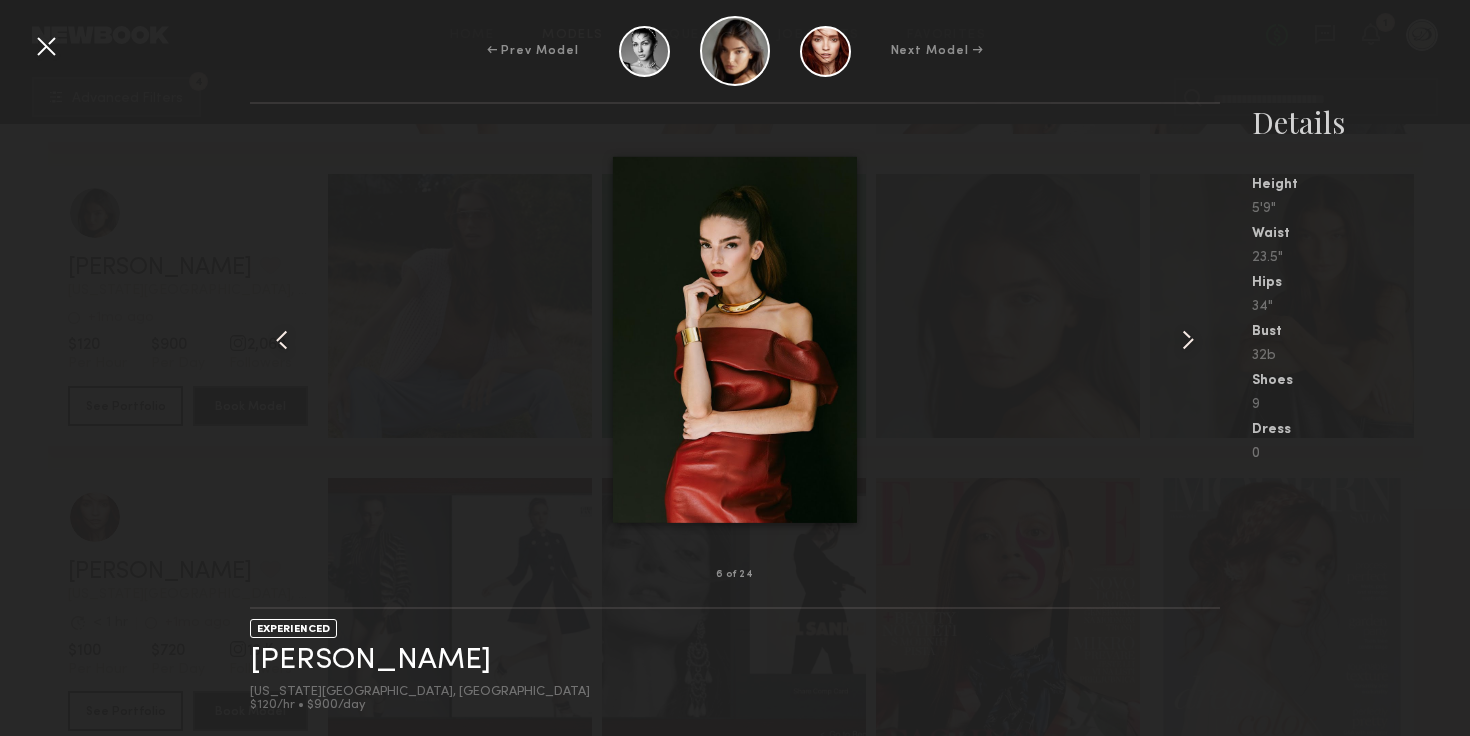 click at bounding box center [1188, 340] 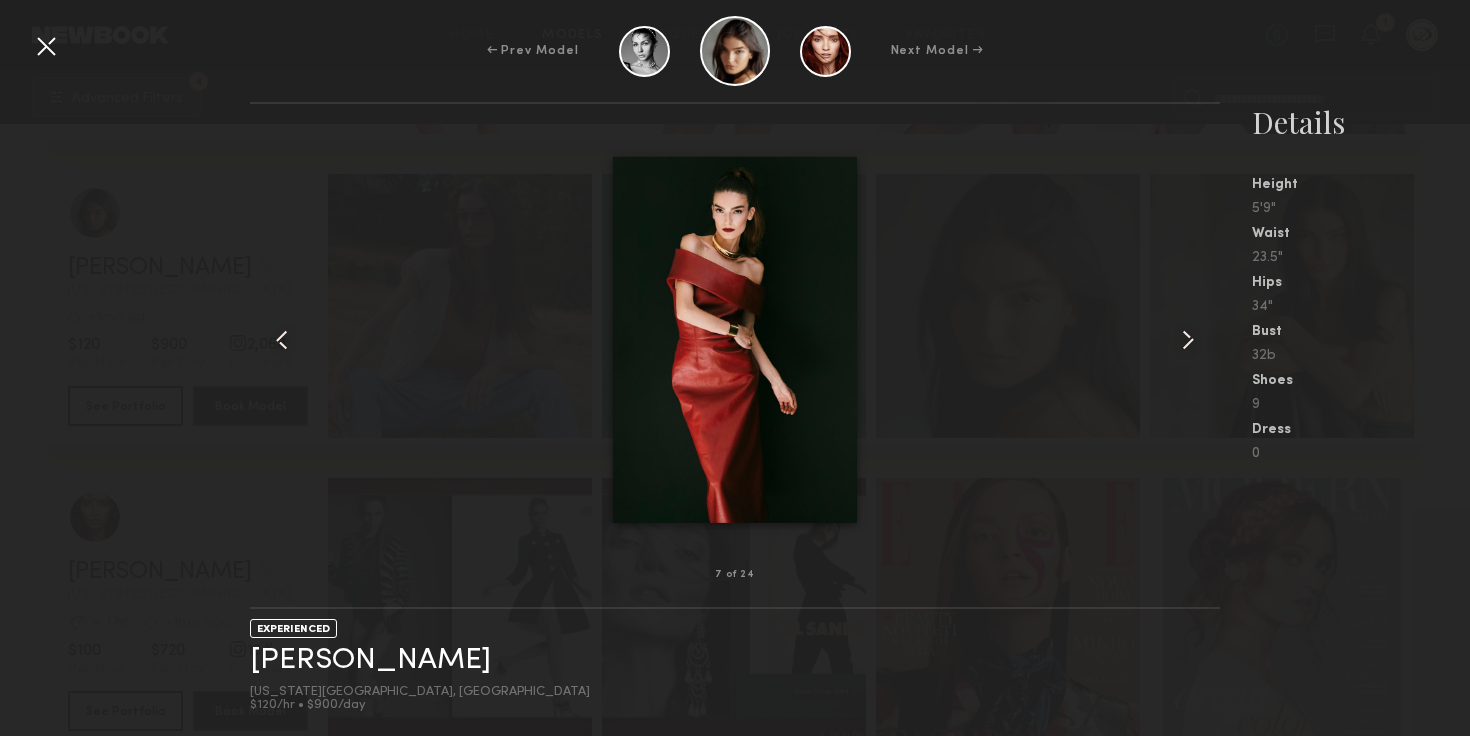 click at bounding box center (1188, 340) 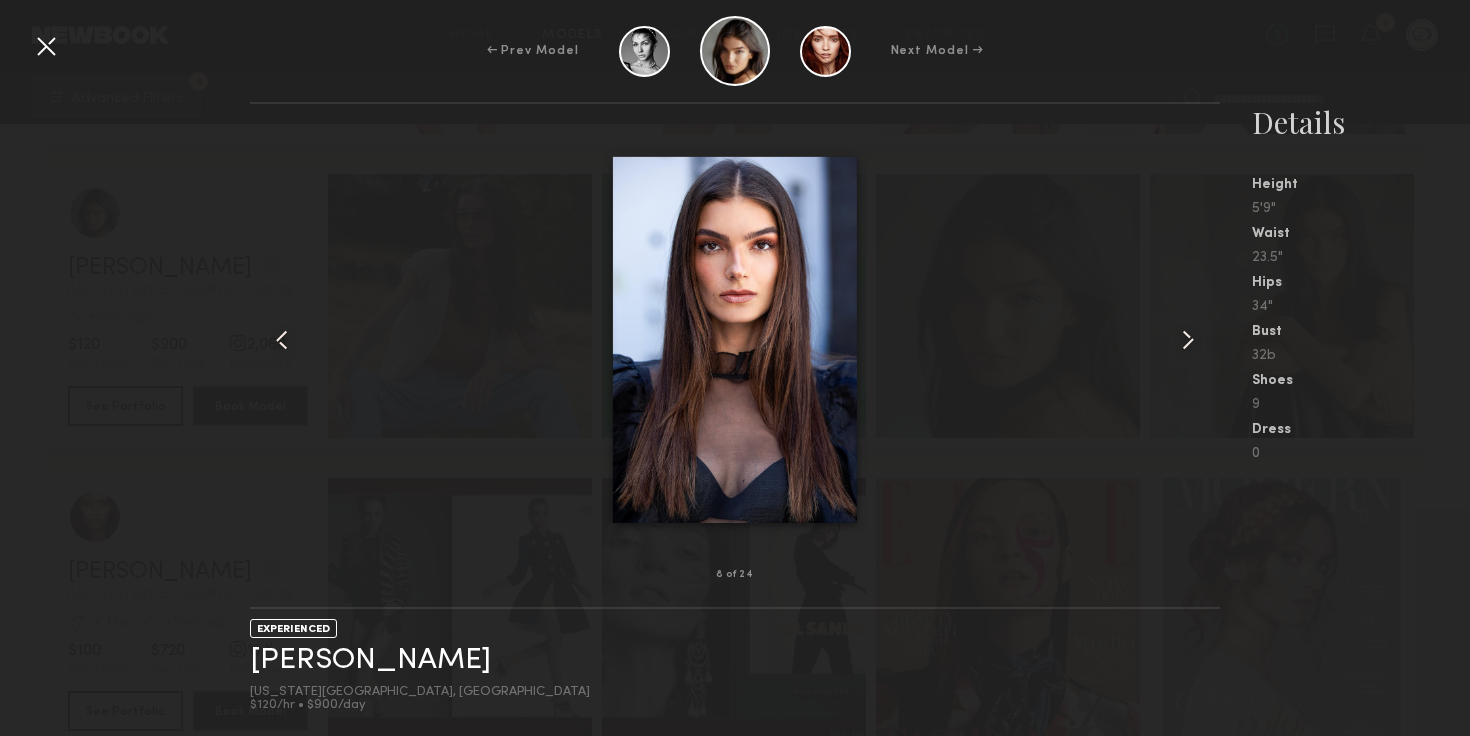 click at bounding box center (1188, 340) 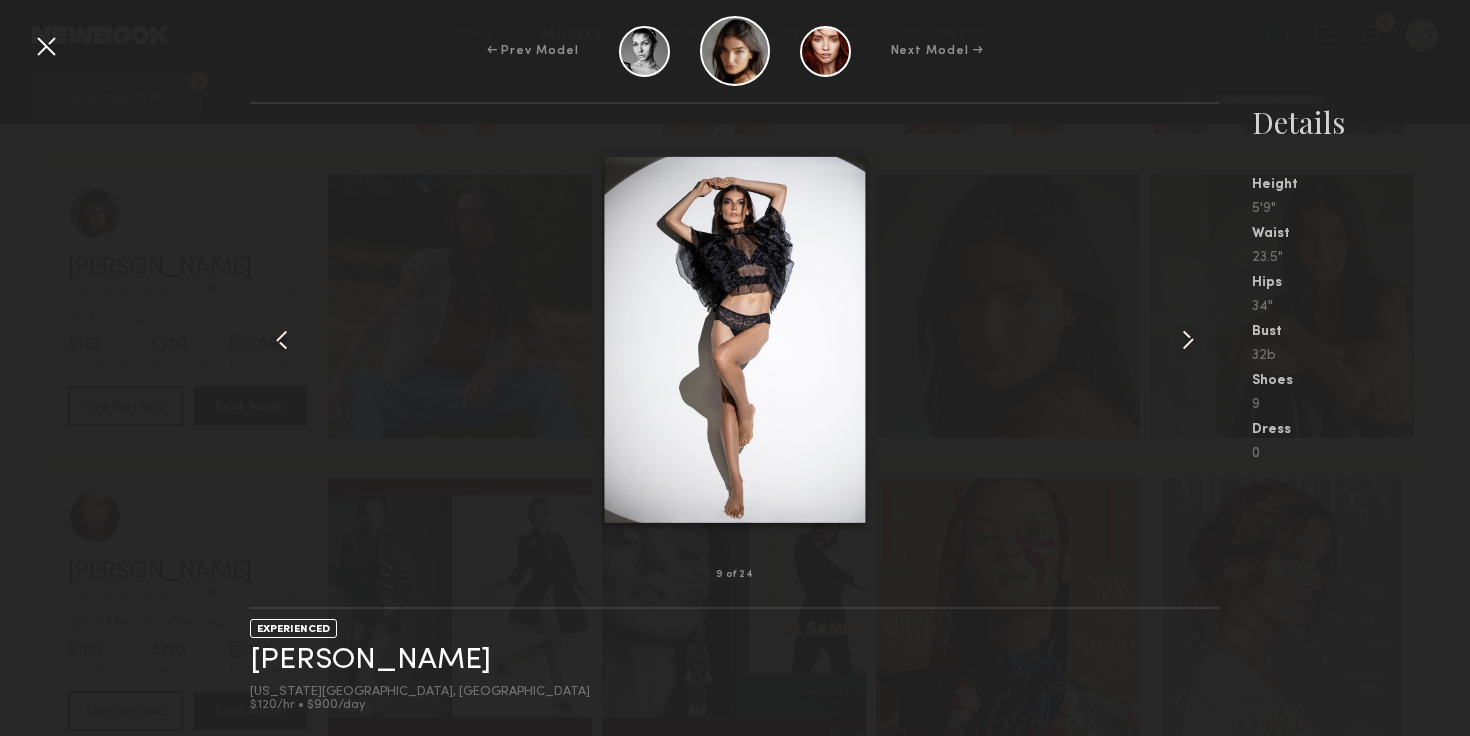 click at bounding box center [1188, 340] 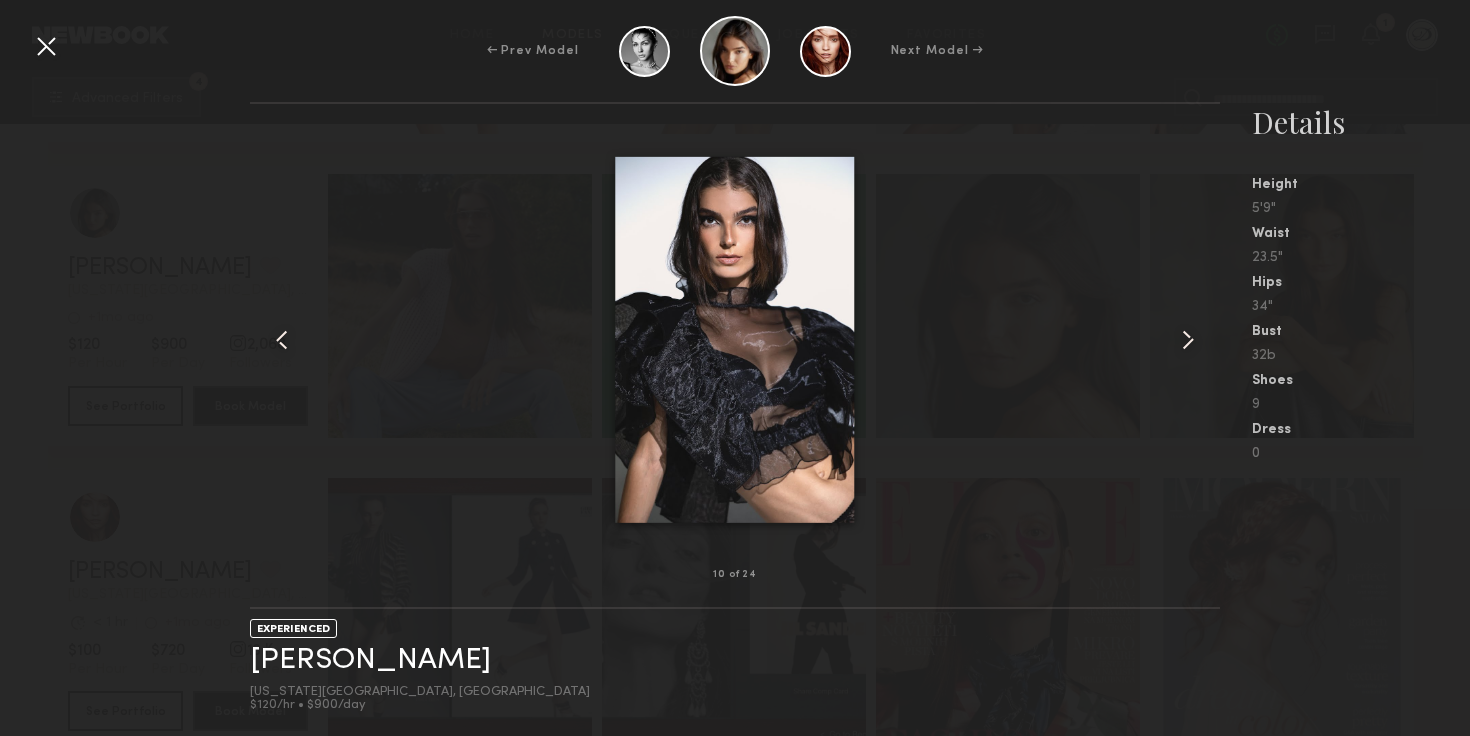 click at bounding box center [46, 46] 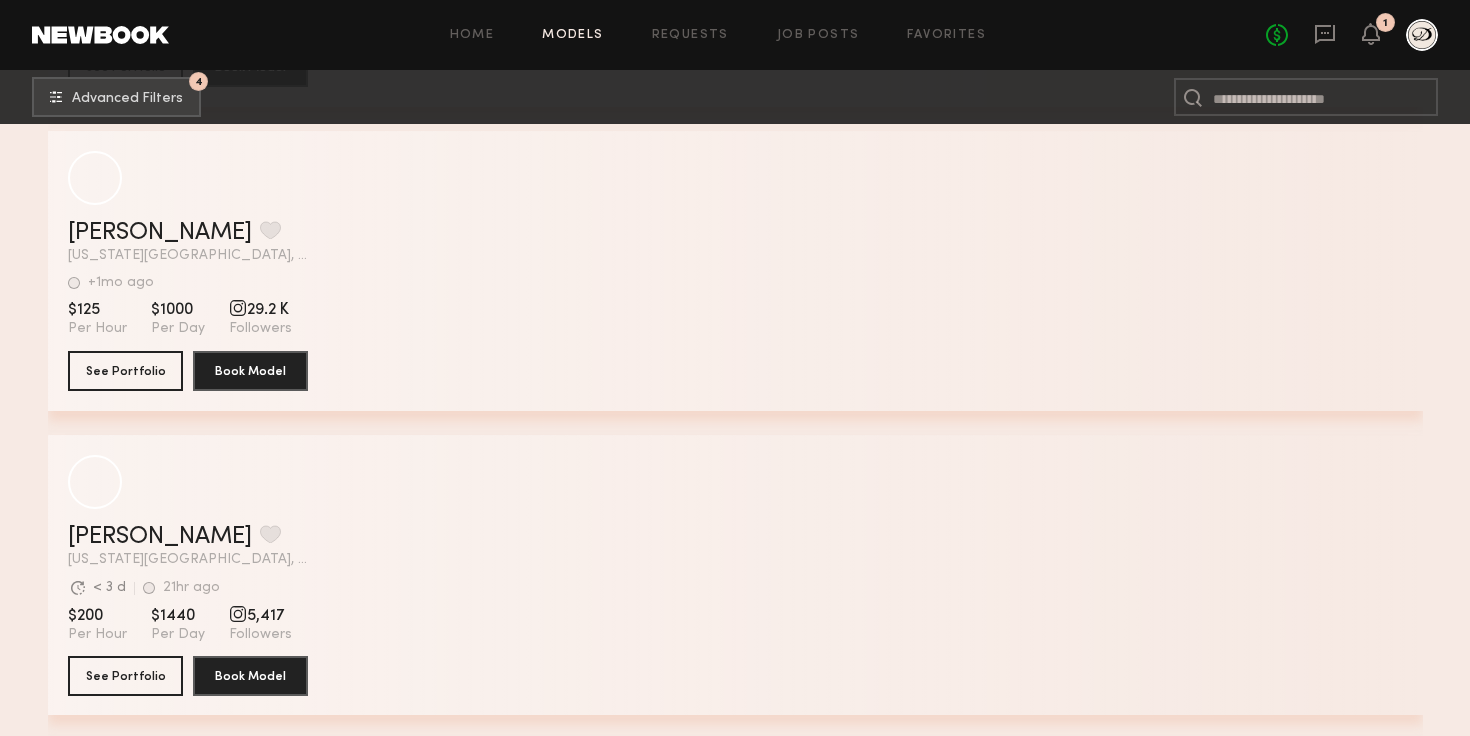 scroll, scrollTop: 37515, scrollLeft: 0, axis: vertical 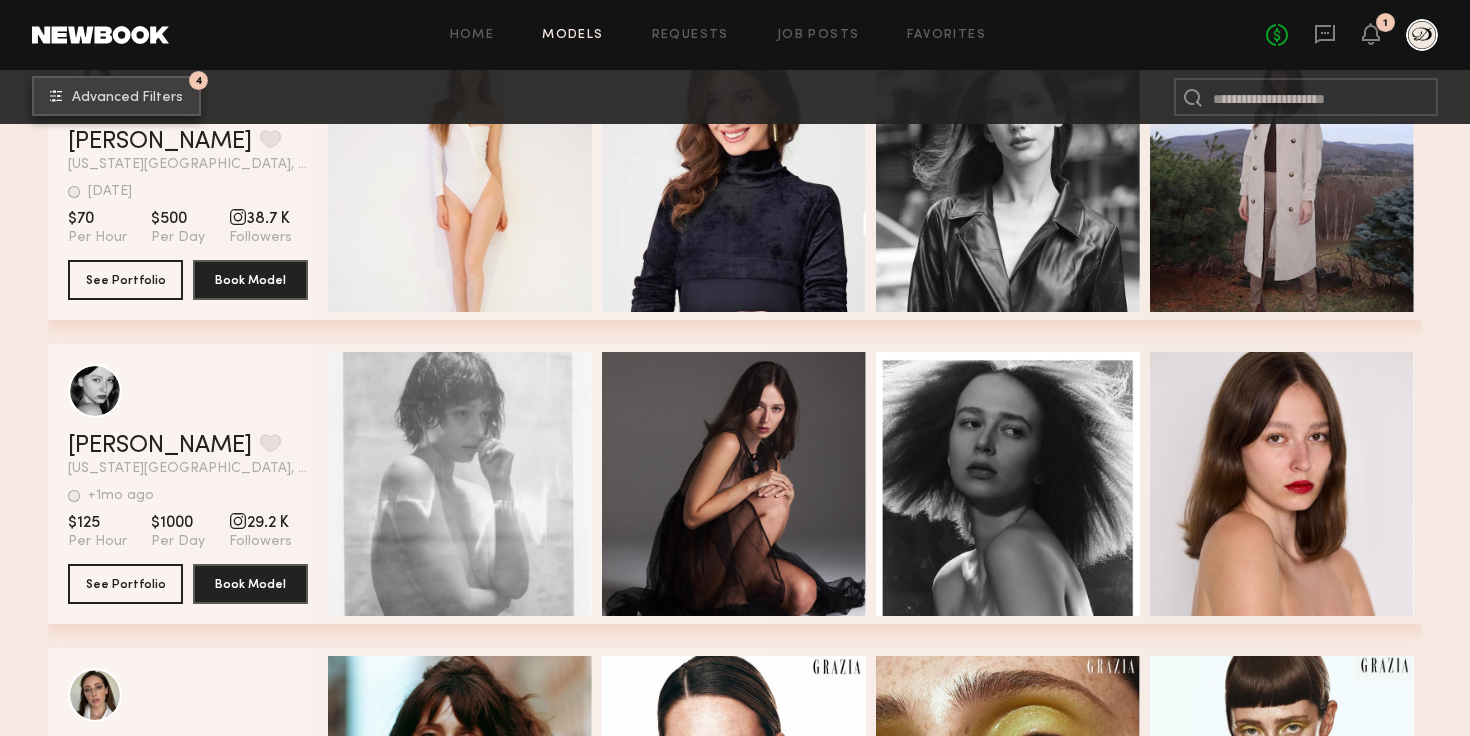 click on "4 Advanced Filters" 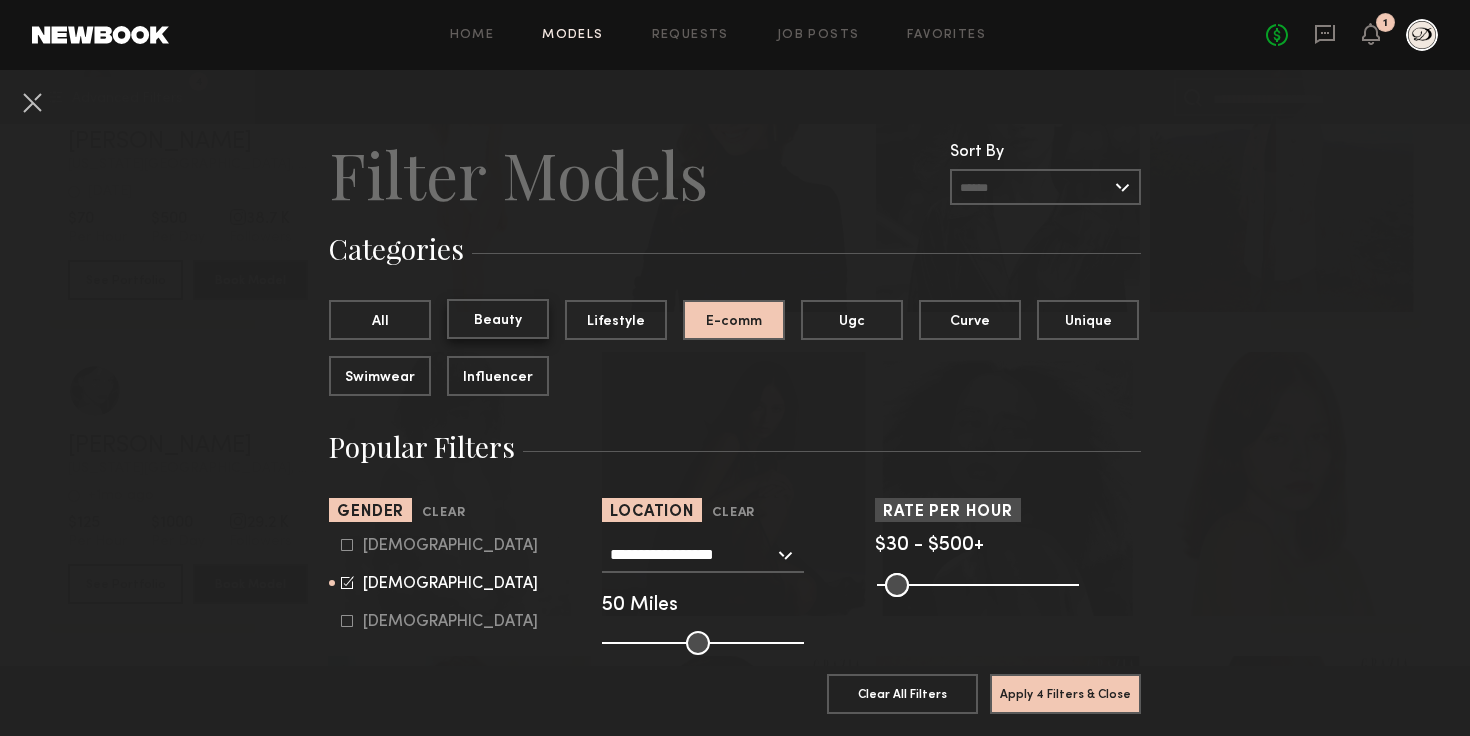 click on "Beauty" 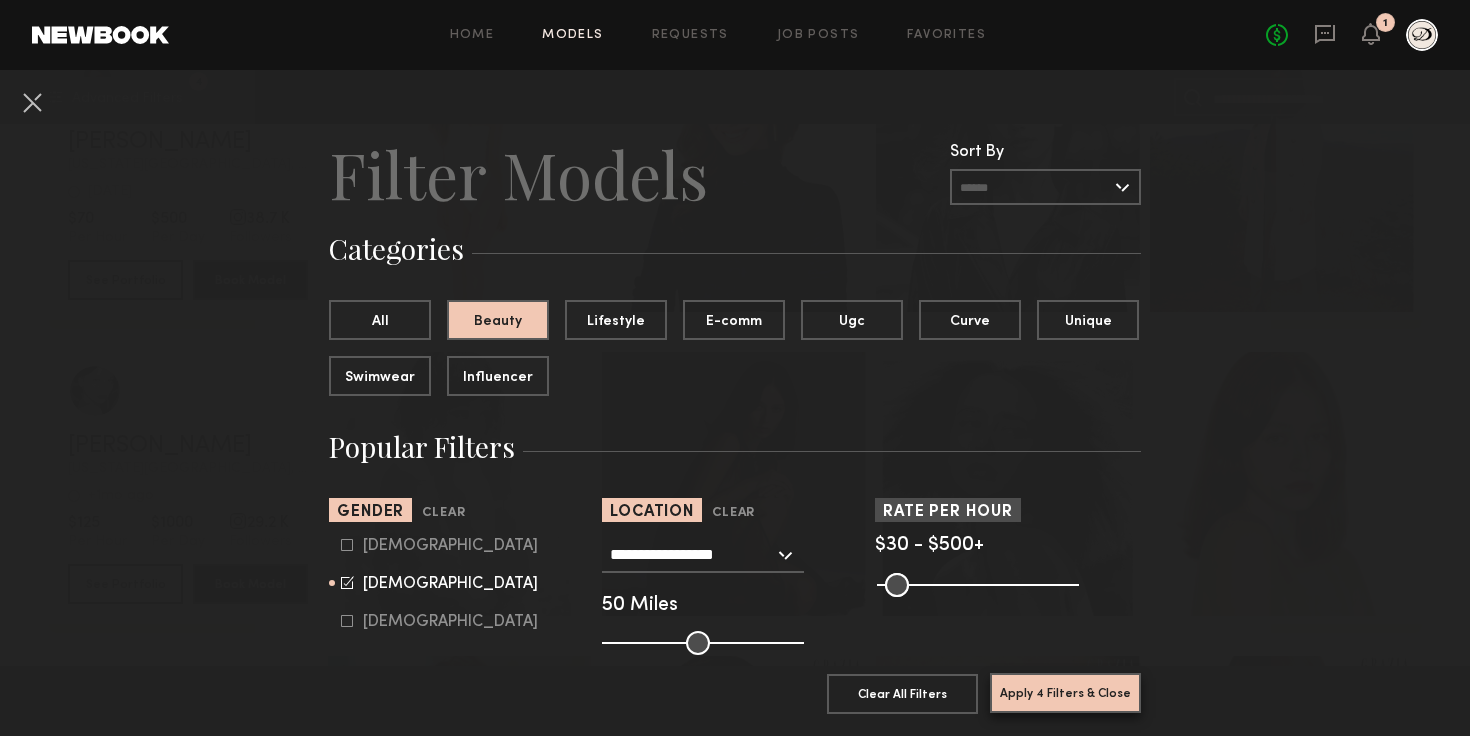 click on "Apply 4 Filters & Close" 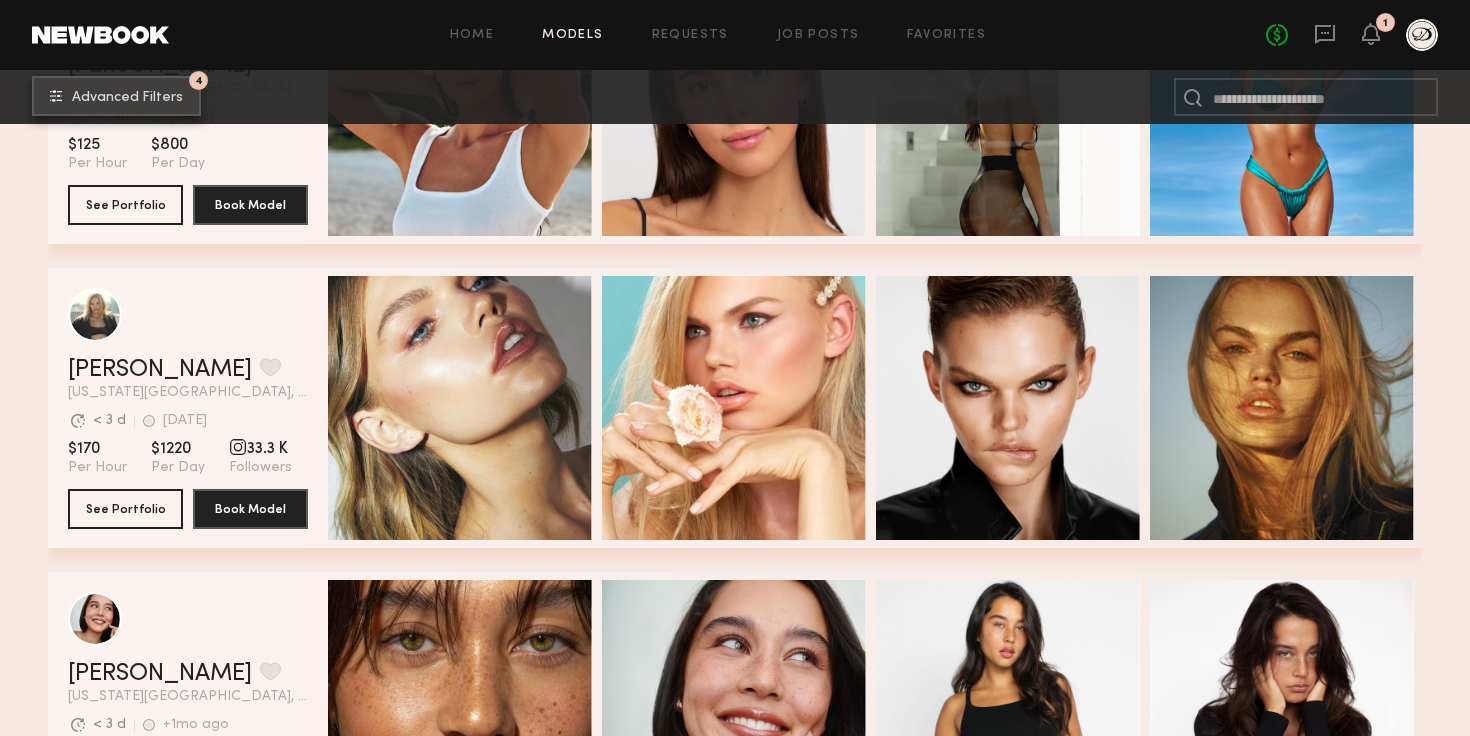 scroll, scrollTop: 1720, scrollLeft: 0, axis: vertical 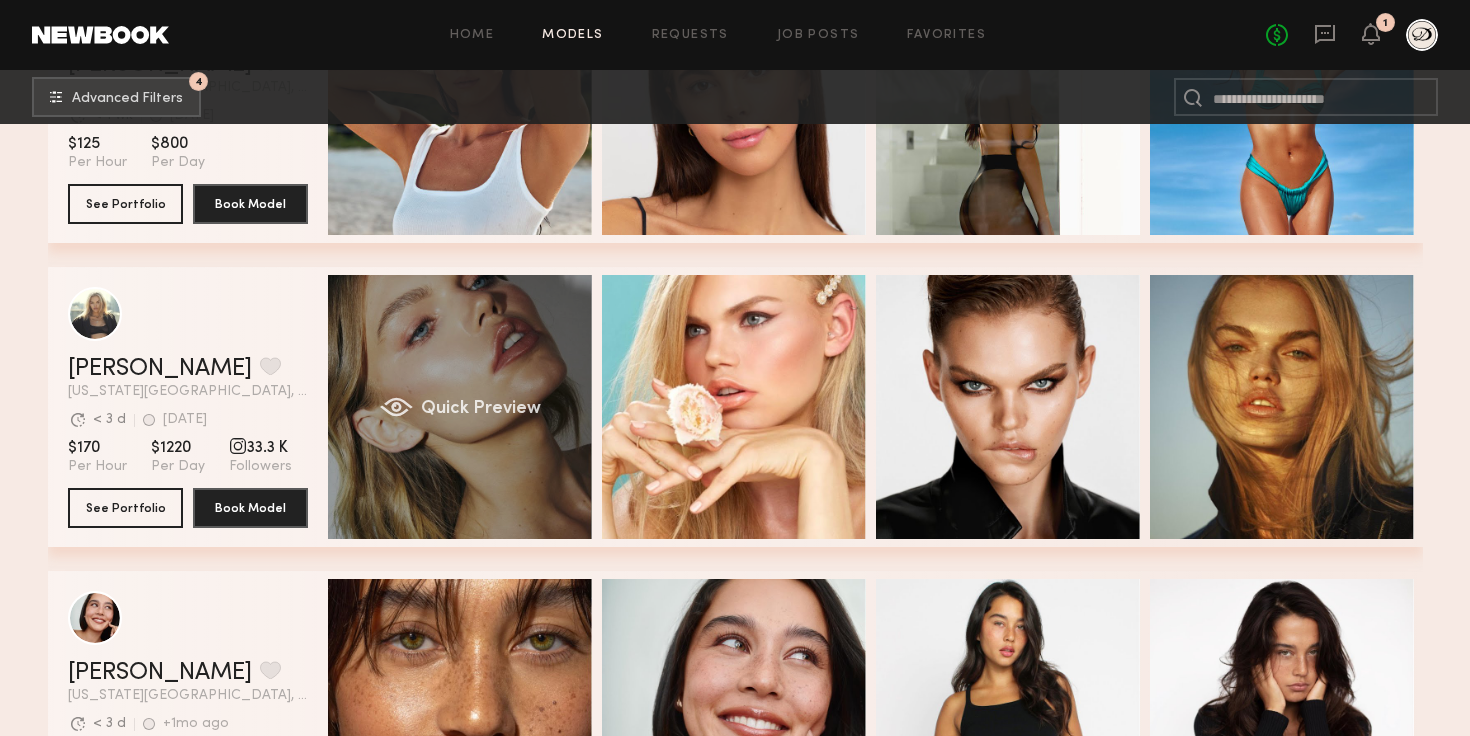 click on "Quick Preview" 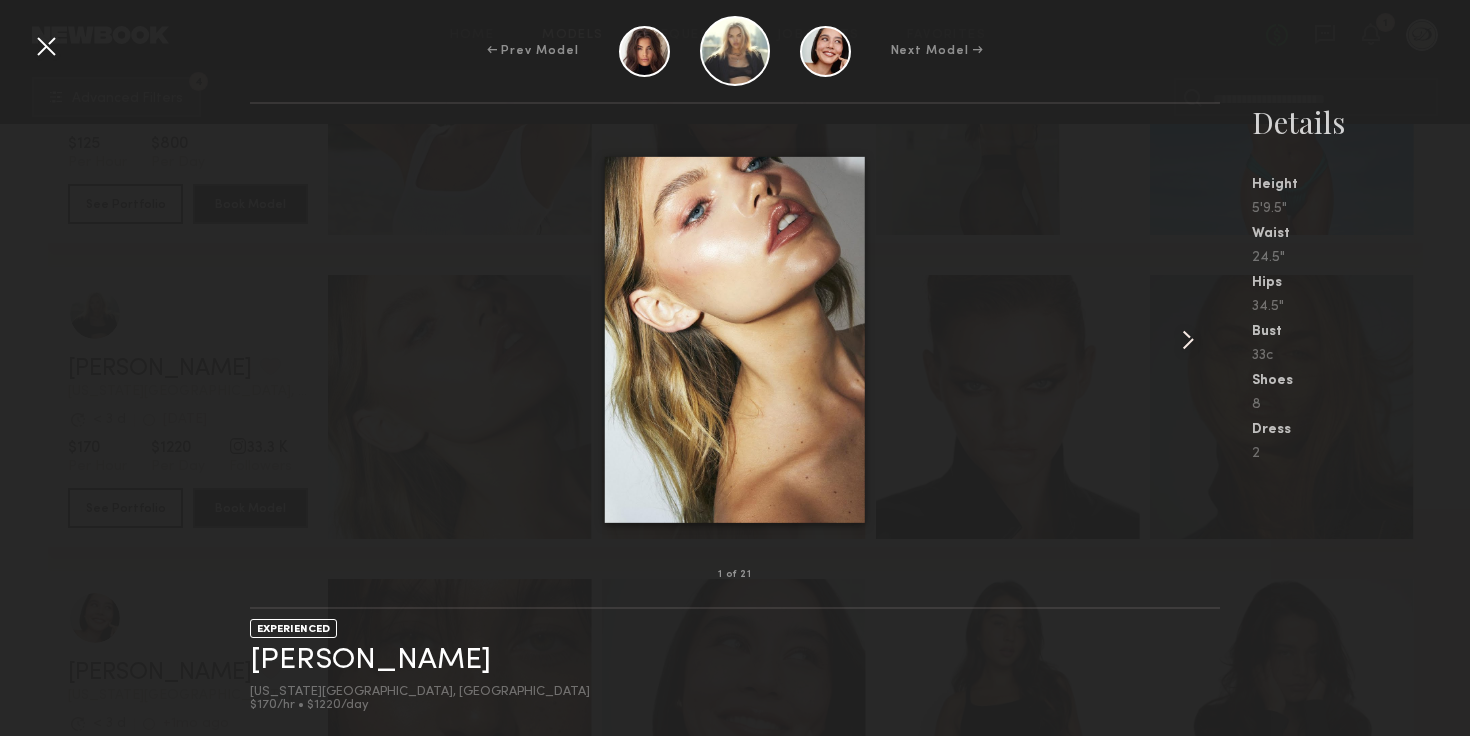 click at bounding box center [1188, 340] 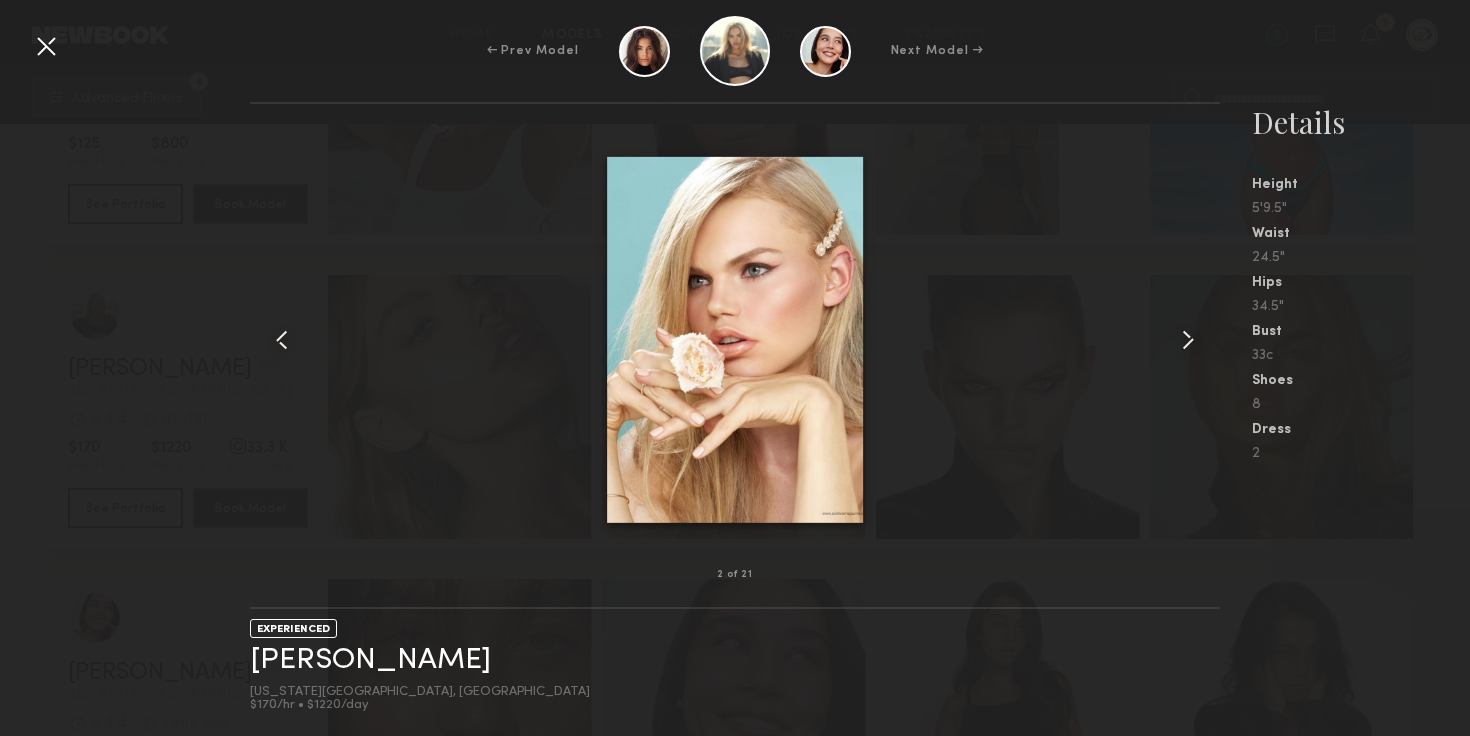click at bounding box center (1188, 340) 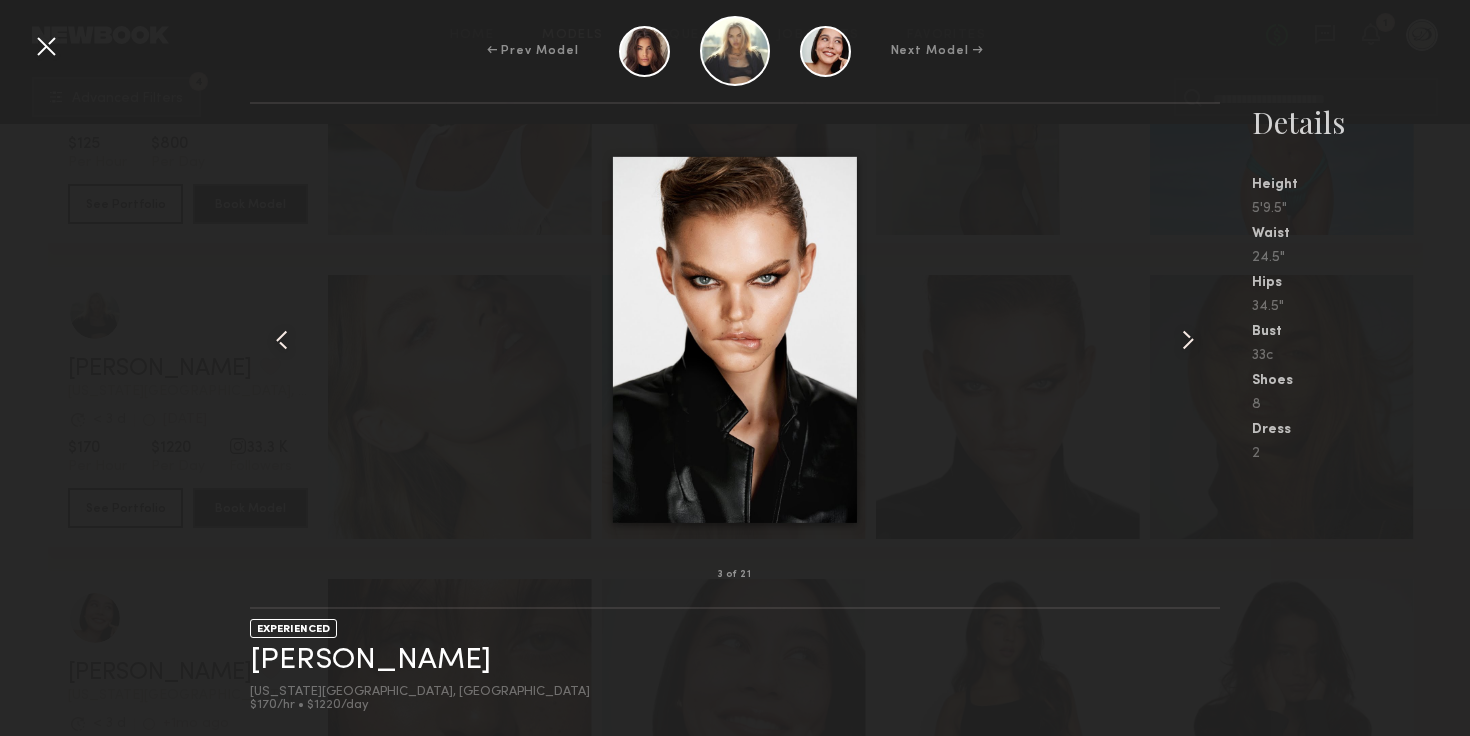 click at bounding box center (1188, 340) 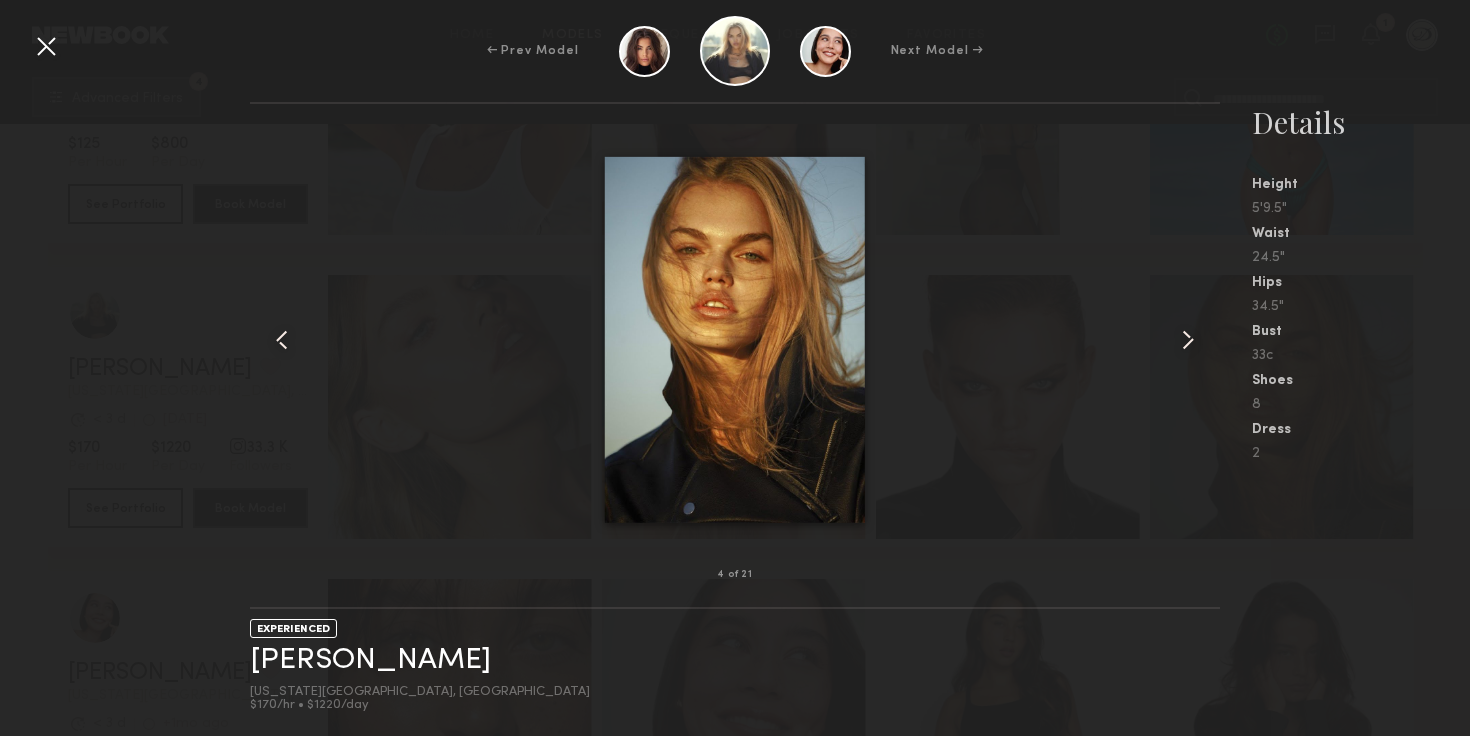 click at bounding box center [1188, 340] 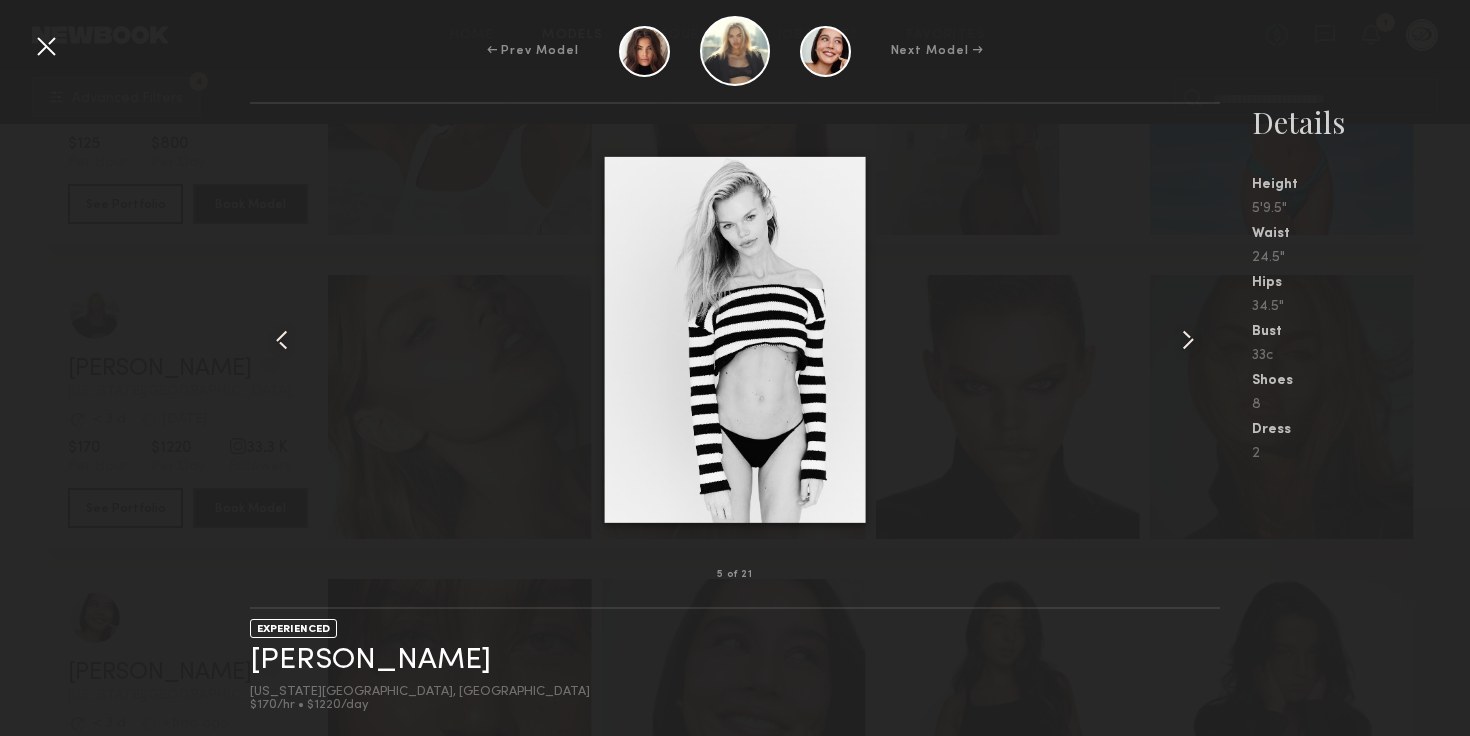 click at bounding box center (1188, 340) 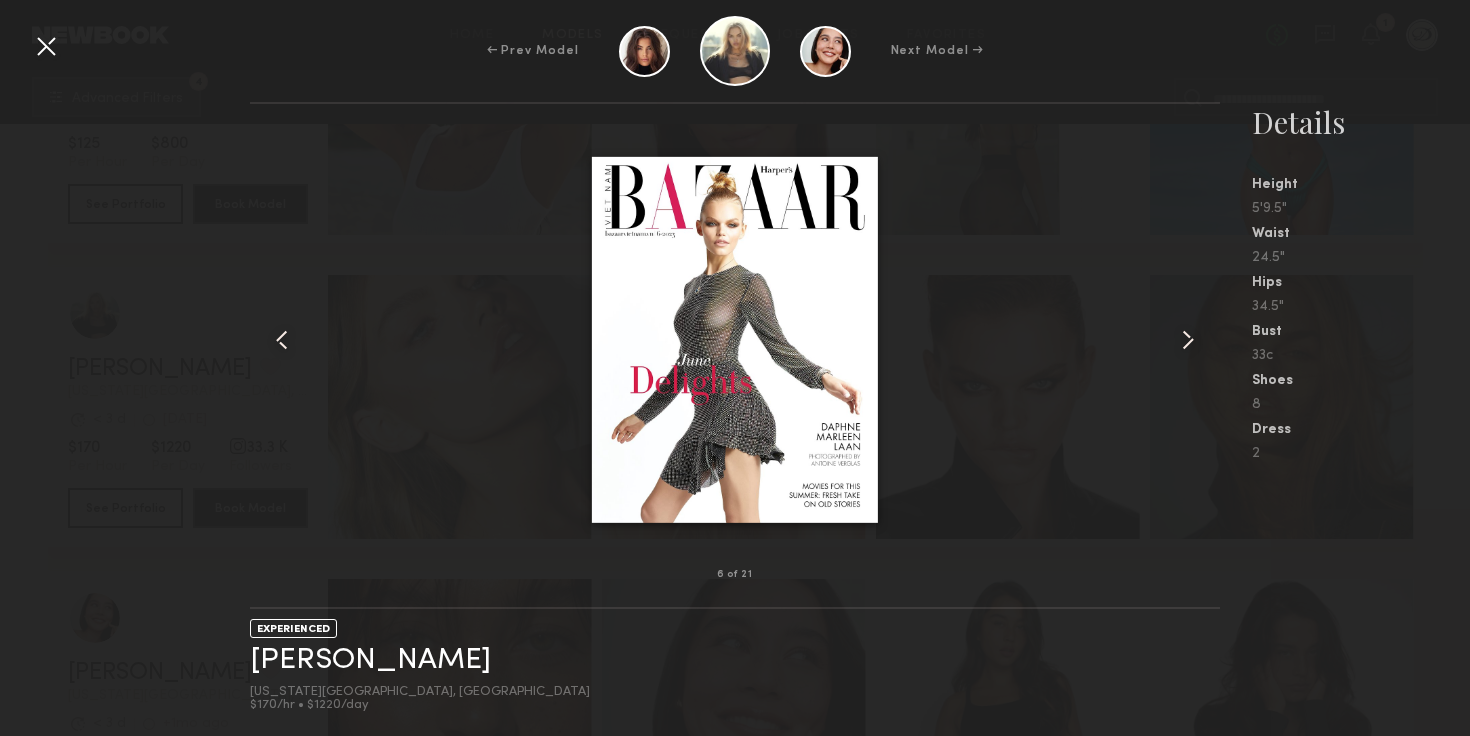 click at bounding box center [1188, 340] 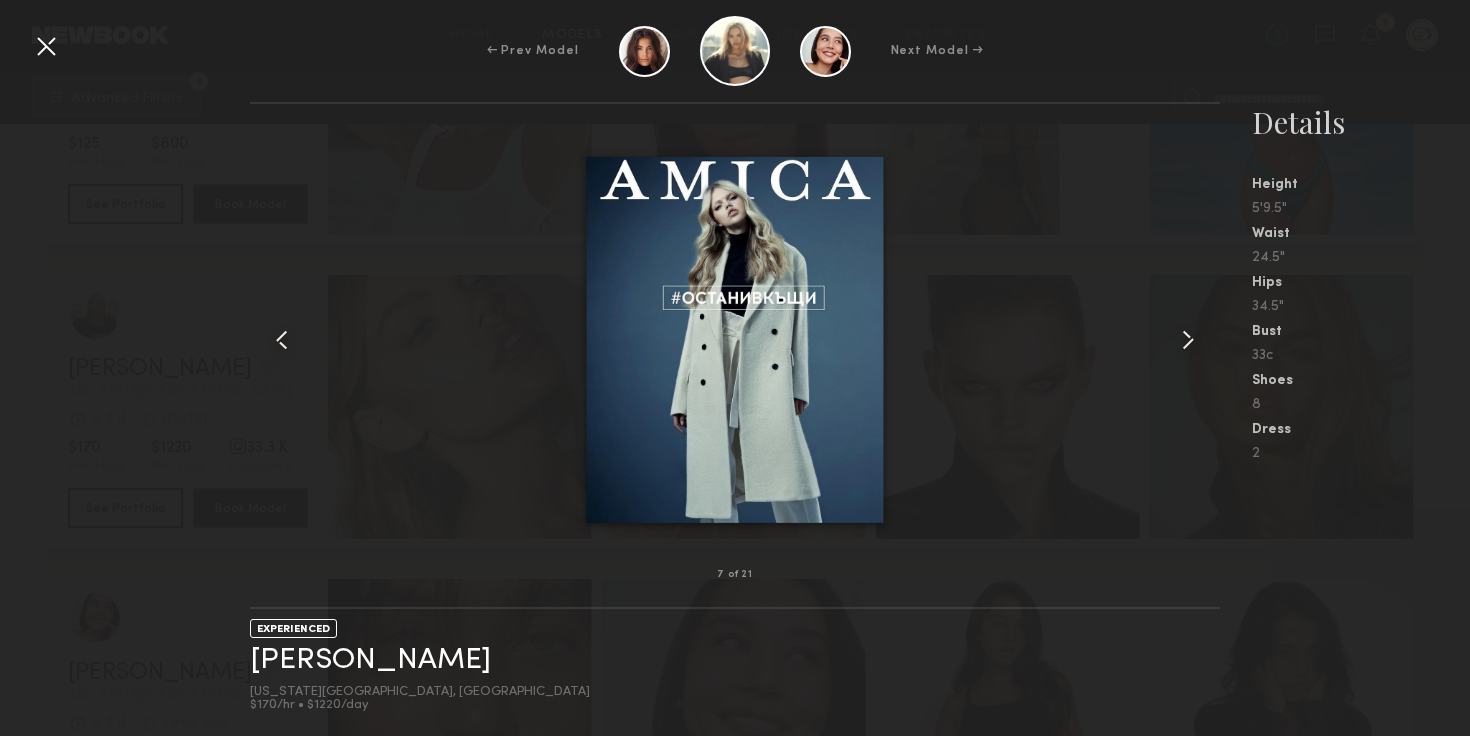 click at bounding box center [46, 46] 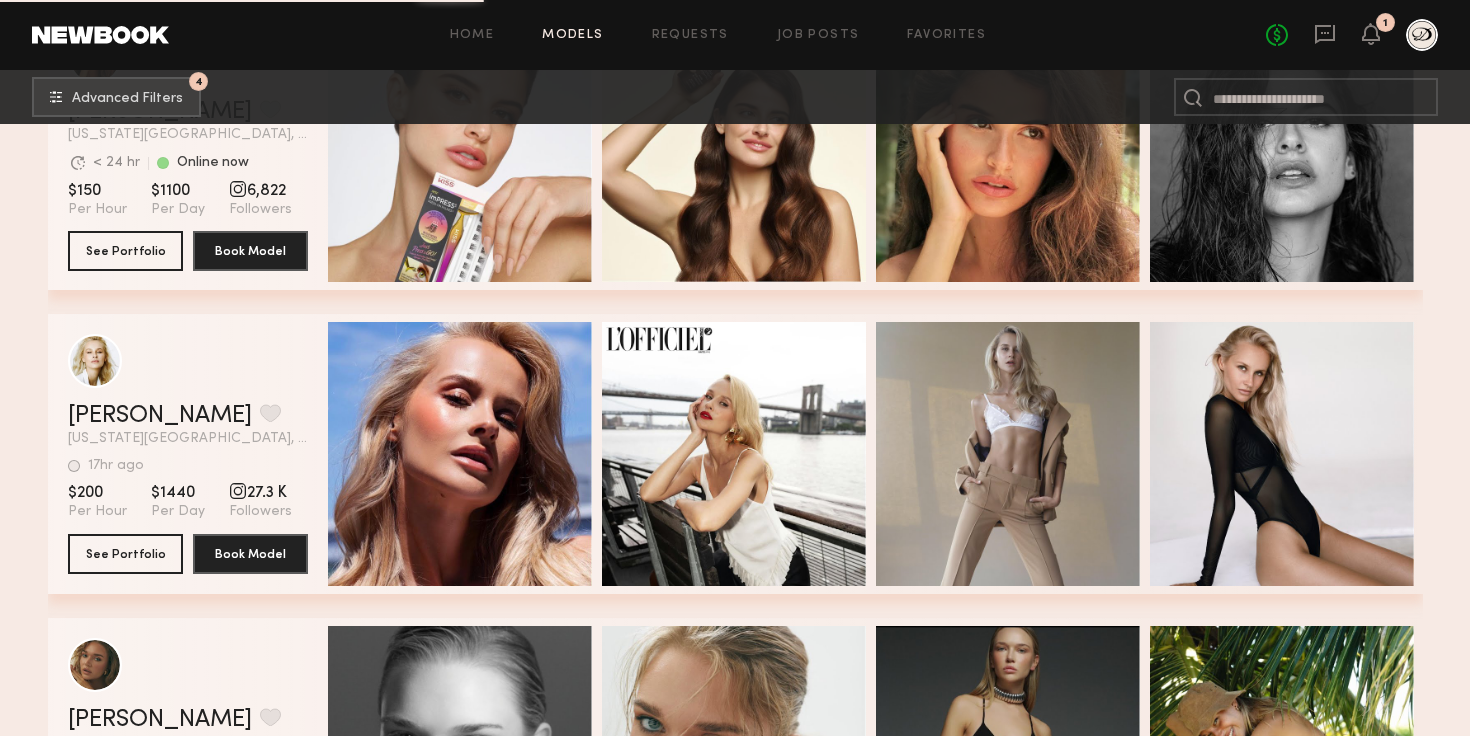 scroll, scrollTop: 2957, scrollLeft: 0, axis: vertical 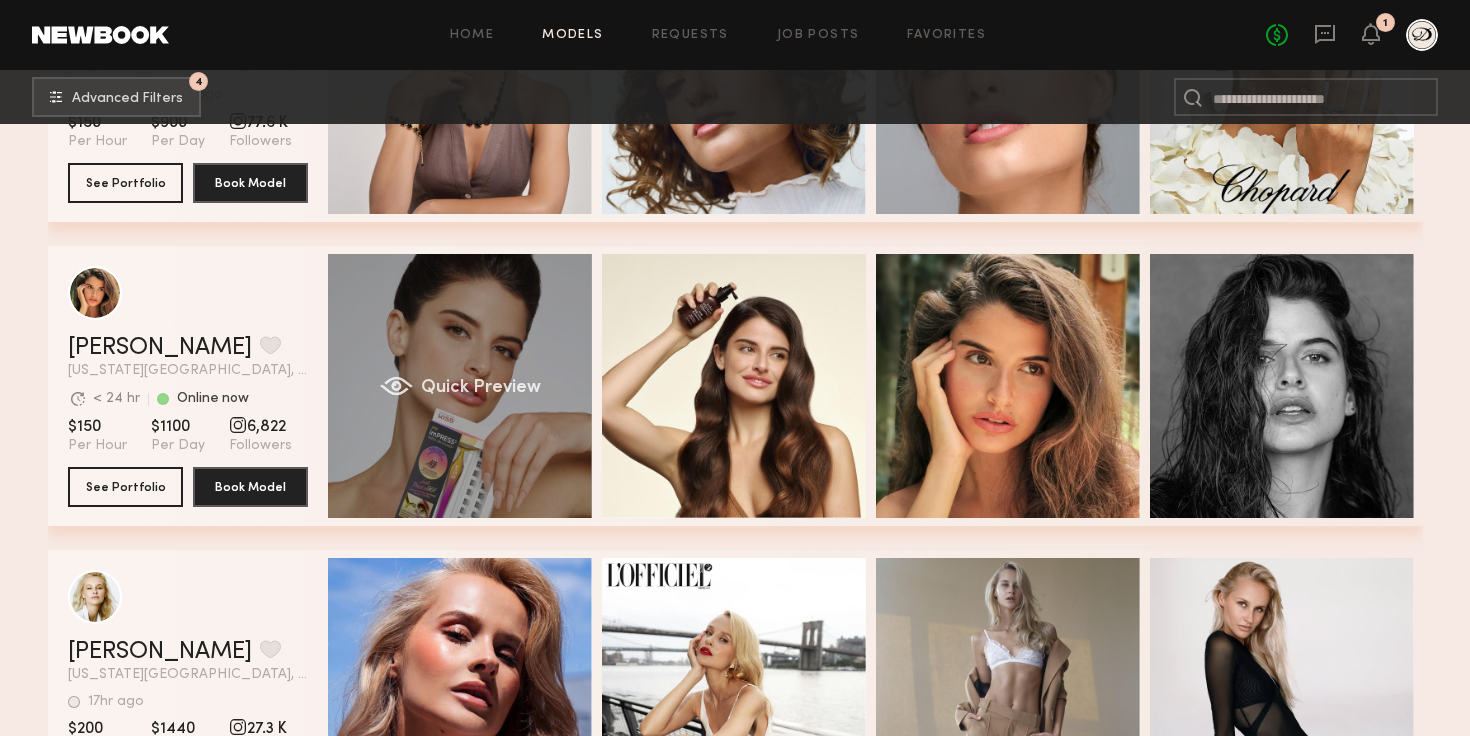 click on "Quick Preview" 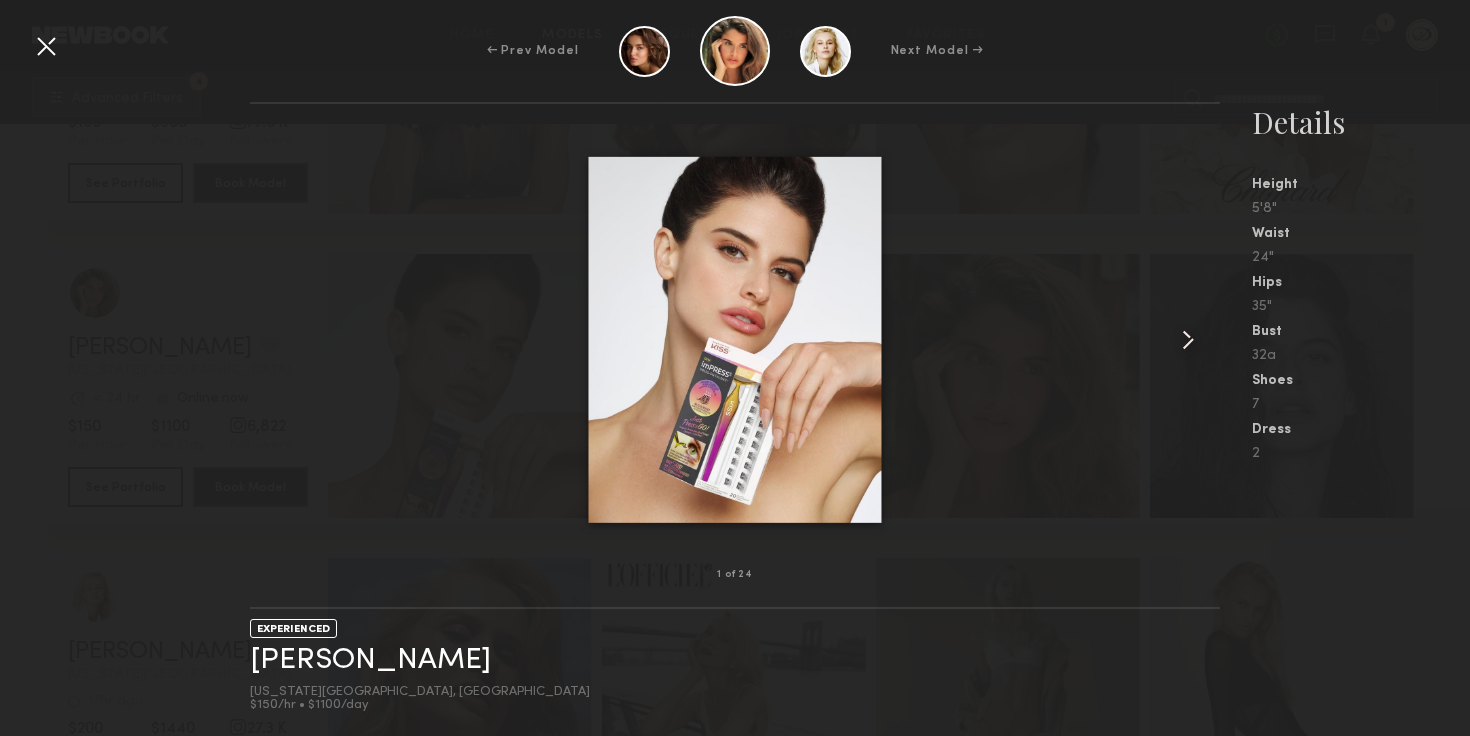 click at bounding box center [1188, 340] 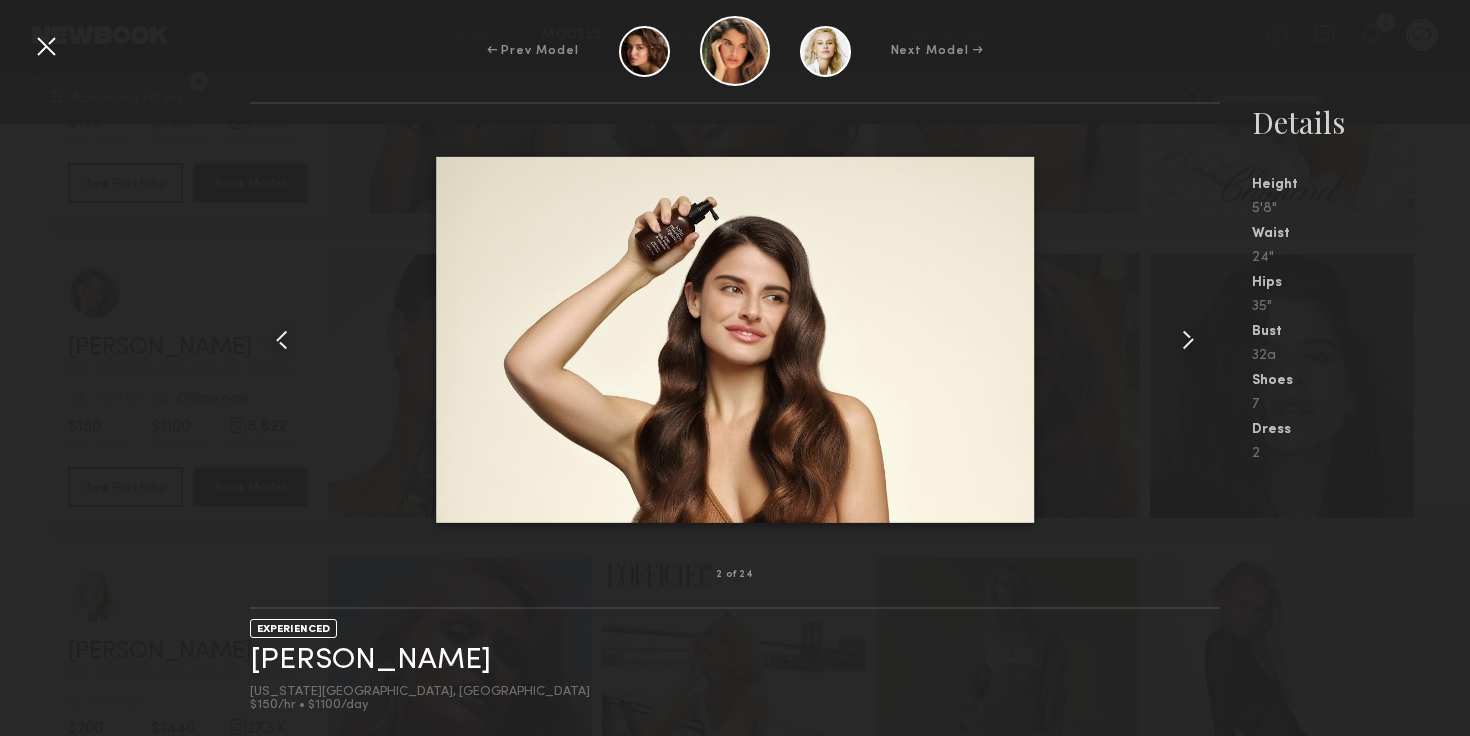 click at bounding box center (1188, 340) 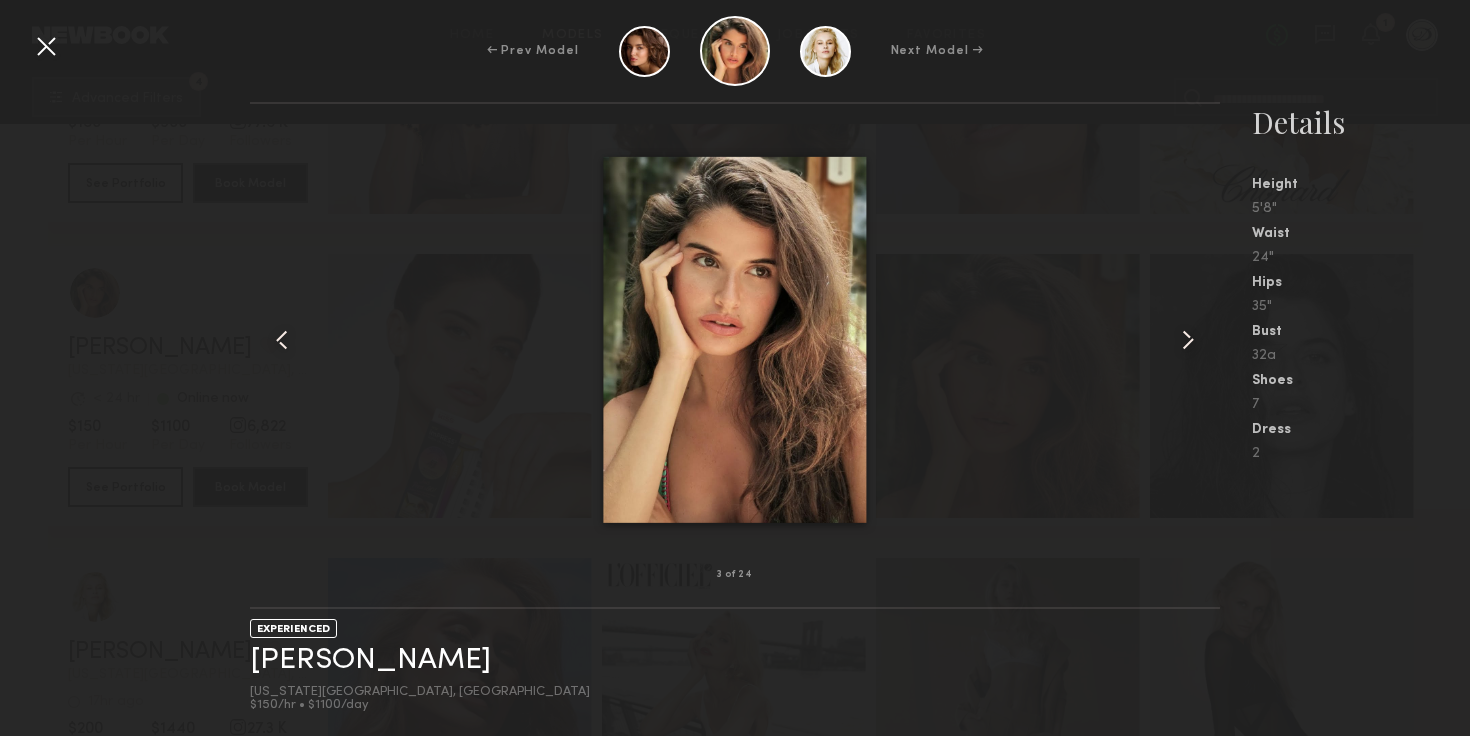 click at bounding box center (1188, 340) 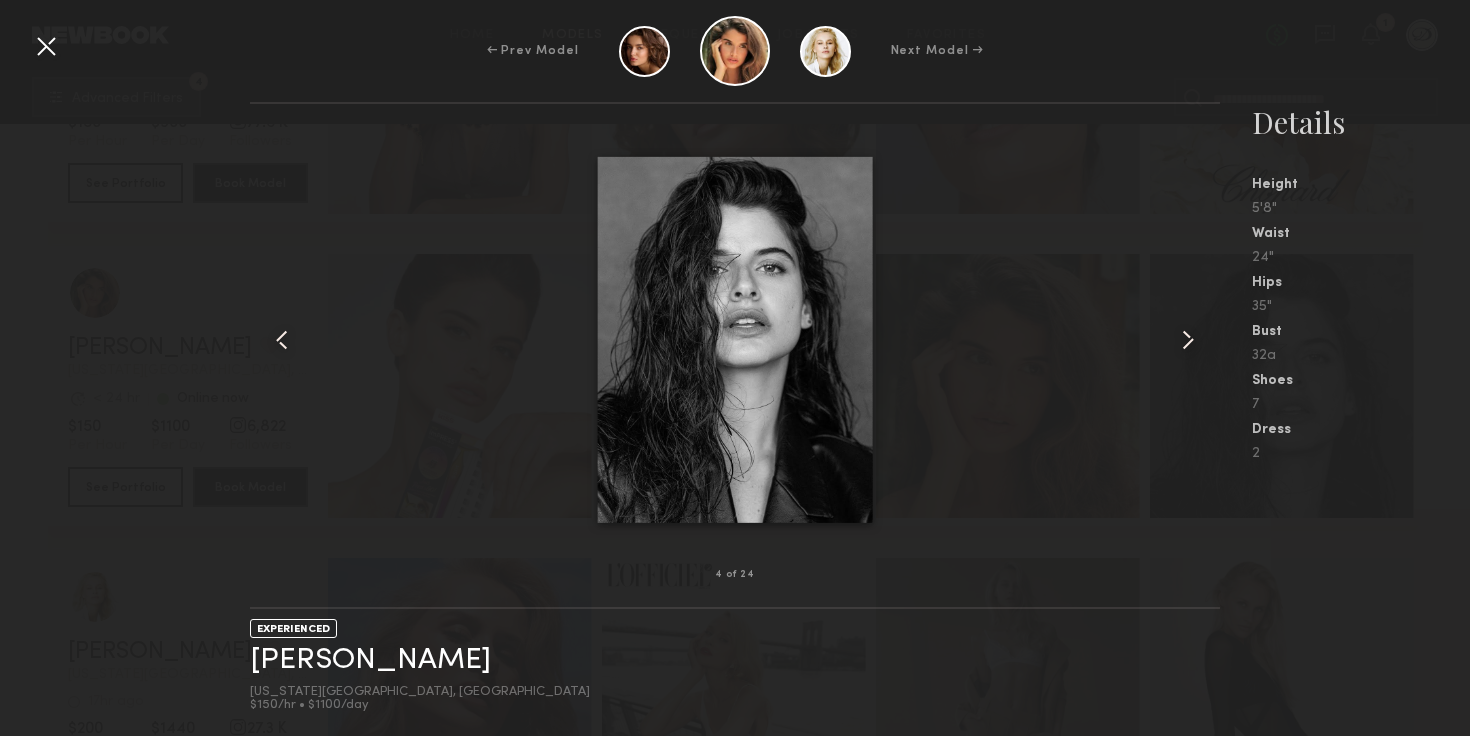click at bounding box center (1188, 340) 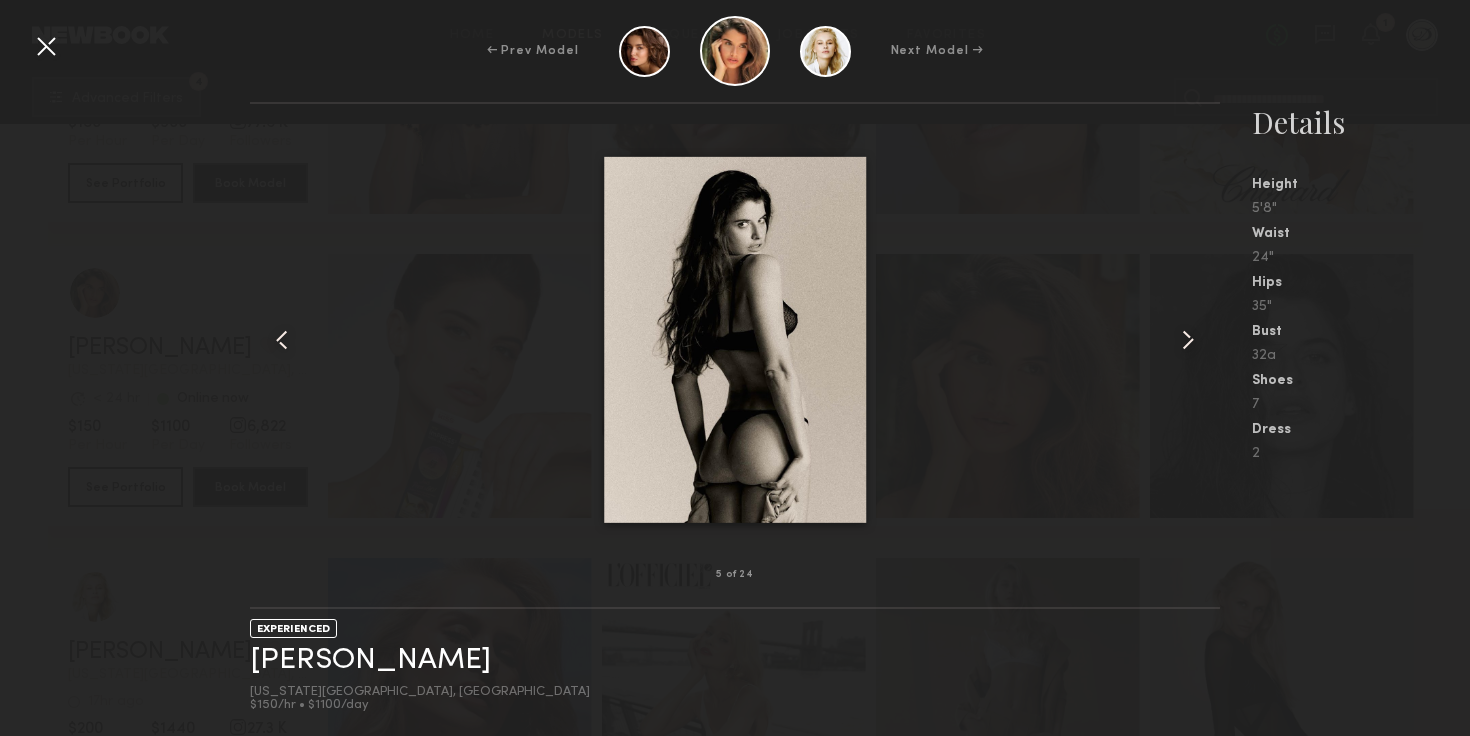 click at bounding box center [1188, 340] 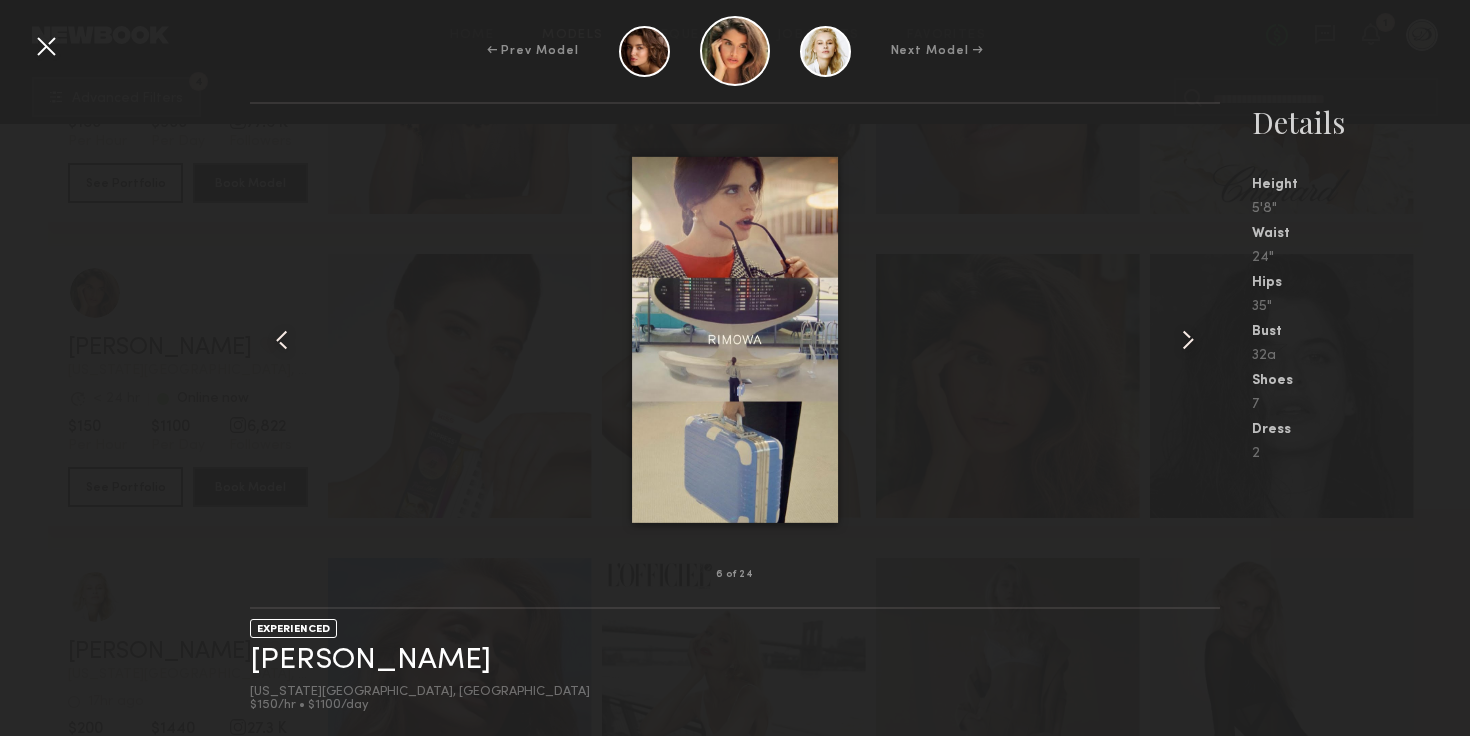 click at bounding box center [1188, 340] 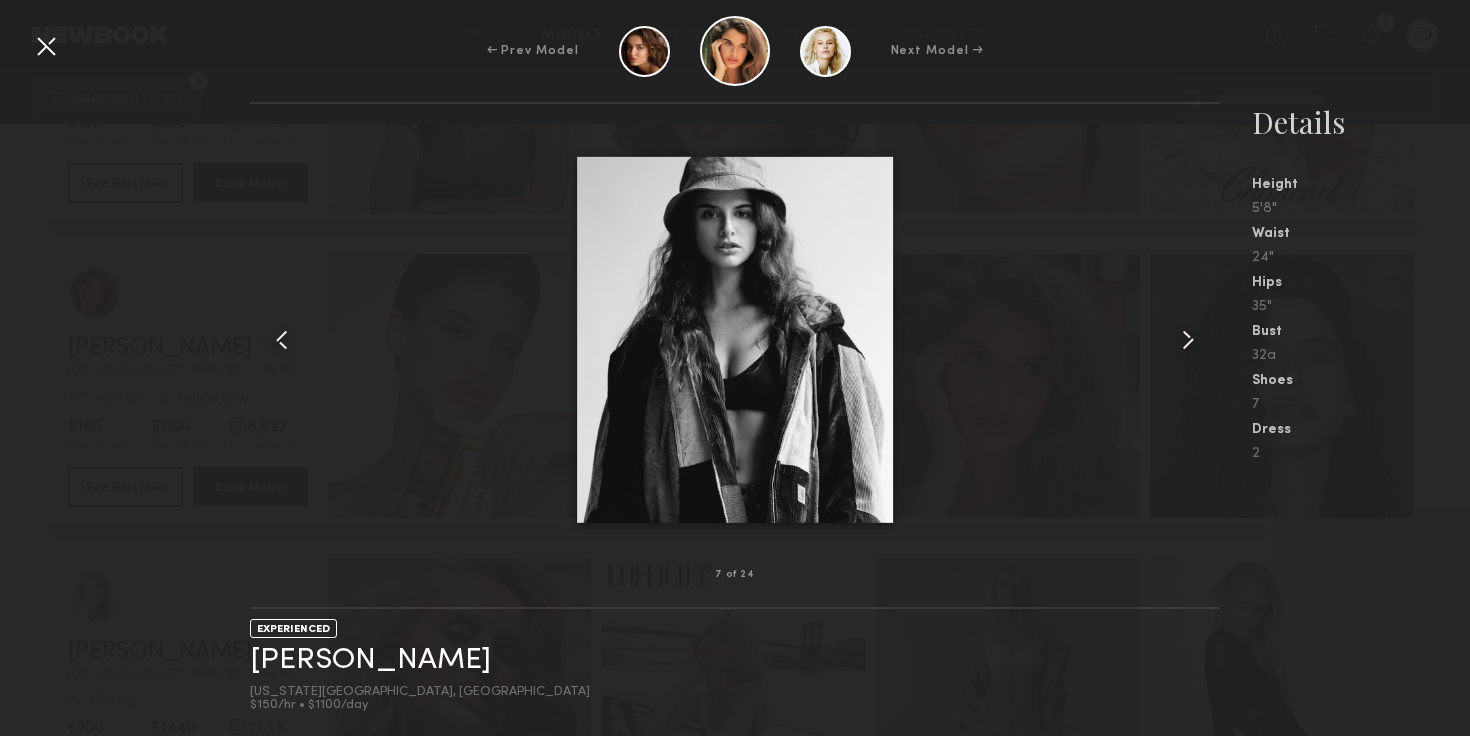 click at bounding box center [1188, 340] 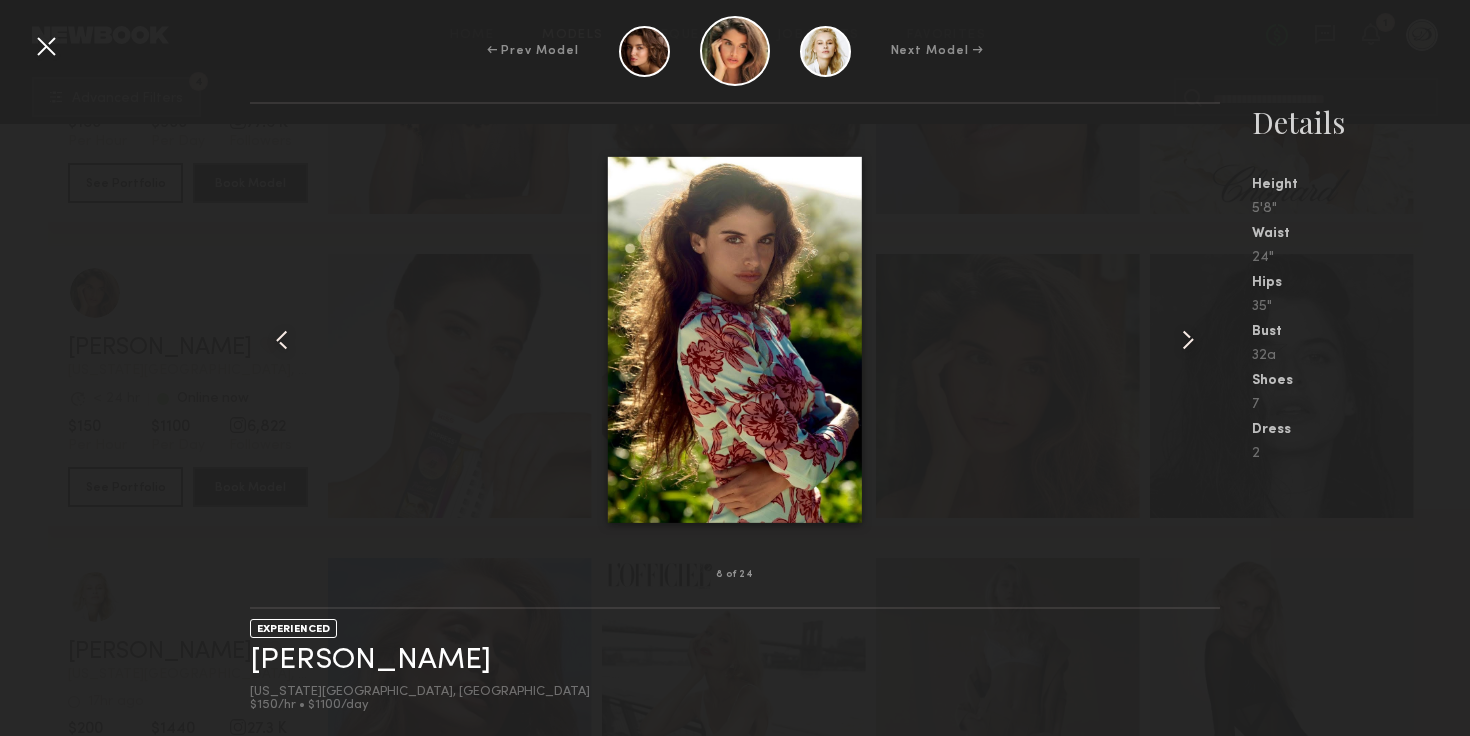 click at bounding box center [1188, 340] 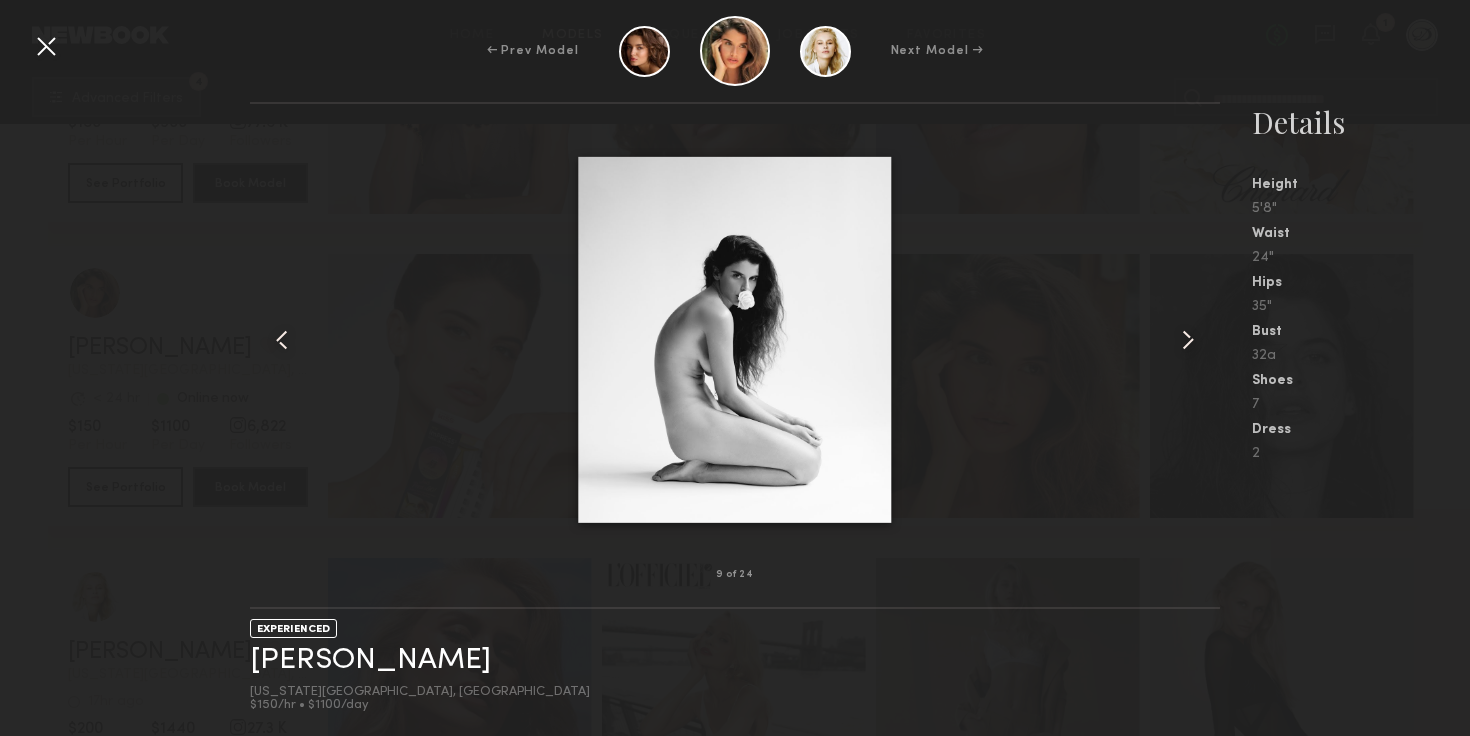 click at bounding box center (46, 46) 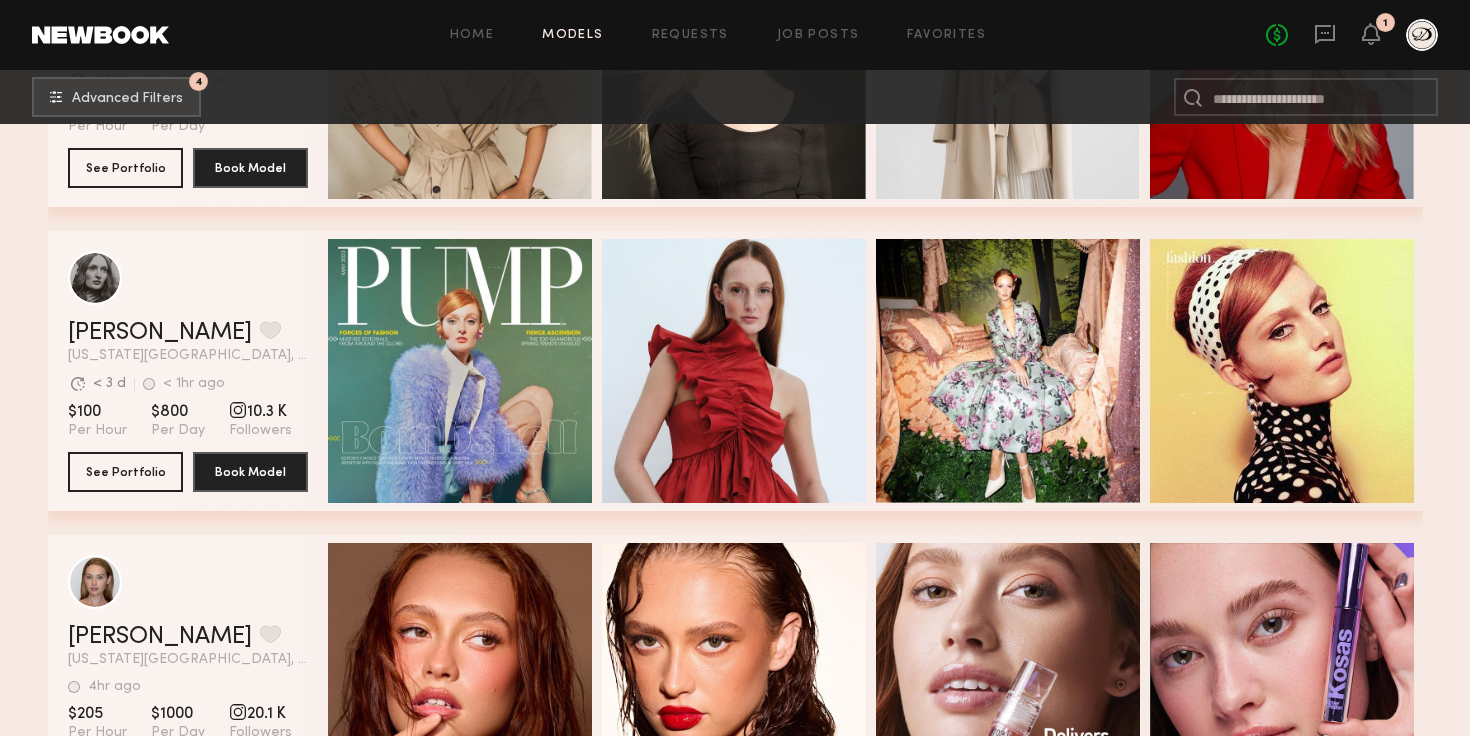 scroll, scrollTop: 5406, scrollLeft: 0, axis: vertical 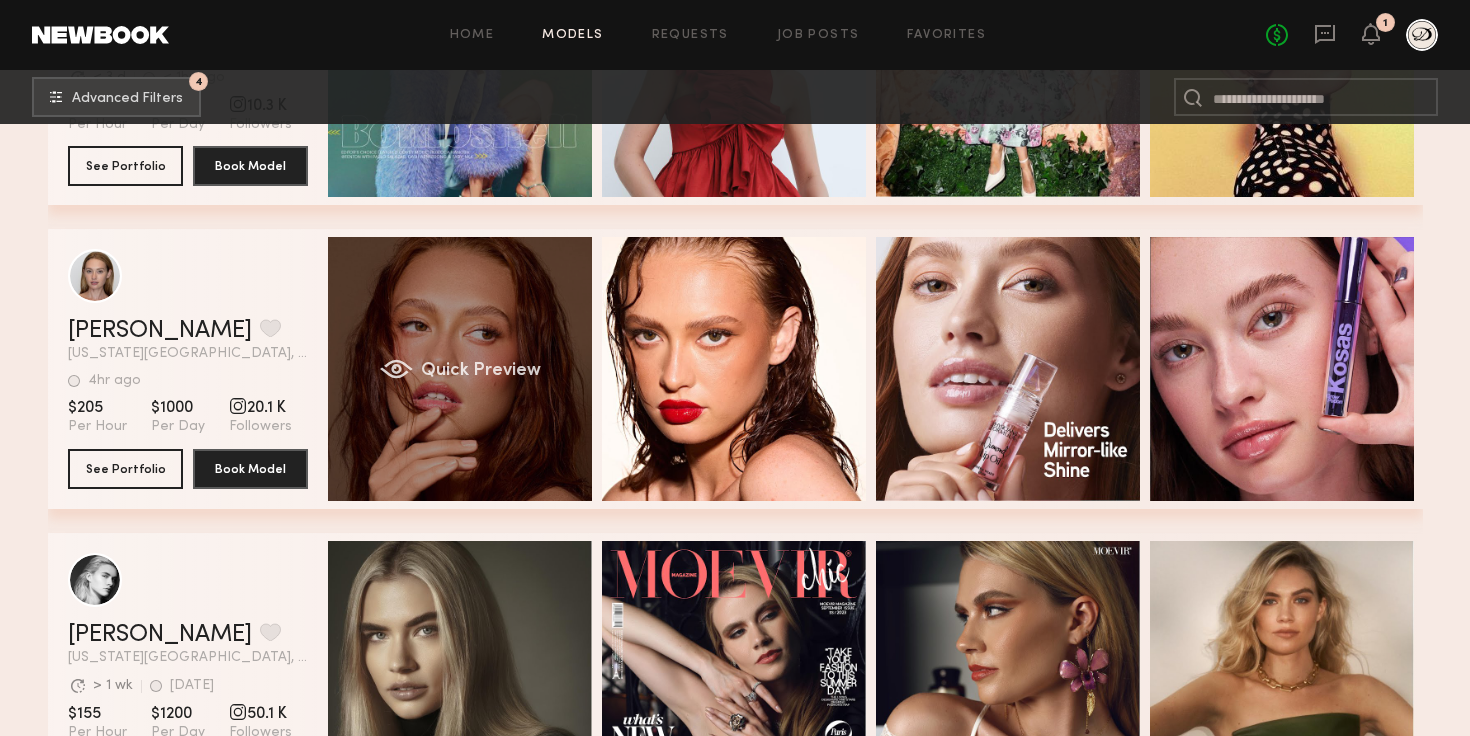 click on "Quick Preview" 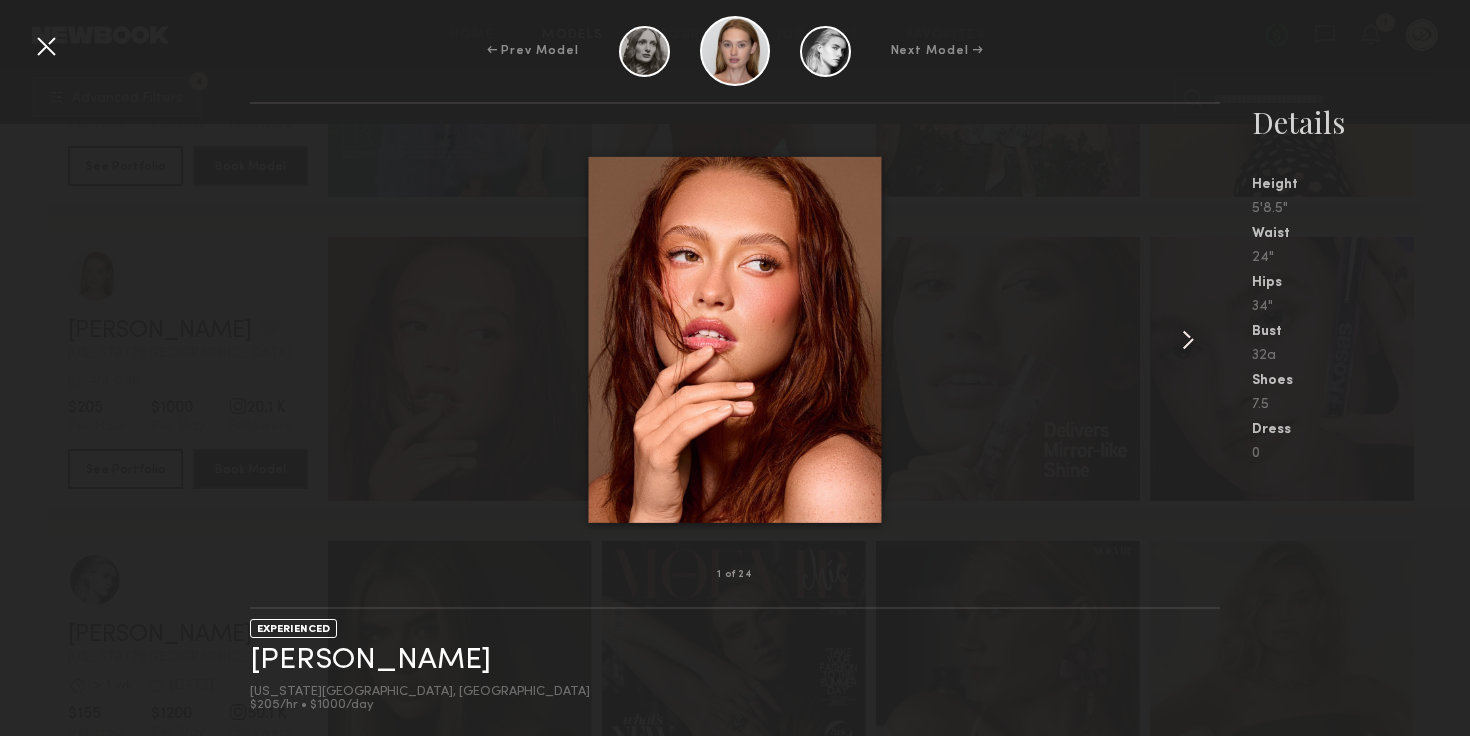click at bounding box center (1200, 339) 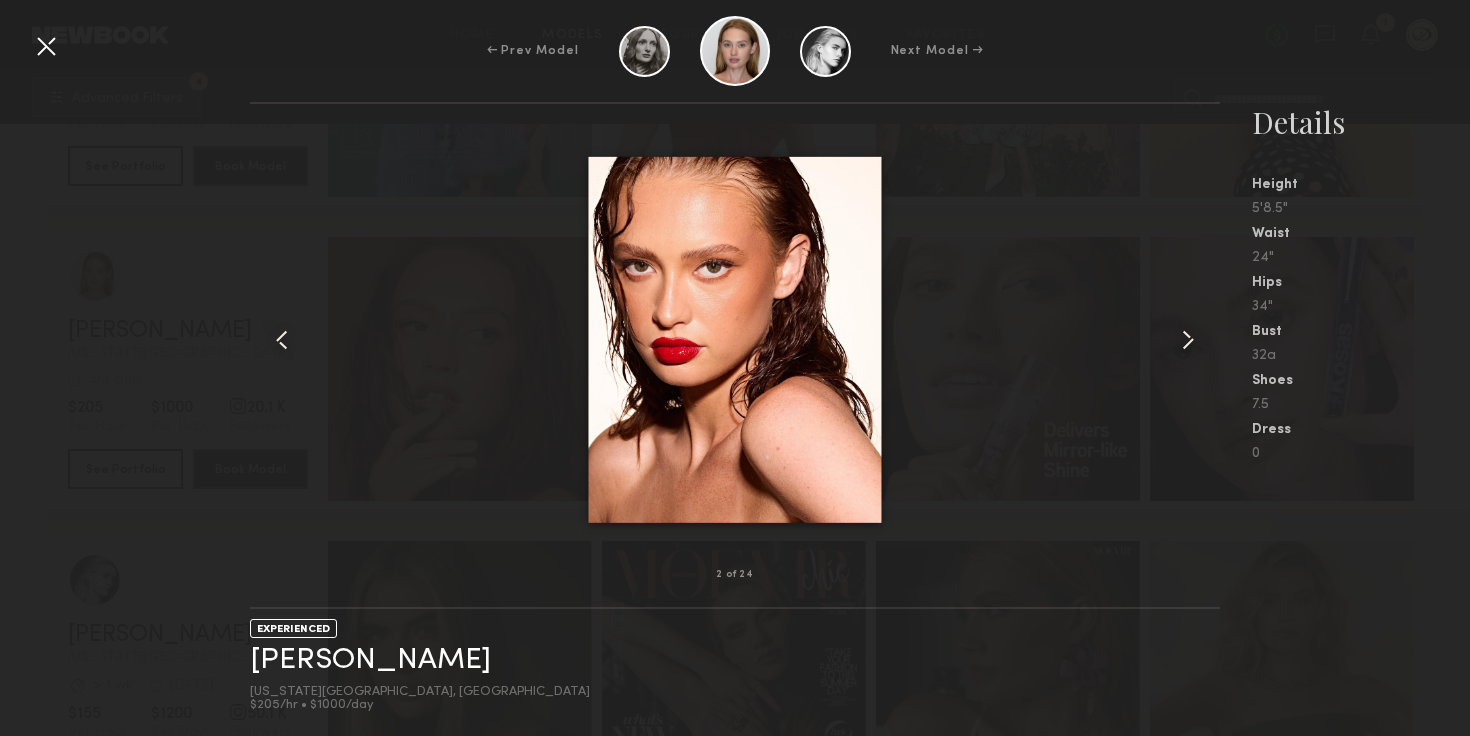 click at bounding box center (1200, 339) 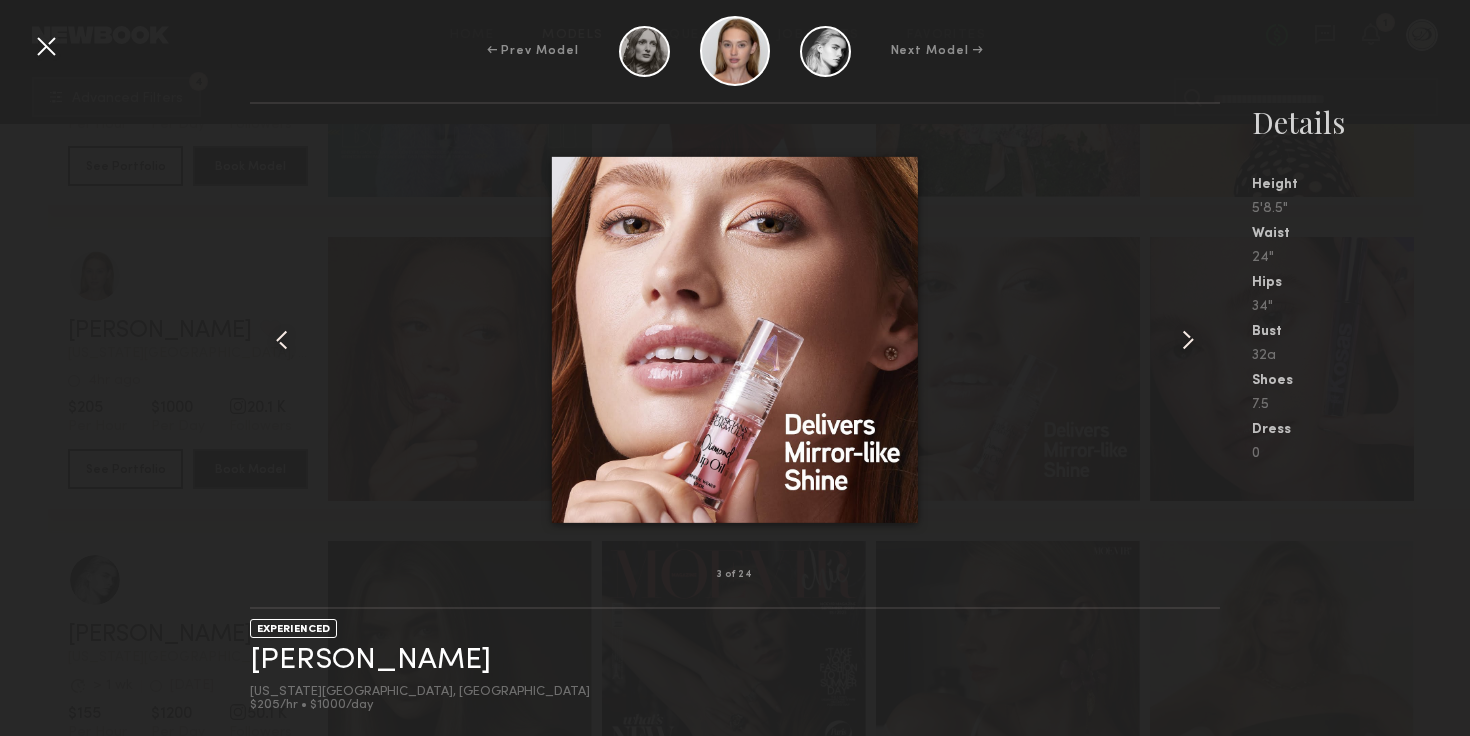 click at bounding box center (1200, 339) 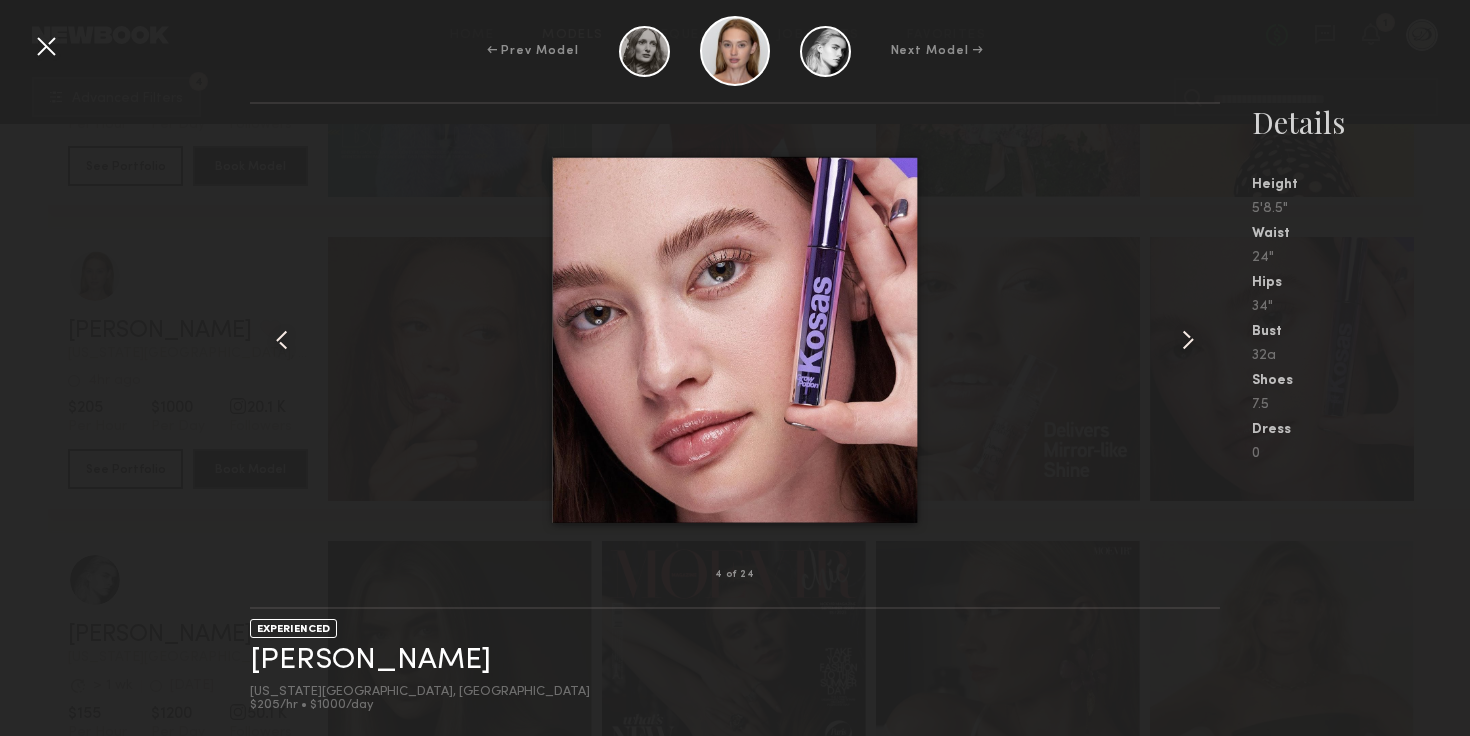 click at bounding box center (1200, 339) 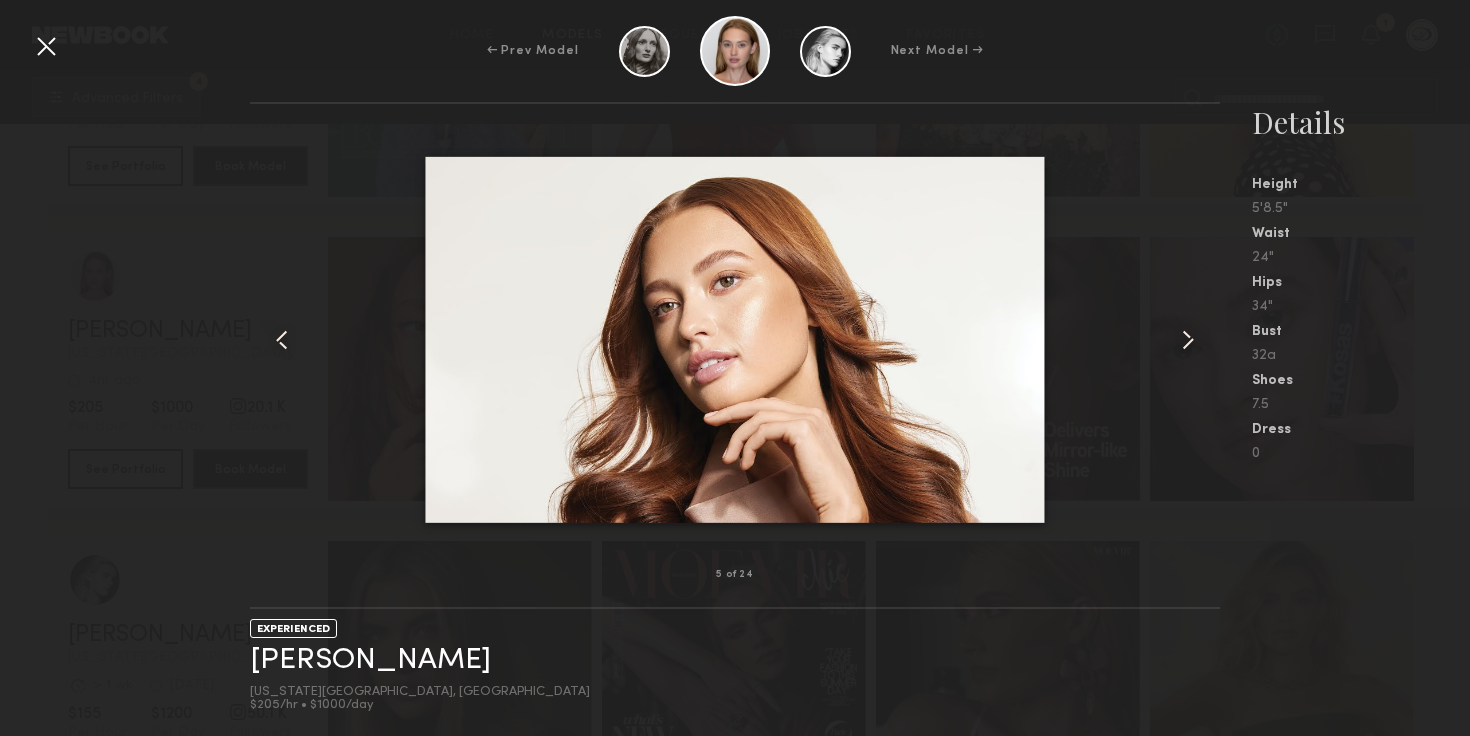 click at bounding box center (1200, 339) 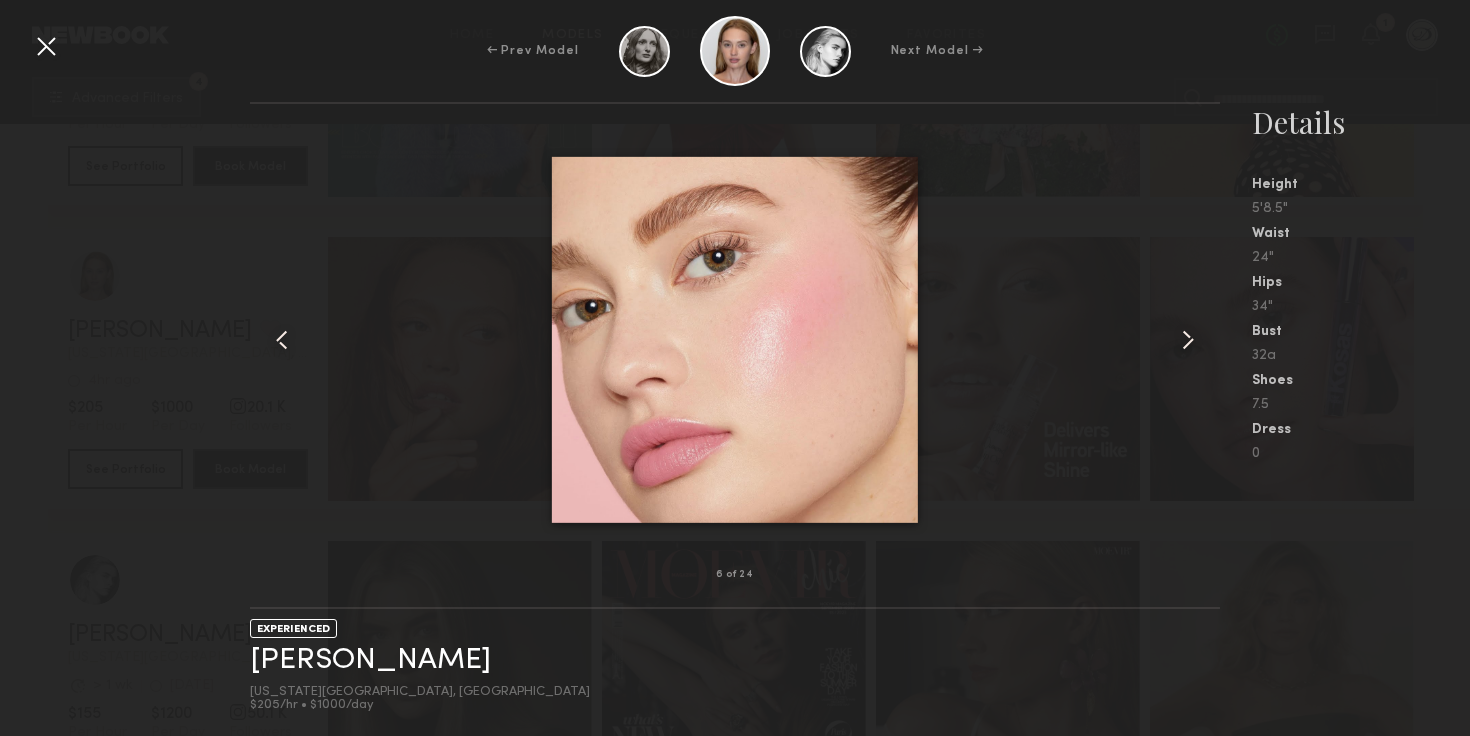 click at bounding box center (1200, 339) 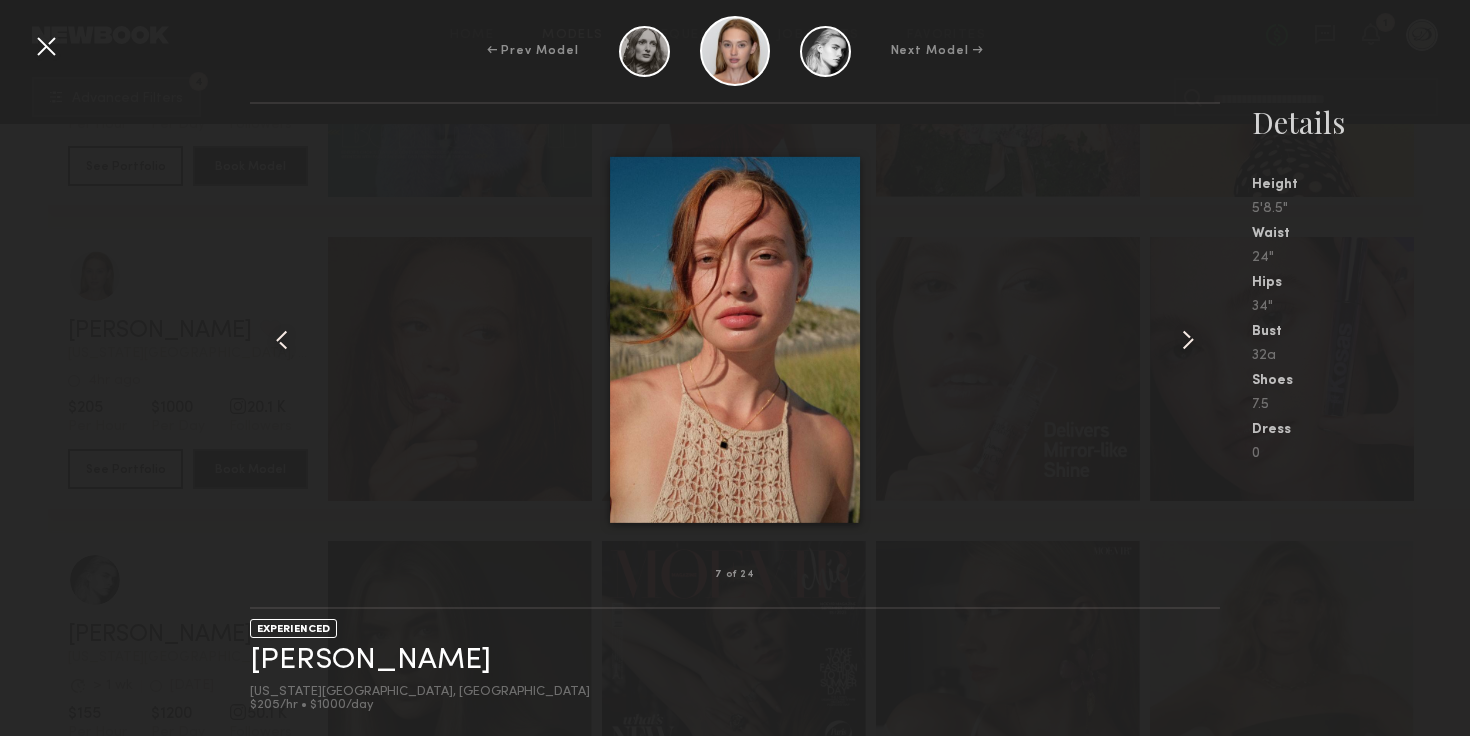 click at bounding box center [1200, 339] 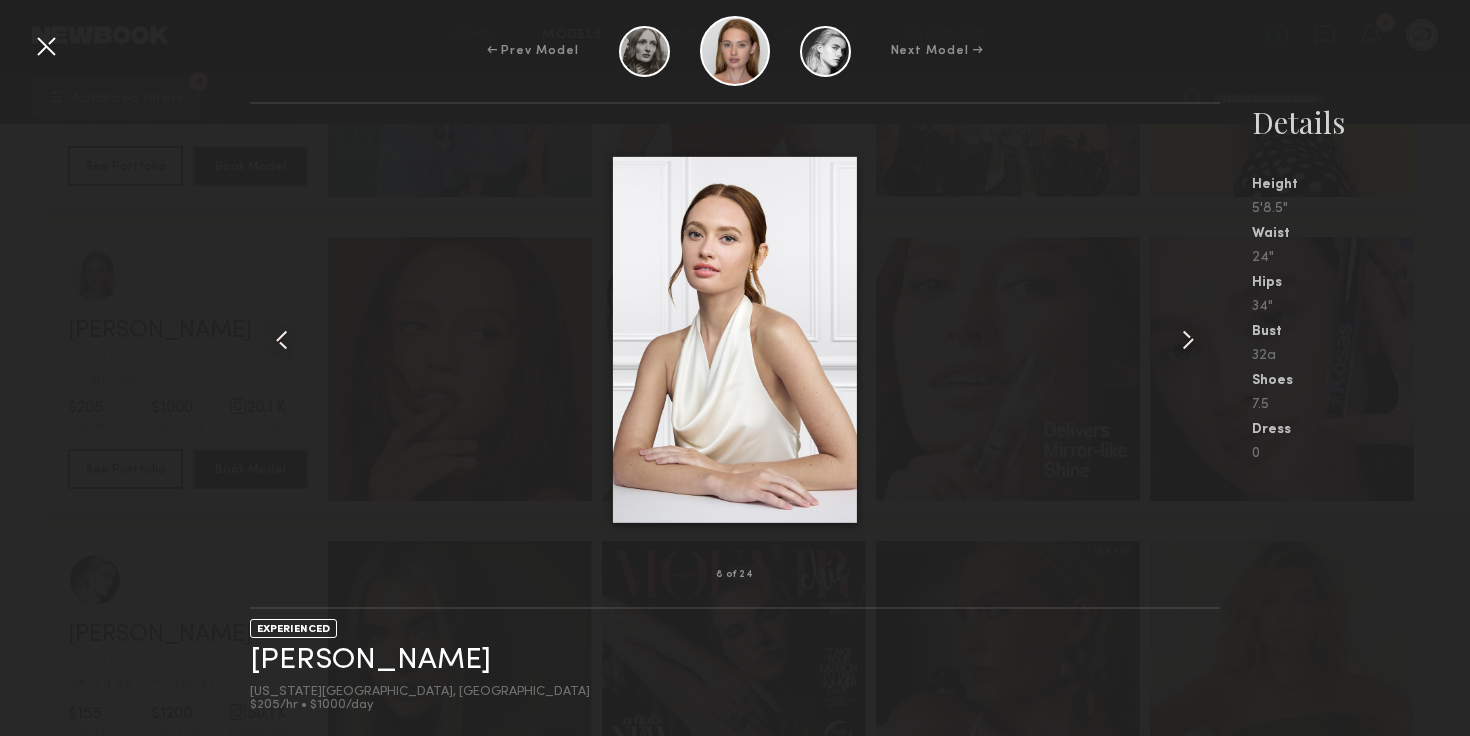click at bounding box center (1200, 339) 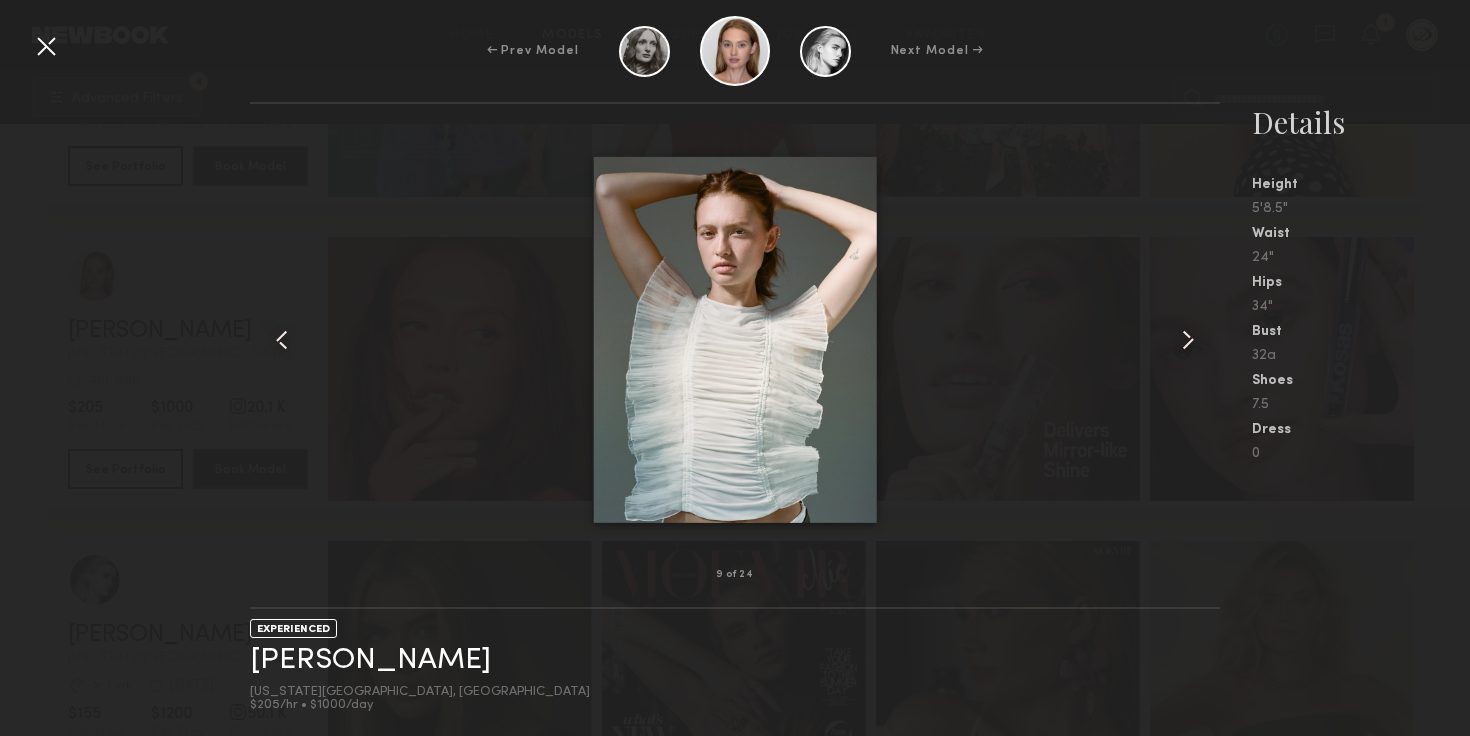 click at bounding box center (1200, 339) 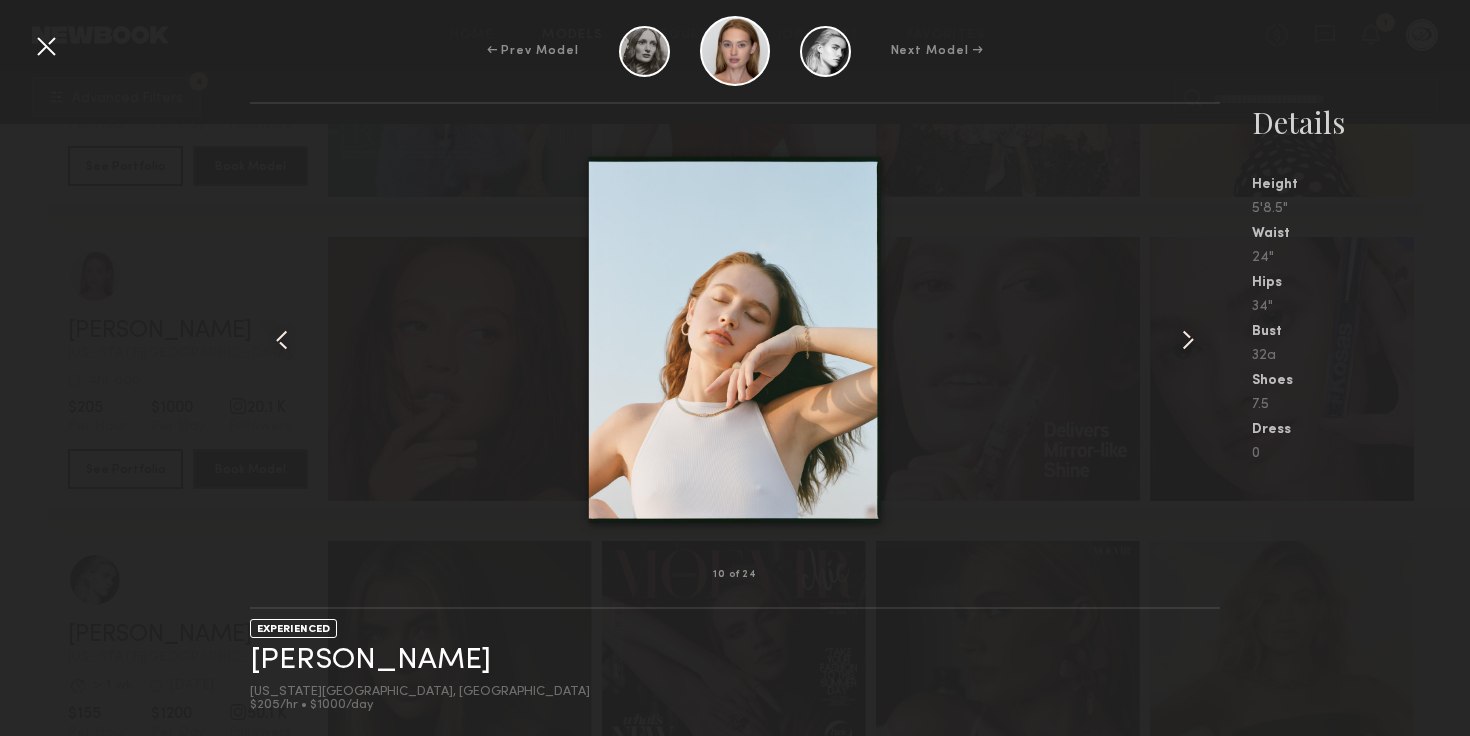 click at bounding box center [1200, 339] 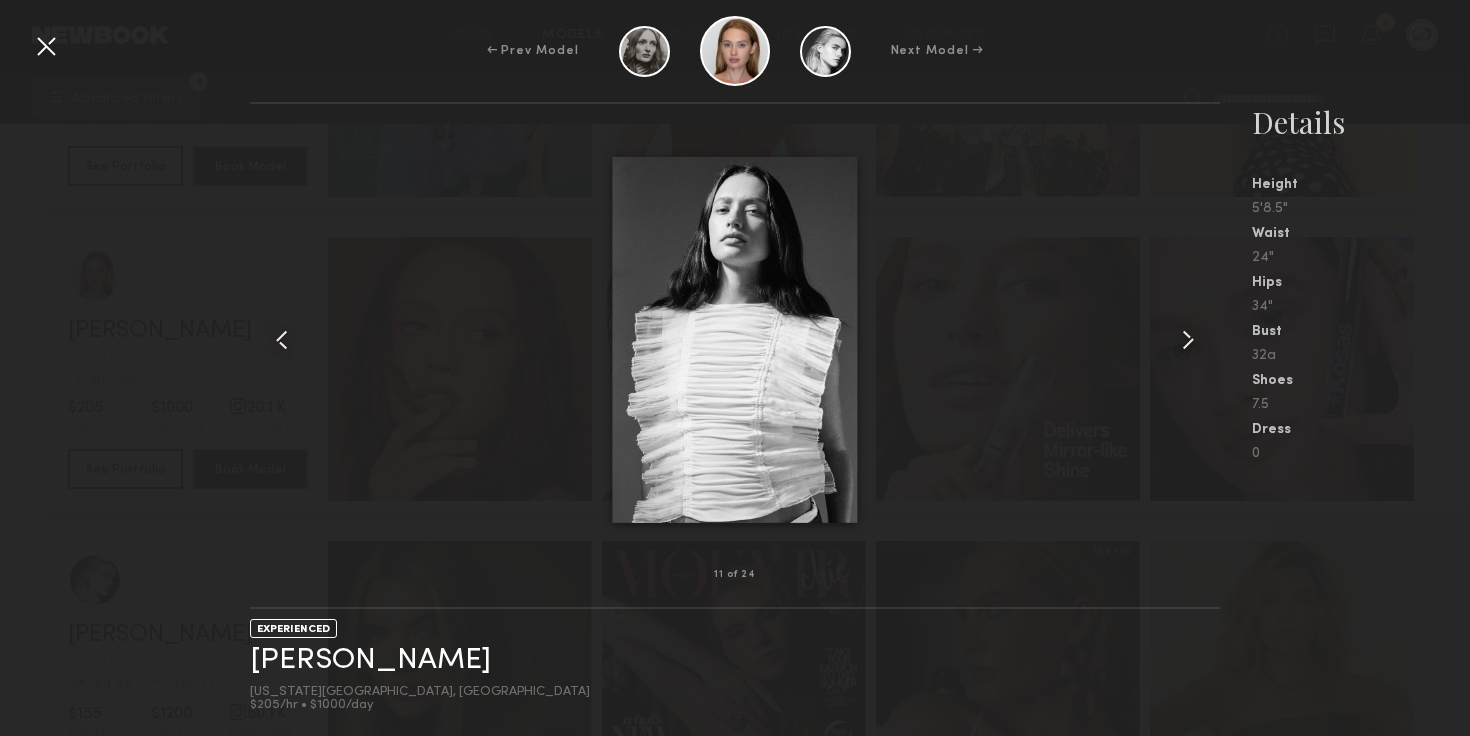 click at bounding box center [1200, 339] 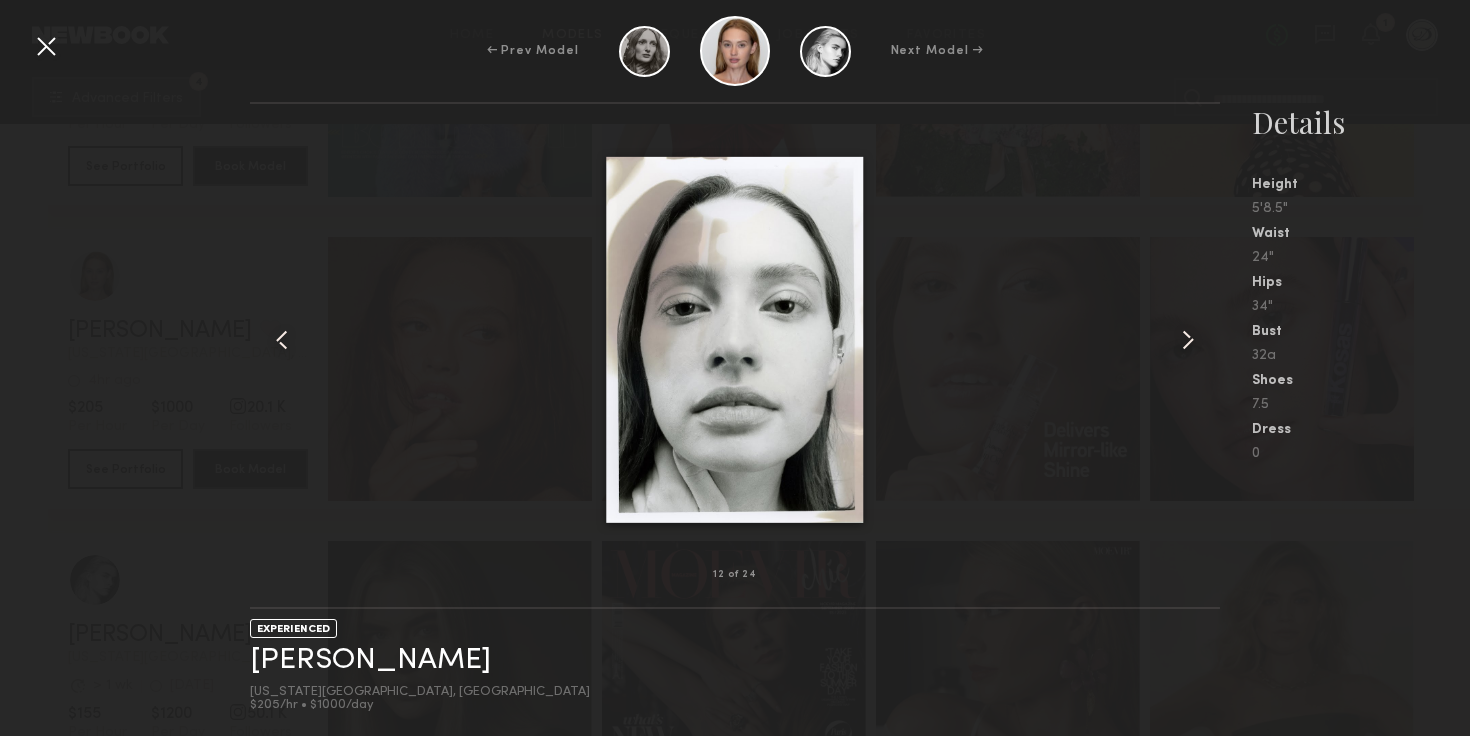 click at bounding box center (46, 46) 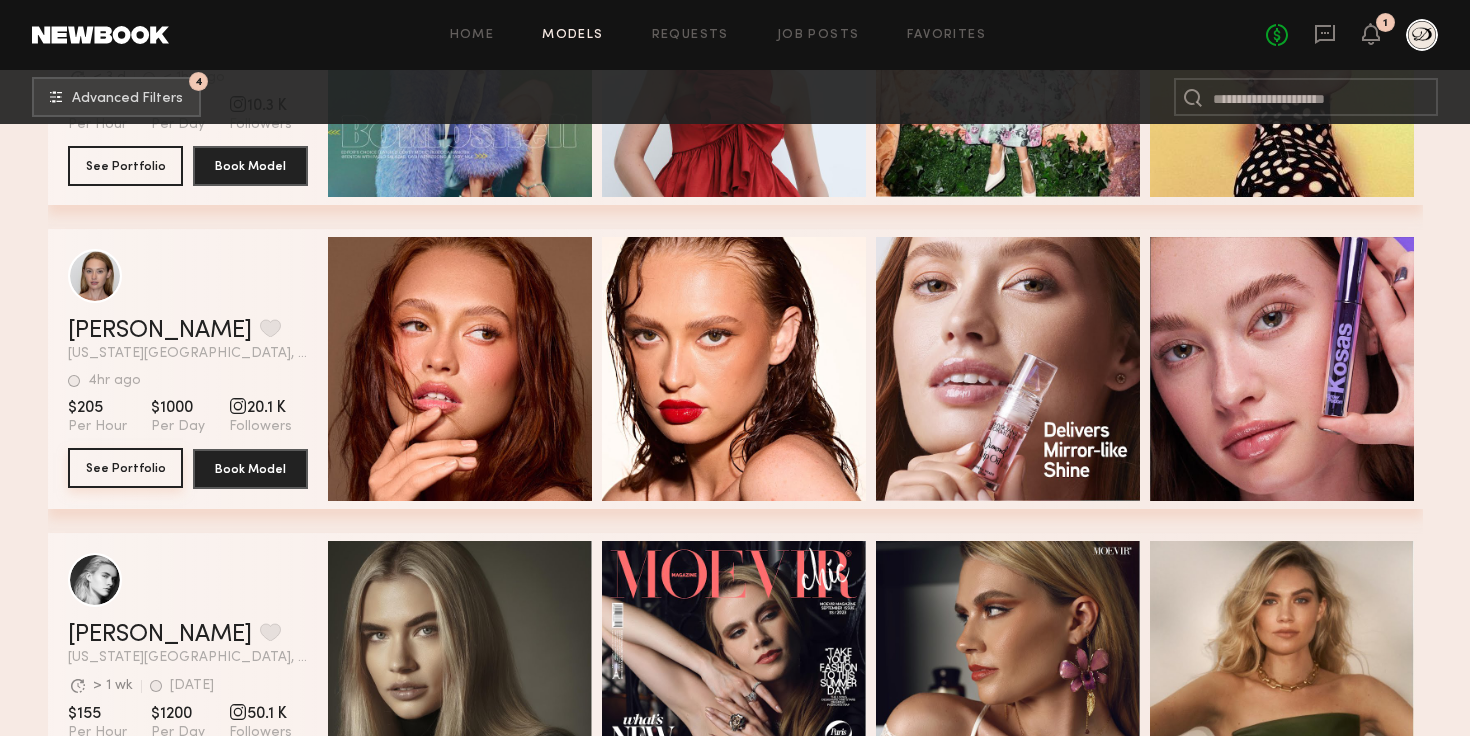 click on "See Portfolio" 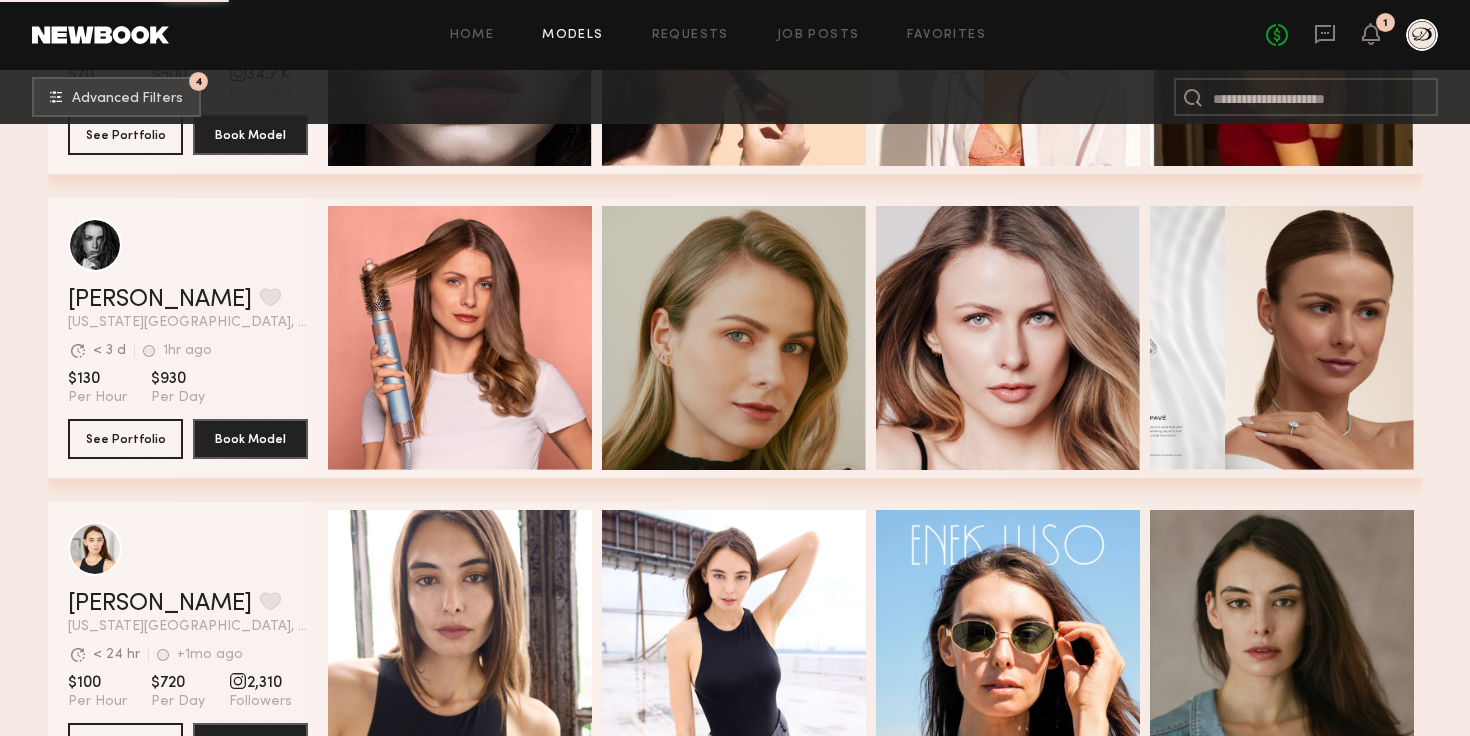 scroll, scrollTop: 6607, scrollLeft: 0, axis: vertical 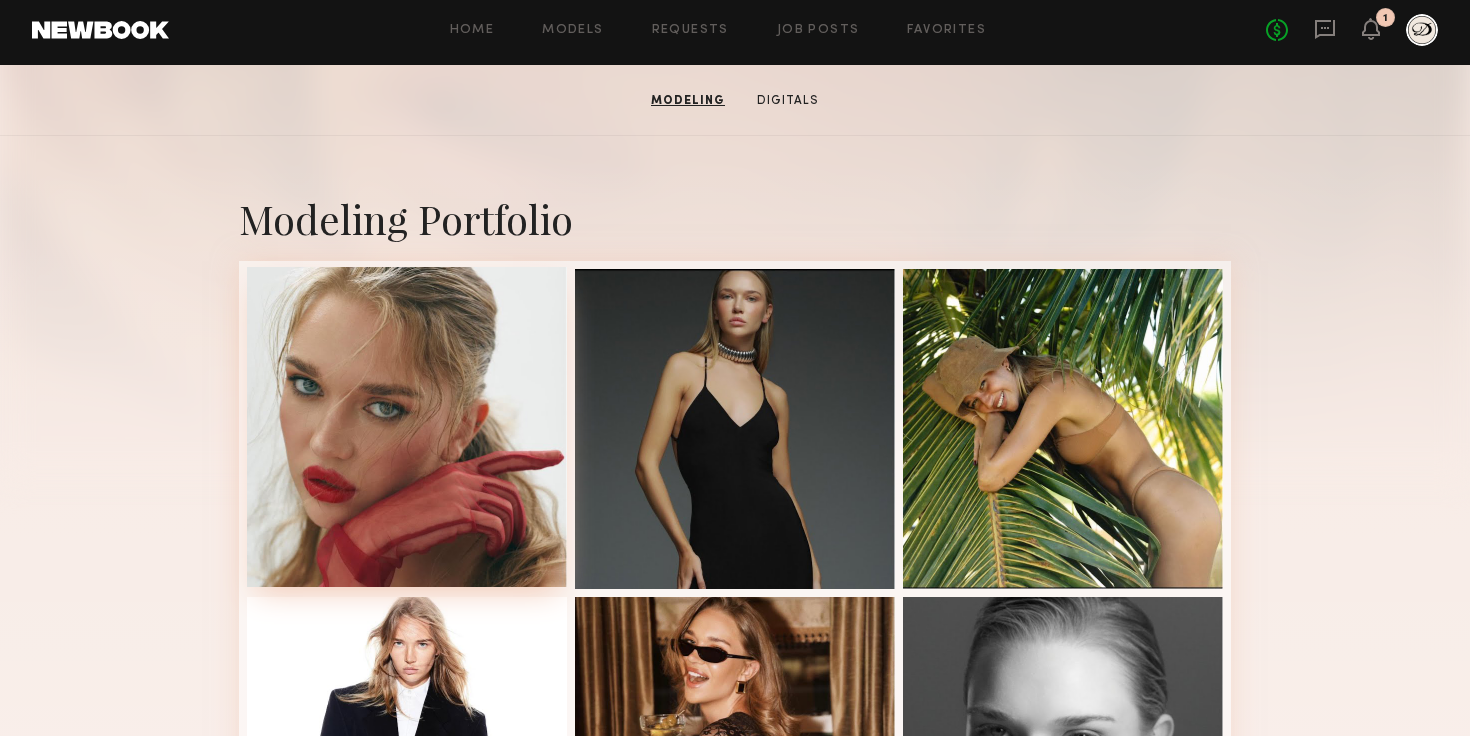 click at bounding box center (407, 427) 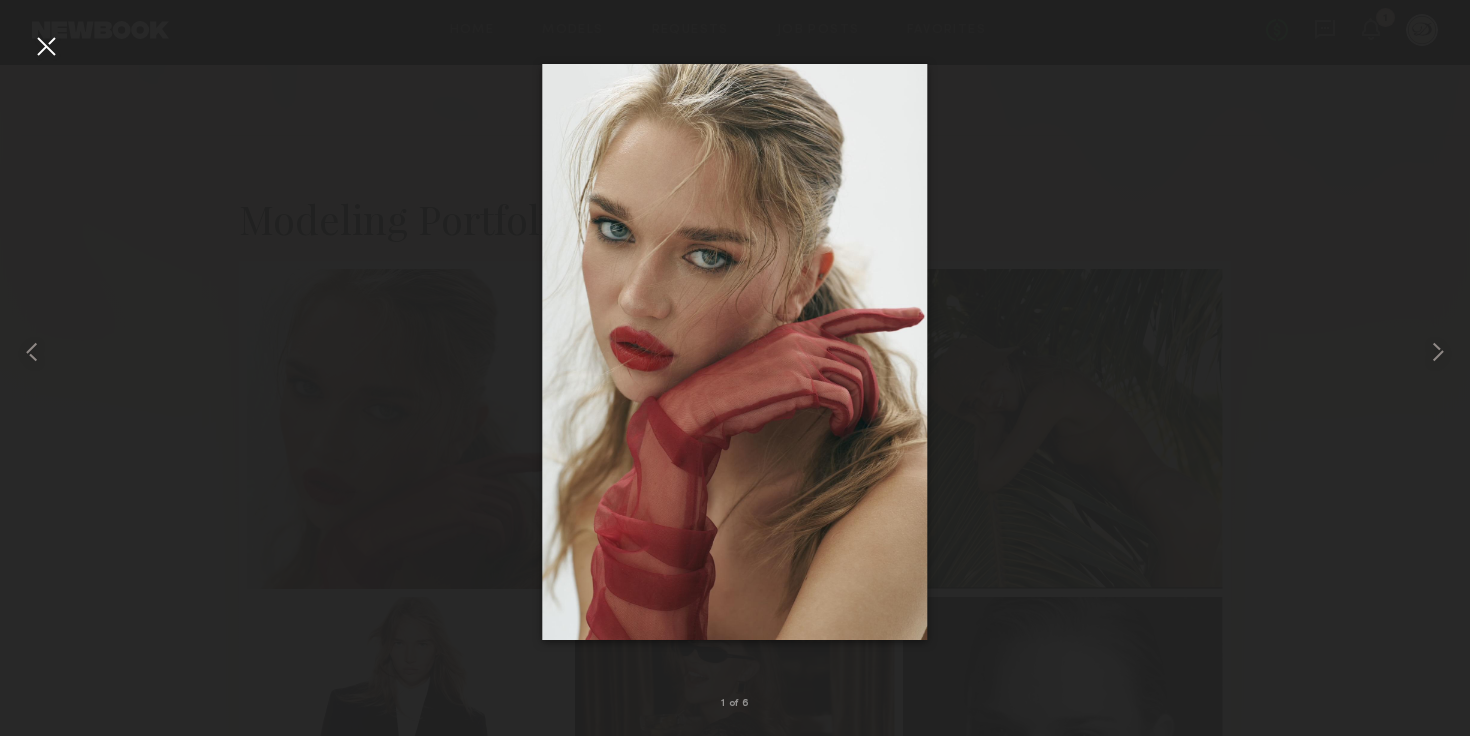 click at bounding box center [46, 46] 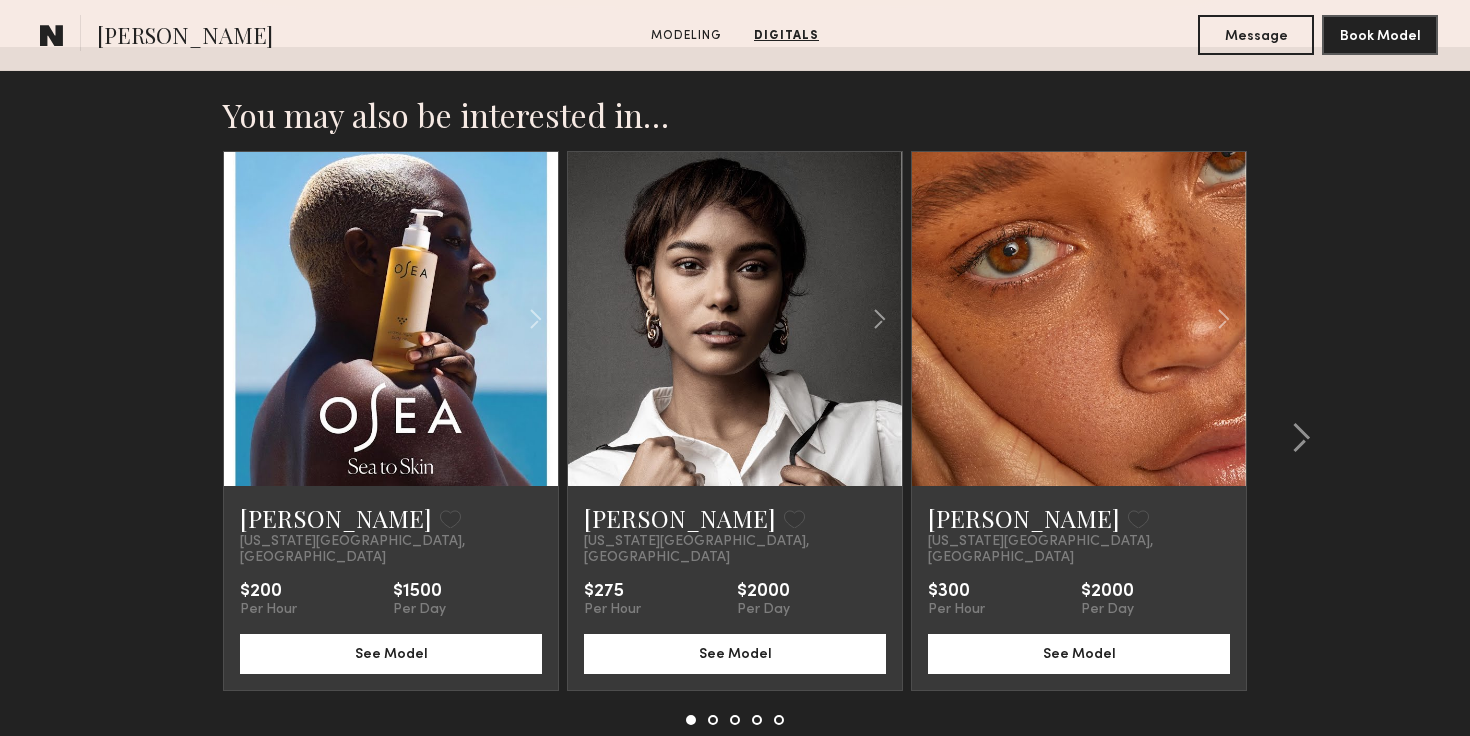scroll, scrollTop: 2109, scrollLeft: 0, axis: vertical 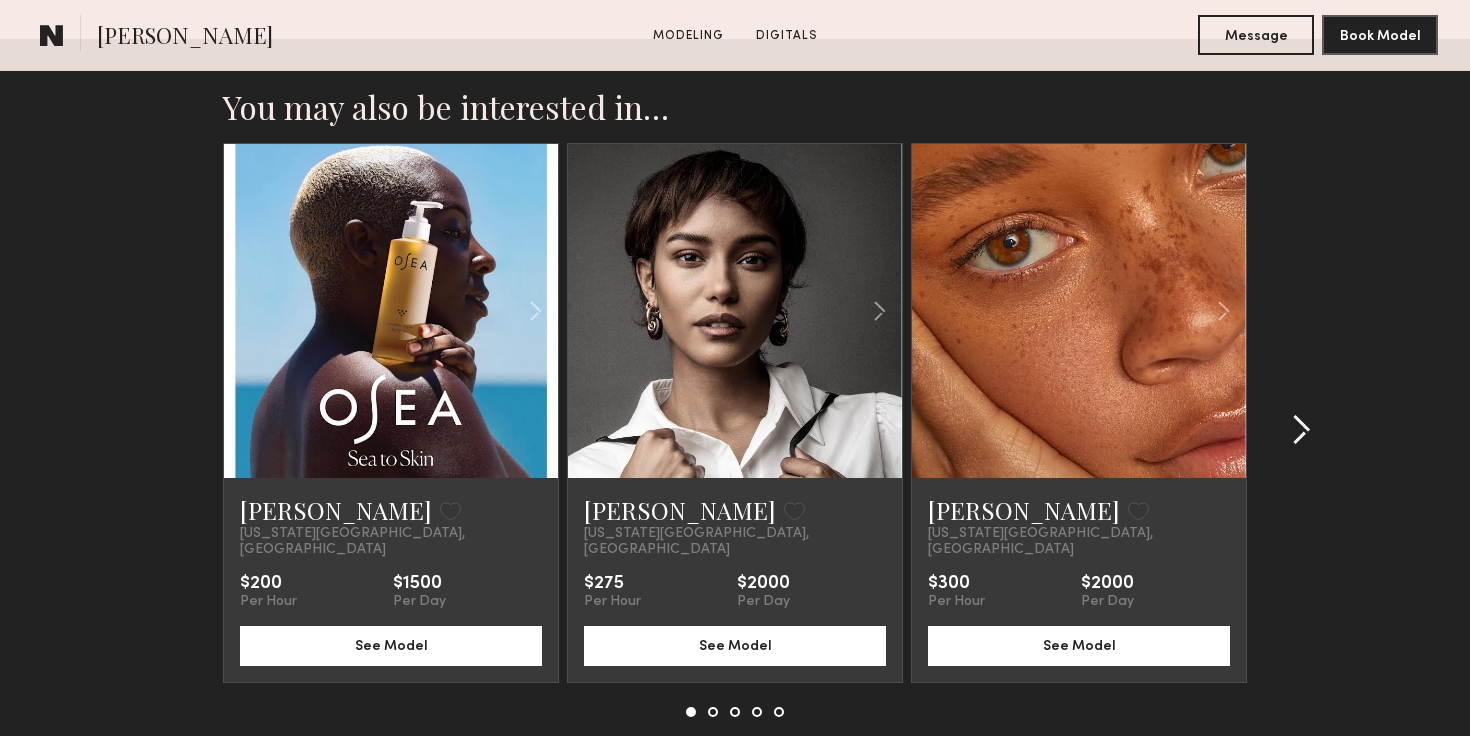 click 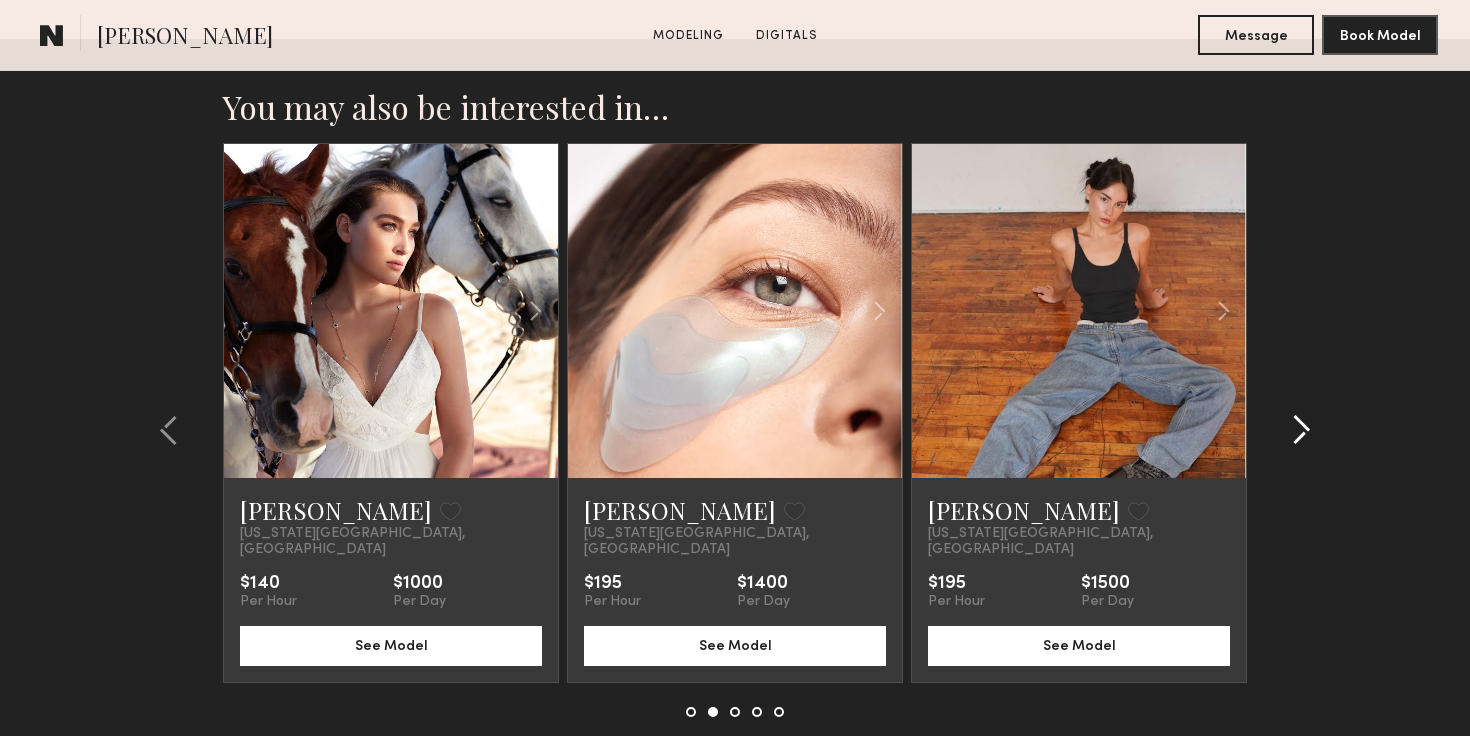 click 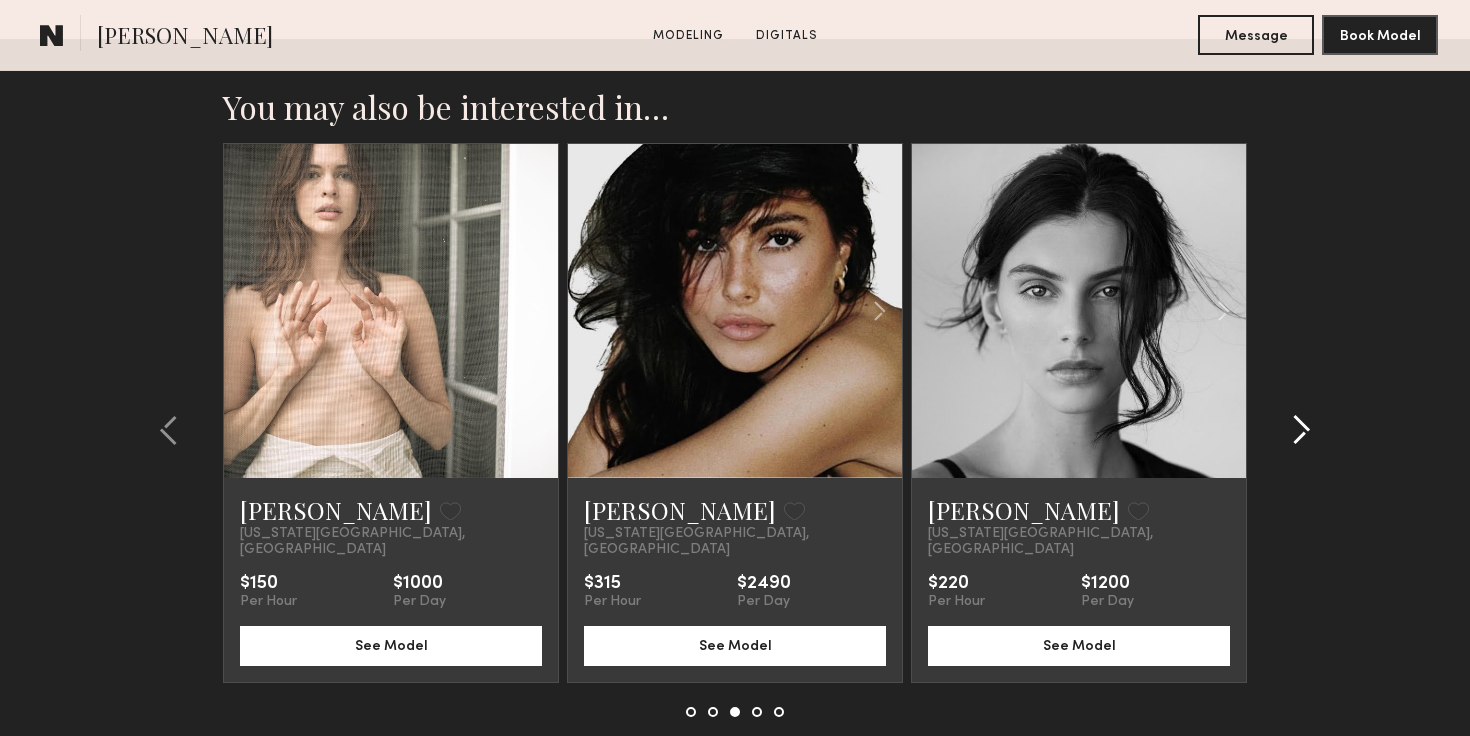 click 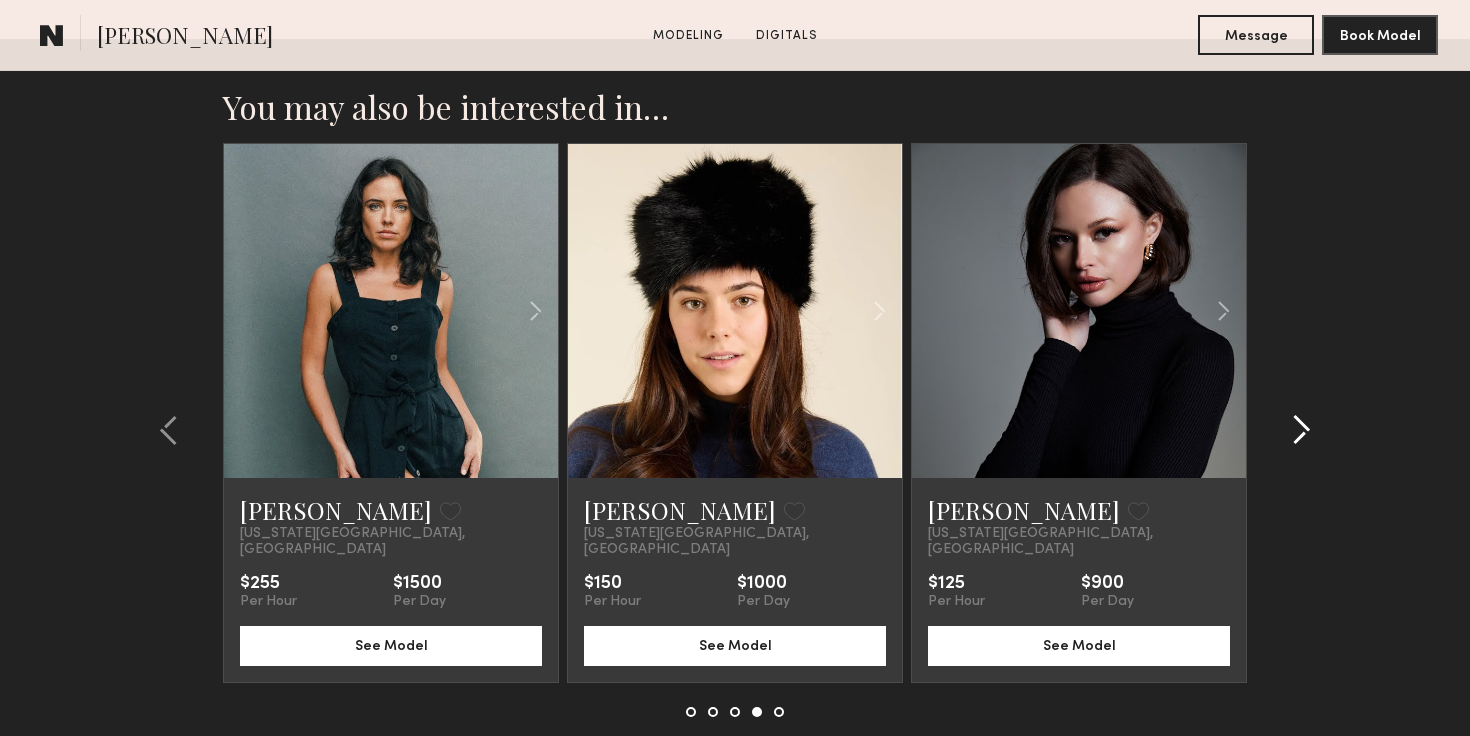 click 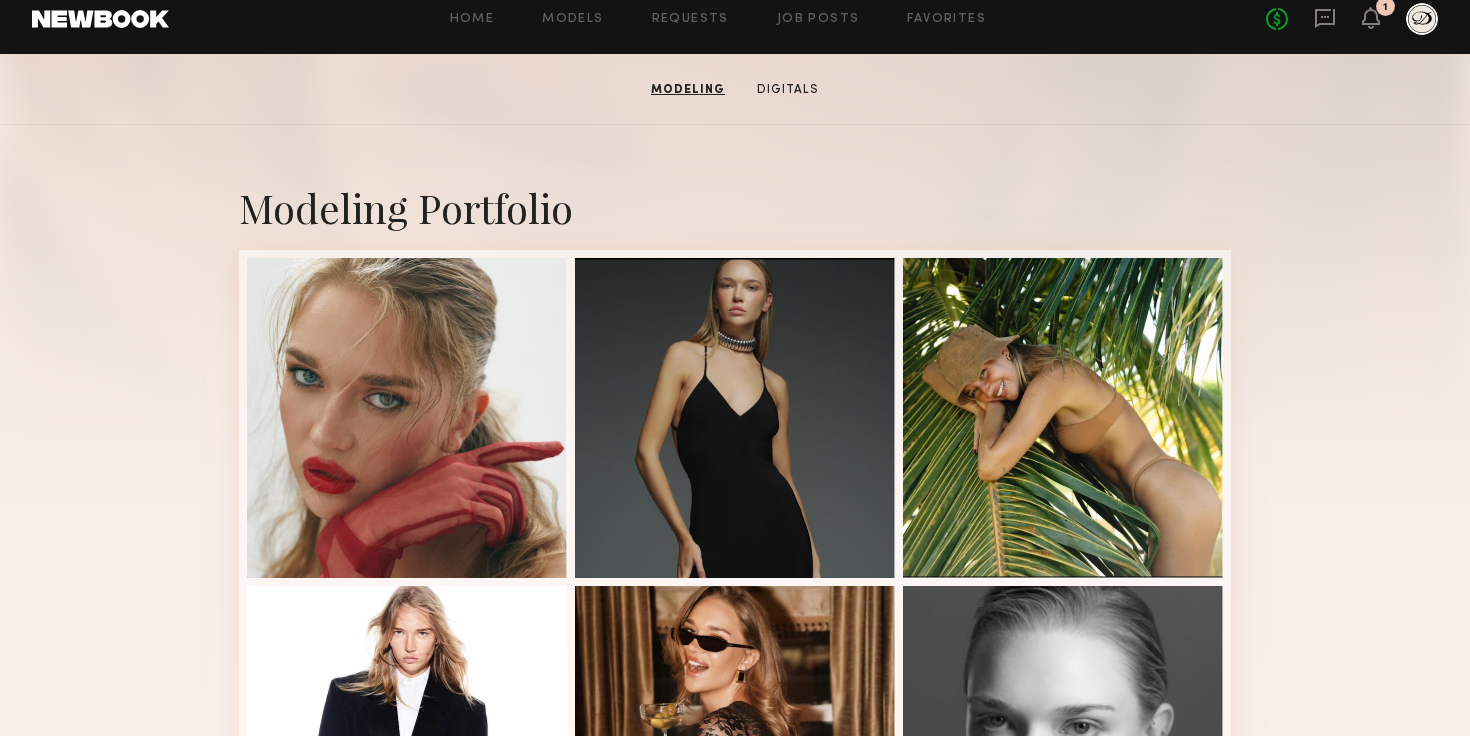scroll, scrollTop: 0, scrollLeft: 0, axis: both 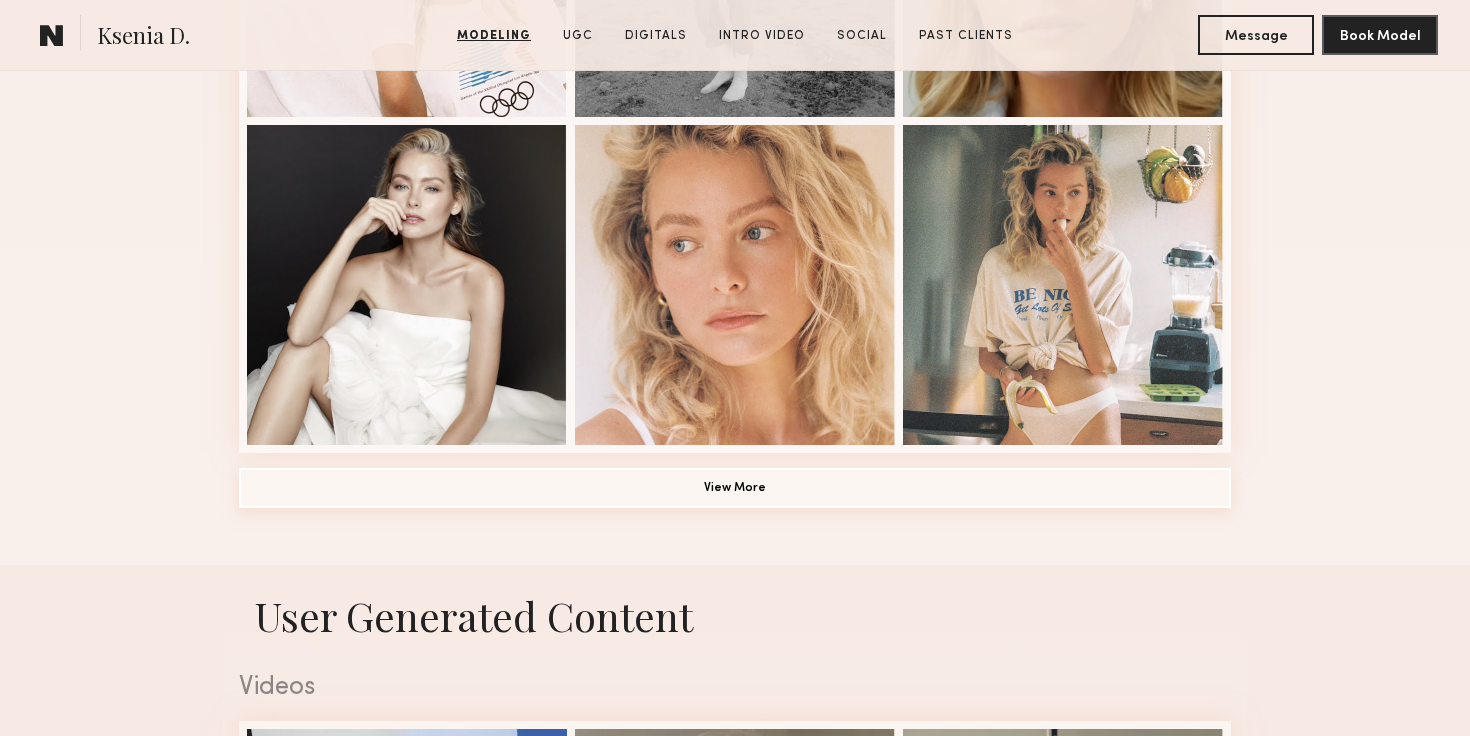 click on "View More" 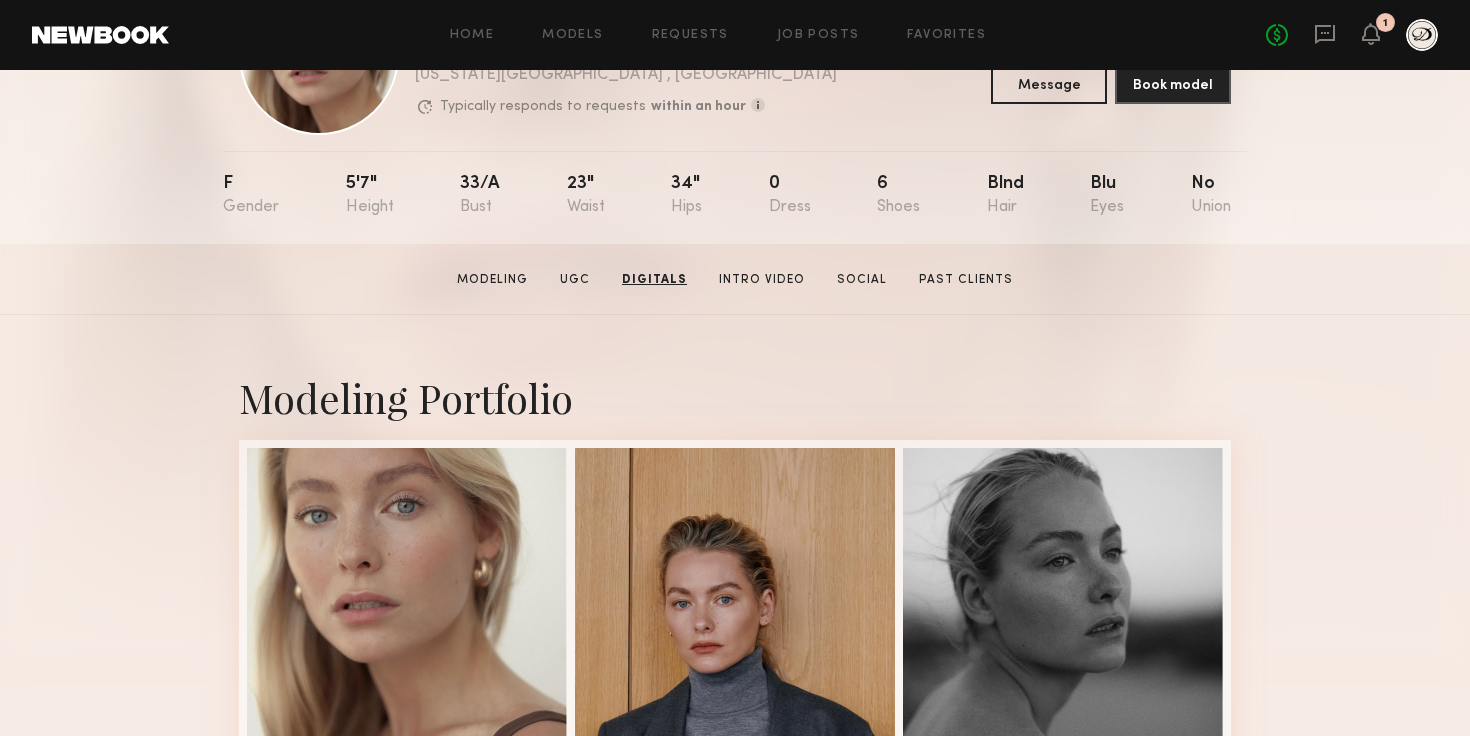 scroll, scrollTop: 0, scrollLeft: 0, axis: both 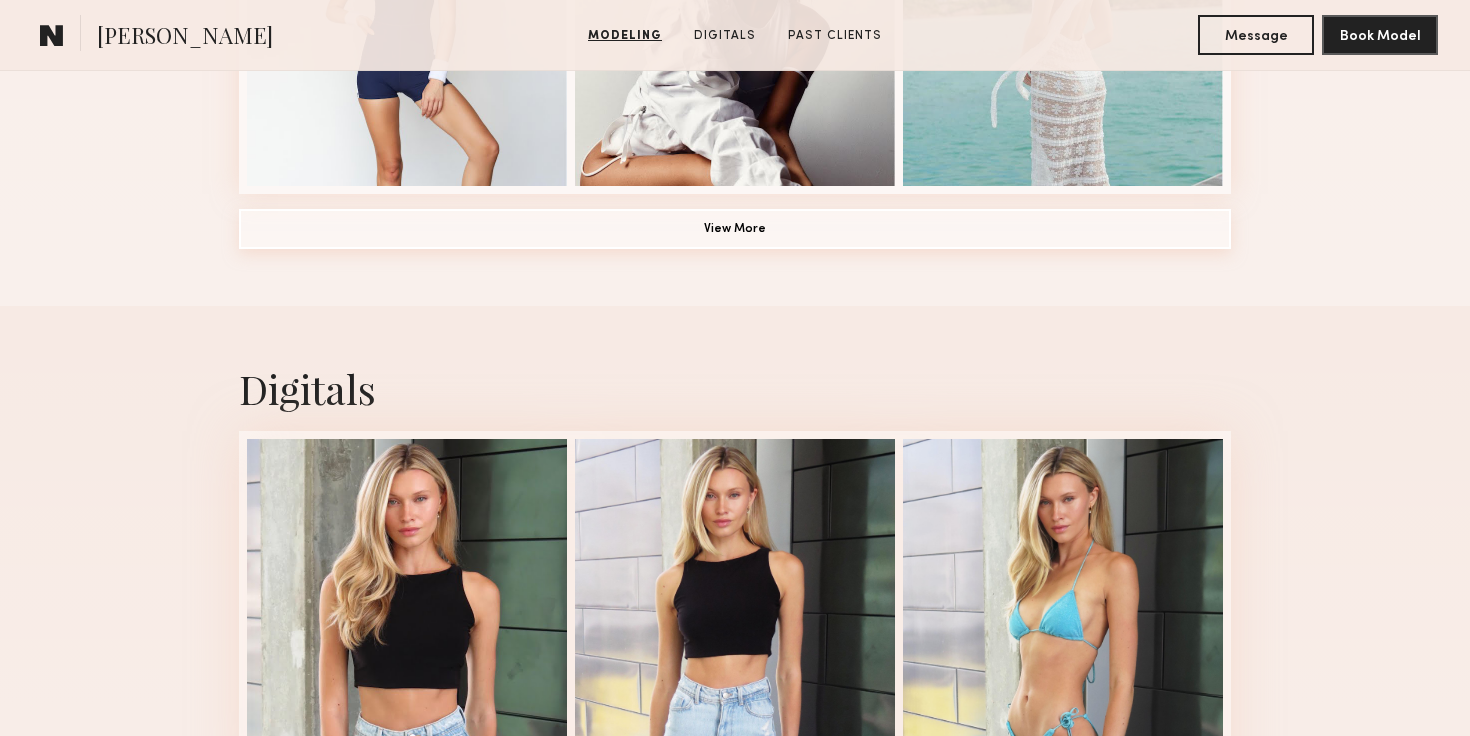 click on "View More" 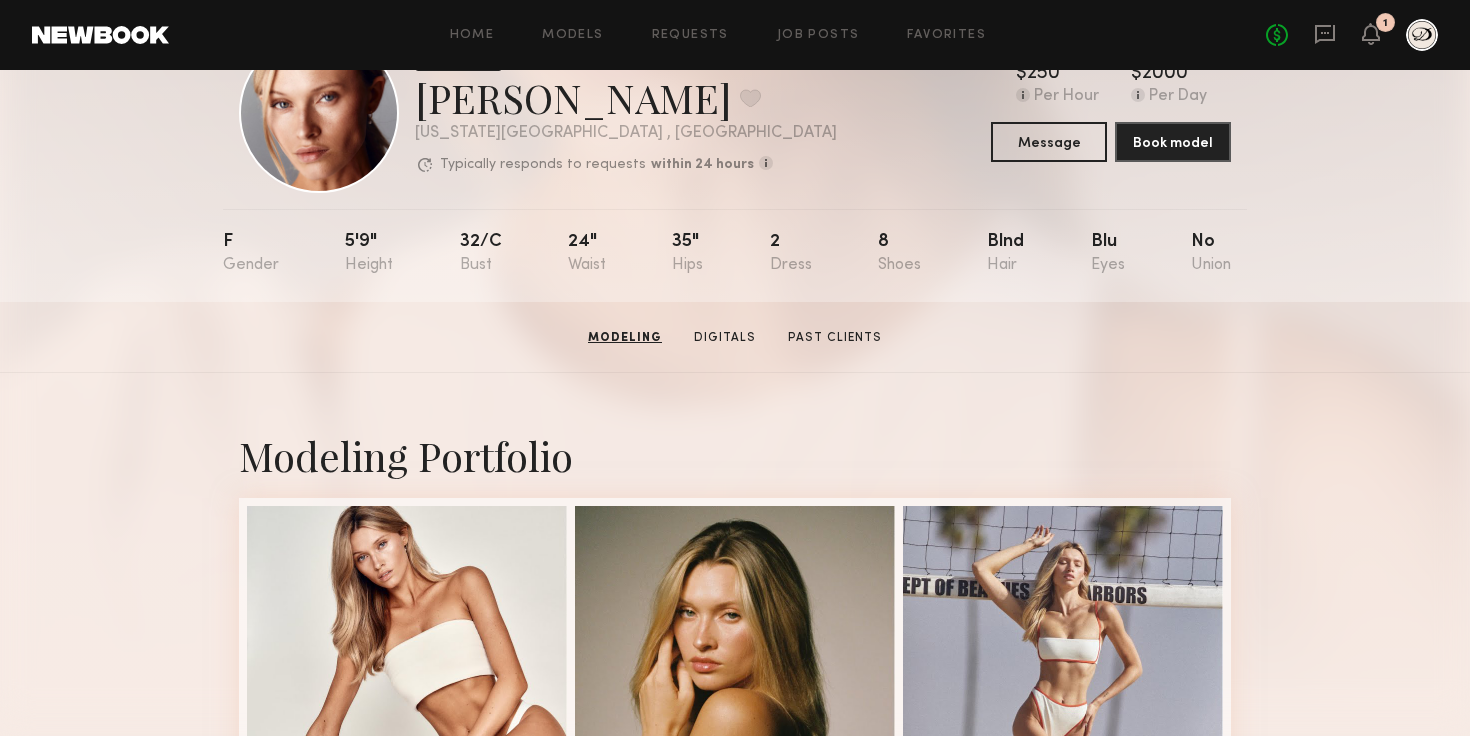 scroll, scrollTop: 0, scrollLeft: 0, axis: both 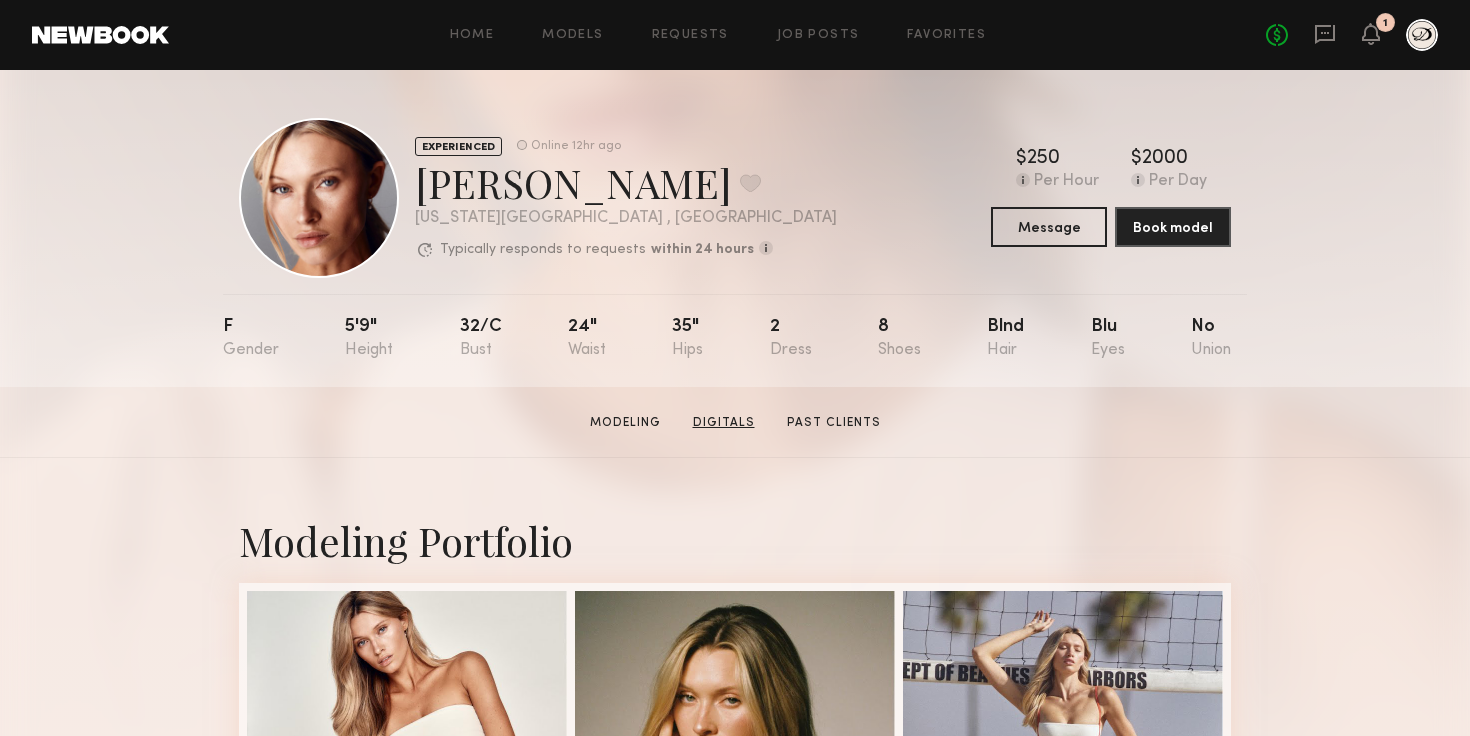 click on "Digitals" 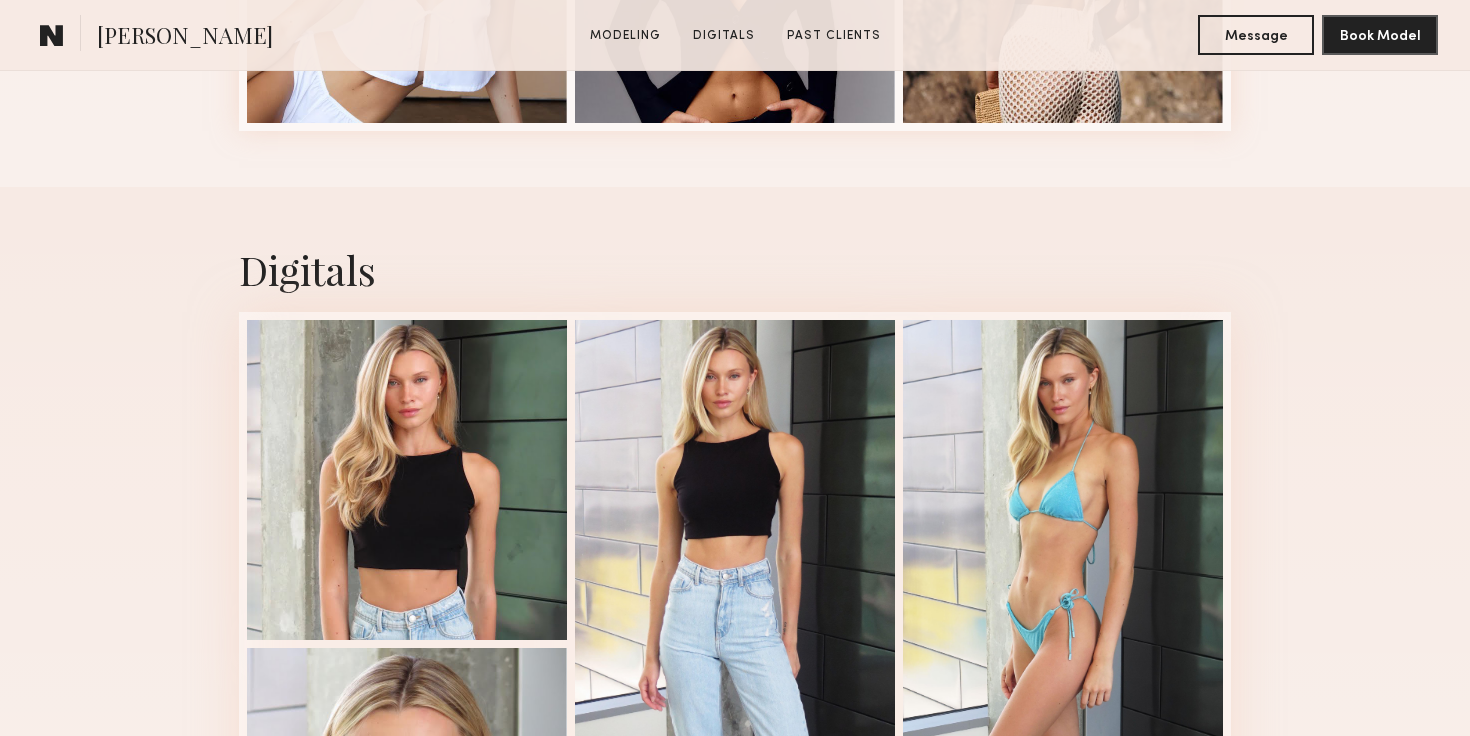 scroll, scrollTop: 2494, scrollLeft: 0, axis: vertical 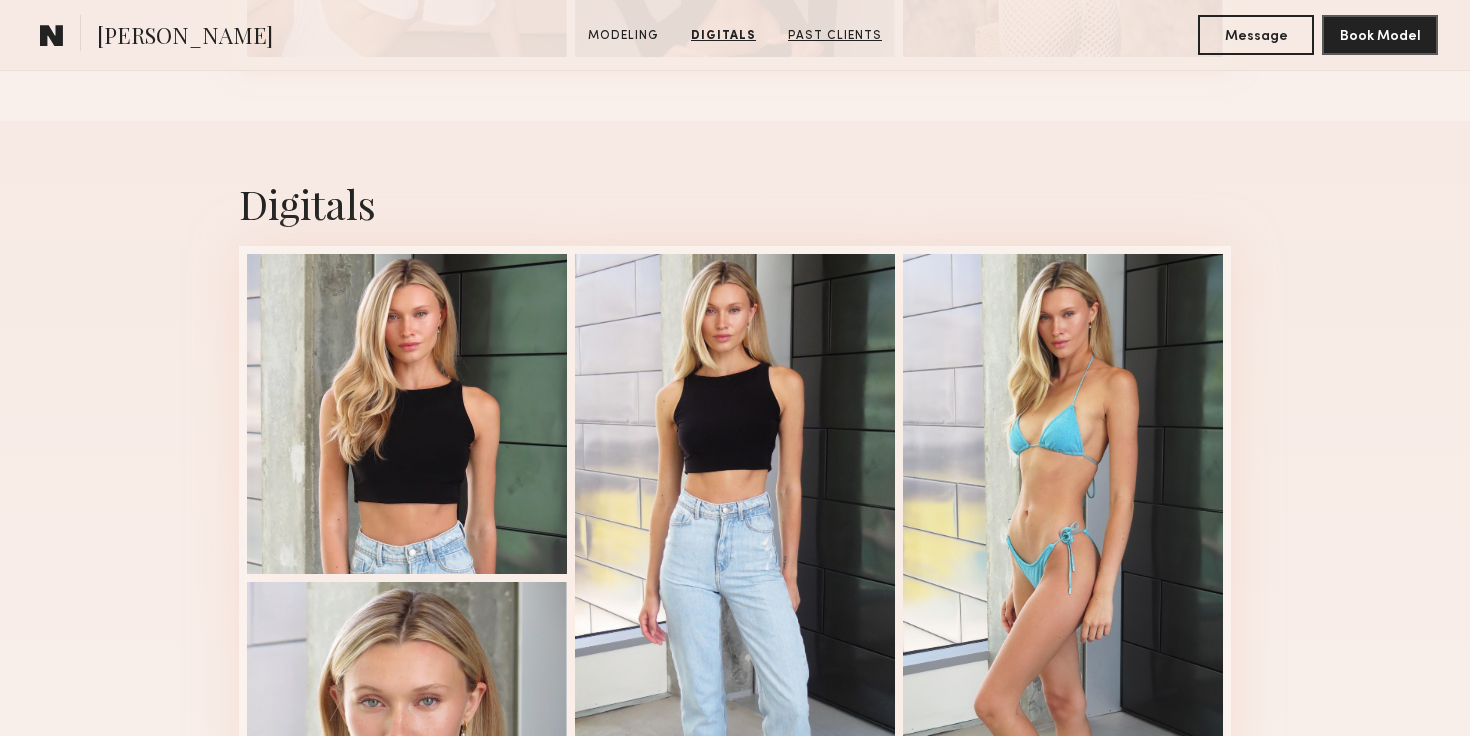 click on "Past Clients" 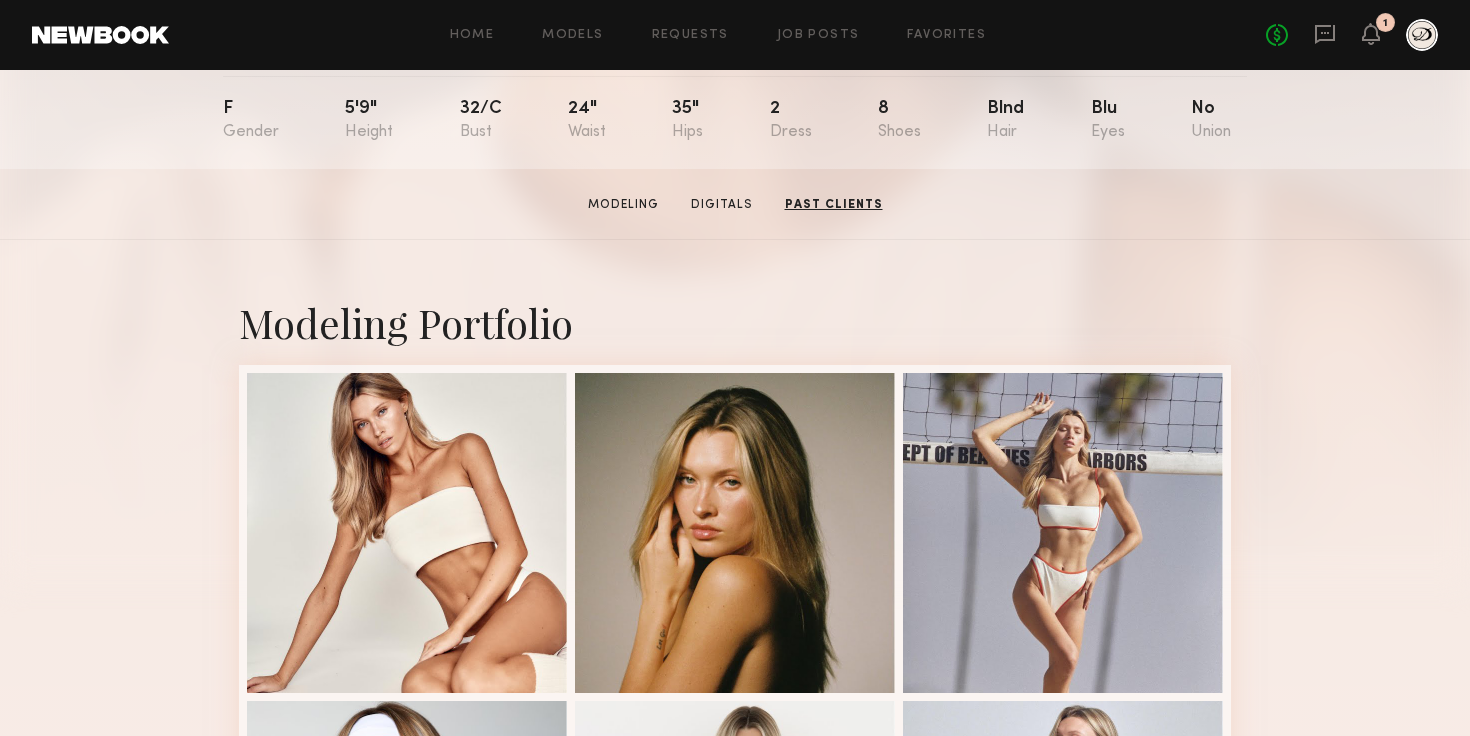 scroll, scrollTop: 0, scrollLeft: 0, axis: both 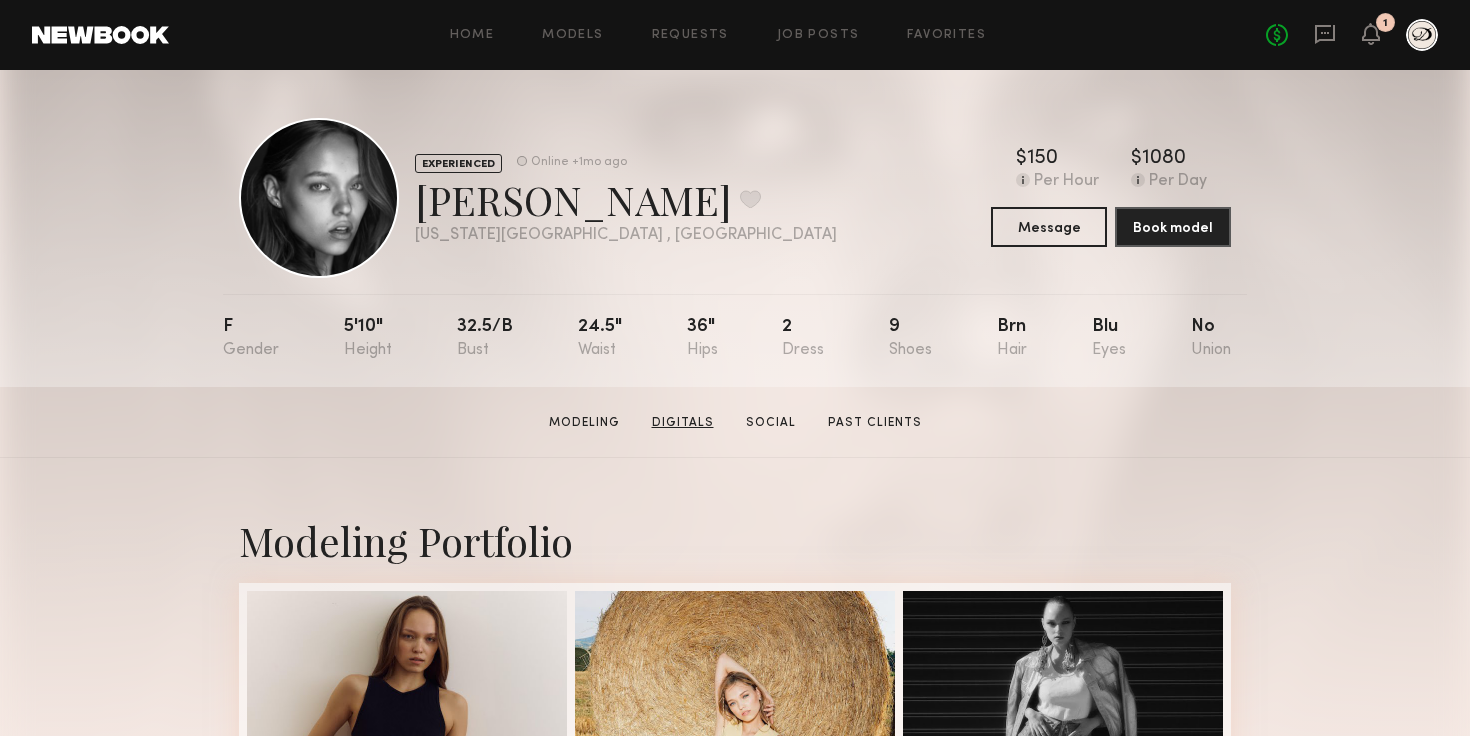 click on "Digitals" 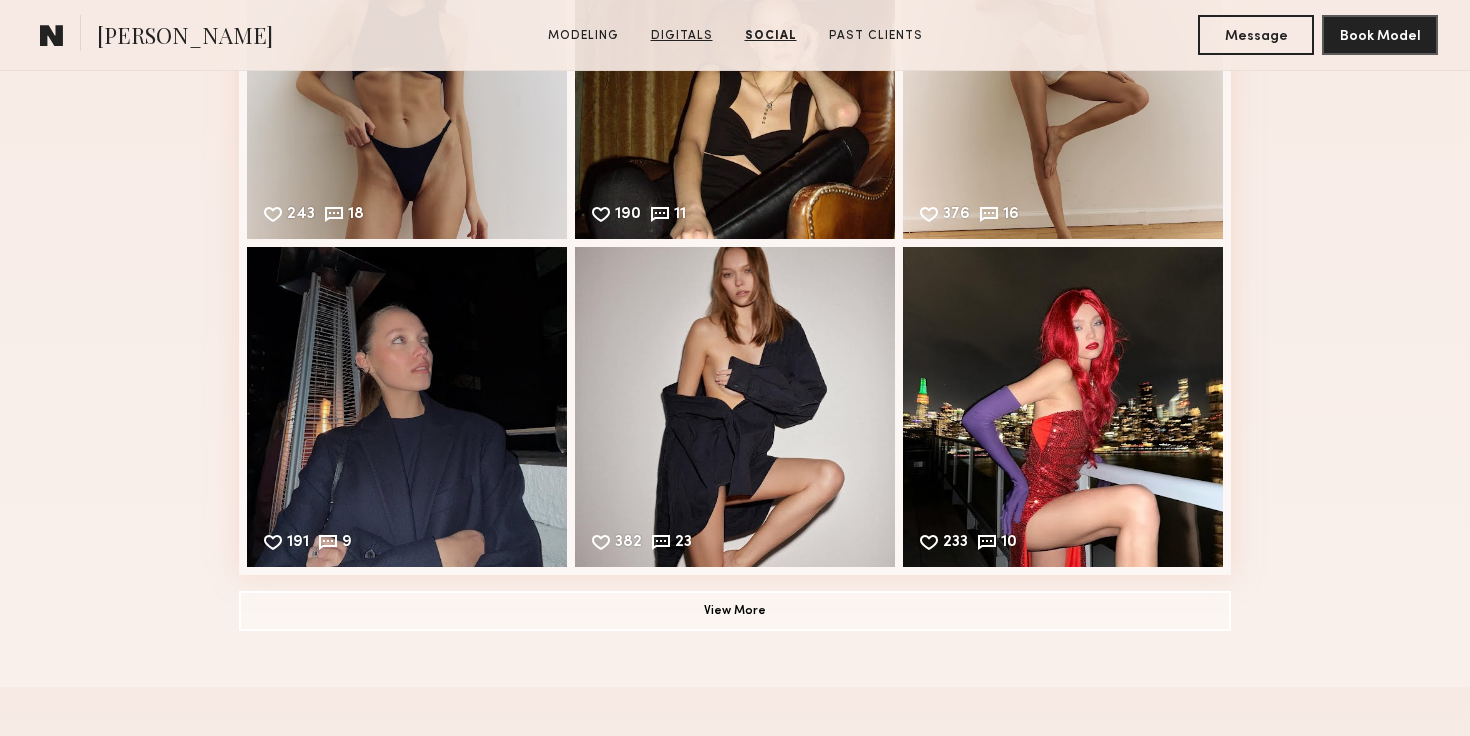 scroll, scrollTop: 3093, scrollLeft: 0, axis: vertical 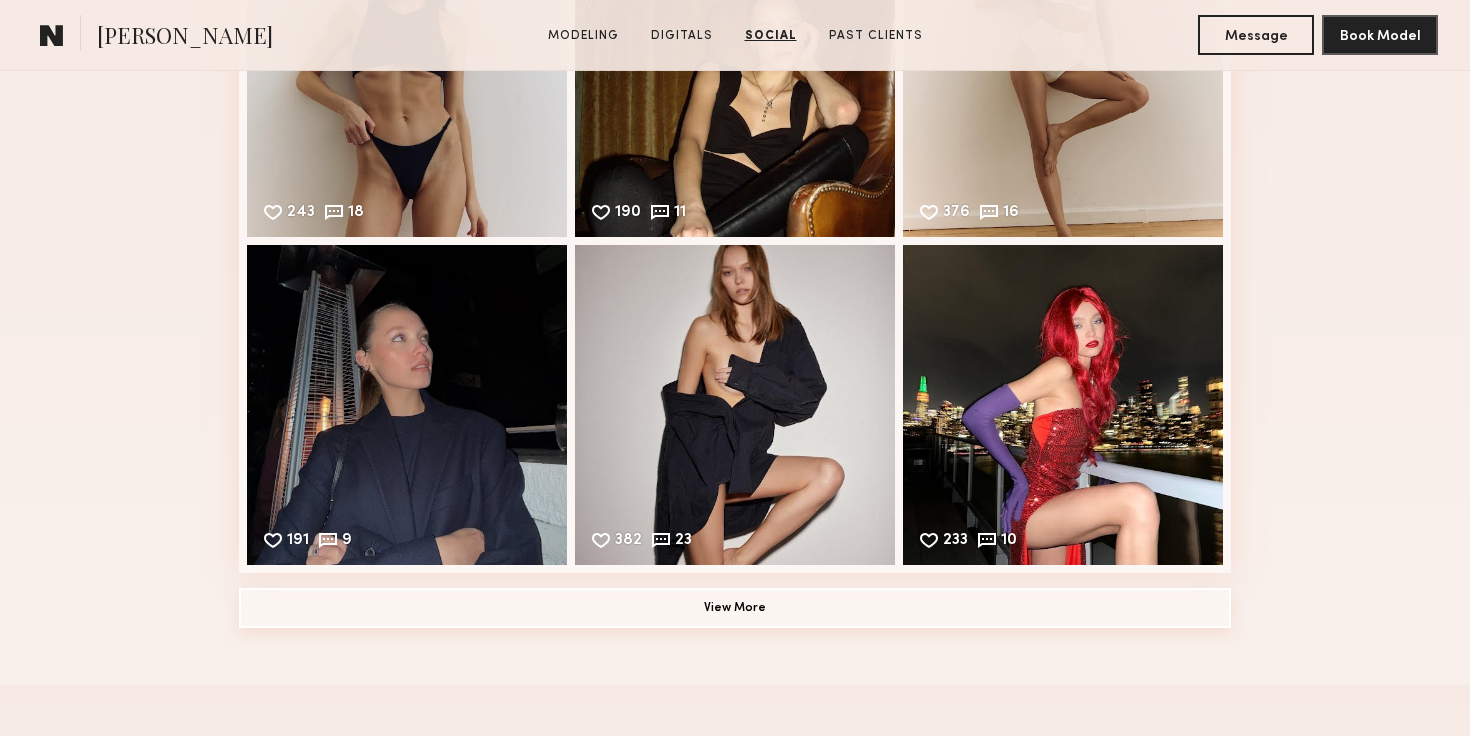 click on "View More" 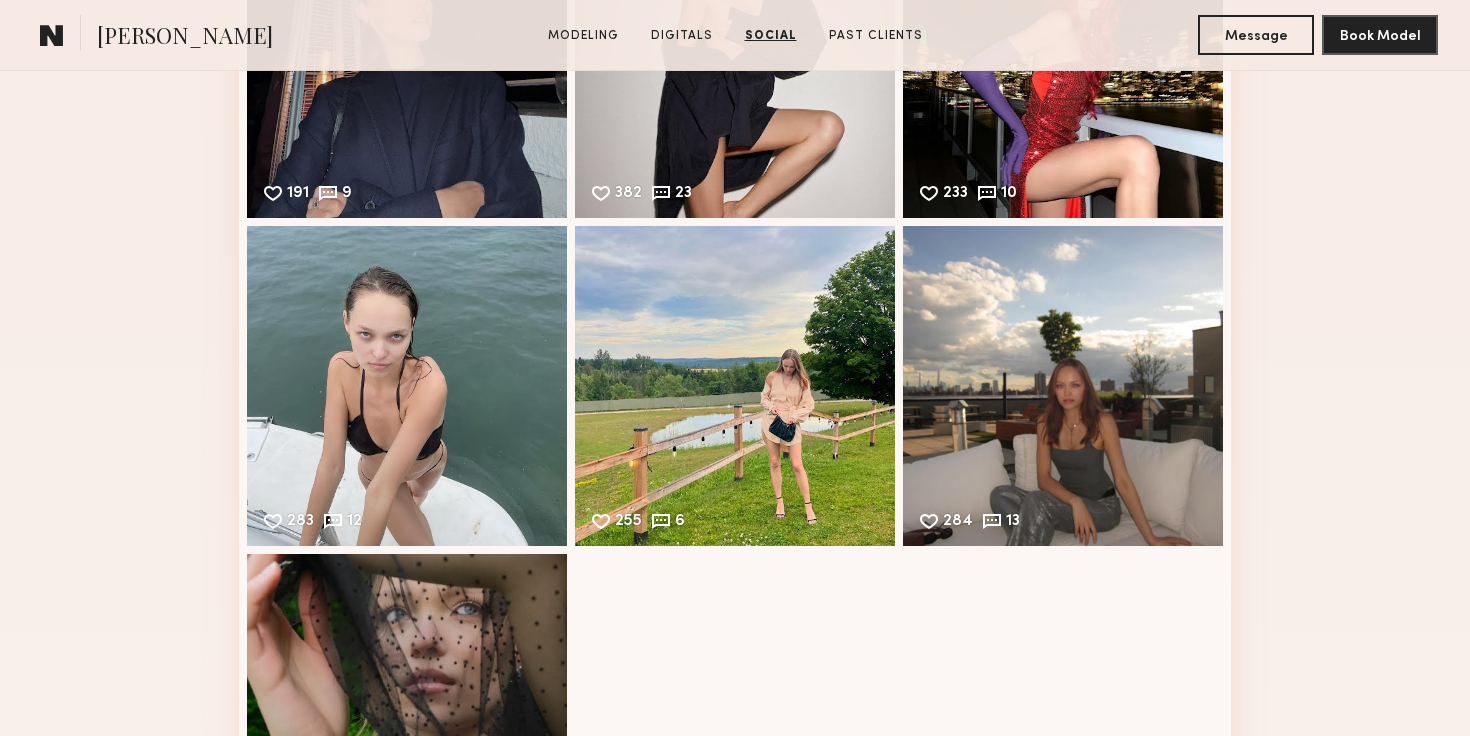 scroll, scrollTop: 3532, scrollLeft: 0, axis: vertical 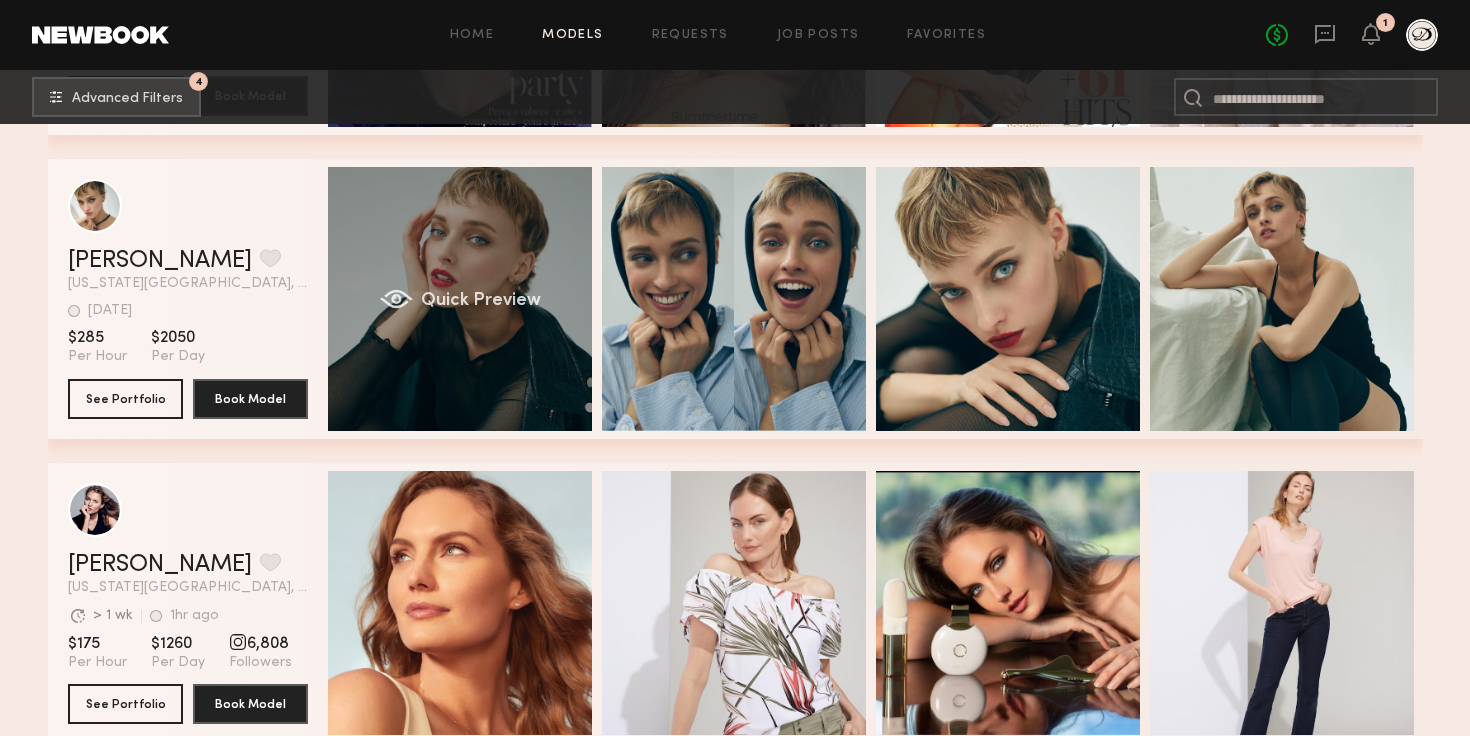 click on "Quick Preview" 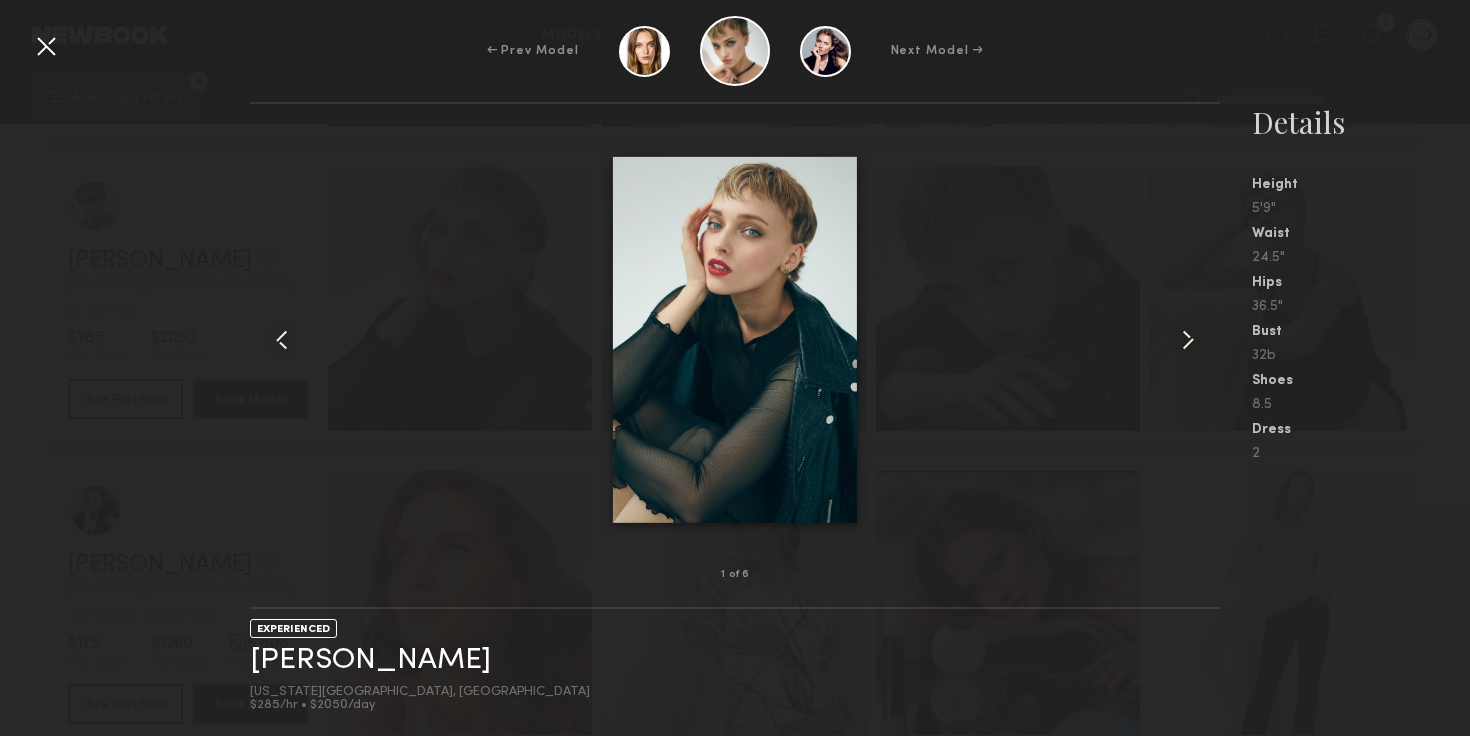 click at bounding box center [1188, 340] 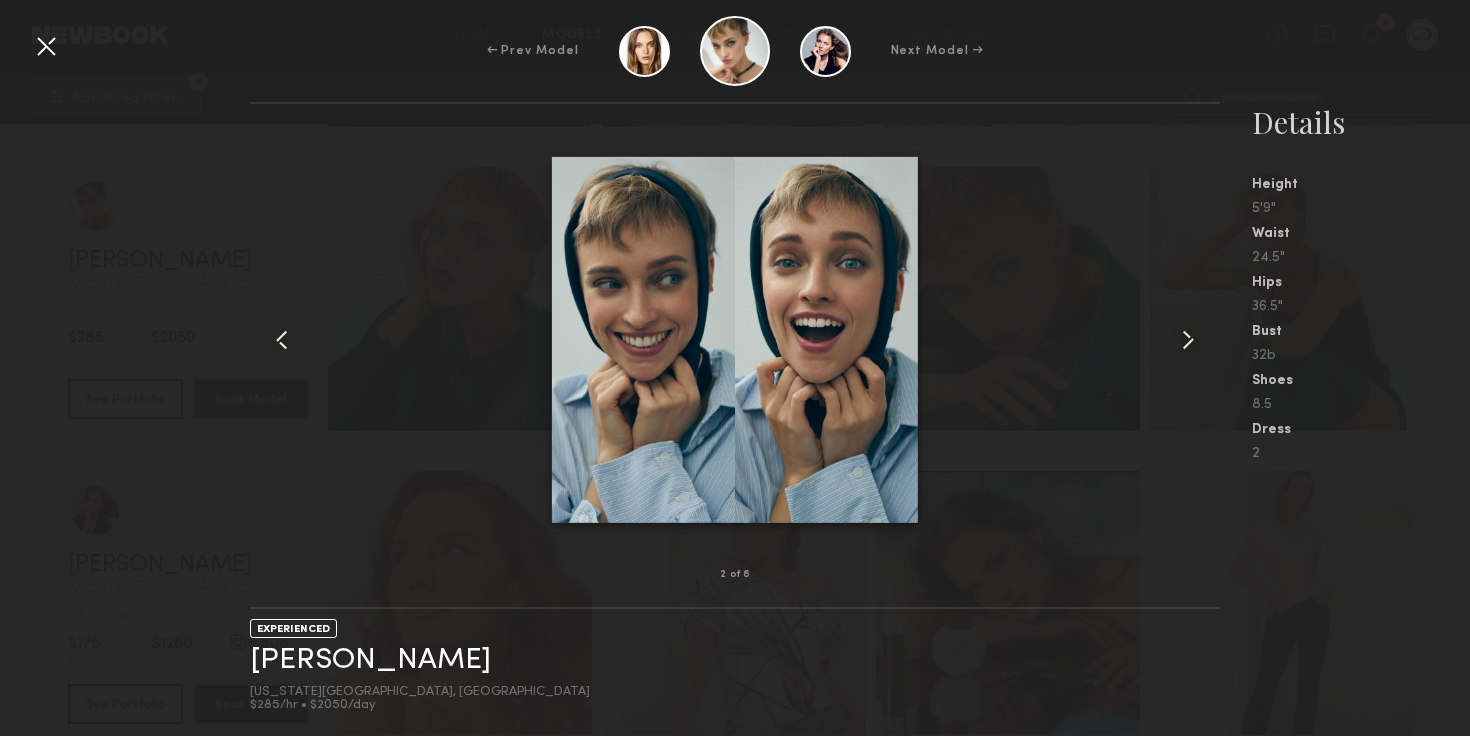 click at bounding box center [1188, 340] 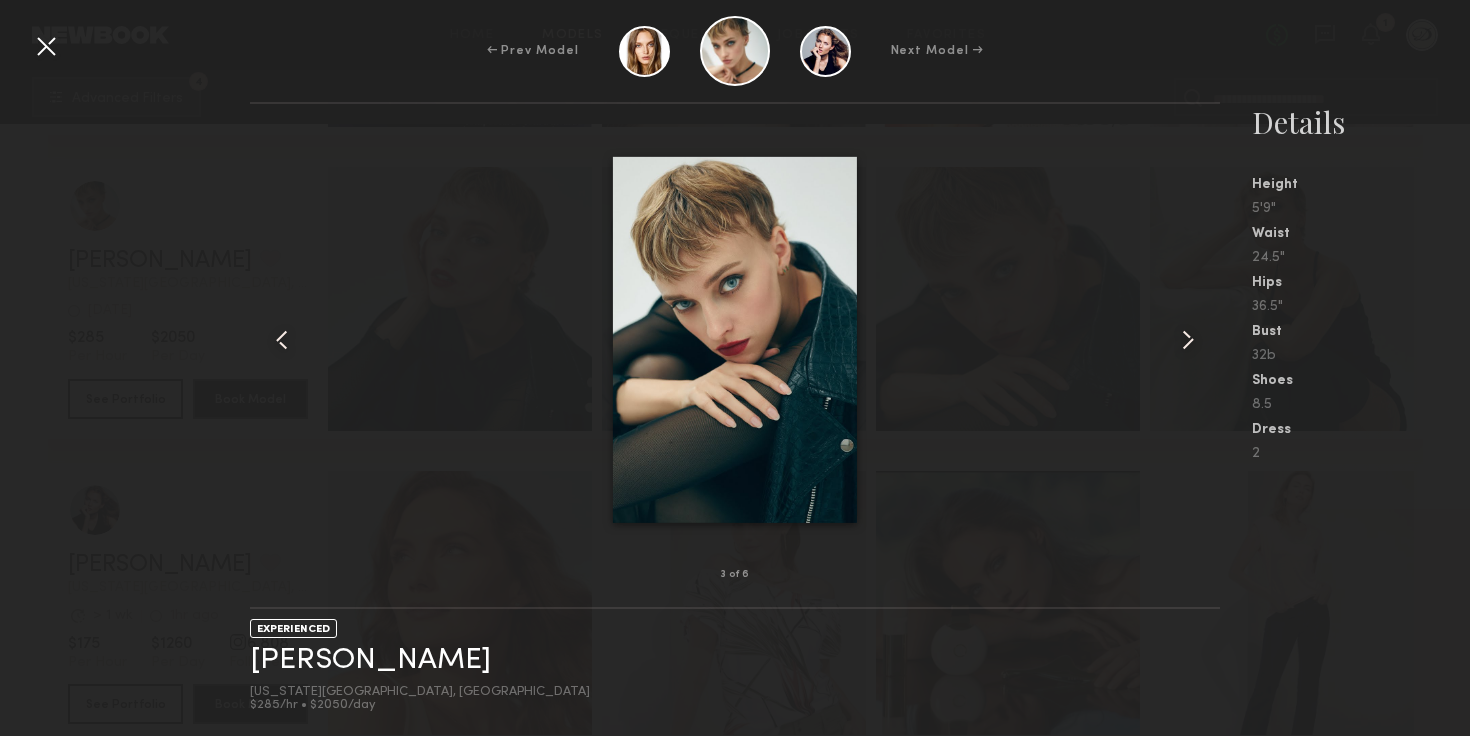 click at bounding box center [1188, 340] 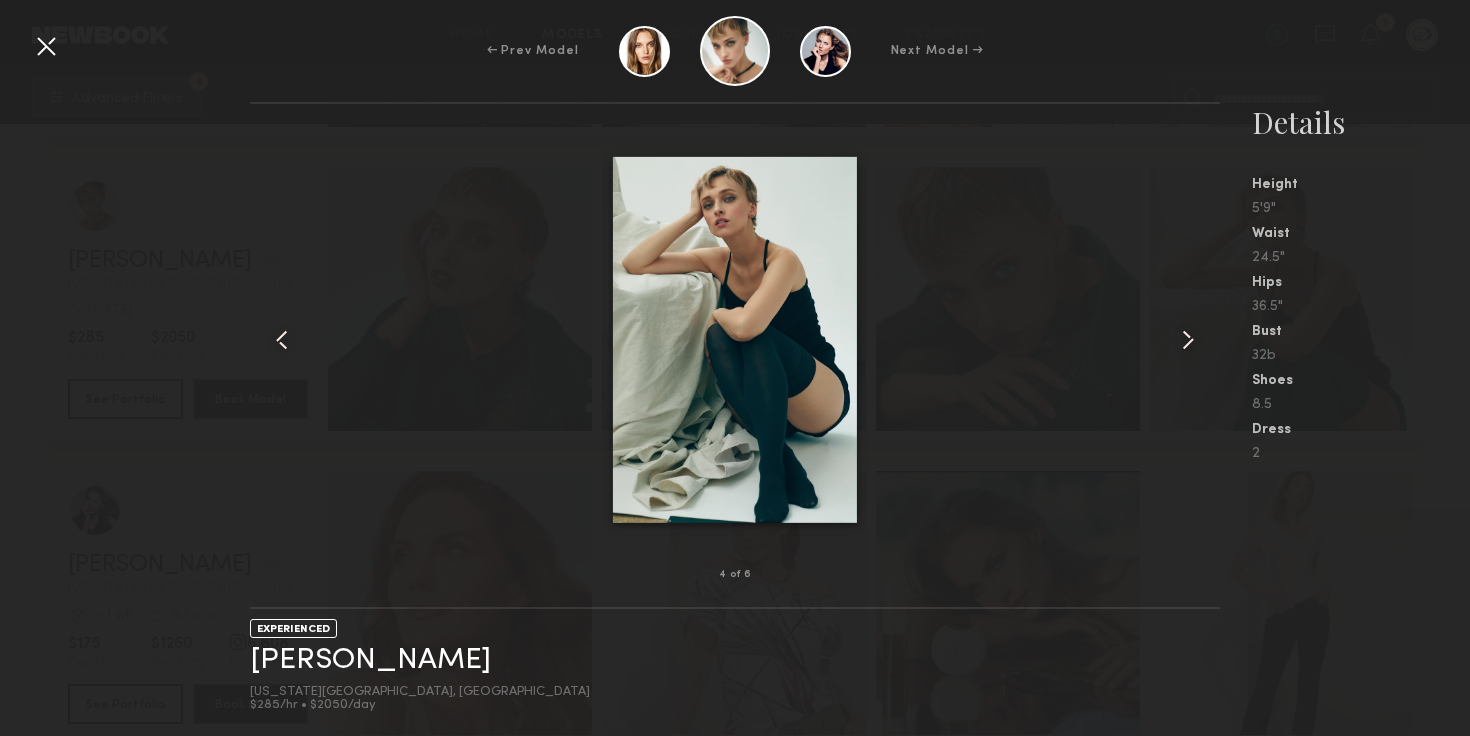 click at bounding box center [1188, 340] 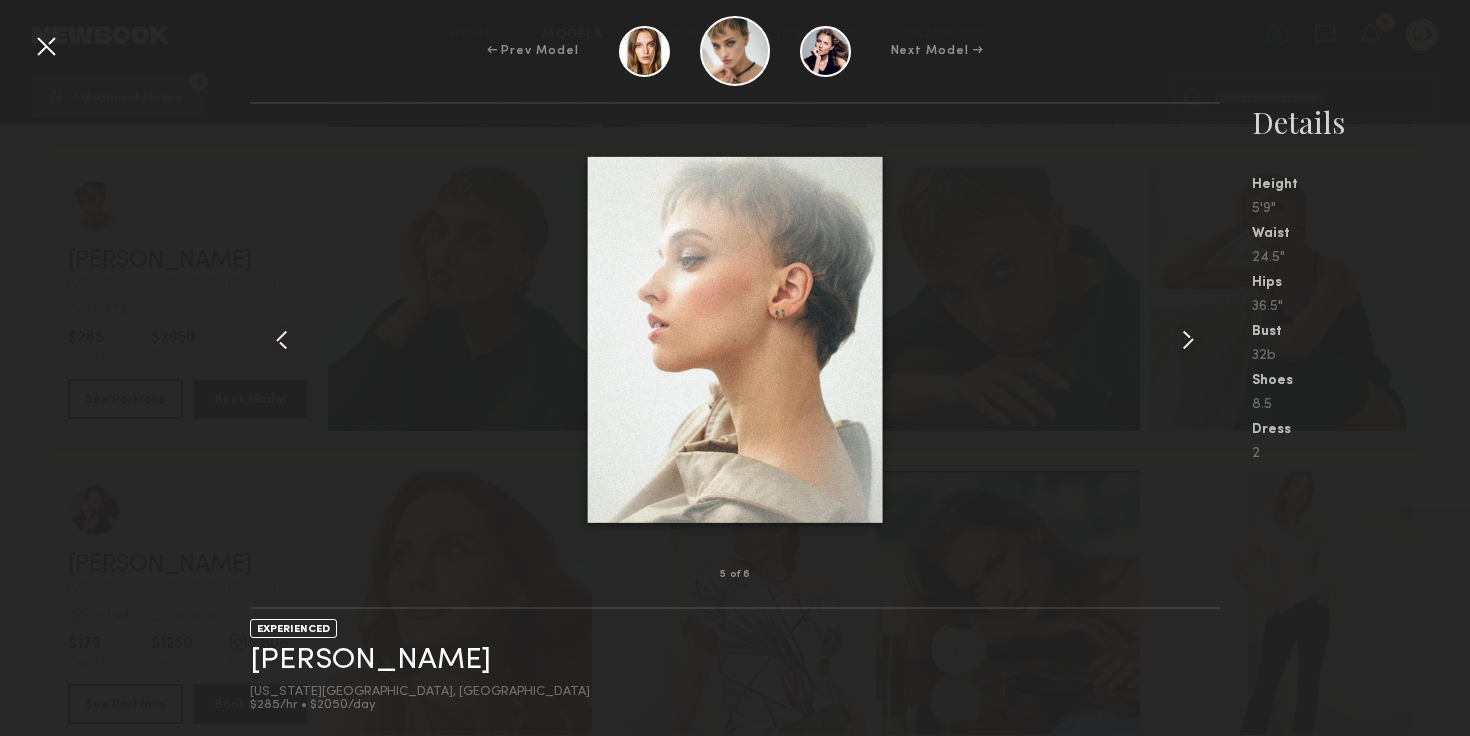 click at bounding box center [1188, 340] 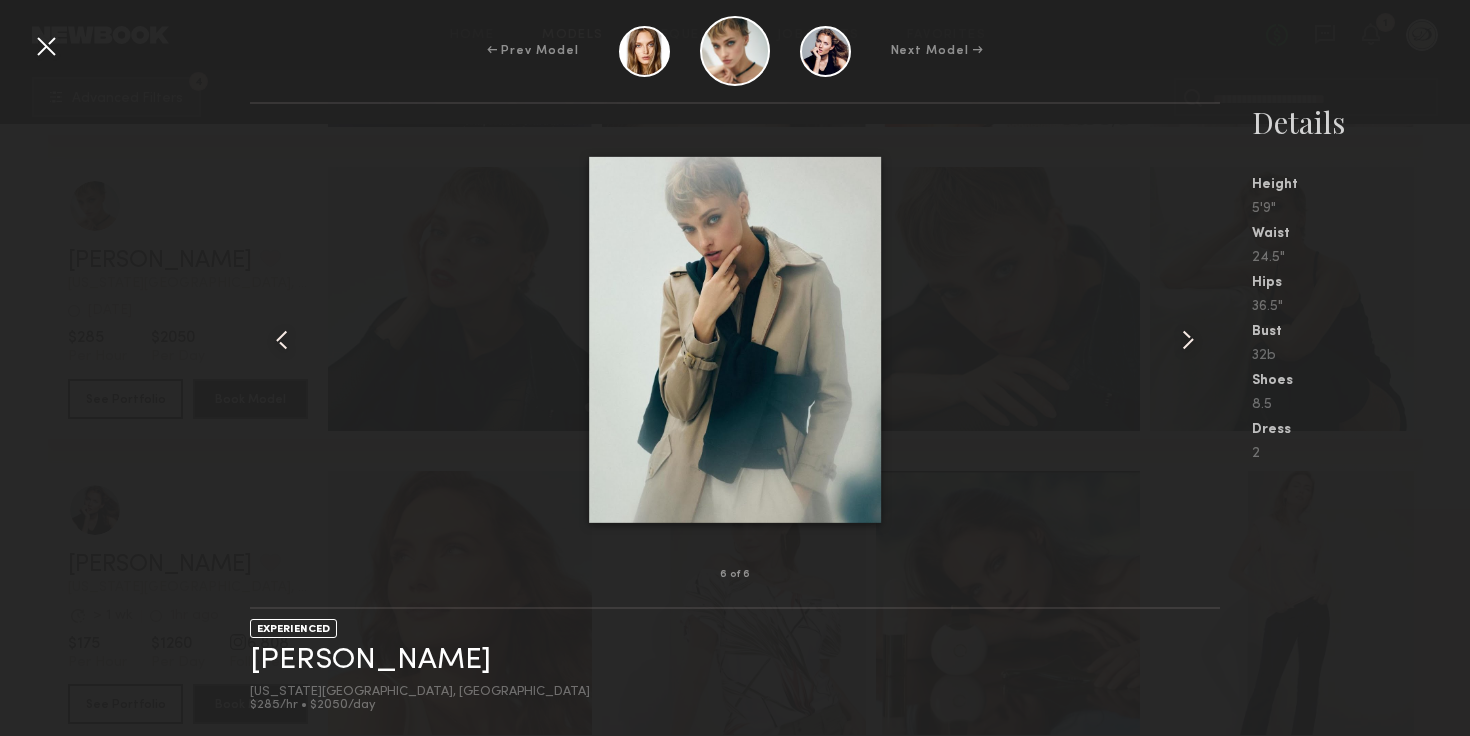 click at bounding box center [46, 46] 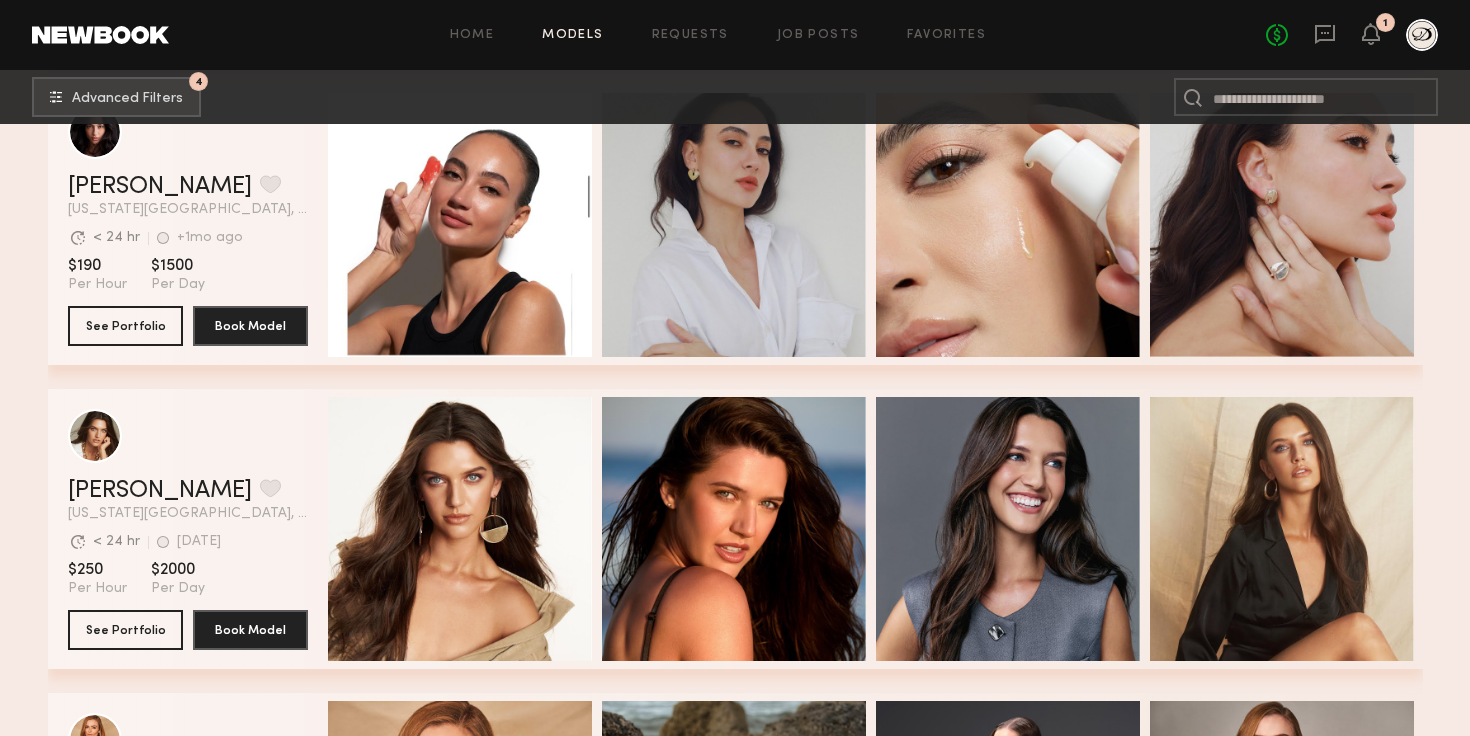 scroll, scrollTop: 15679, scrollLeft: 0, axis: vertical 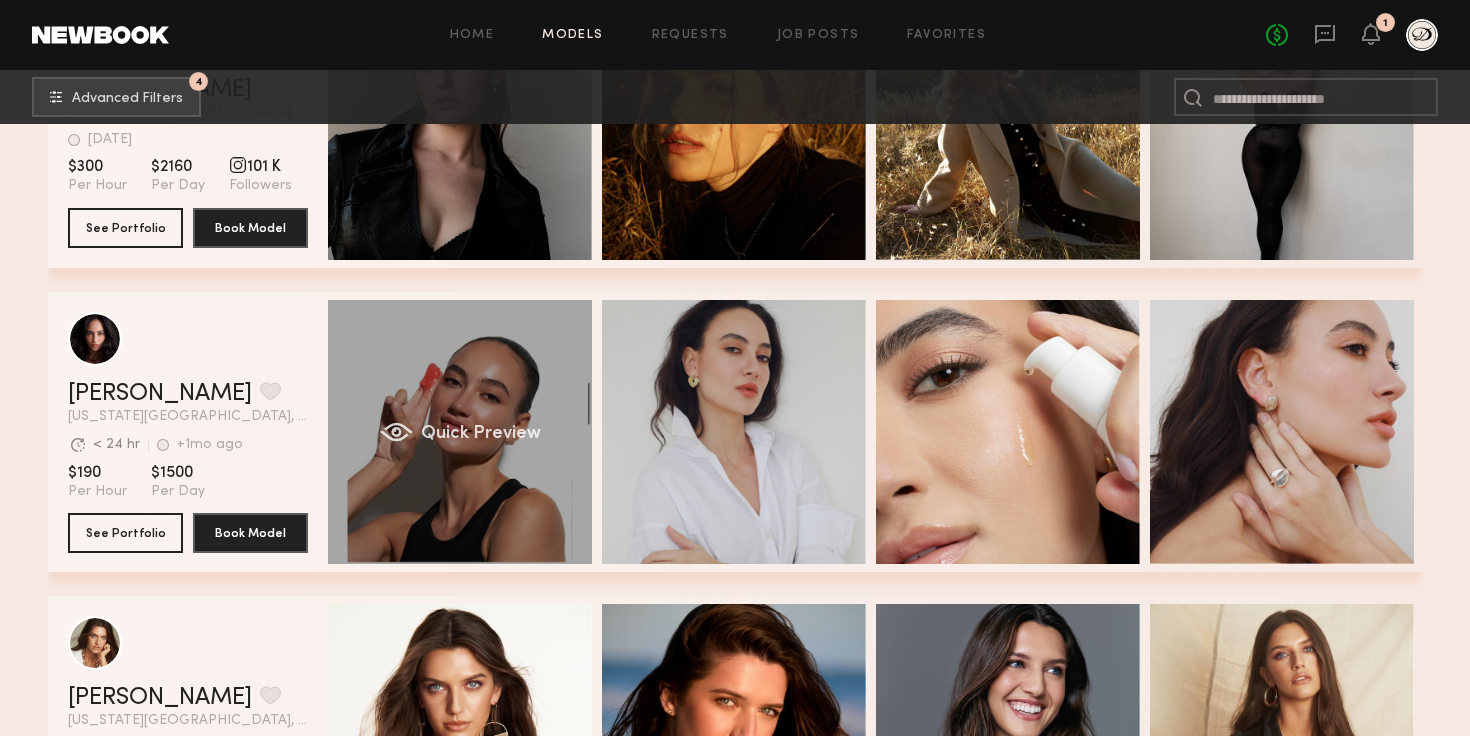 click on "Quick Preview" 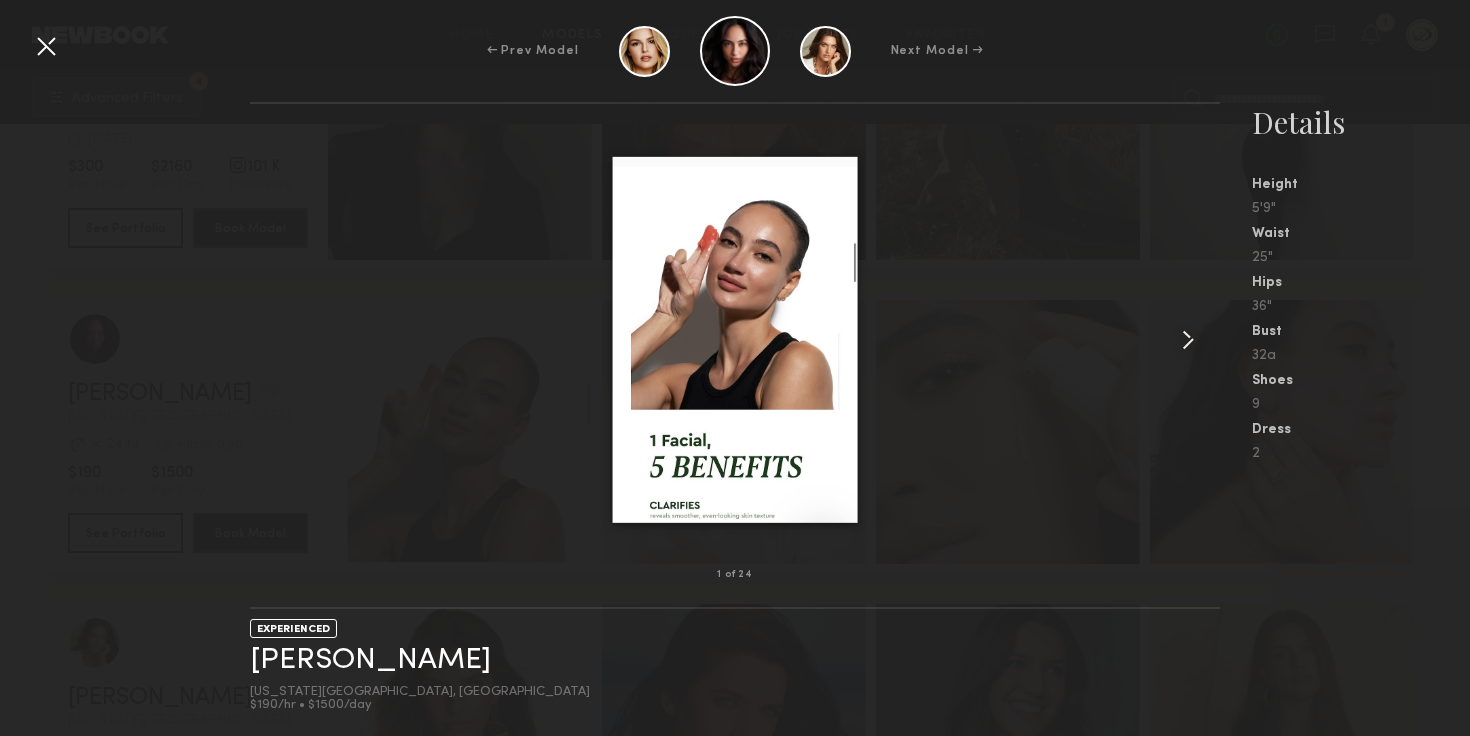 click at bounding box center [1188, 340] 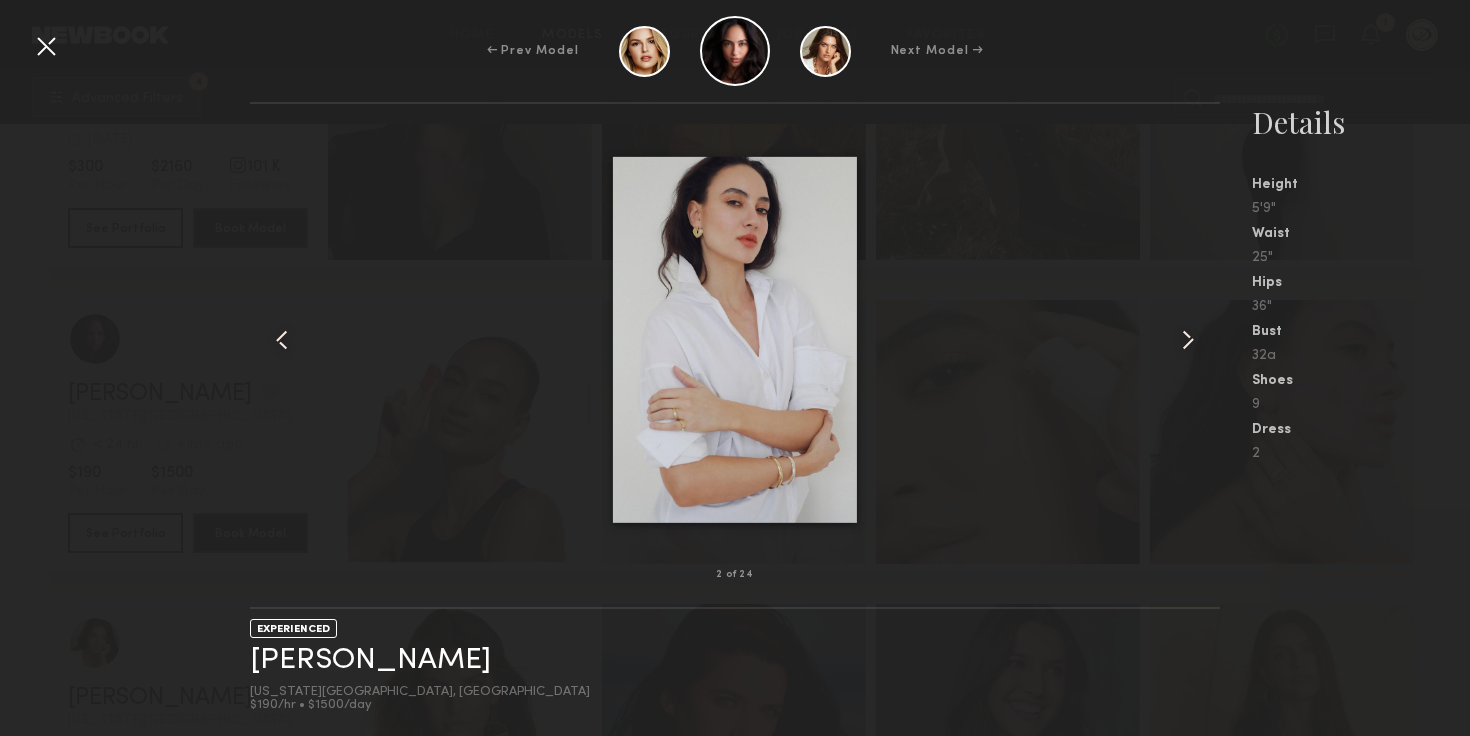 click at bounding box center (1188, 340) 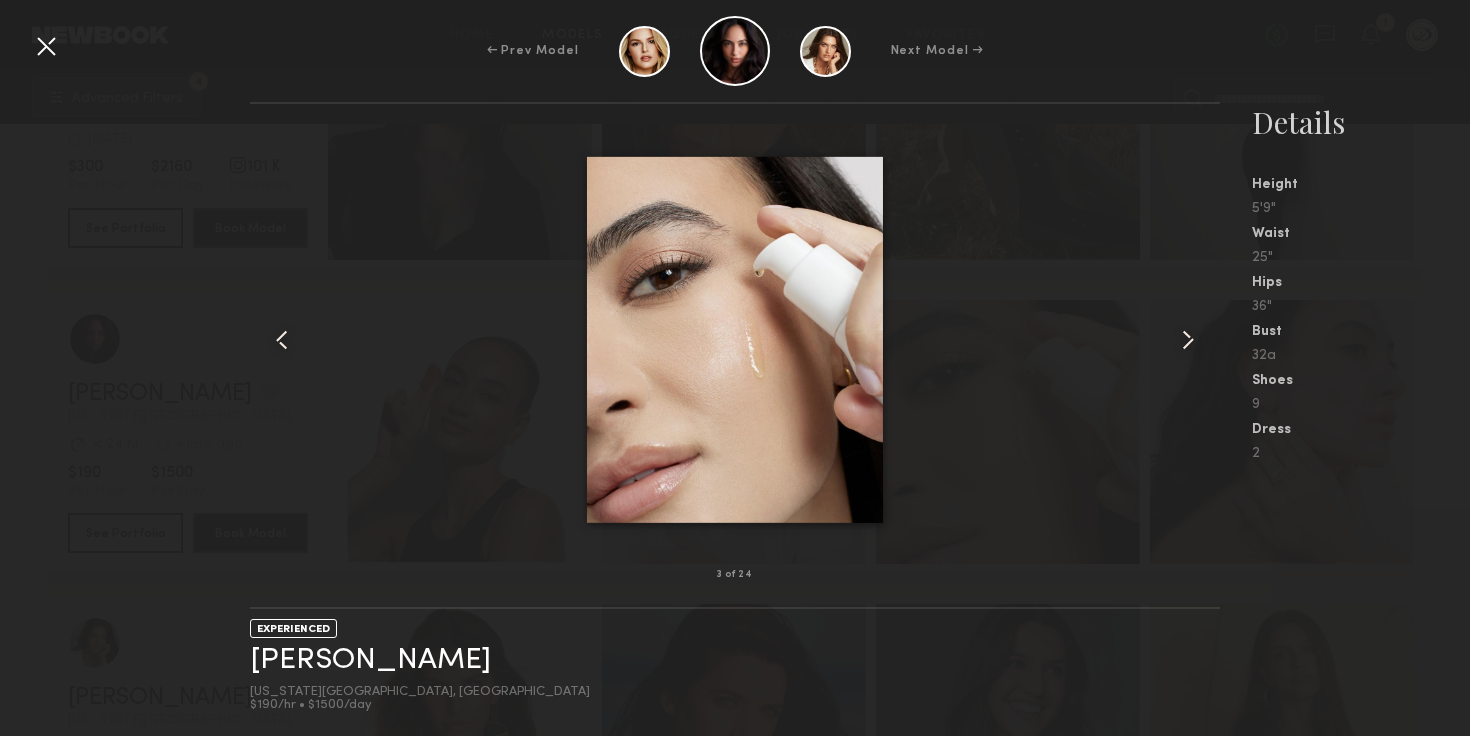 click at bounding box center [1188, 340] 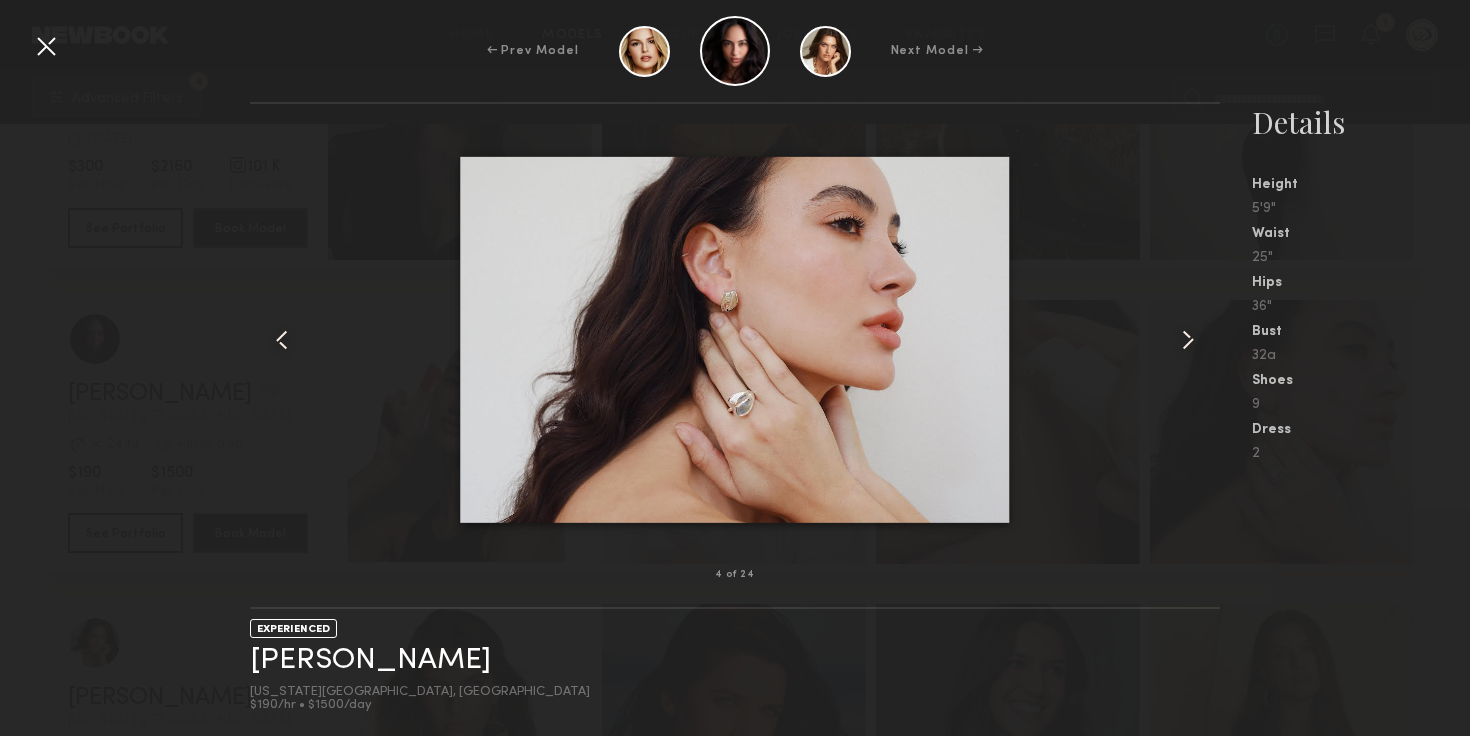click at bounding box center (1188, 340) 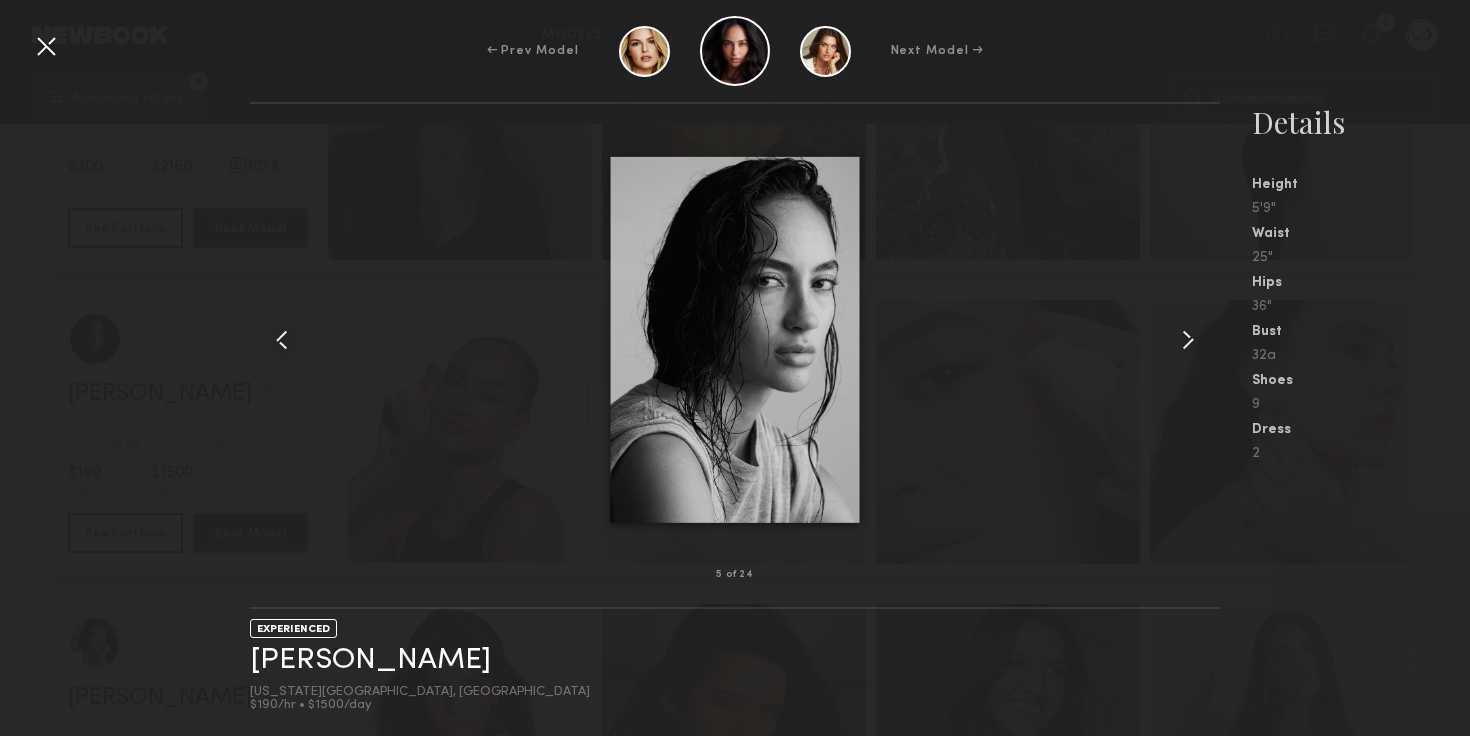 click at bounding box center (1188, 340) 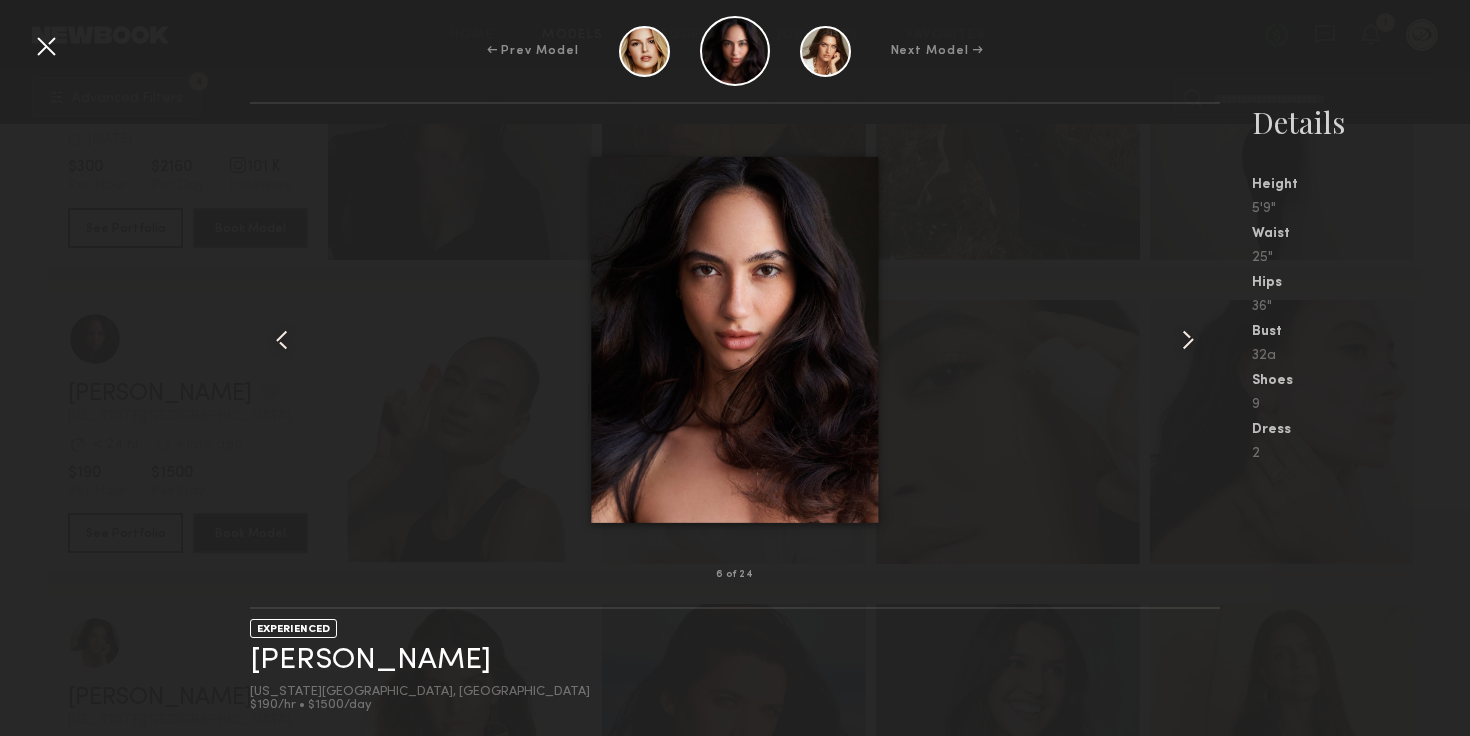 click at bounding box center [1188, 340] 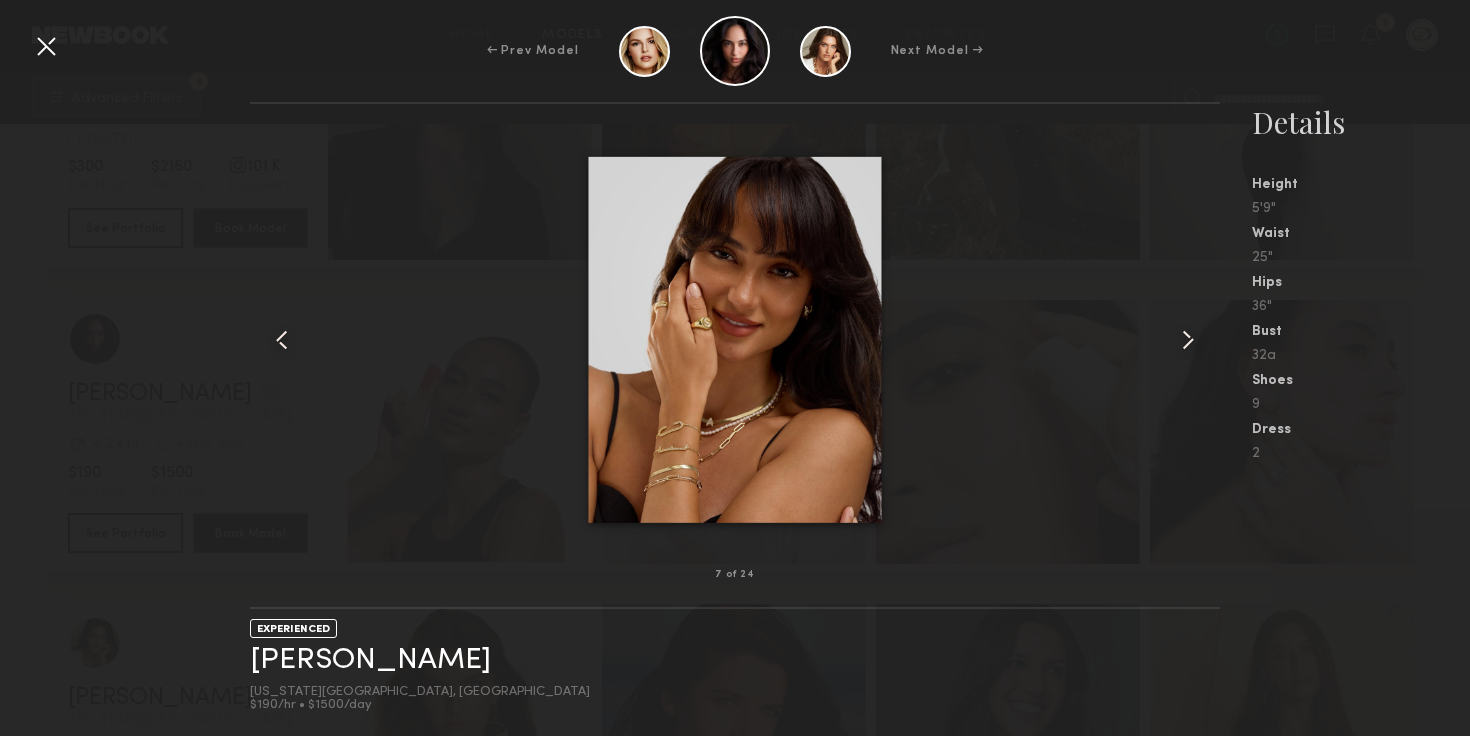 click at bounding box center (1188, 340) 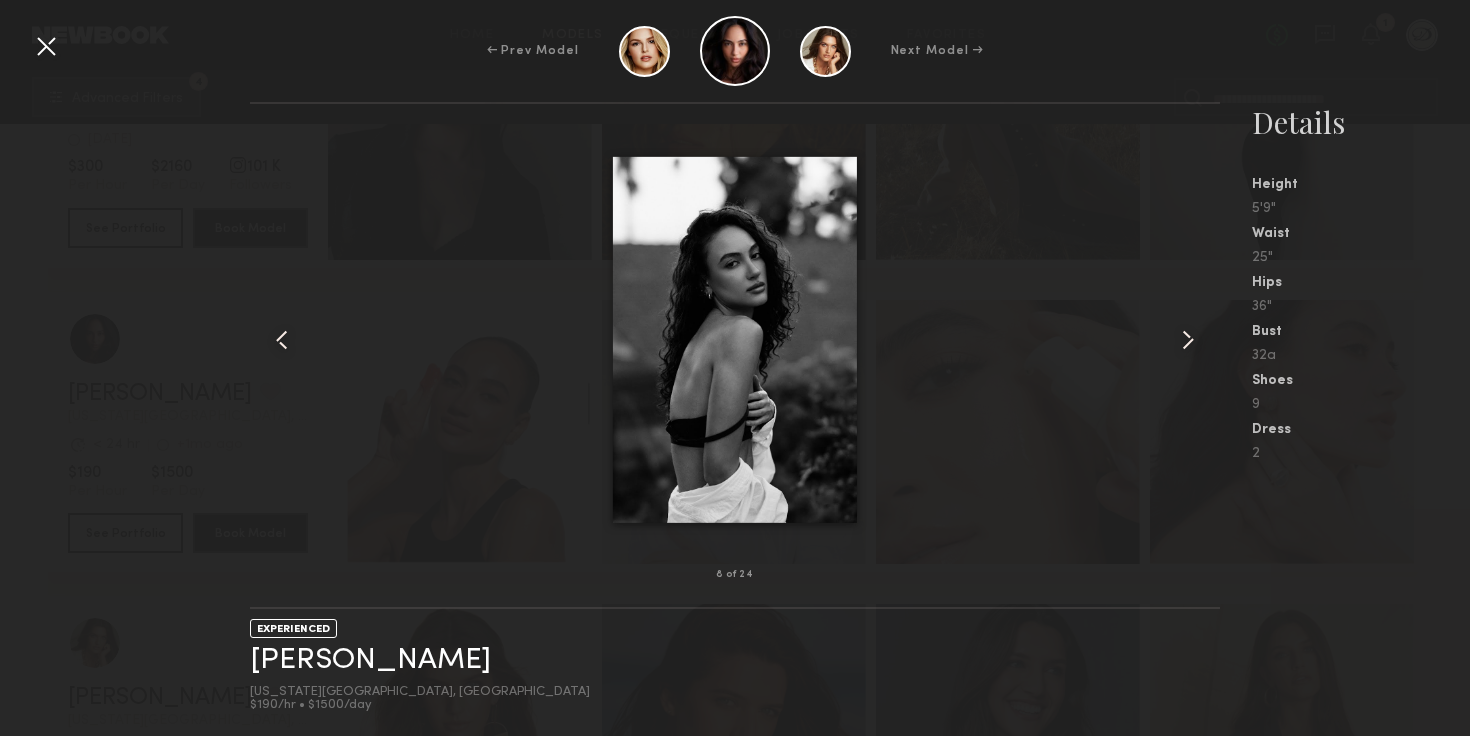 click at bounding box center [1188, 340] 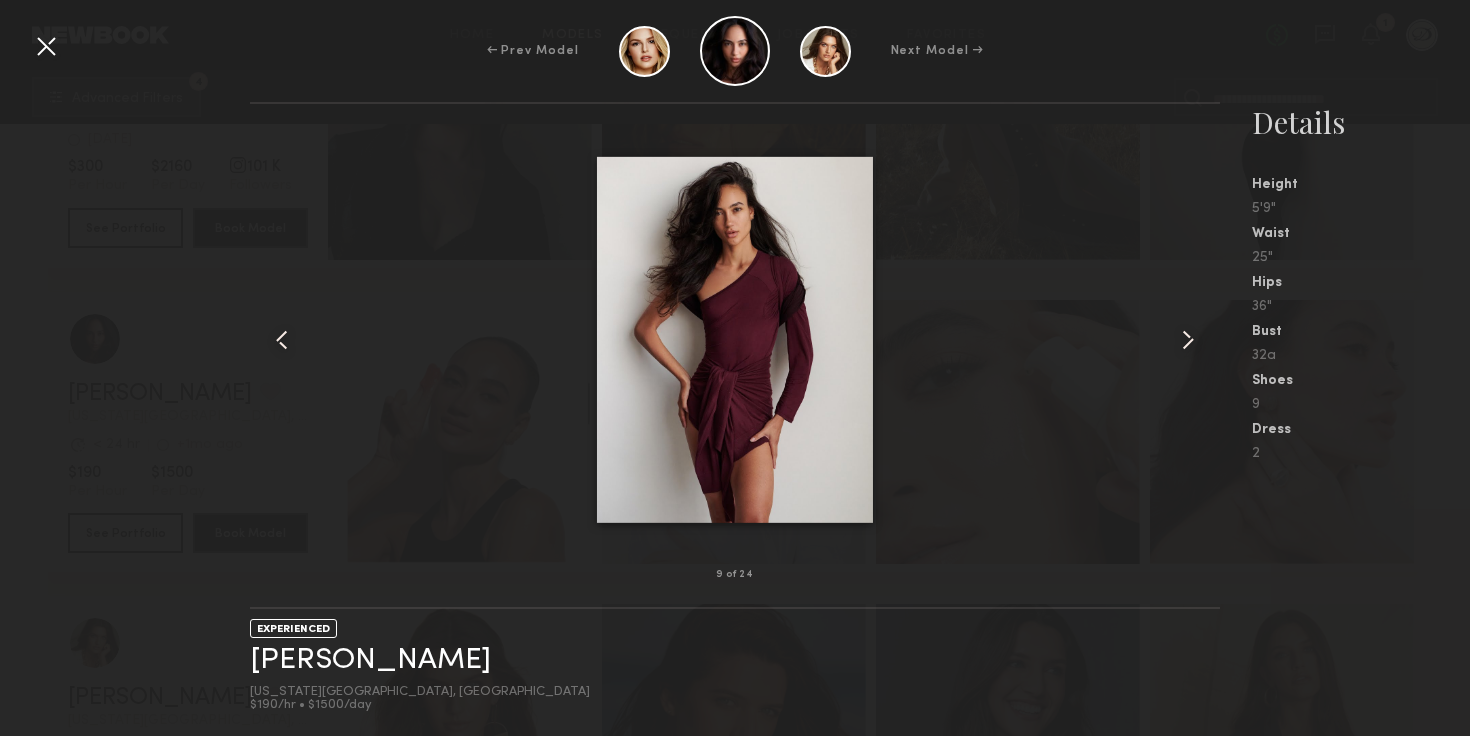 click at bounding box center [1188, 340] 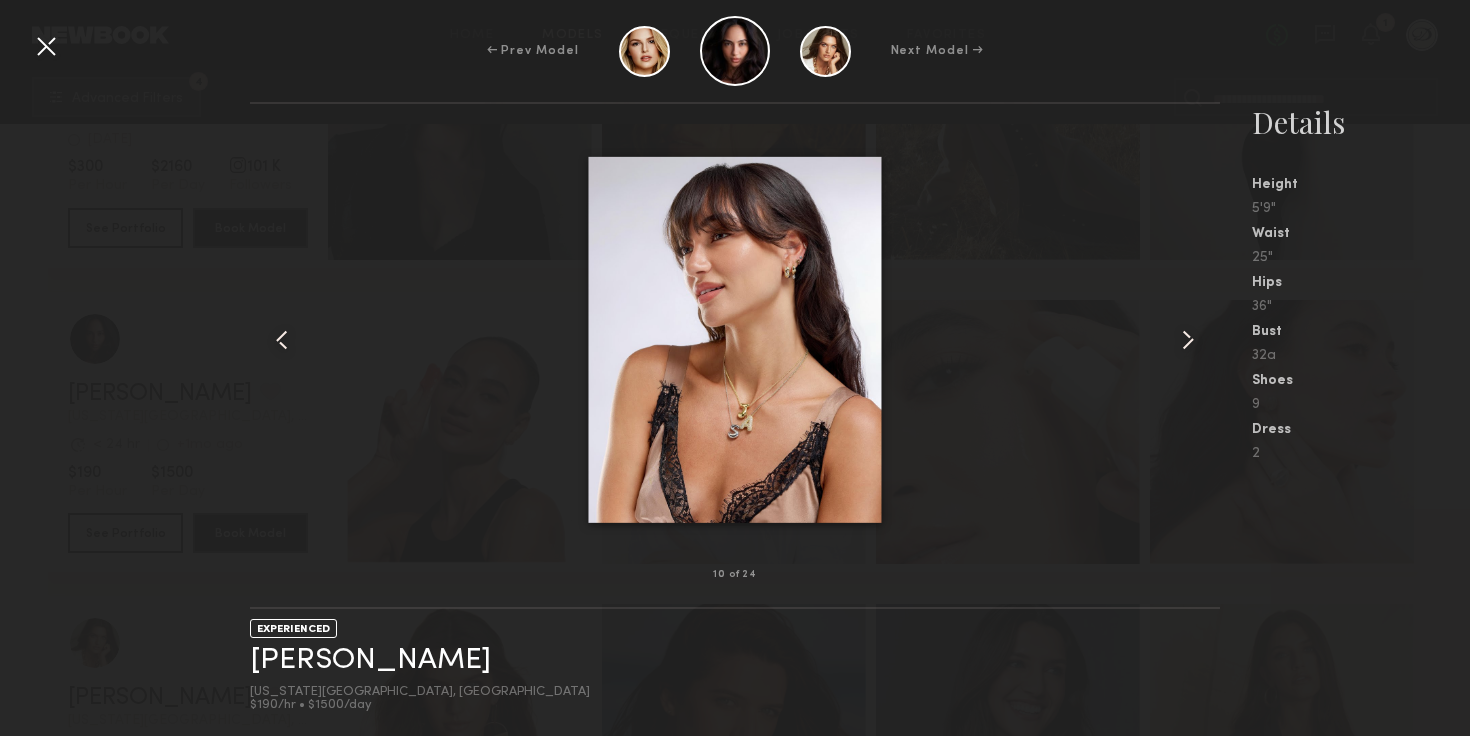 click at bounding box center (1188, 340) 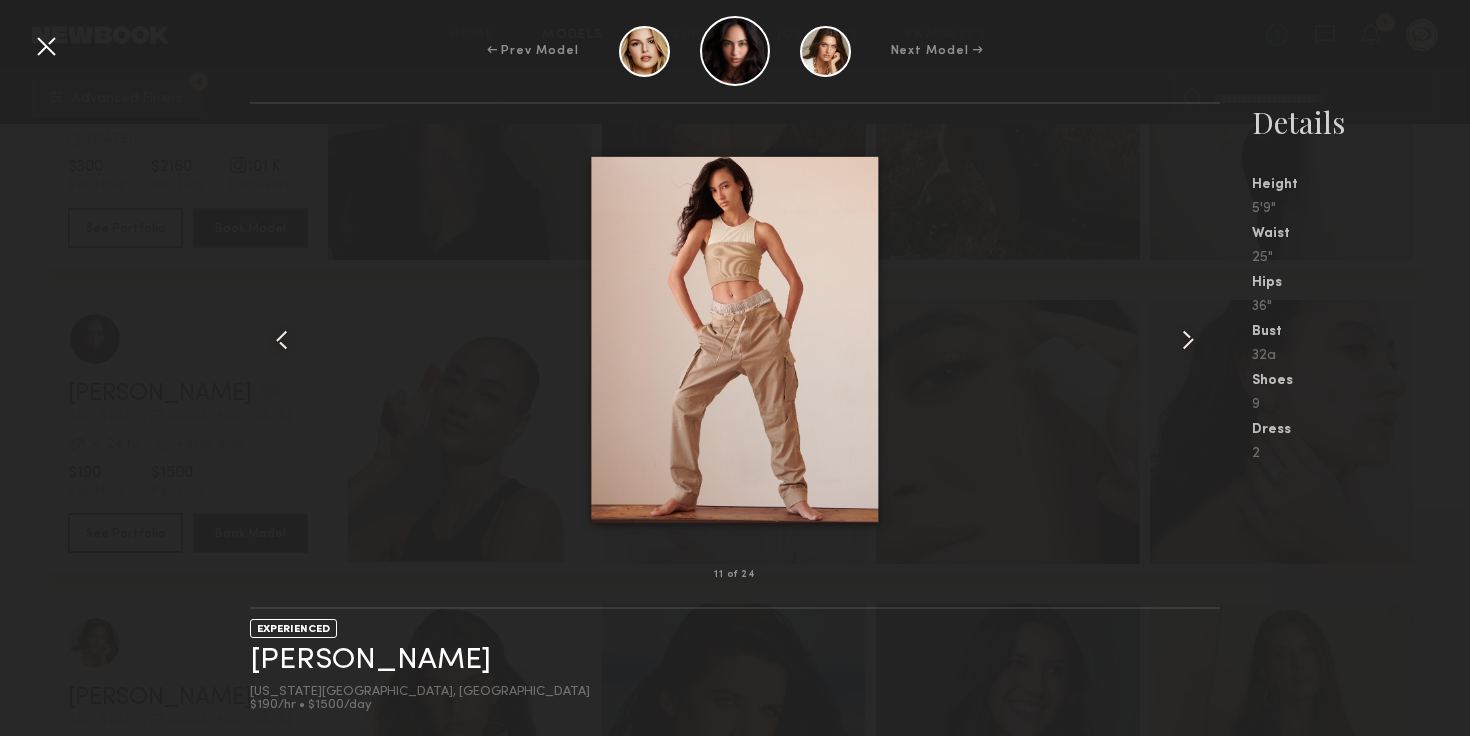 click at bounding box center [1188, 340] 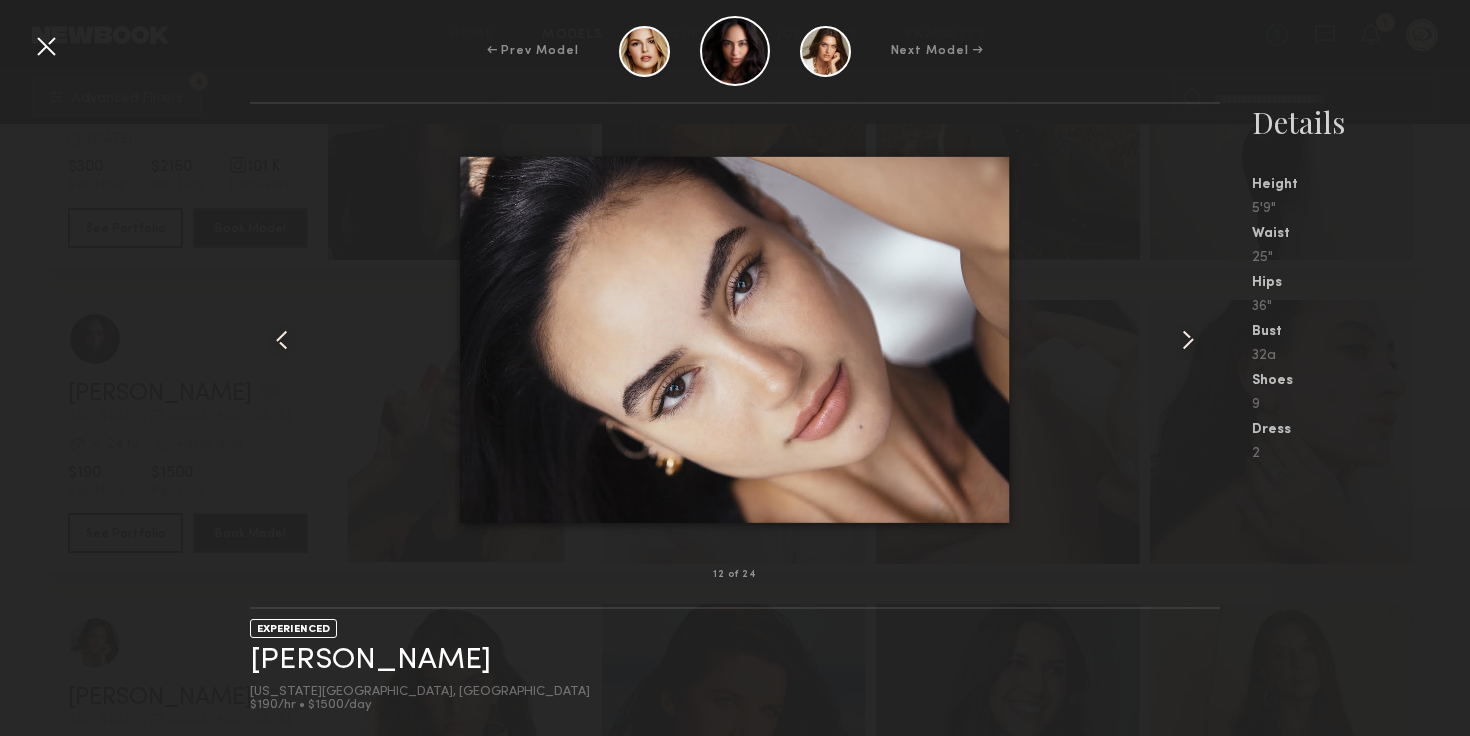 click at bounding box center (1188, 340) 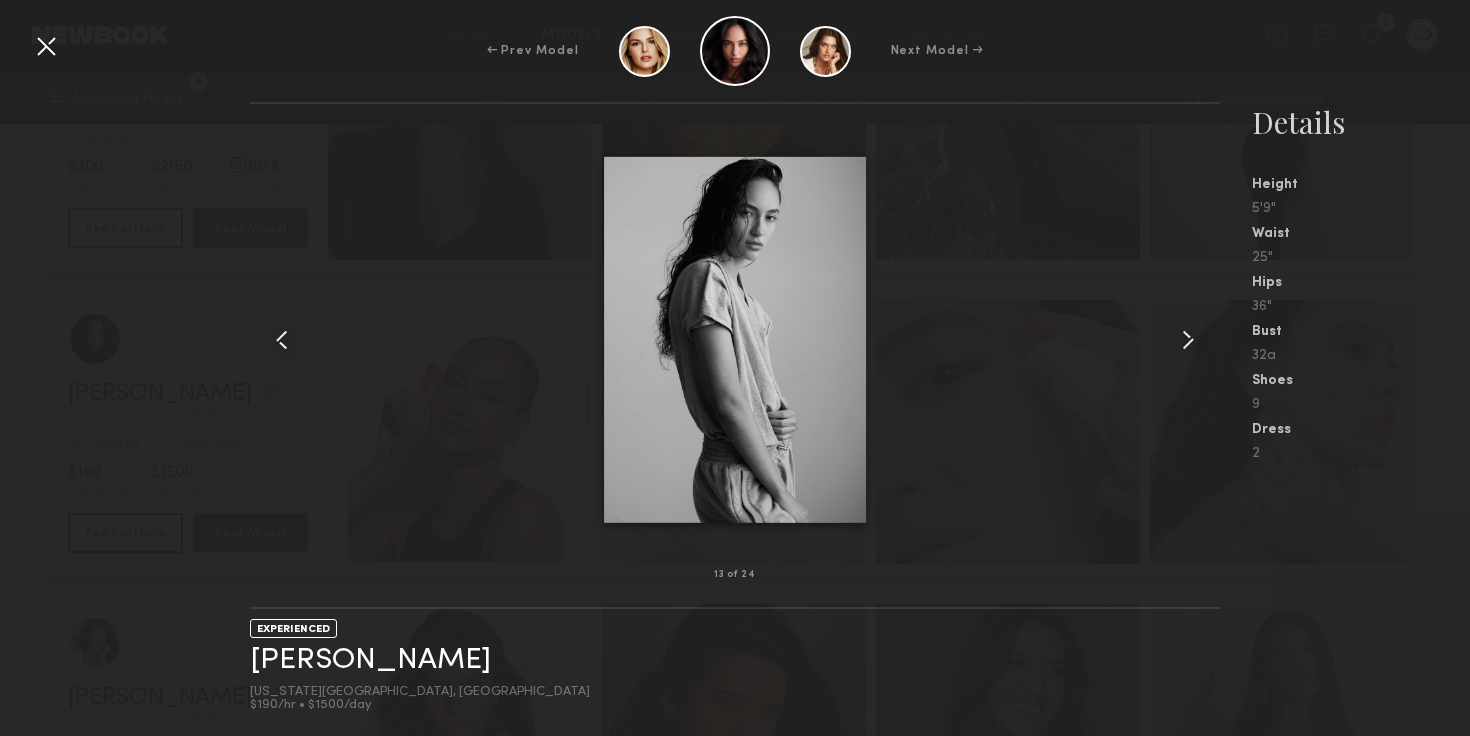 click at bounding box center (1188, 340) 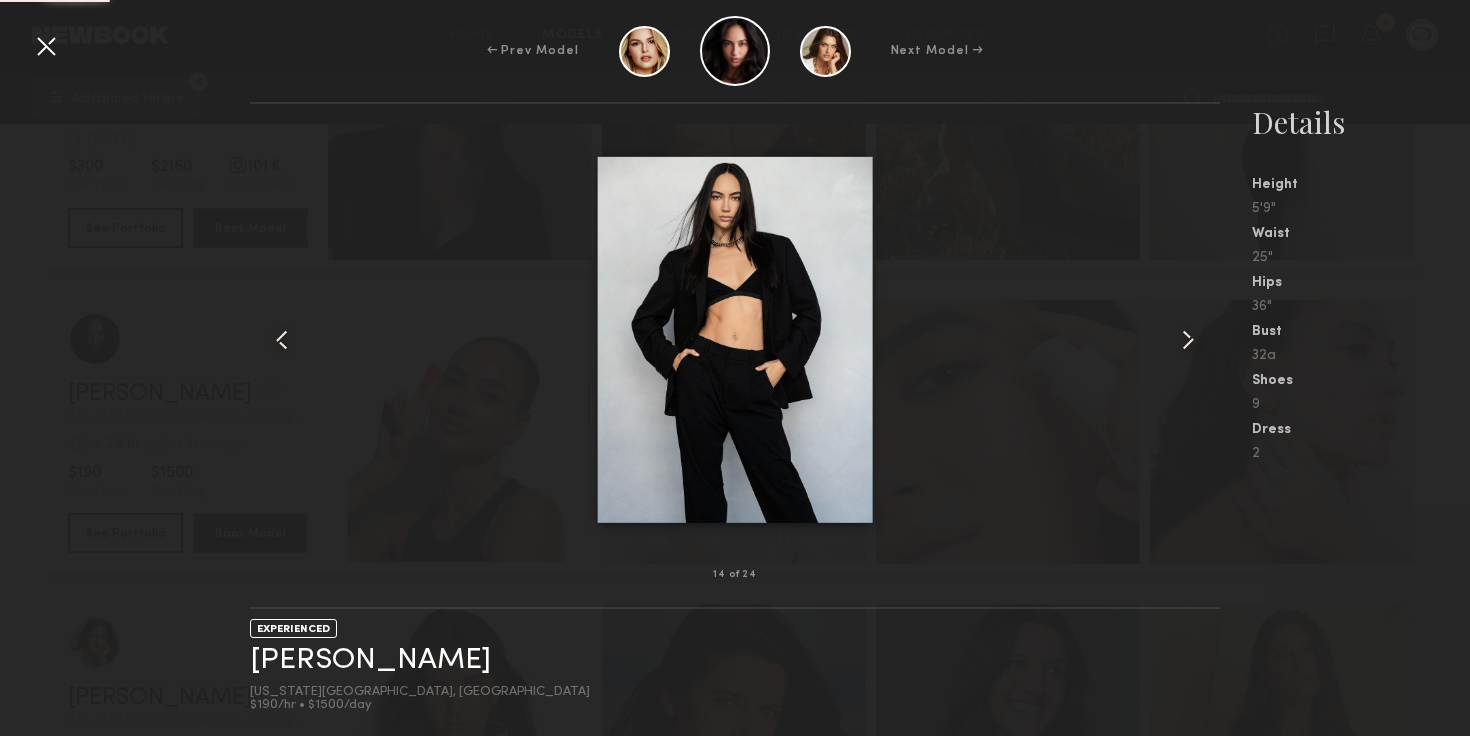 click at bounding box center [1188, 340] 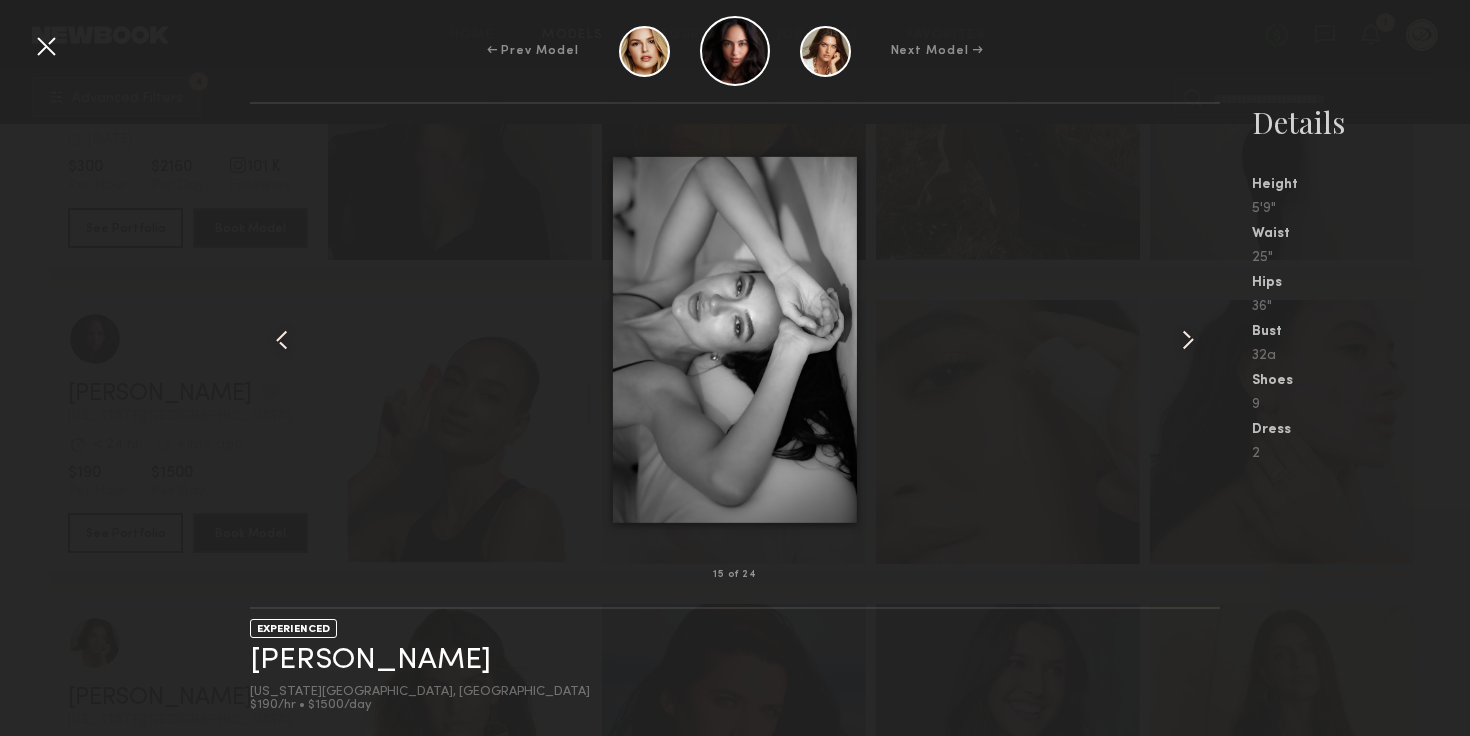 click at bounding box center [1188, 340] 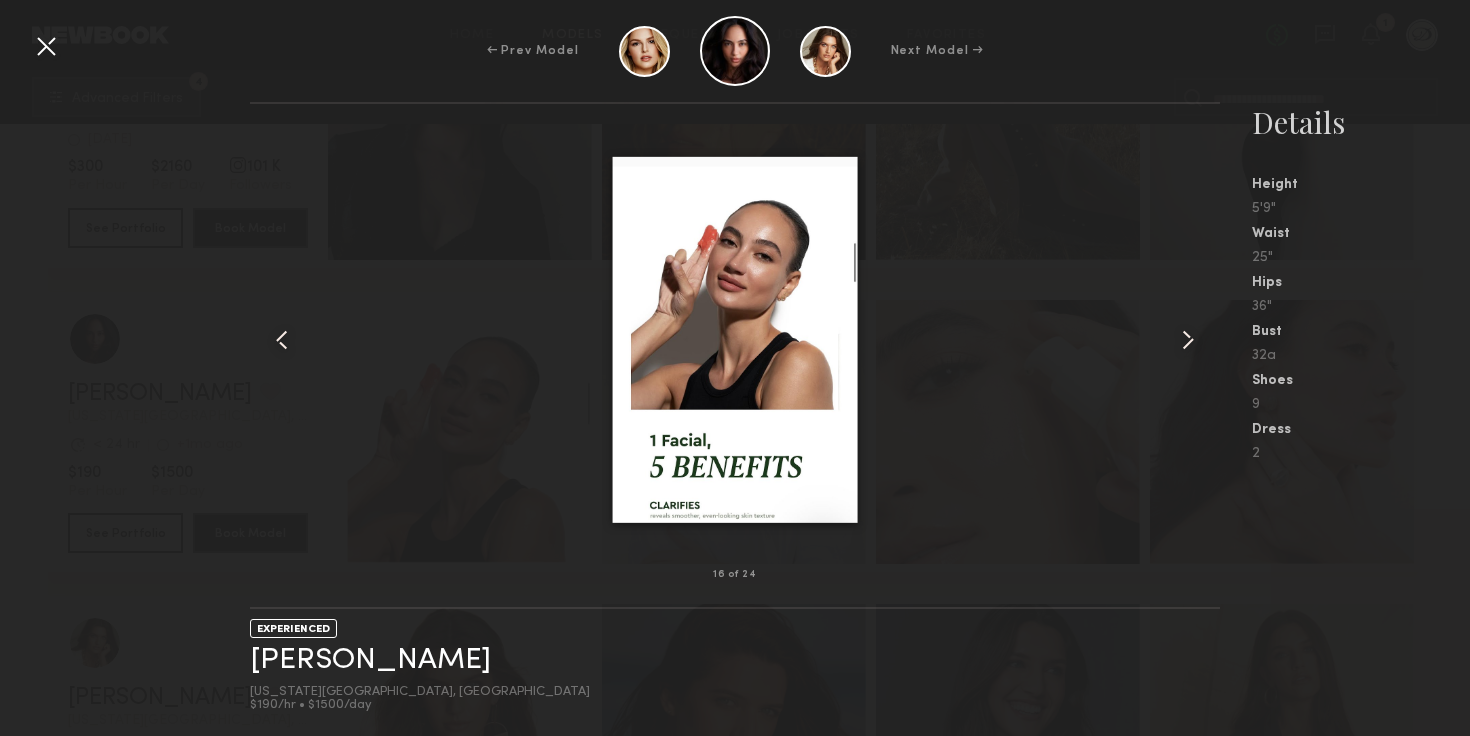 click at bounding box center (1188, 340) 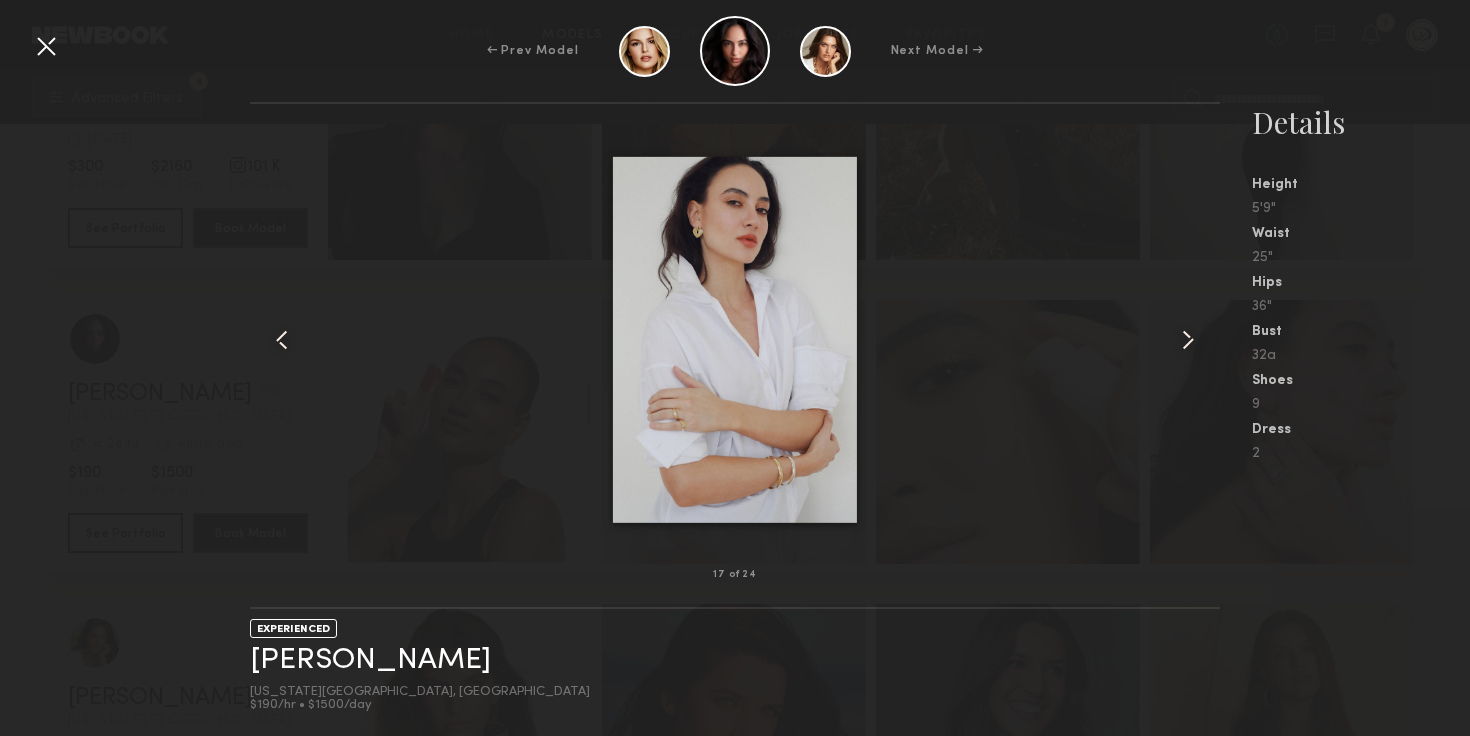 click at bounding box center (1188, 340) 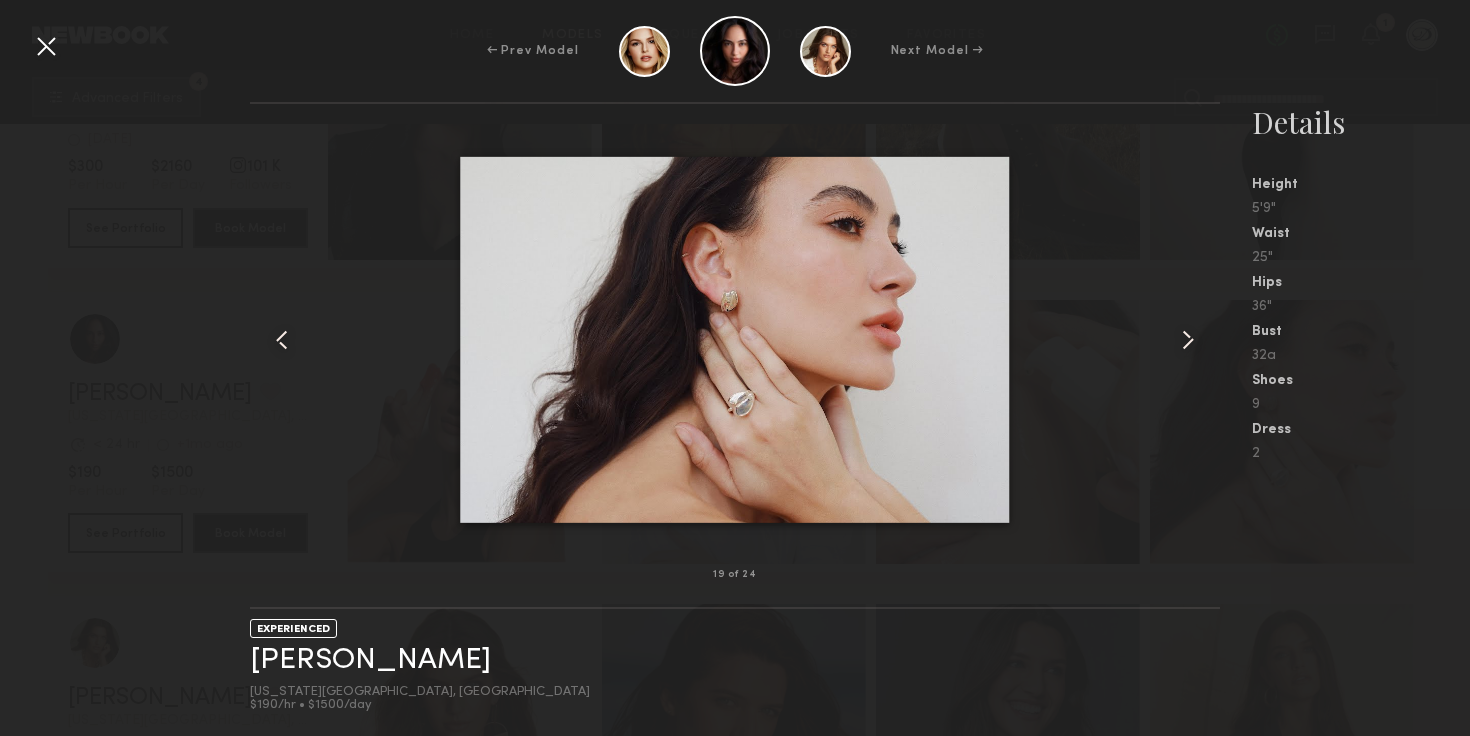 click at bounding box center (46, 46) 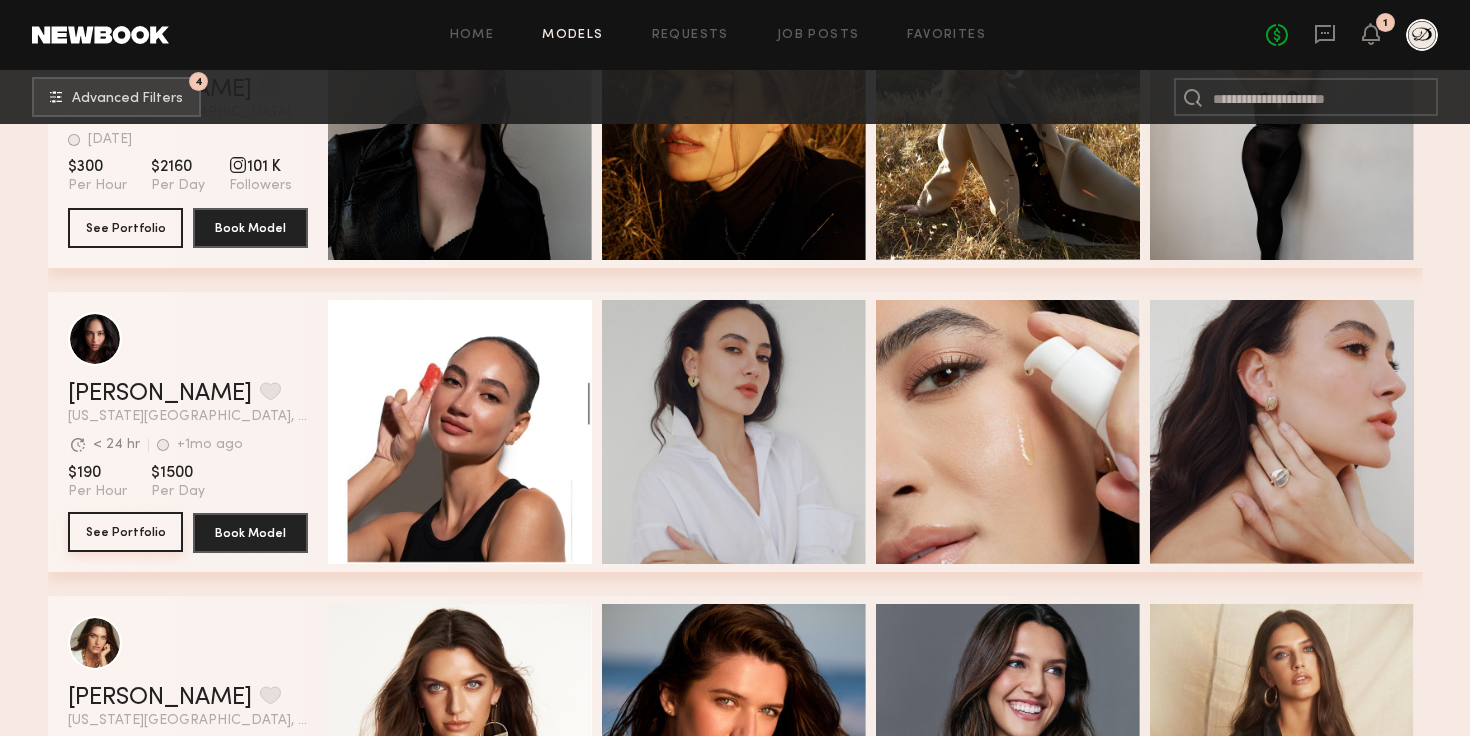 click on "See Portfolio" 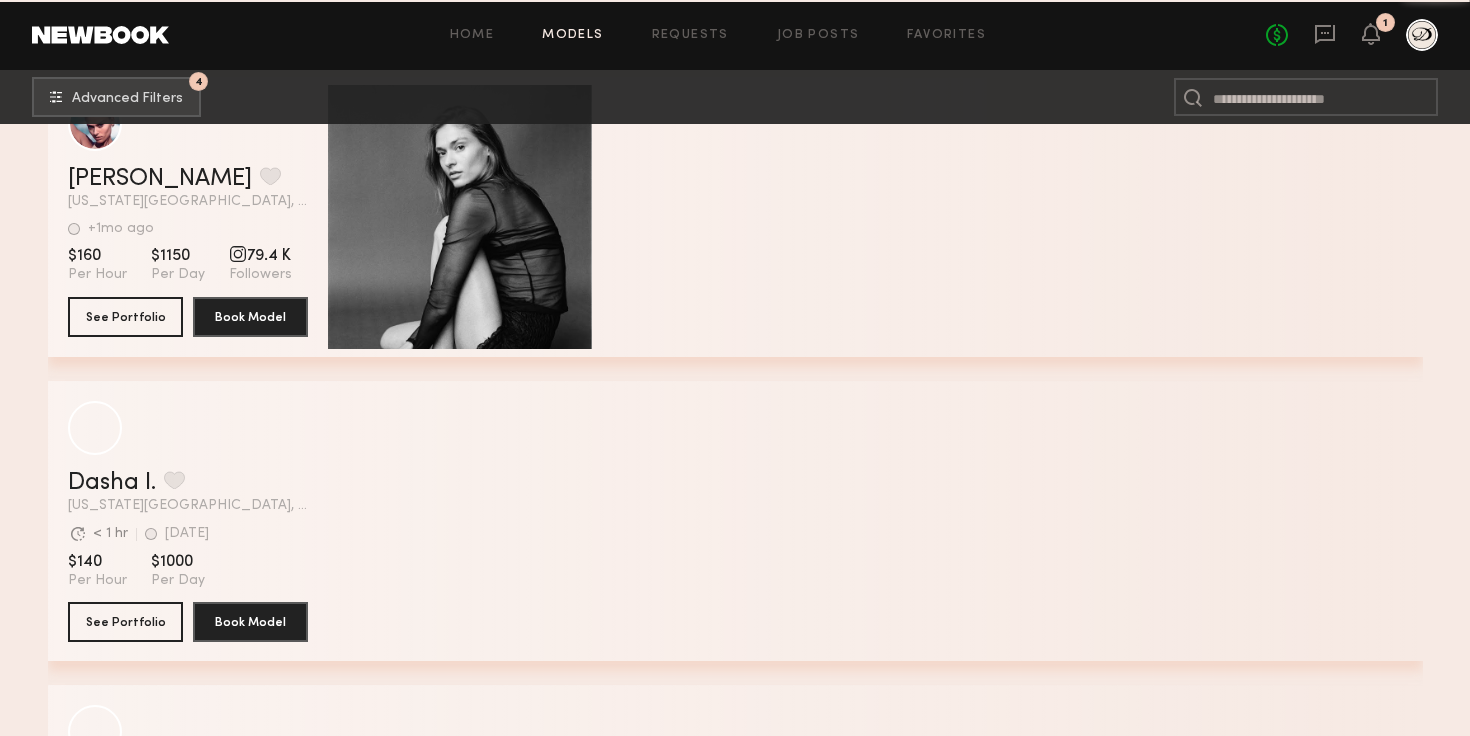 scroll, scrollTop: 25319, scrollLeft: 0, axis: vertical 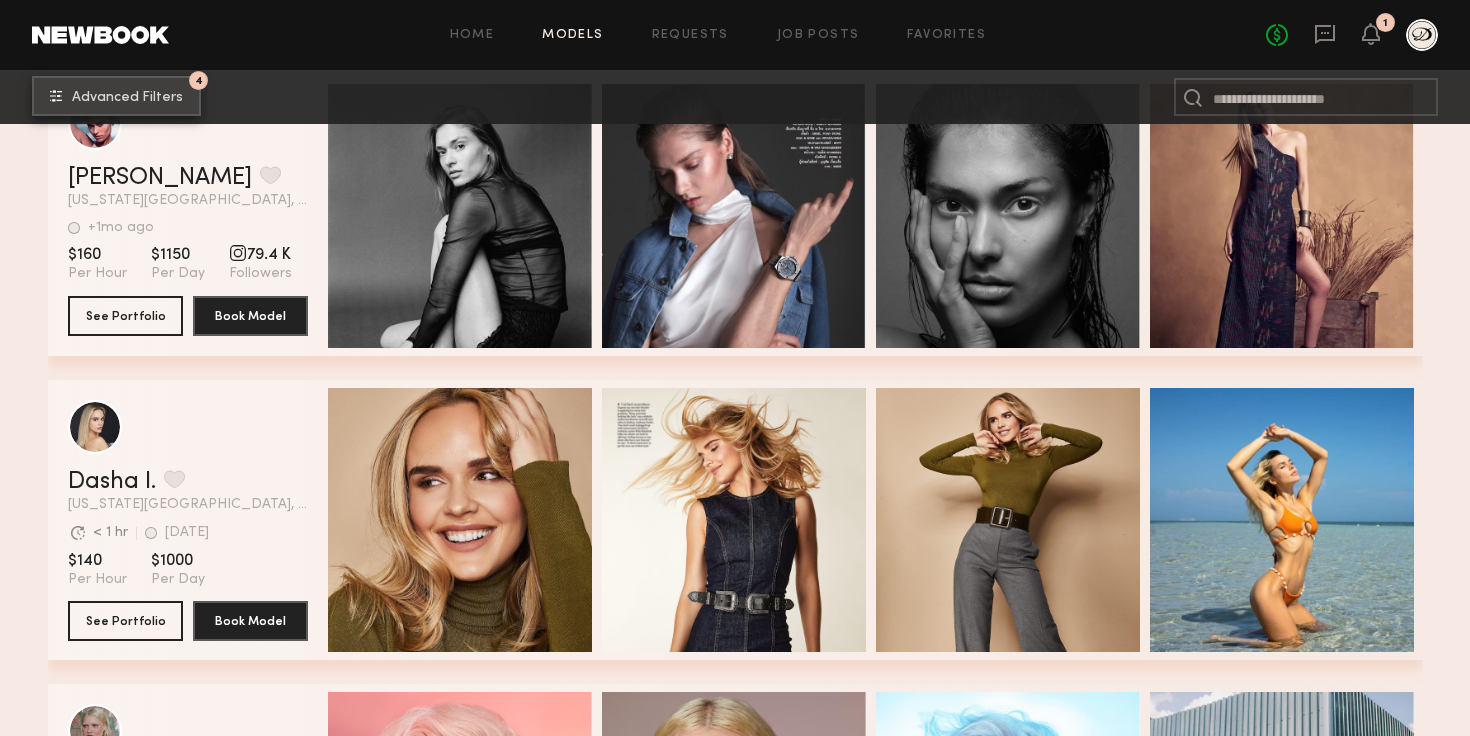 click on "4 Advanced Filters" 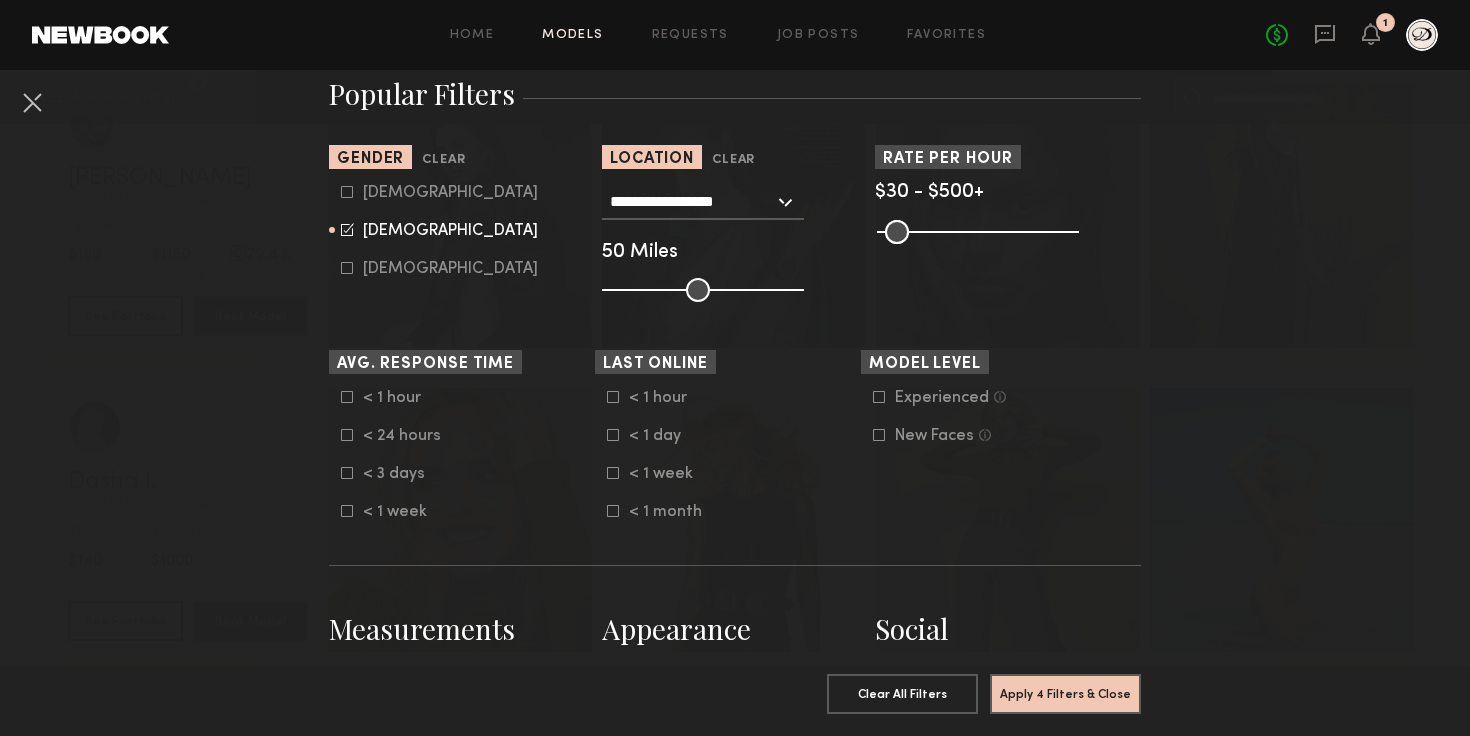 scroll, scrollTop: 356, scrollLeft: 0, axis: vertical 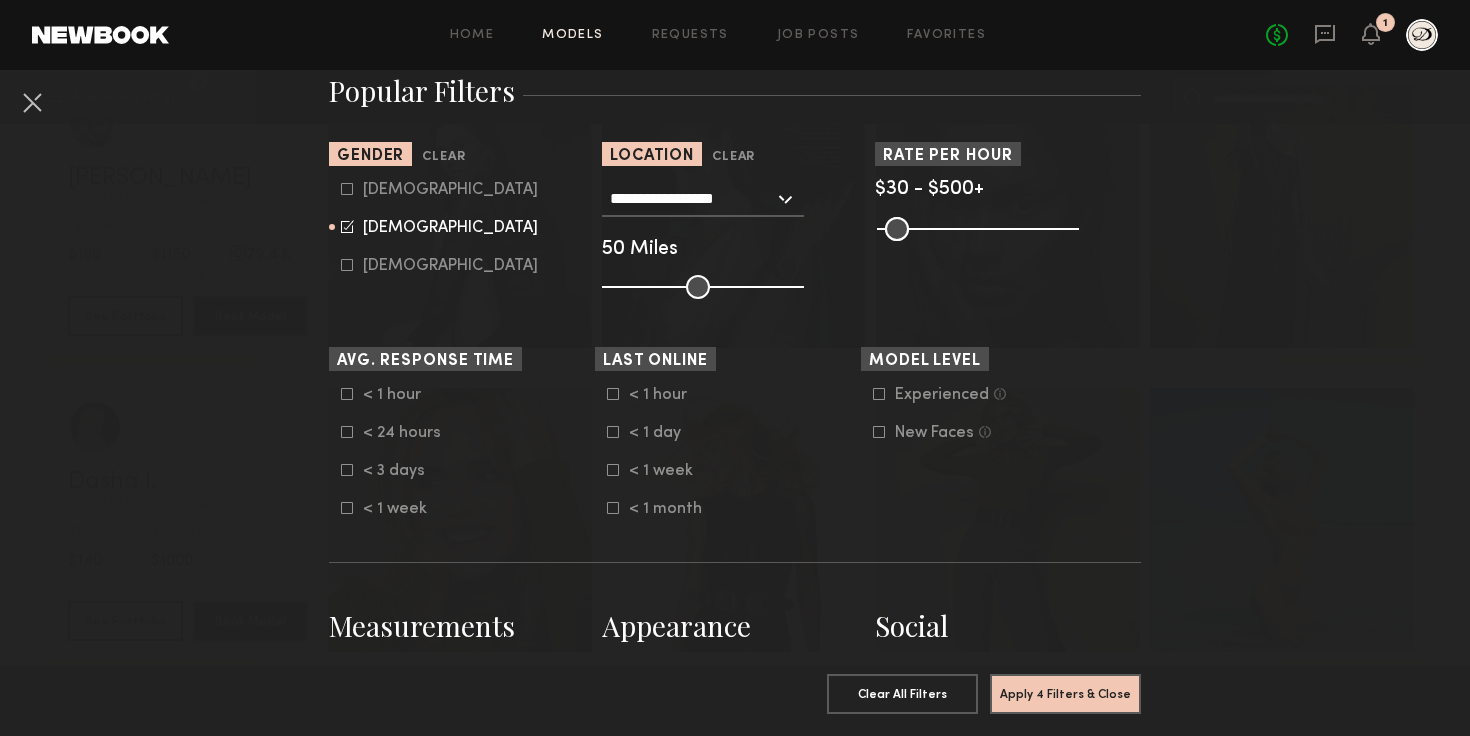 click on "Experienced" 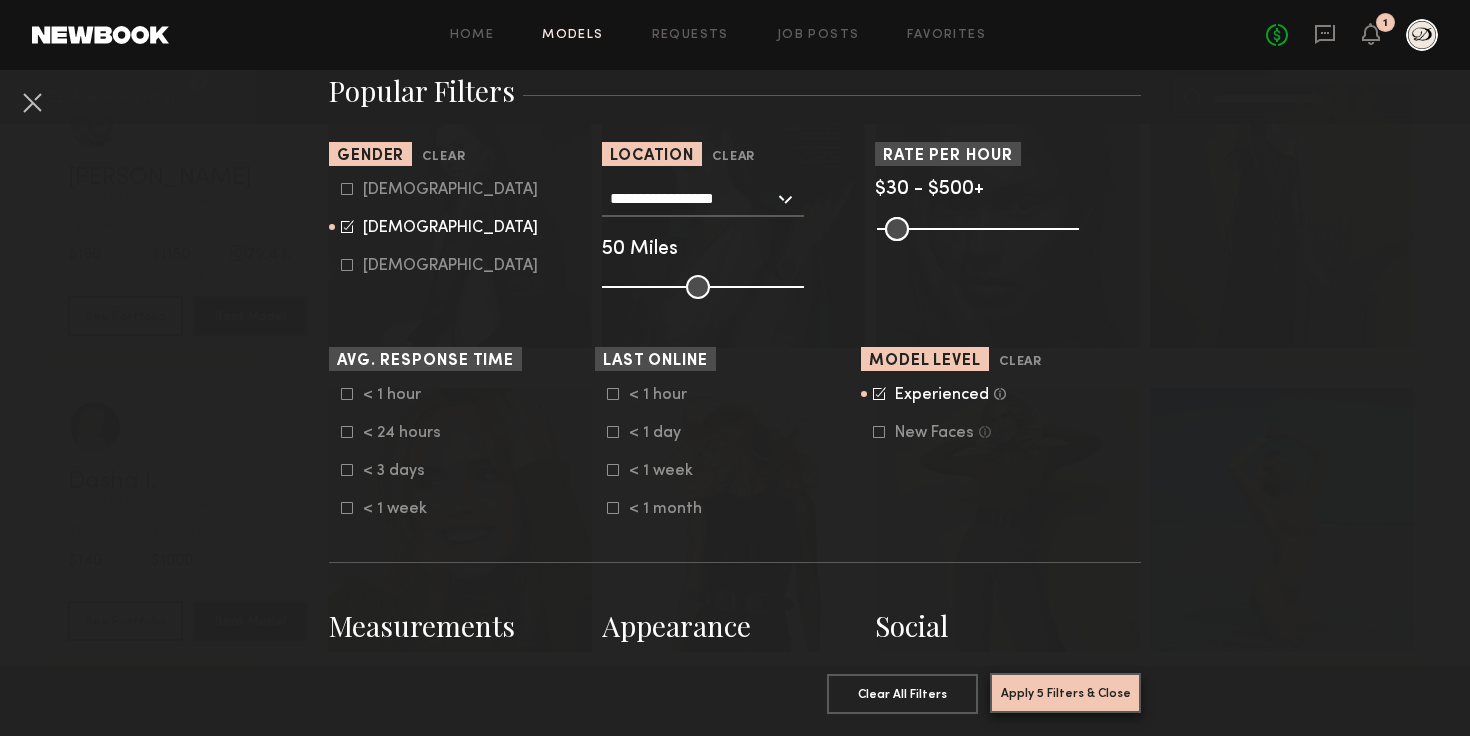 click on "Apply 5 Filters & Close" 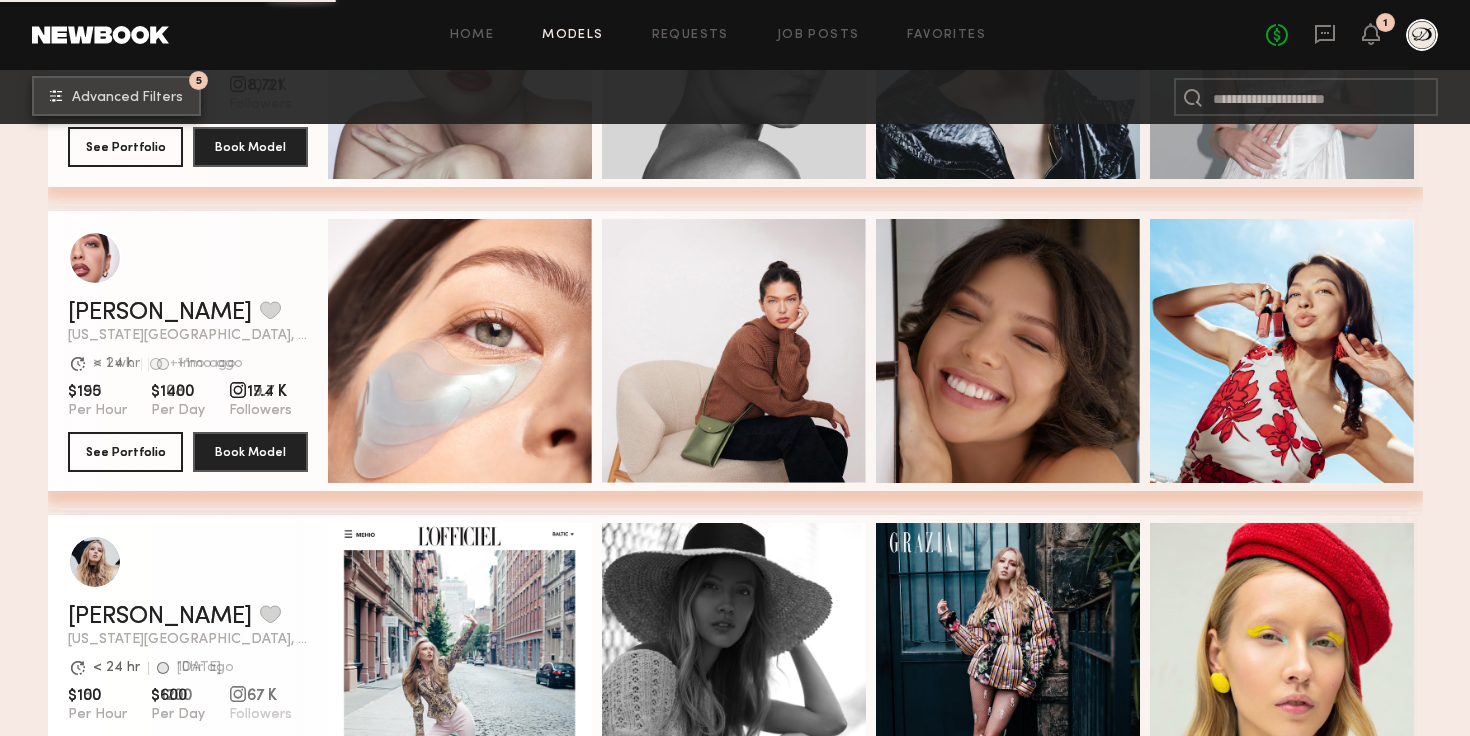 scroll, scrollTop: 10726, scrollLeft: 0, axis: vertical 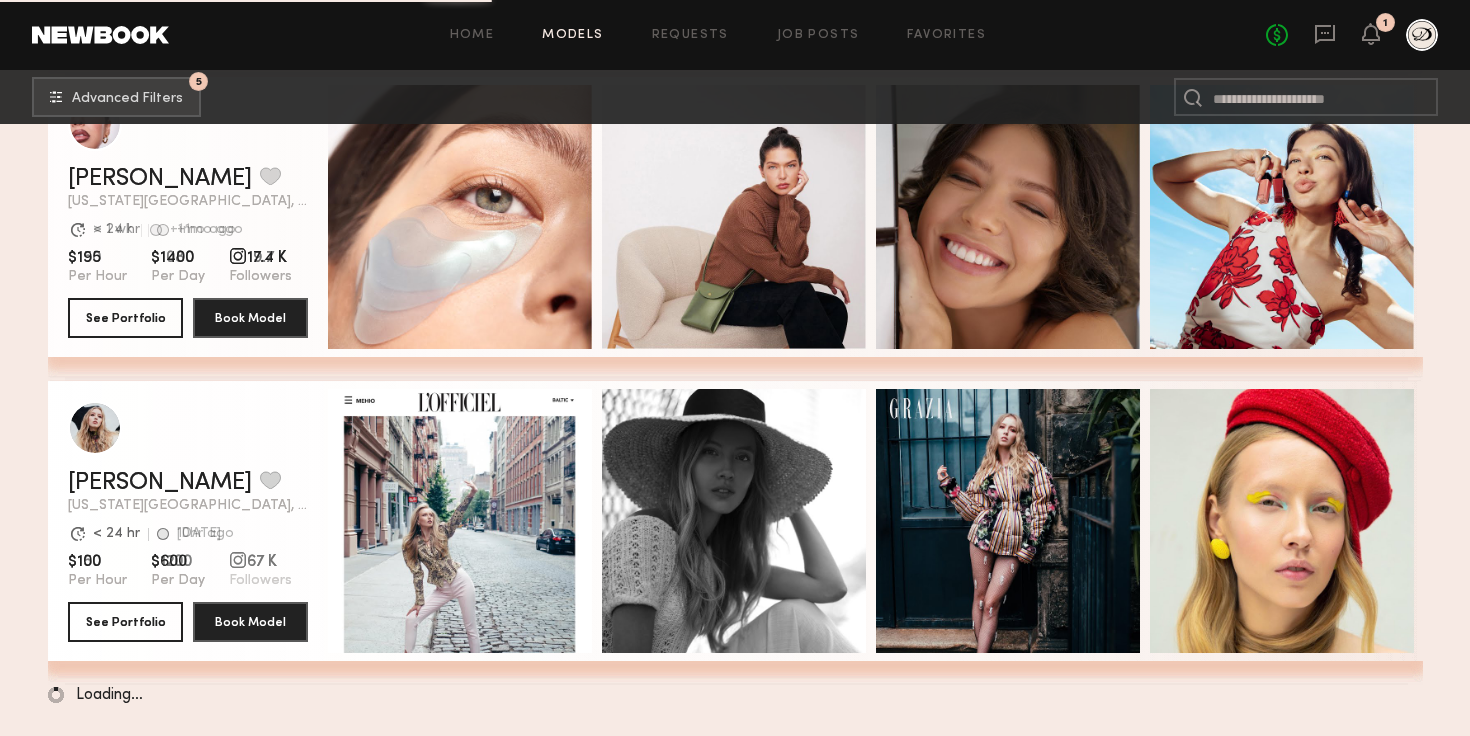 click on "No fees up to $5,000 1" 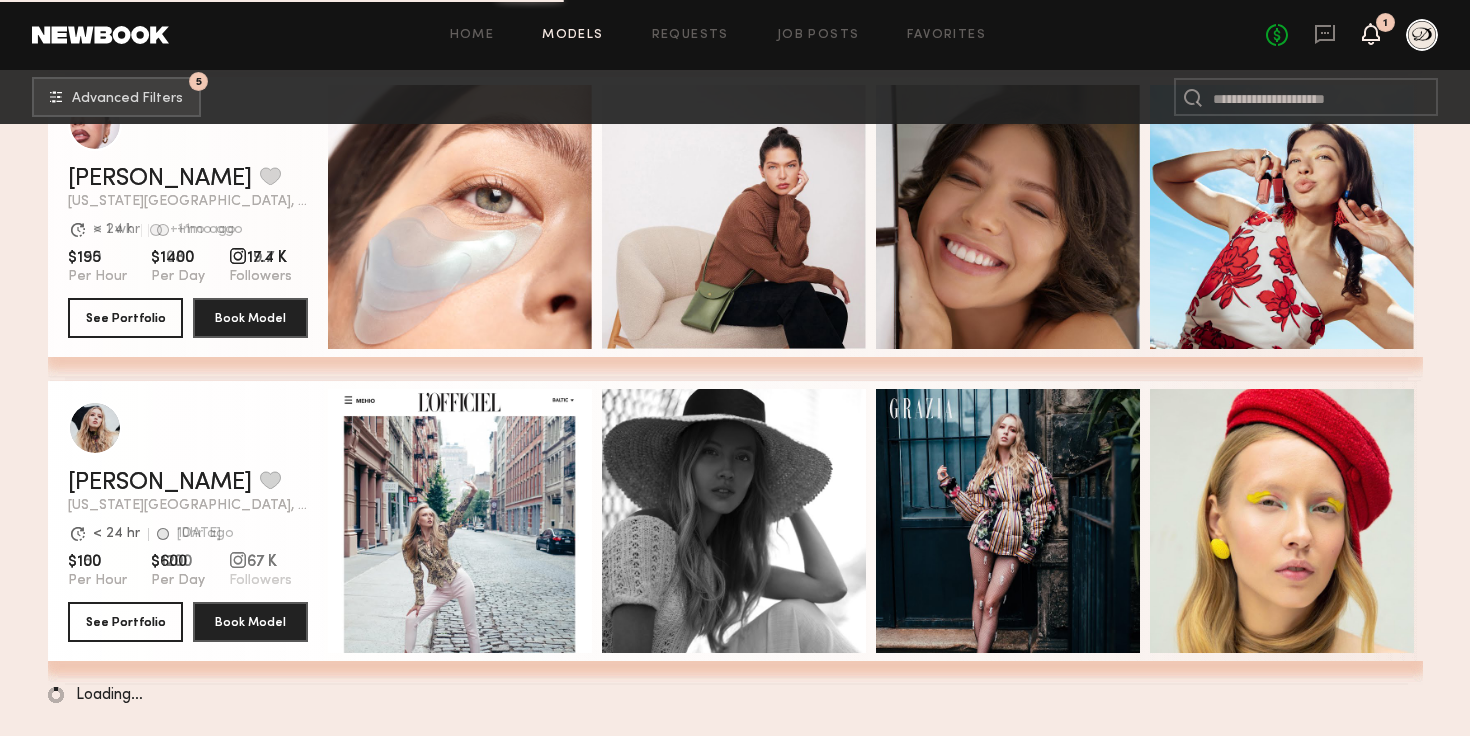 click 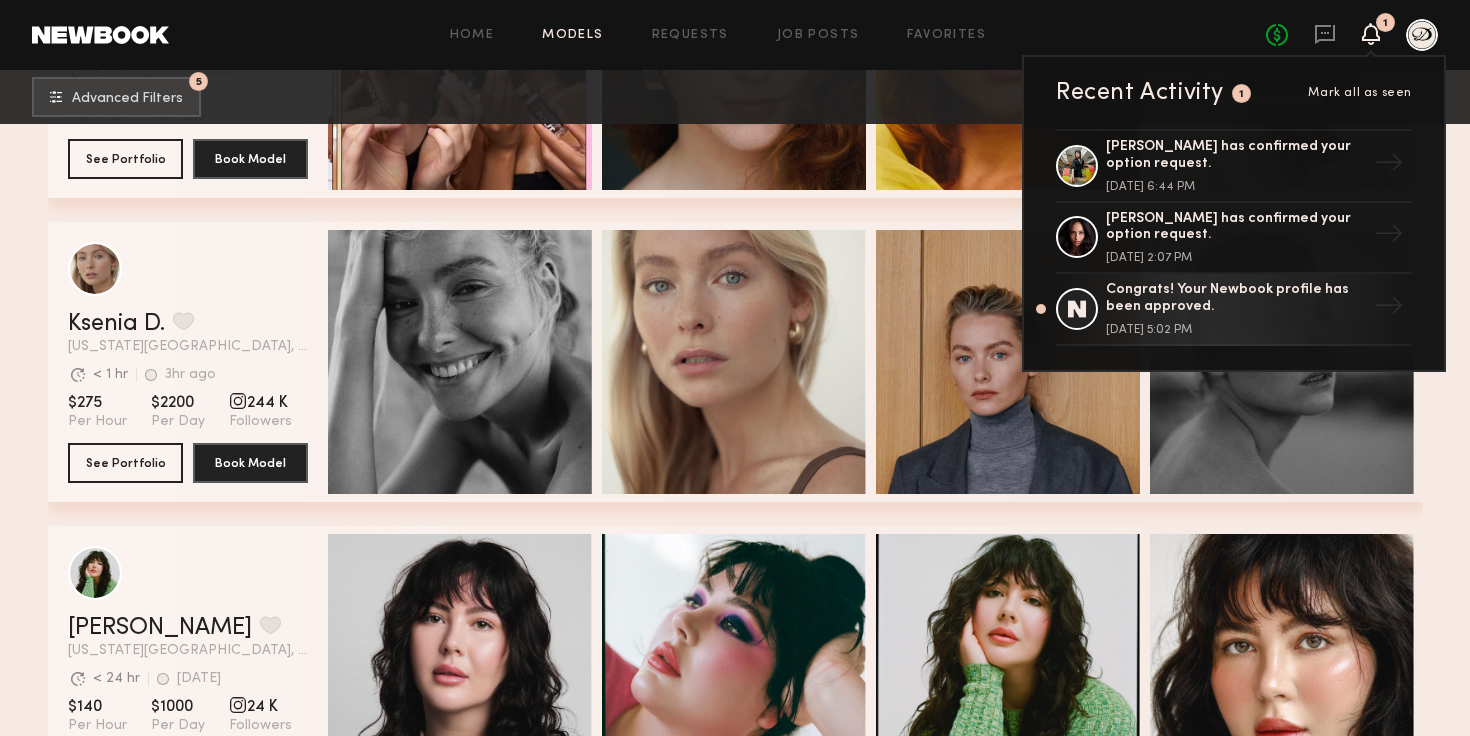scroll, scrollTop: 0, scrollLeft: 0, axis: both 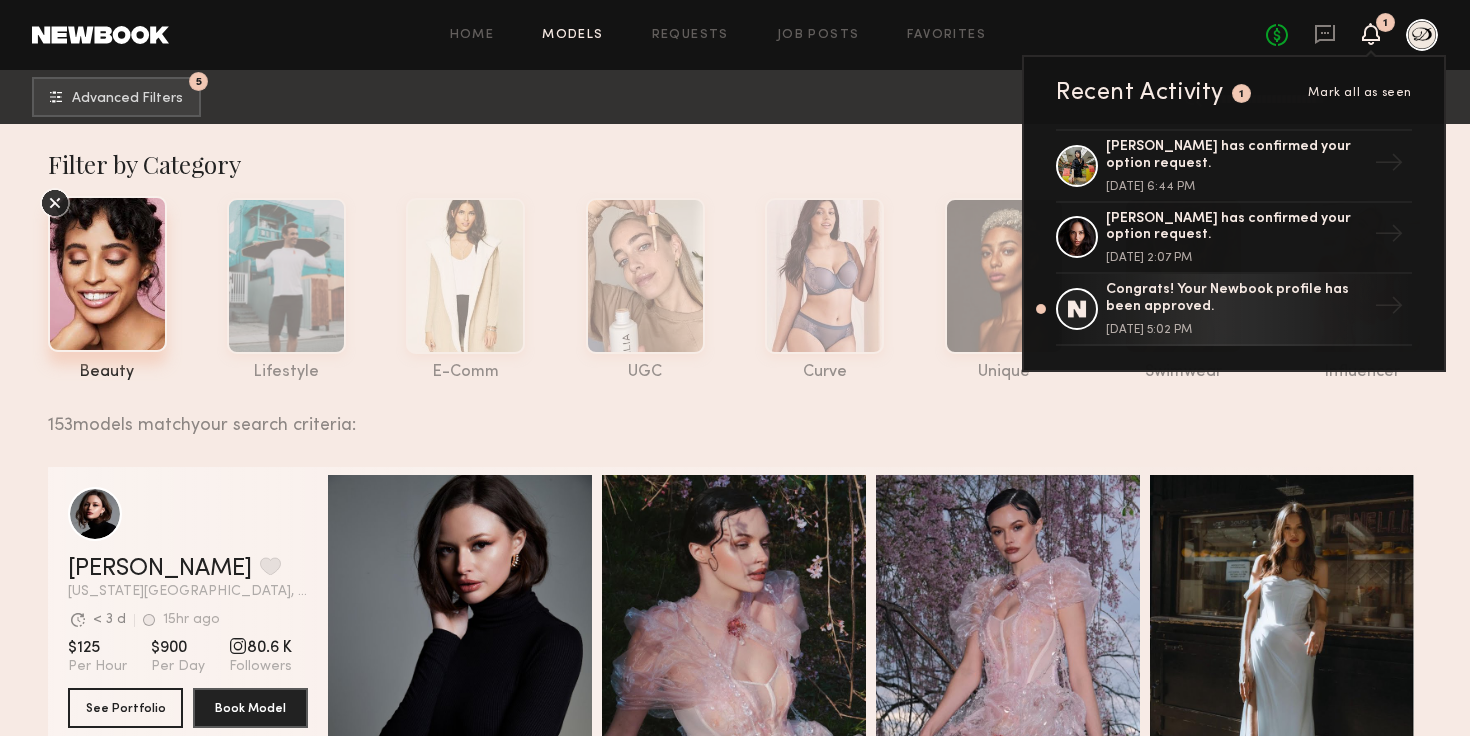 click on "beauty lifestyle e-comm UGC curve unique swimwear influencer" 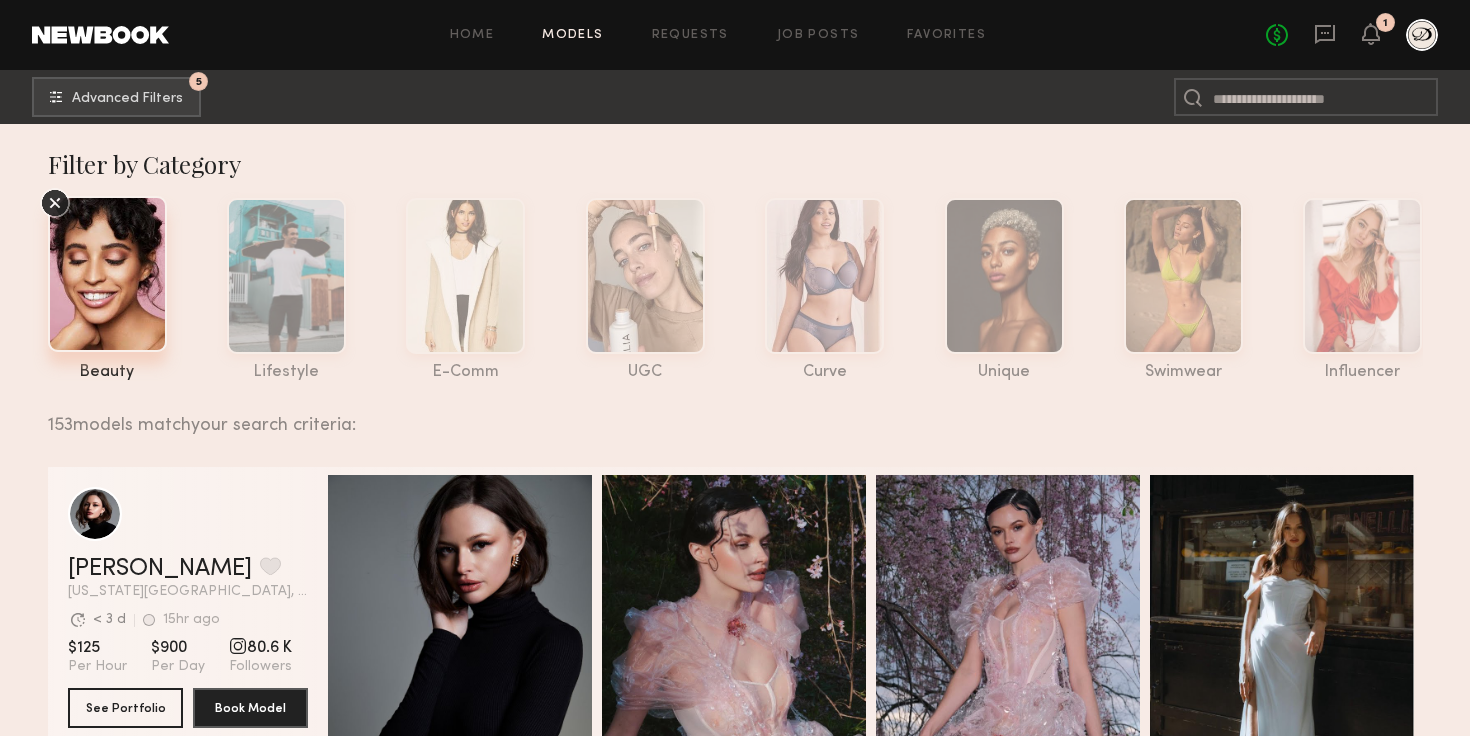 click 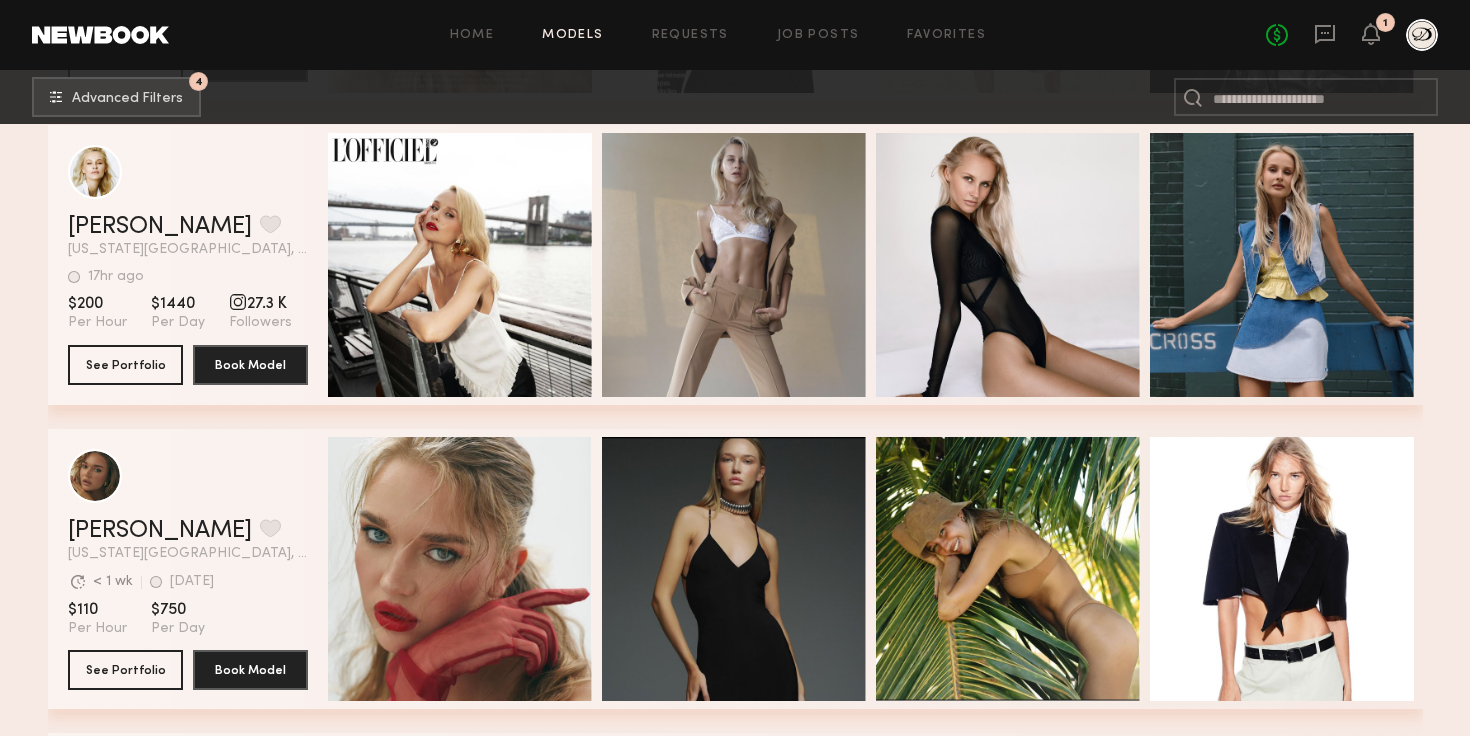 scroll, scrollTop: 949, scrollLeft: 0, axis: vertical 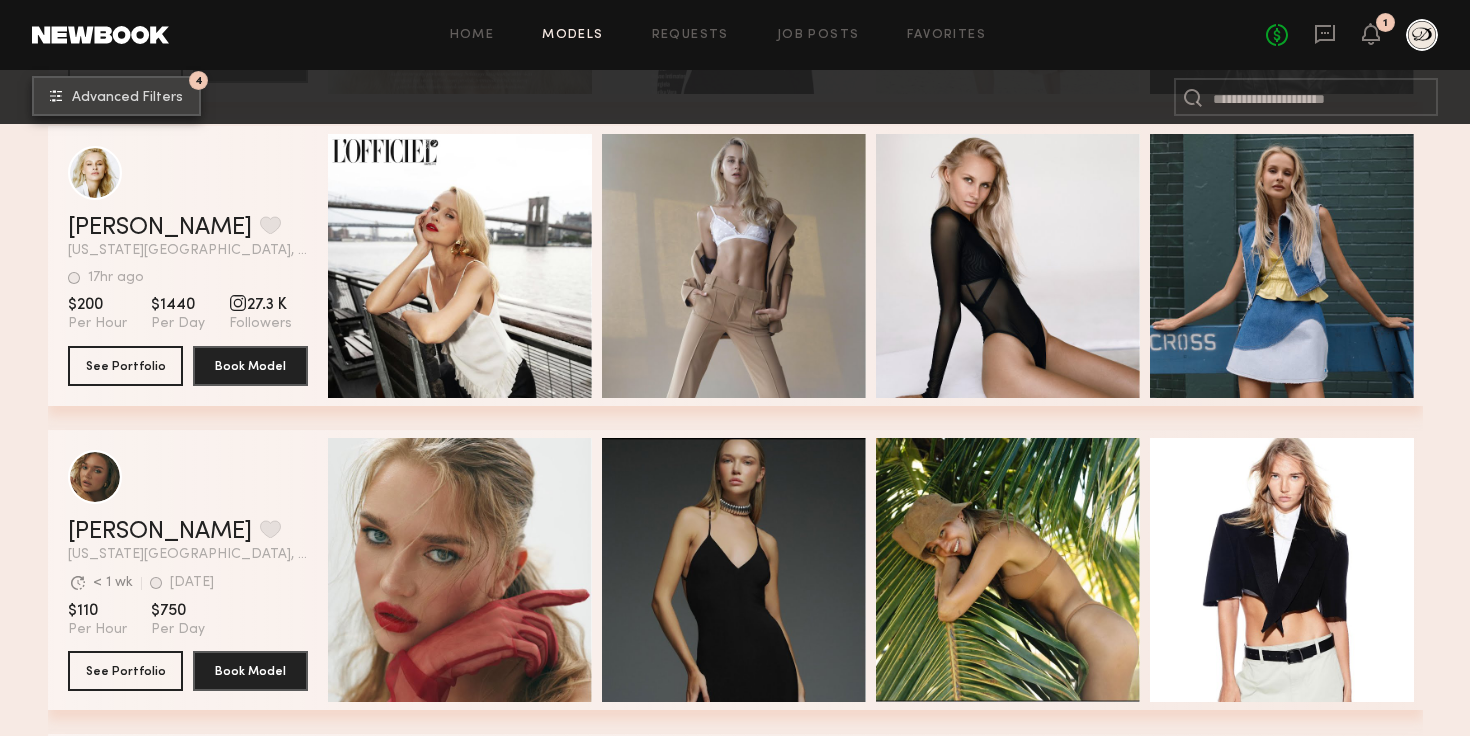 click on "Advanced Filters" 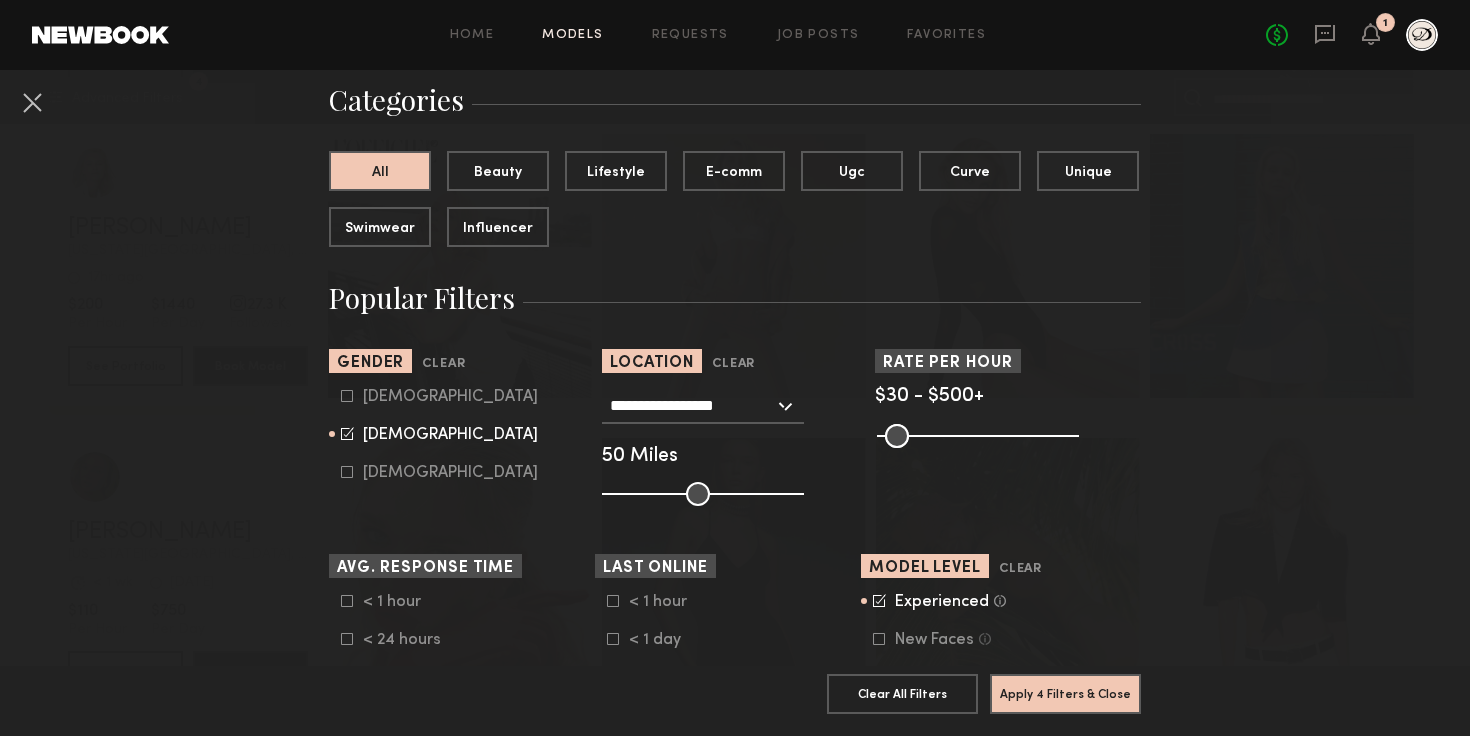 scroll, scrollTop: 151, scrollLeft: 0, axis: vertical 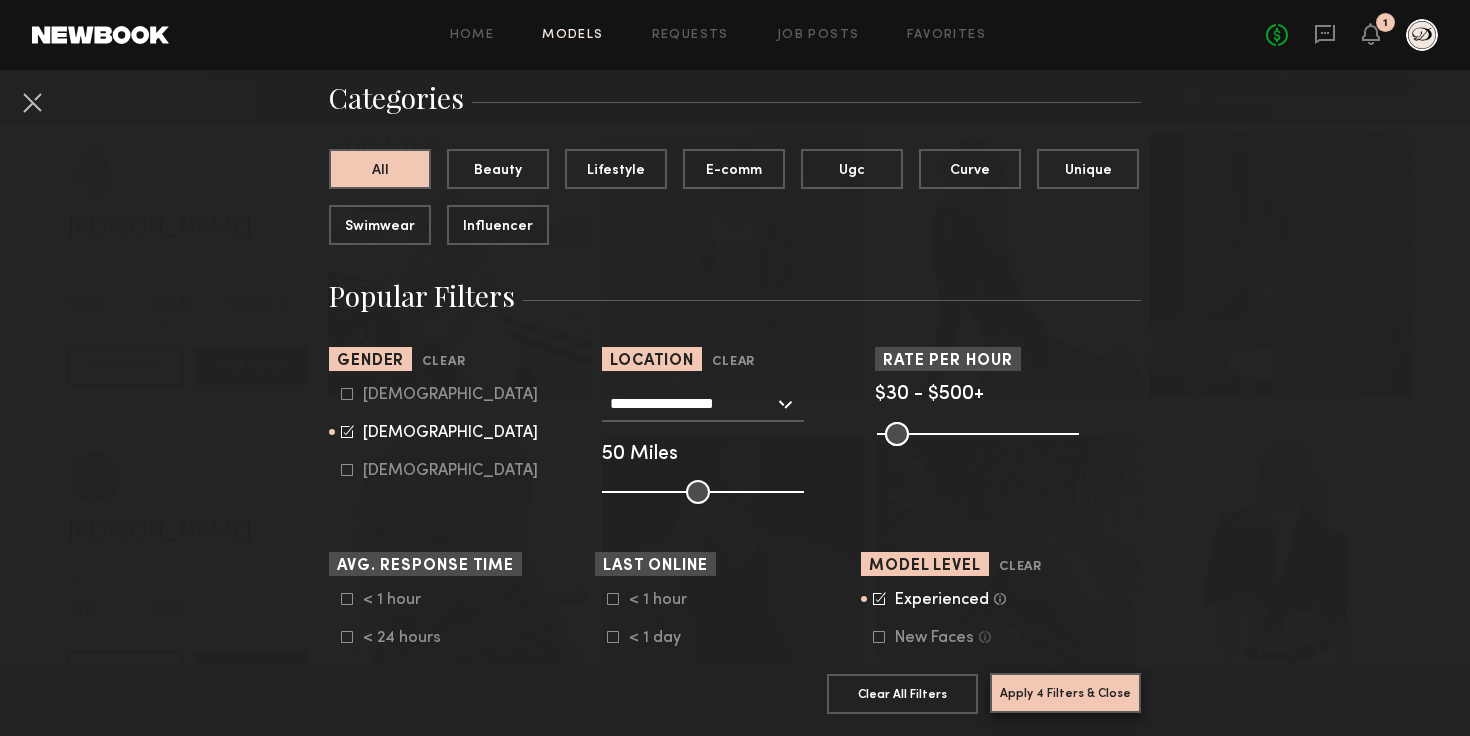 click on "Apply 4 Filters & Close" 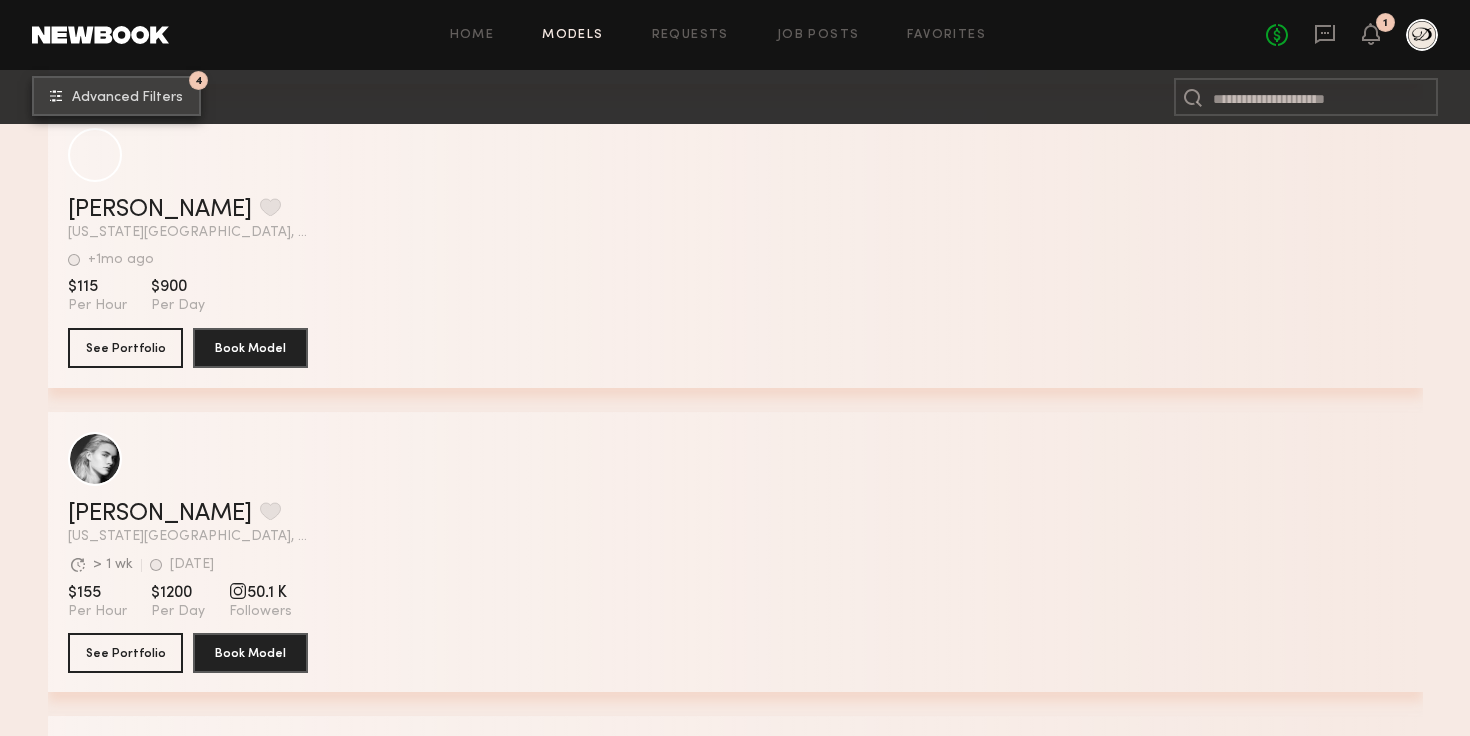 scroll, scrollTop: 5911, scrollLeft: 0, axis: vertical 